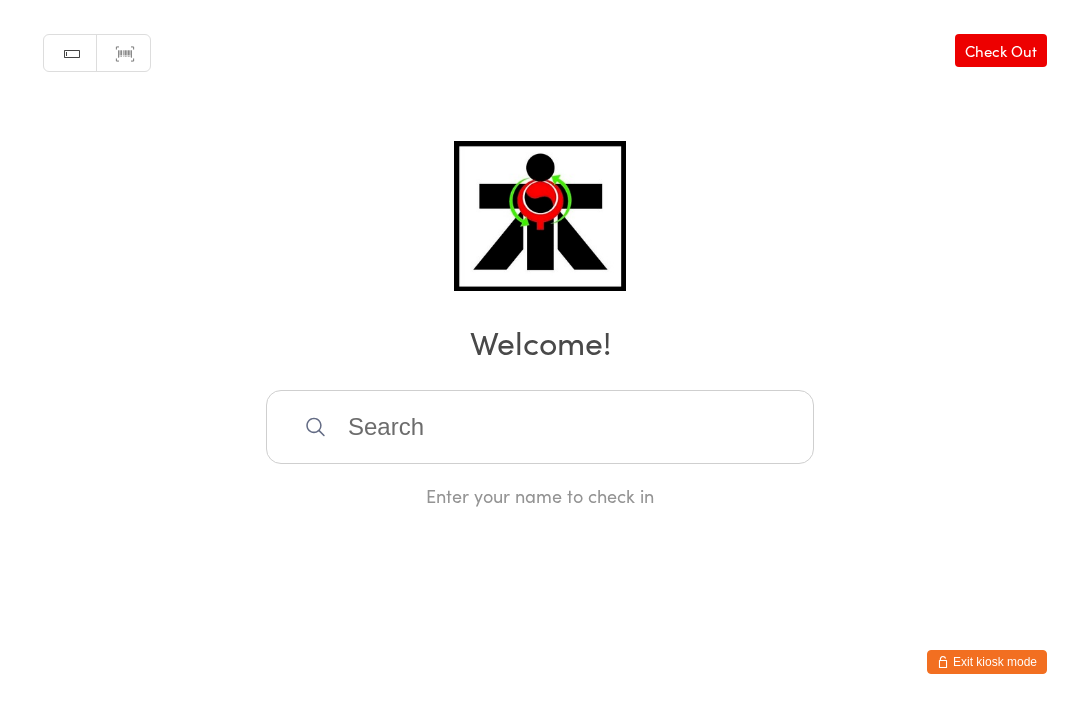 scroll, scrollTop: 405, scrollLeft: 0, axis: vertical 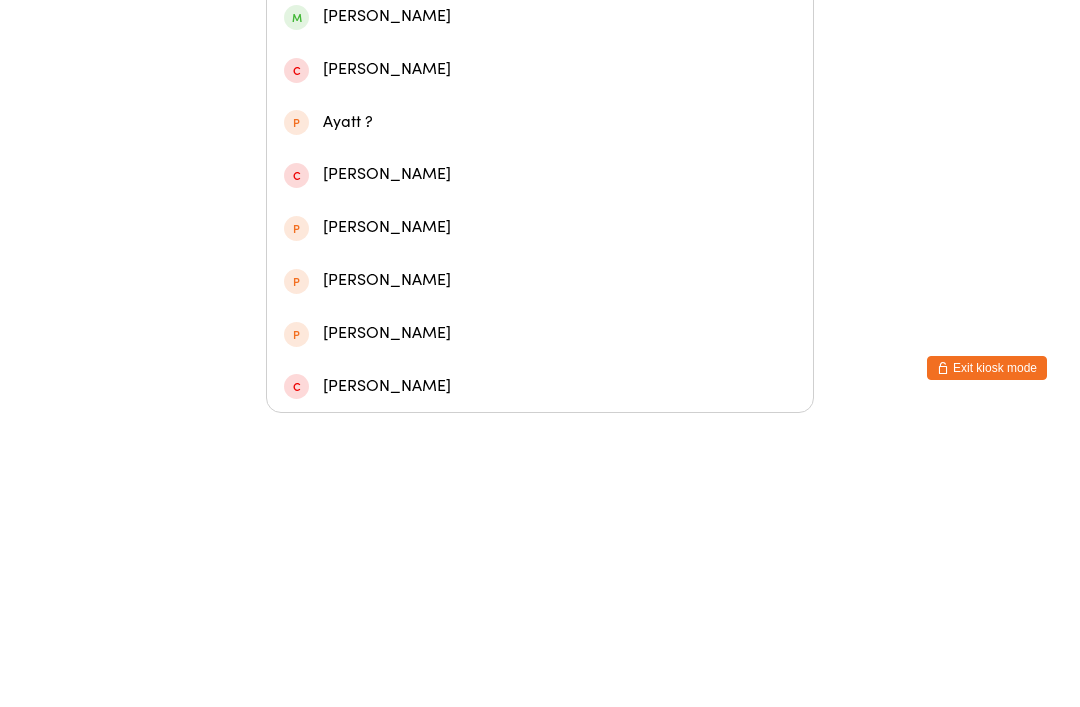 type on "[PERSON_NAME]" 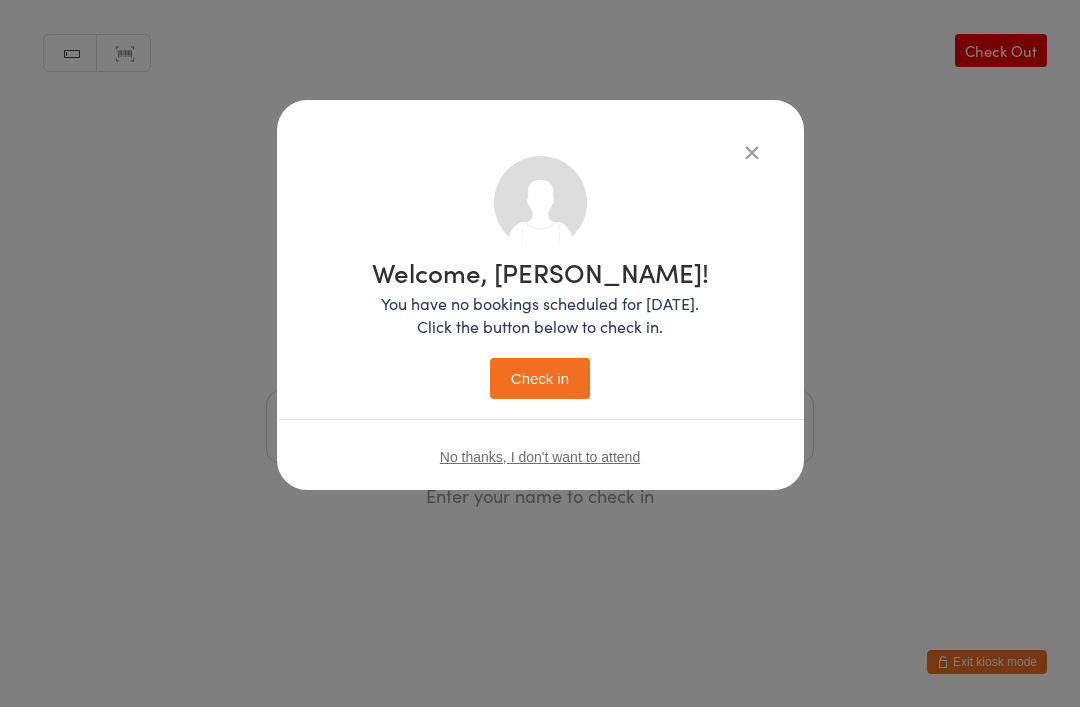 click on "Check in" at bounding box center [540, 378] 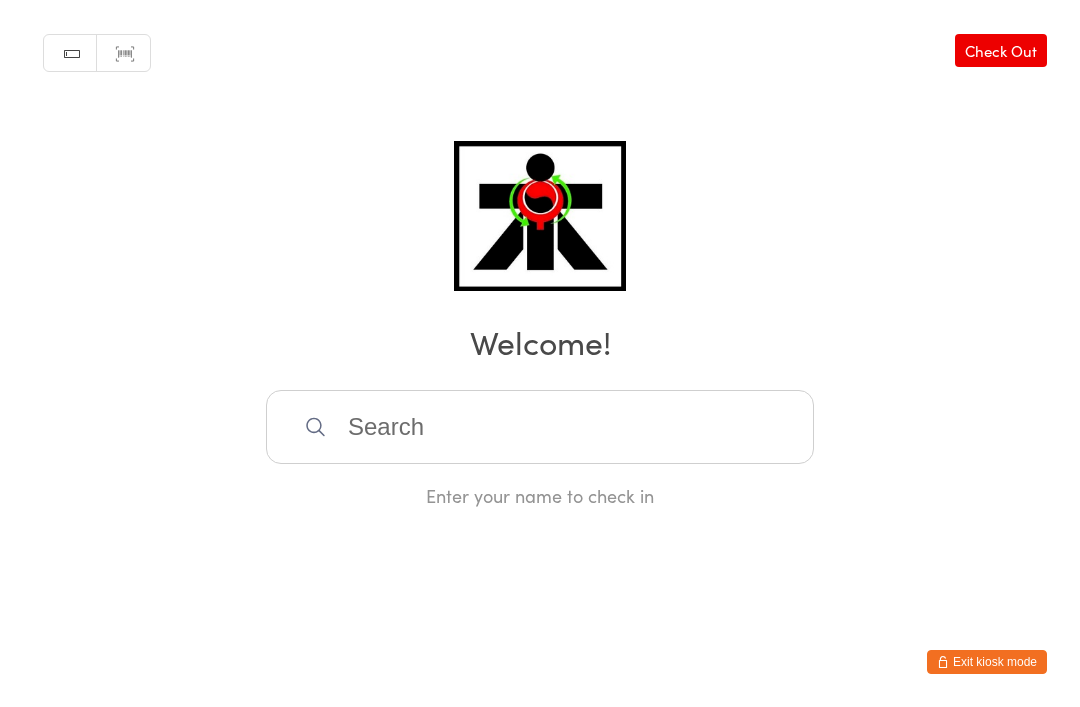 click at bounding box center [540, 427] 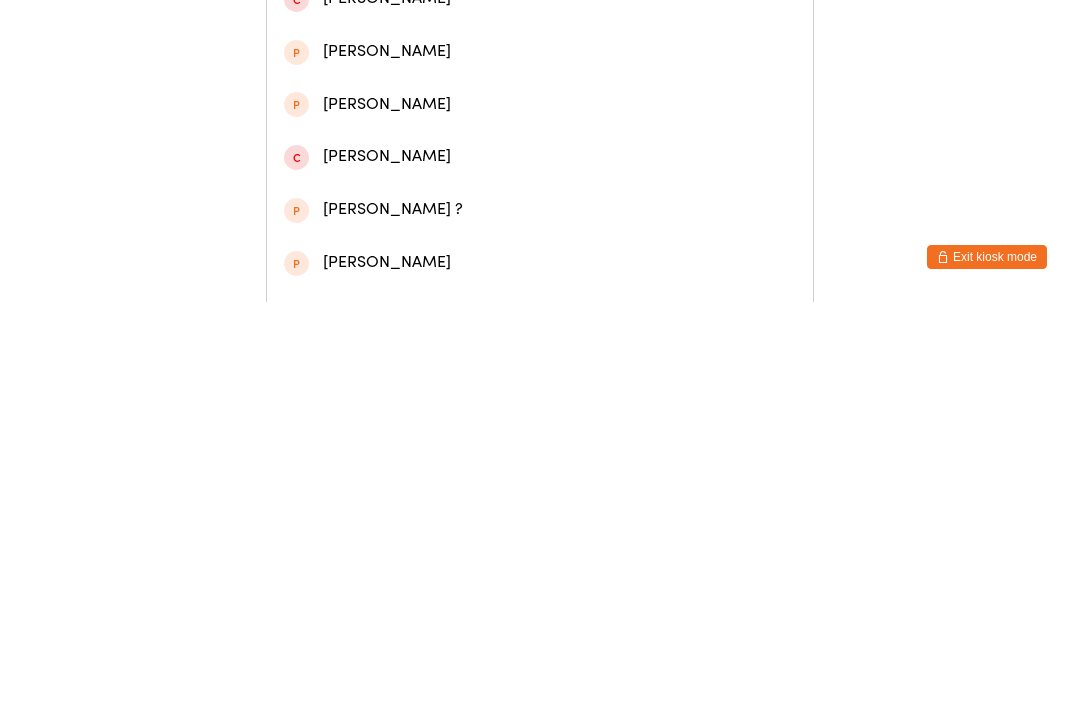 type on "Calix" 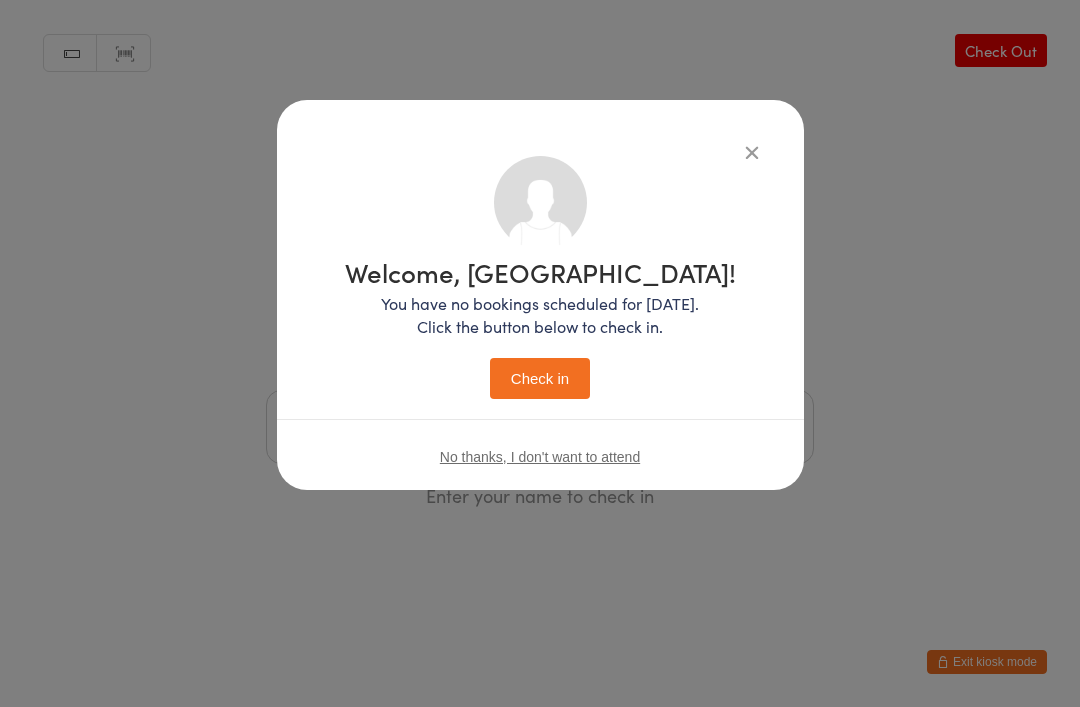 click on "Check in" at bounding box center (540, 378) 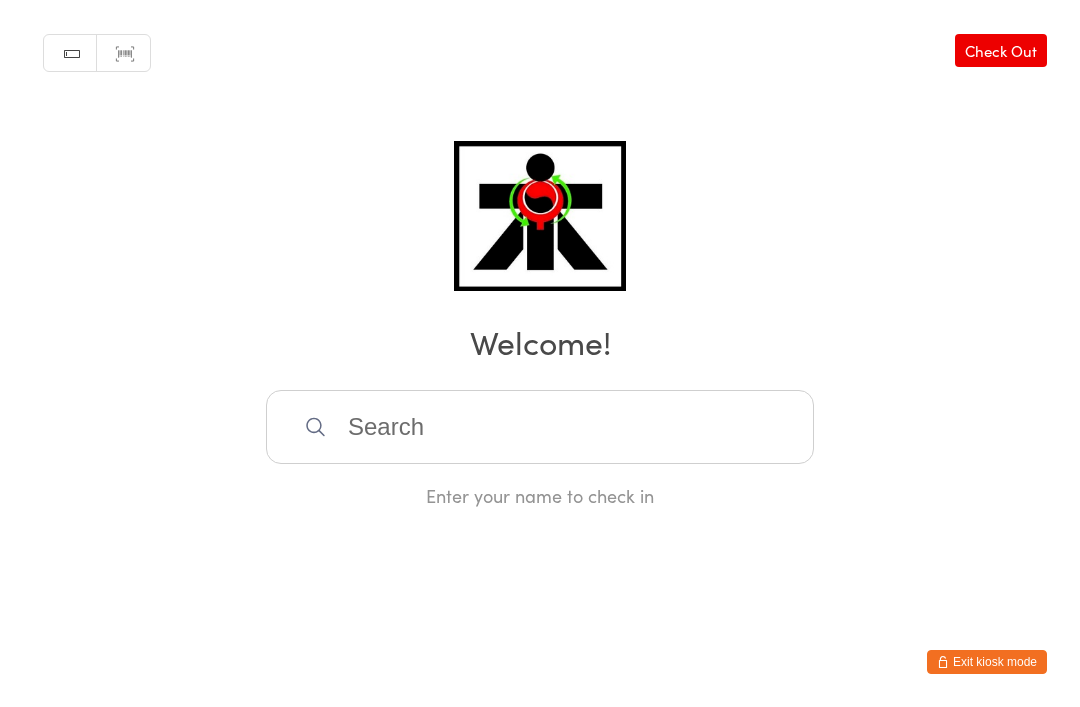 click at bounding box center [540, 427] 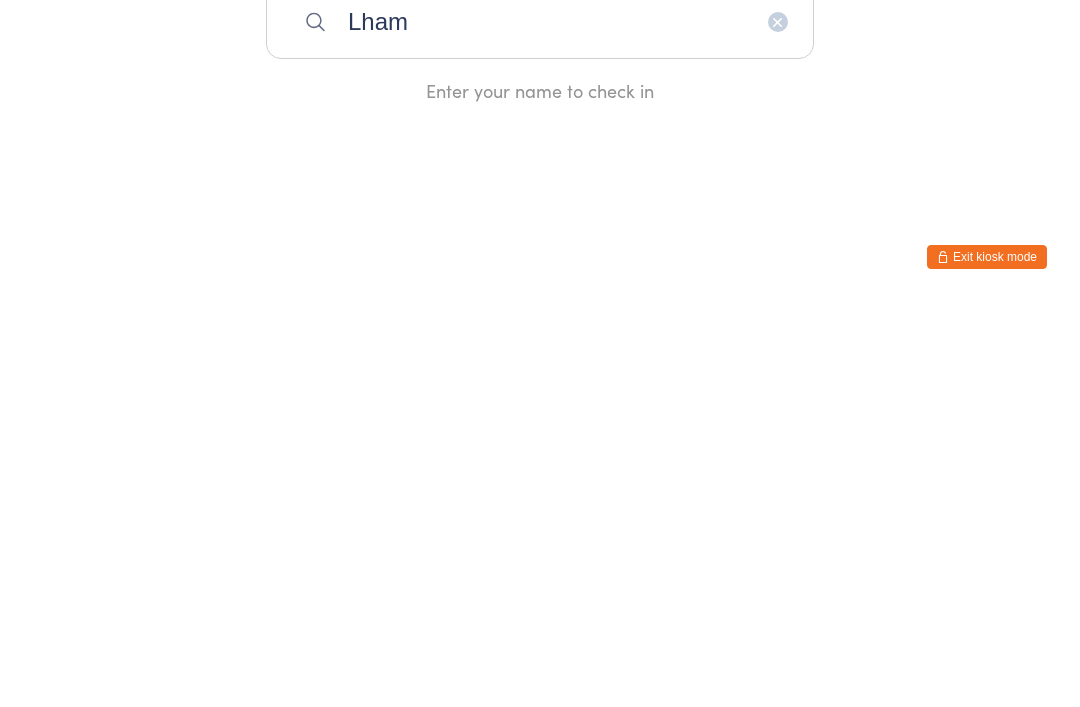 type on "Lhamo" 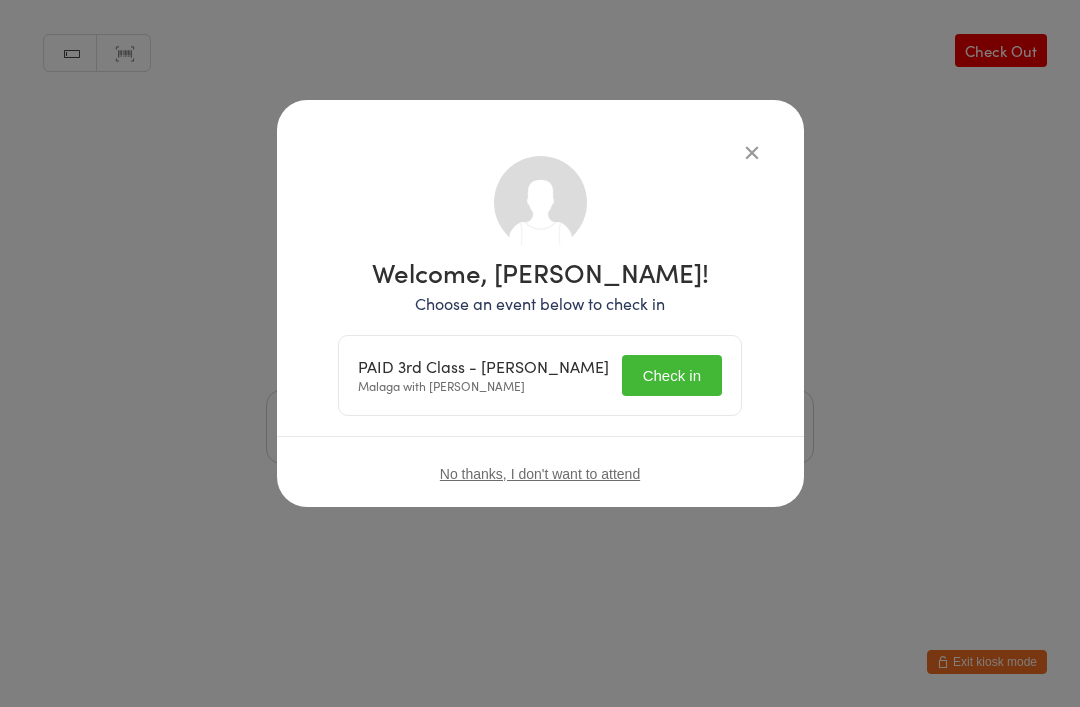 click on "Check in" at bounding box center (672, 375) 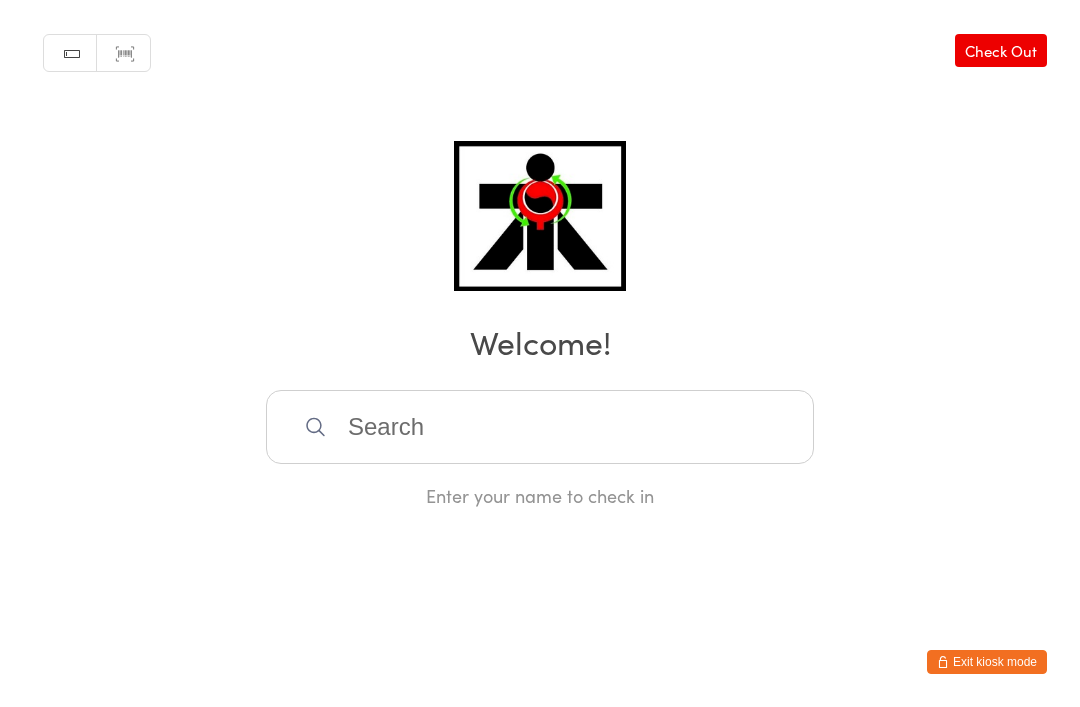 click at bounding box center [540, 427] 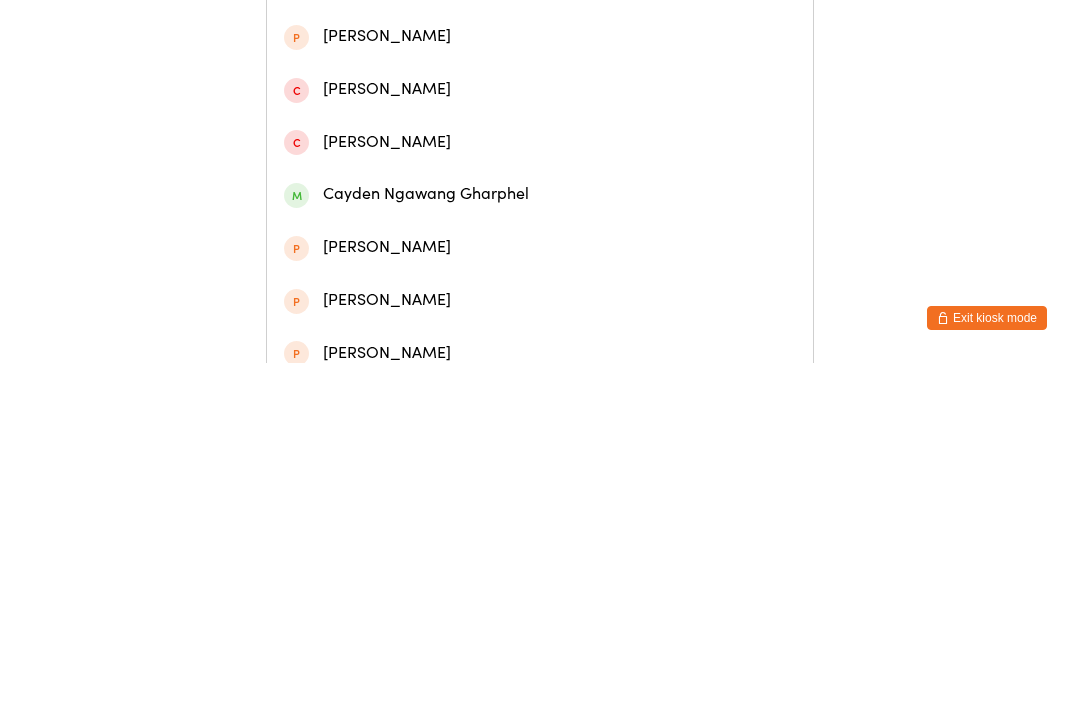 scroll, scrollTop: 428, scrollLeft: 0, axis: vertical 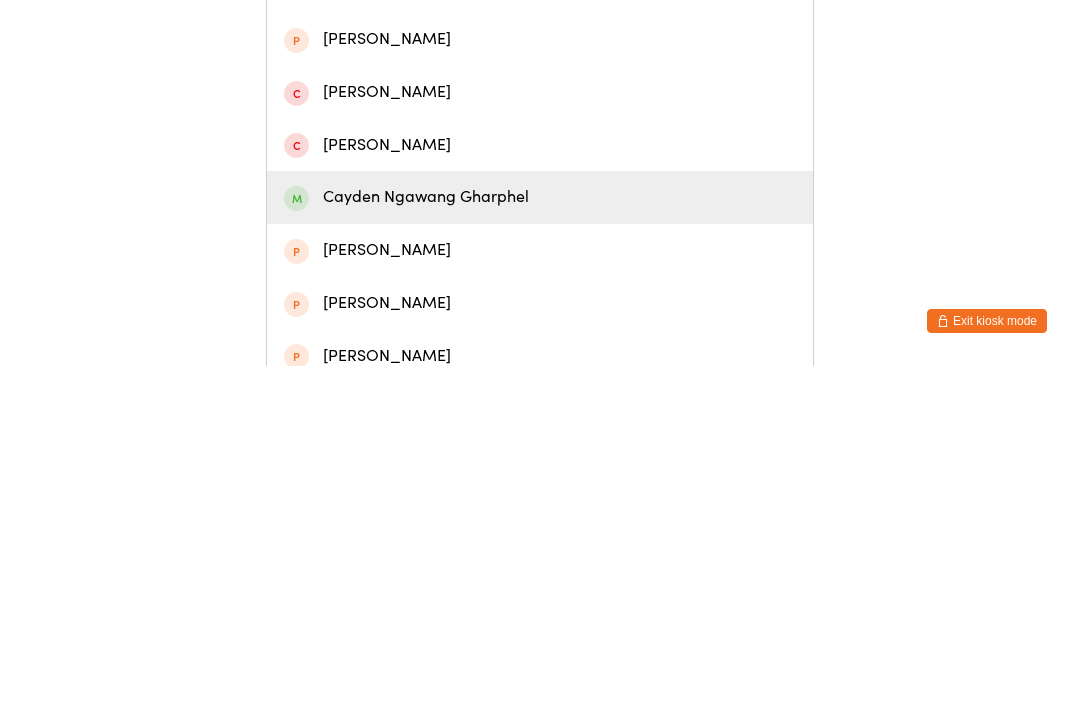 type on "Cayden" 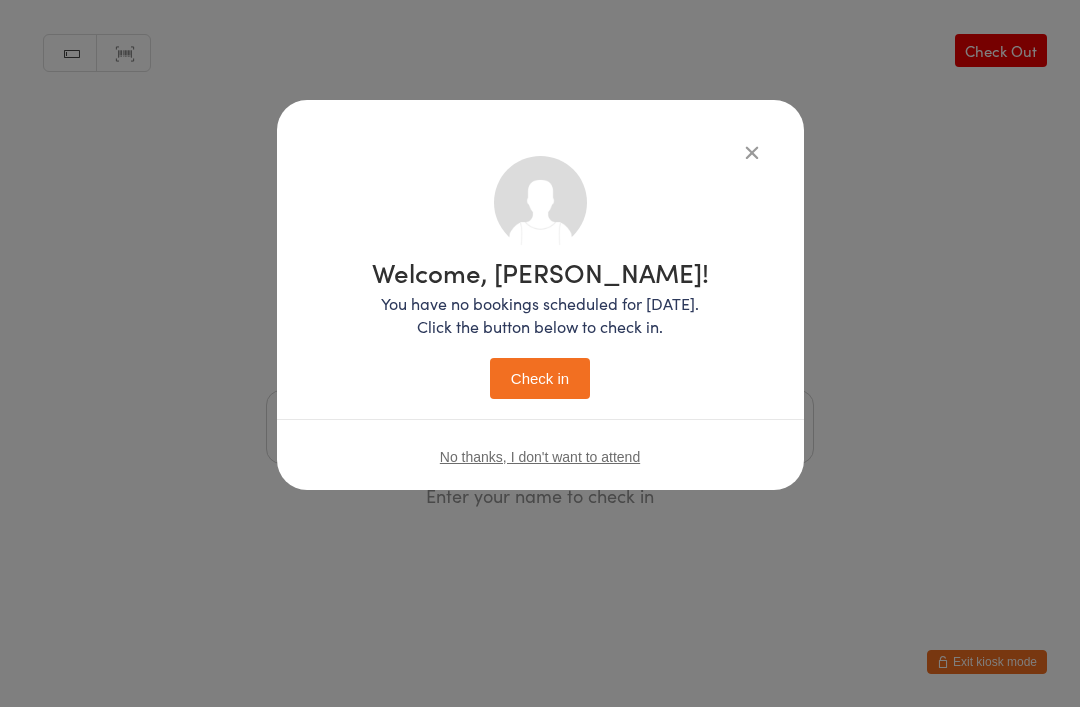 click on "Check in" at bounding box center [540, 378] 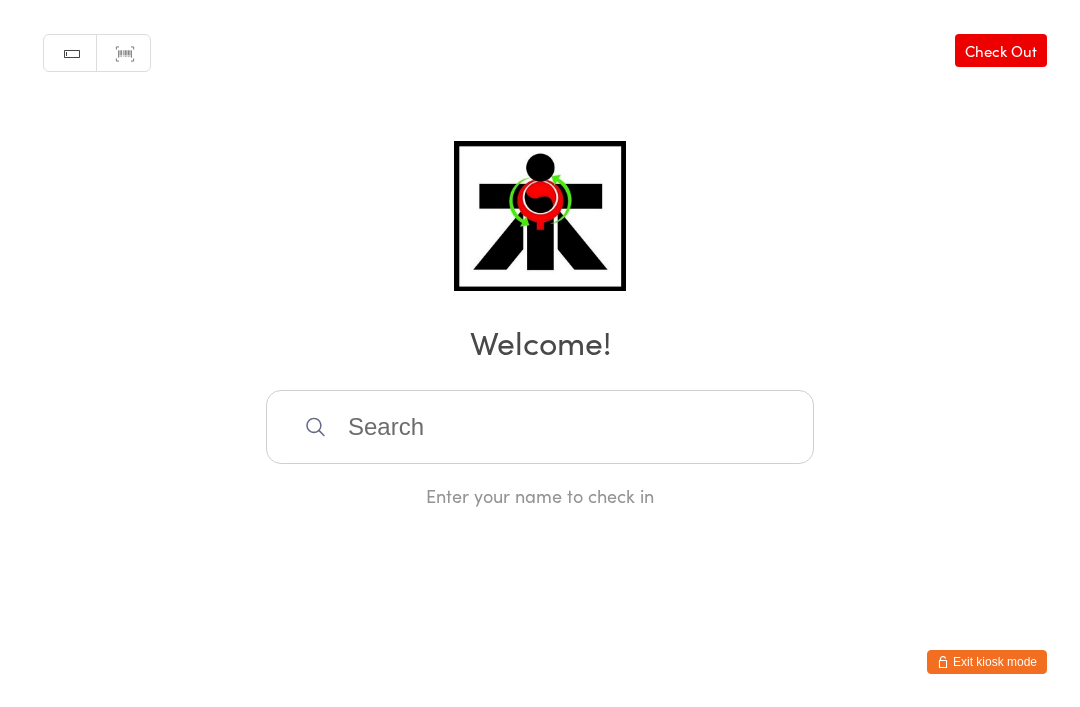 click at bounding box center [540, 427] 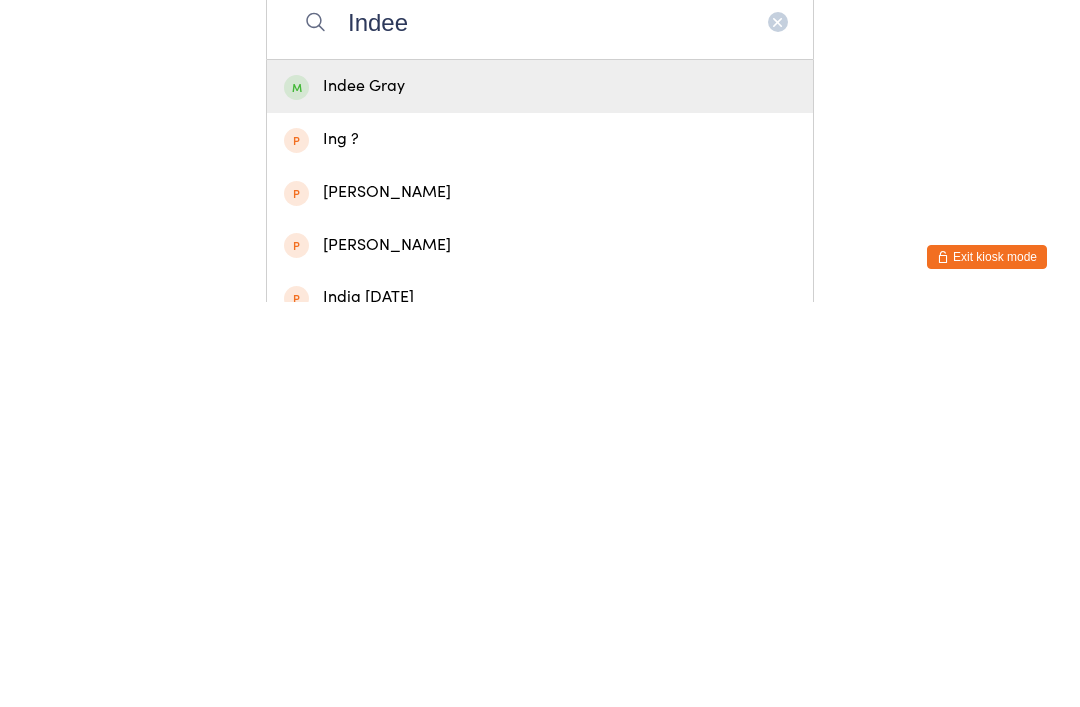 type on "Indee" 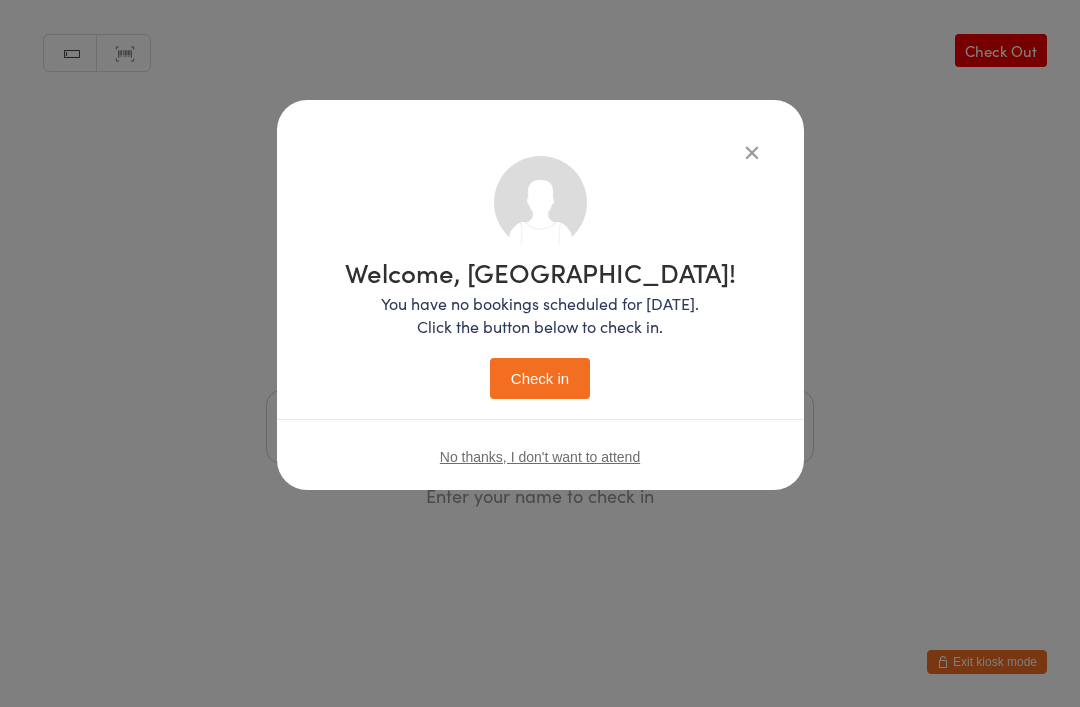 click on "Check in" at bounding box center [540, 378] 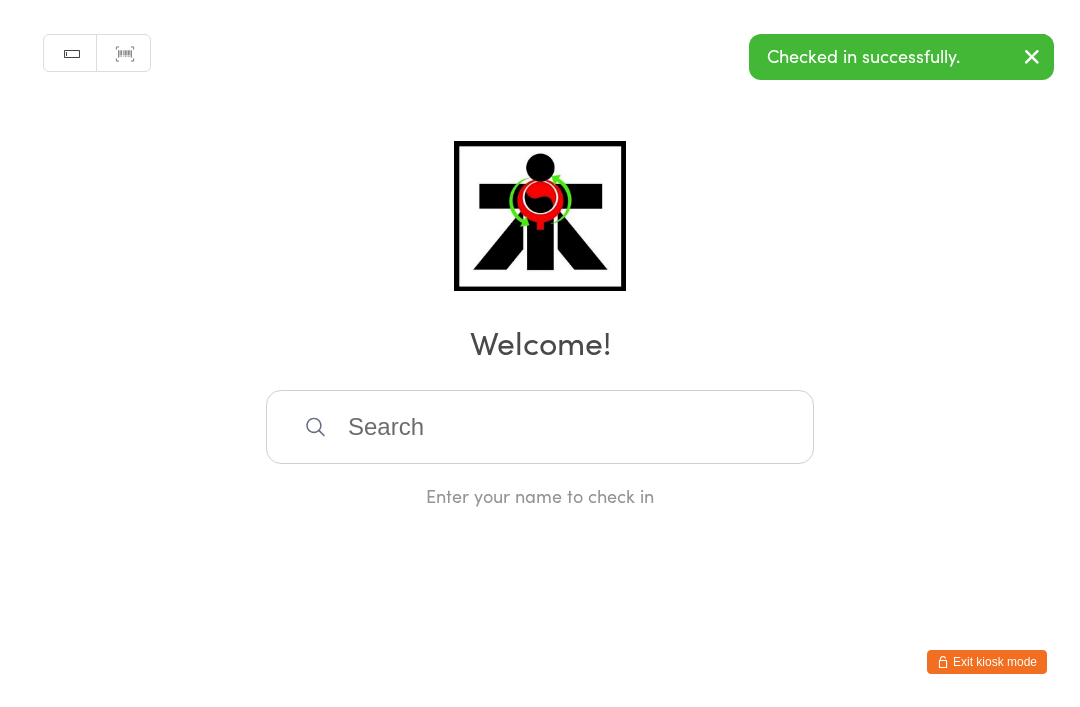 click at bounding box center [540, 427] 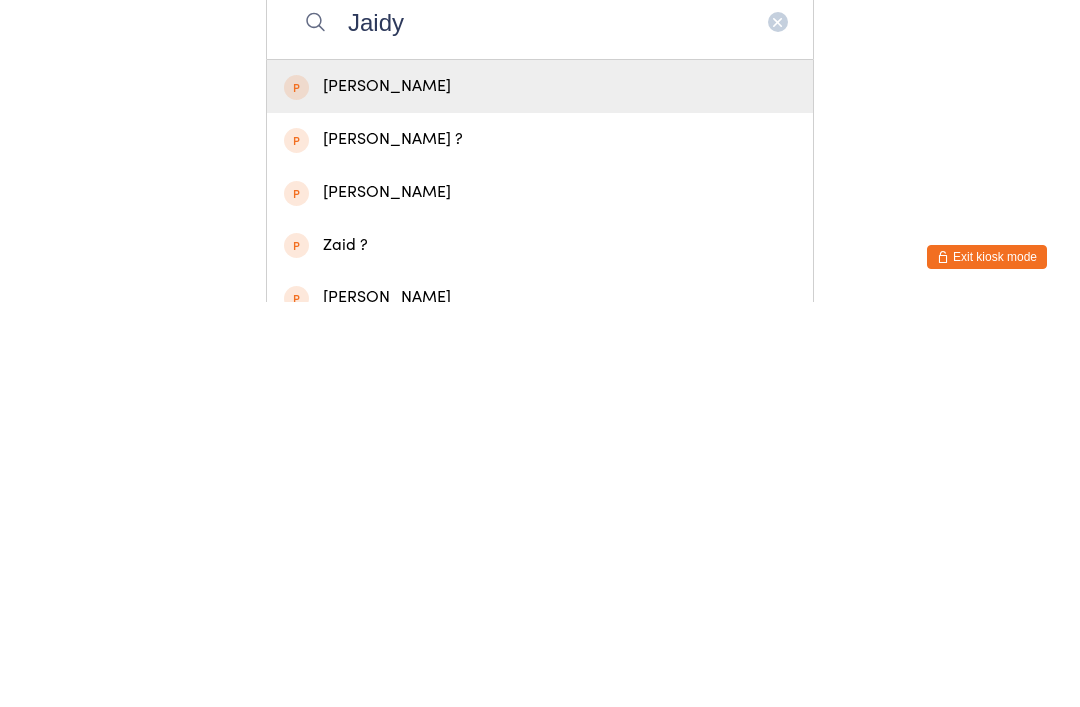 type on "Jaidyn" 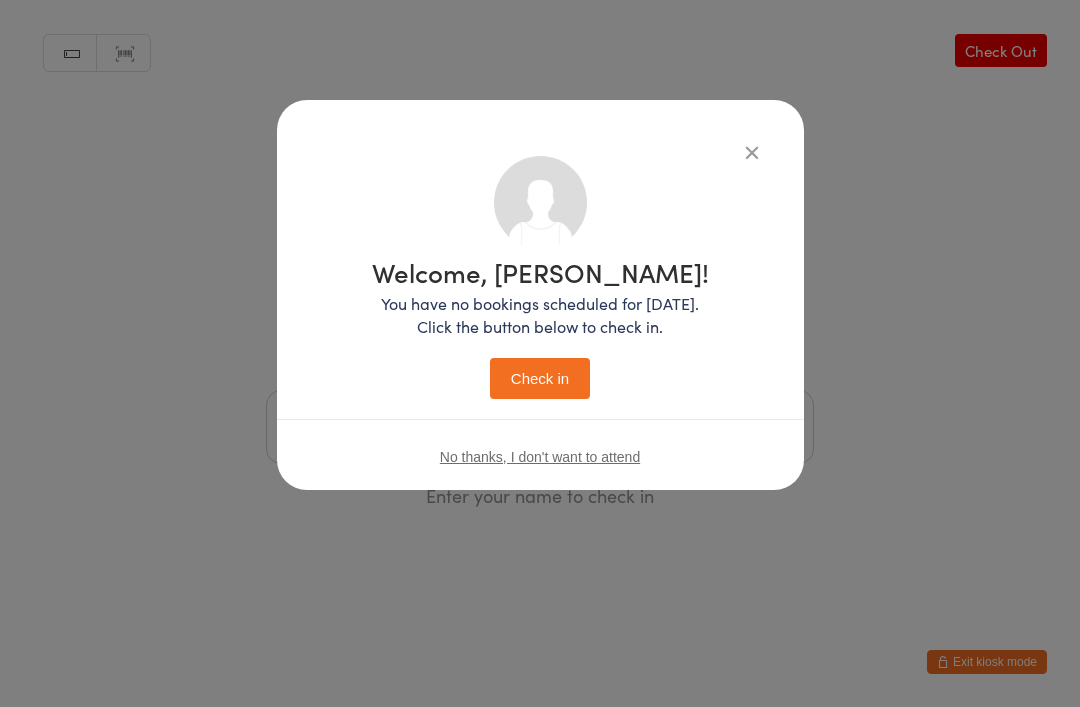 click on "Check in" at bounding box center [540, 378] 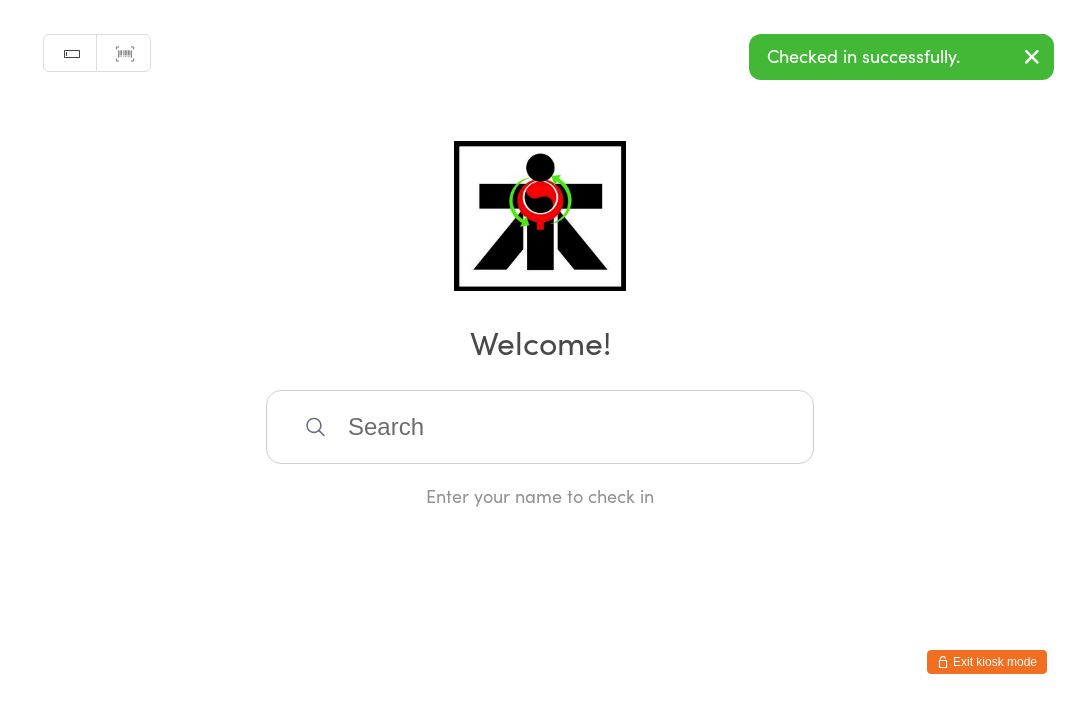 click at bounding box center [540, 427] 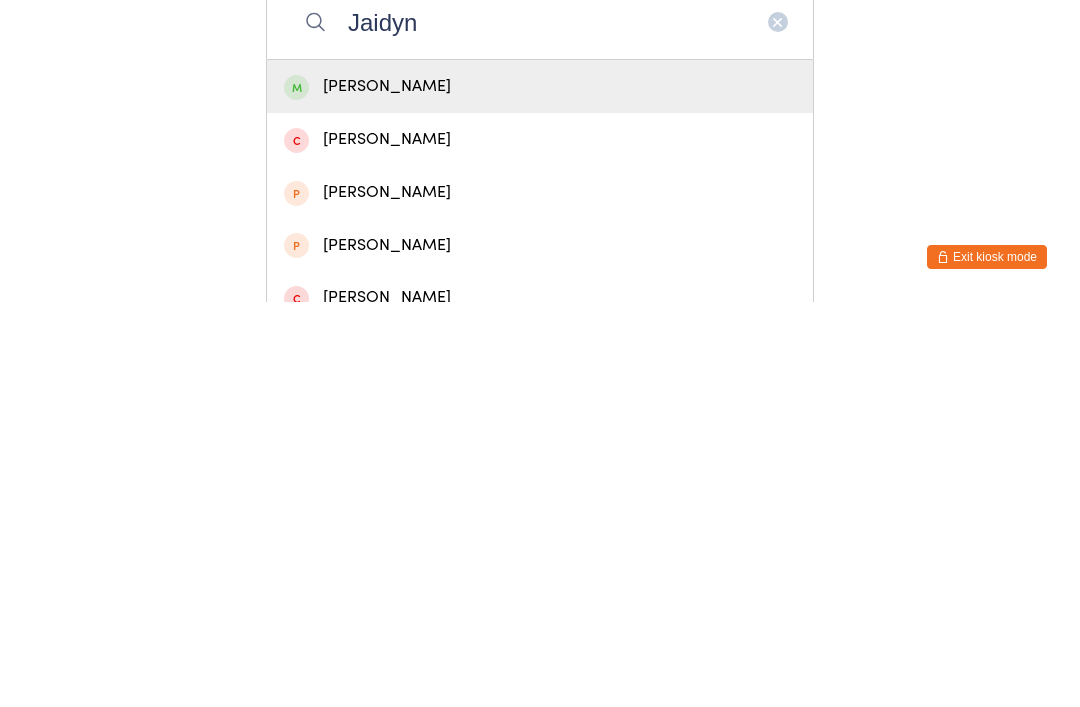 type on "Jaidyn" 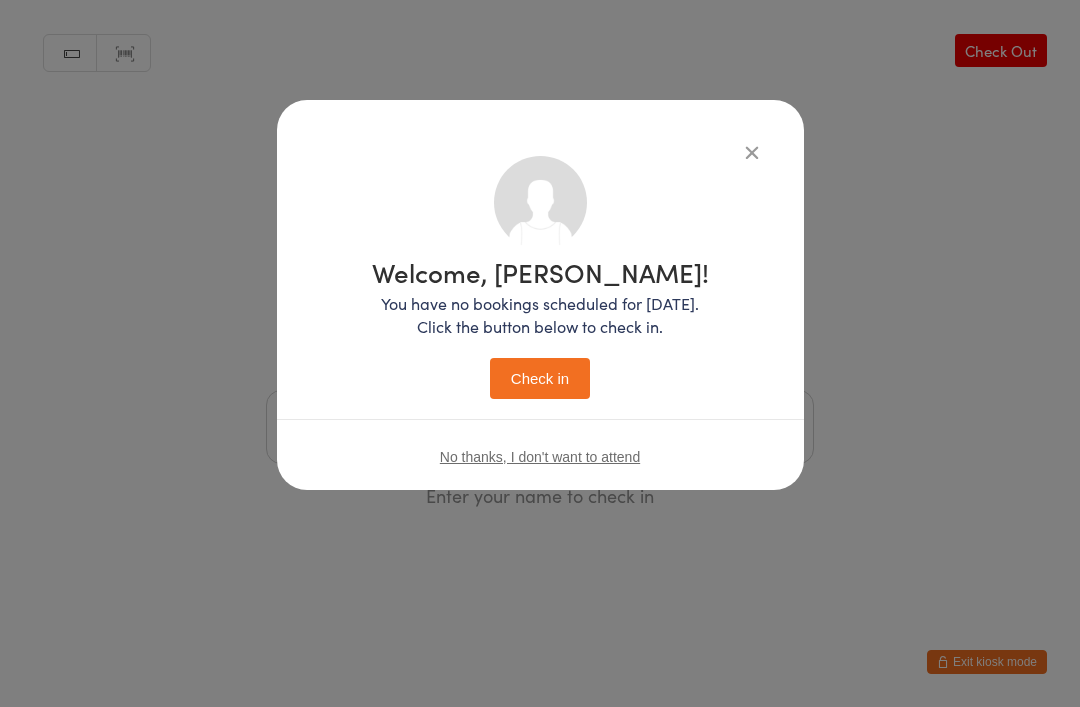 click on "Check in" at bounding box center [540, 378] 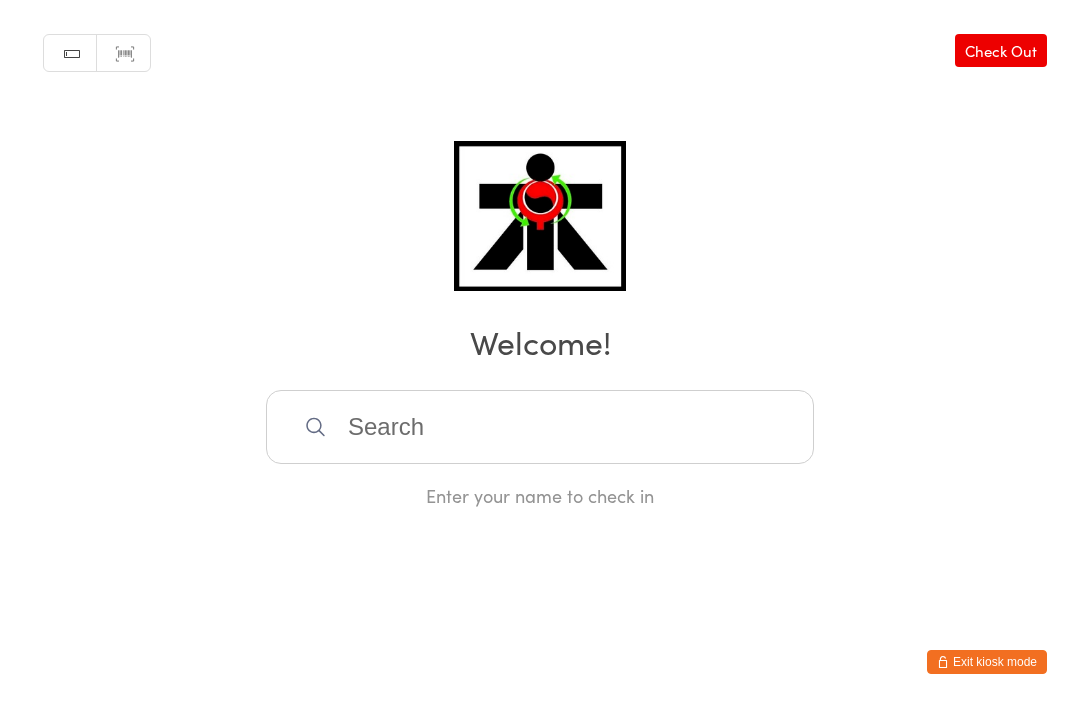 click on "You have now entered Kiosk Mode. Members will be able to check themselves in using the search field below. Click "Exit kiosk mode" below to exit Kiosk Mode at any time. Checked in successfully. Manual search Scanner input Check Out Welcome! Enter your name to check in Exit kiosk mode" at bounding box center (540, 353) 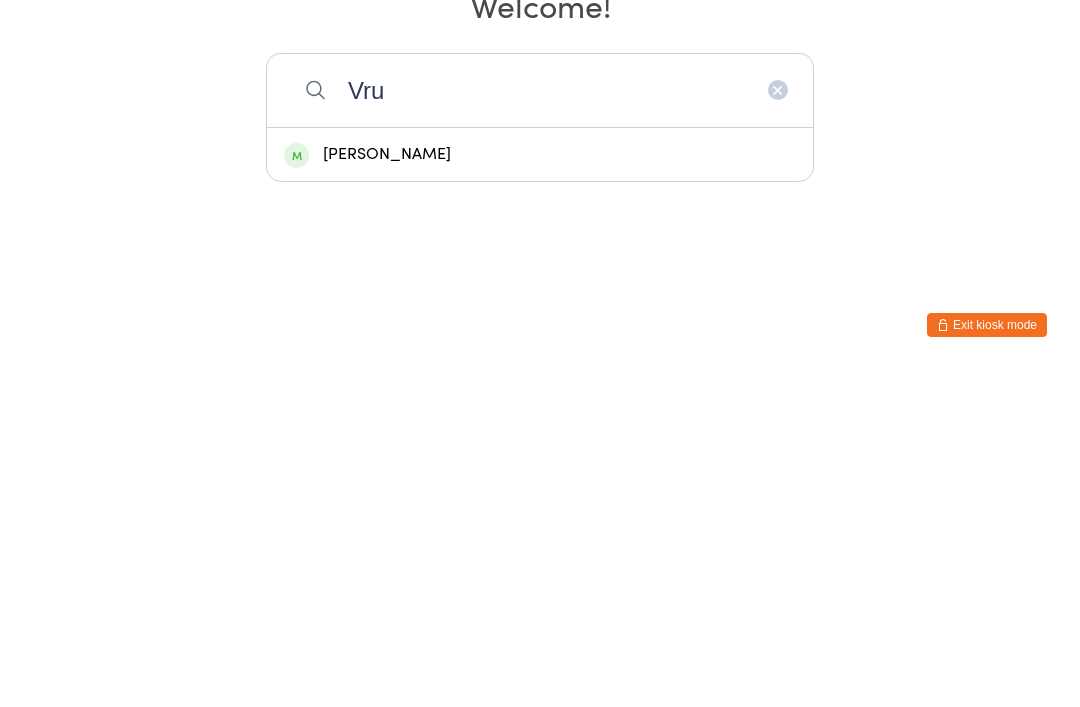 type on "Vru" 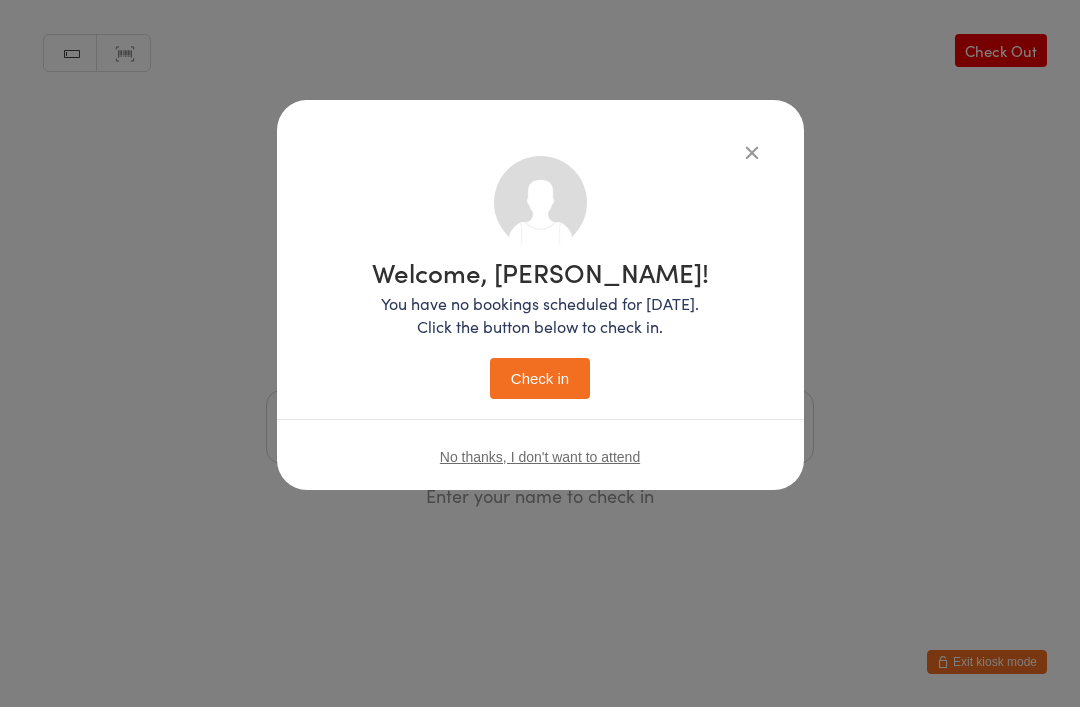 click on "Welcome, [PERSON_NAME]! You have no bookings scheduled for [DATE]. Click the button below to check in. Check in" at bounding box center [540, 329] 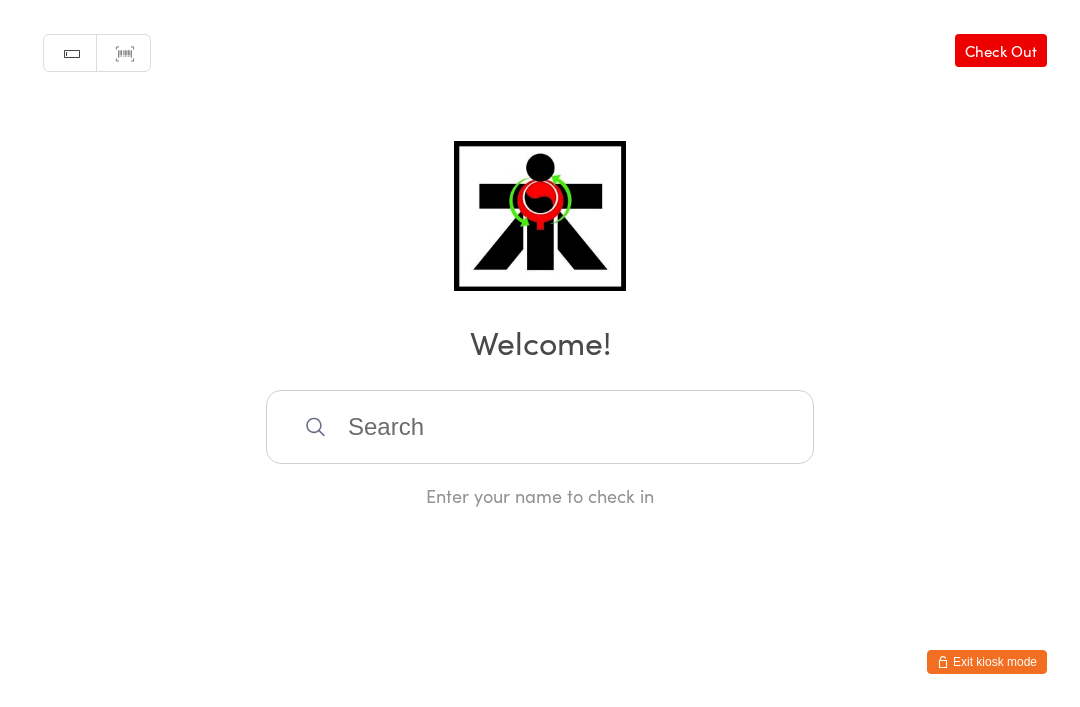 click at bounding box center [540, 427] 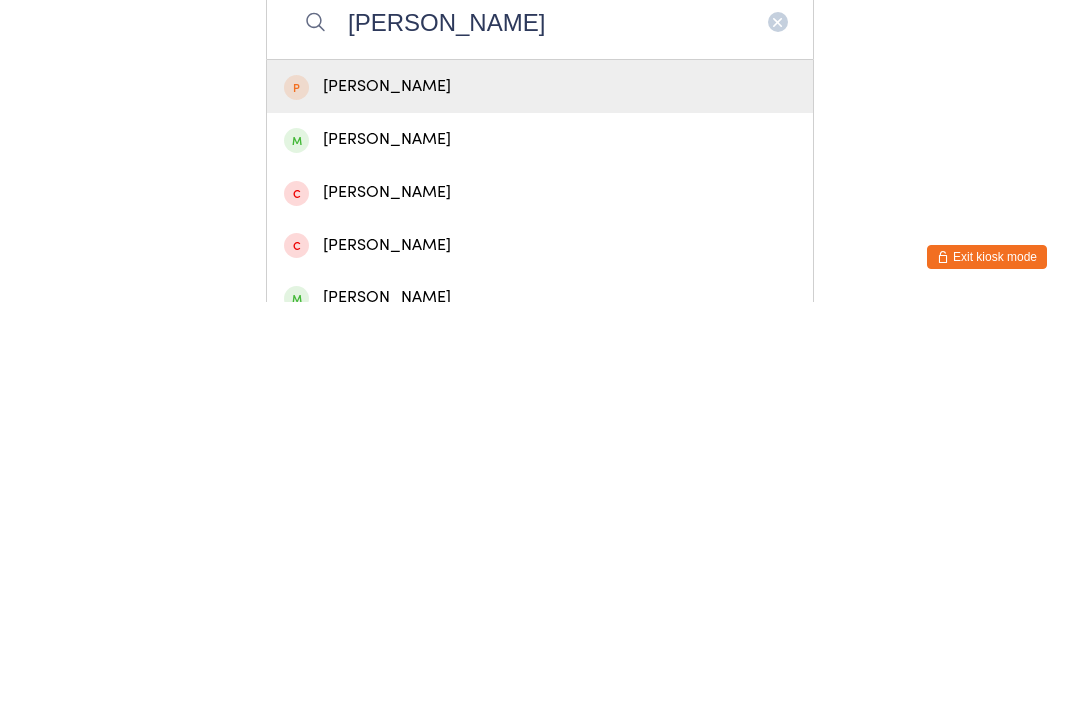 type on "[PERSON_NAME]" 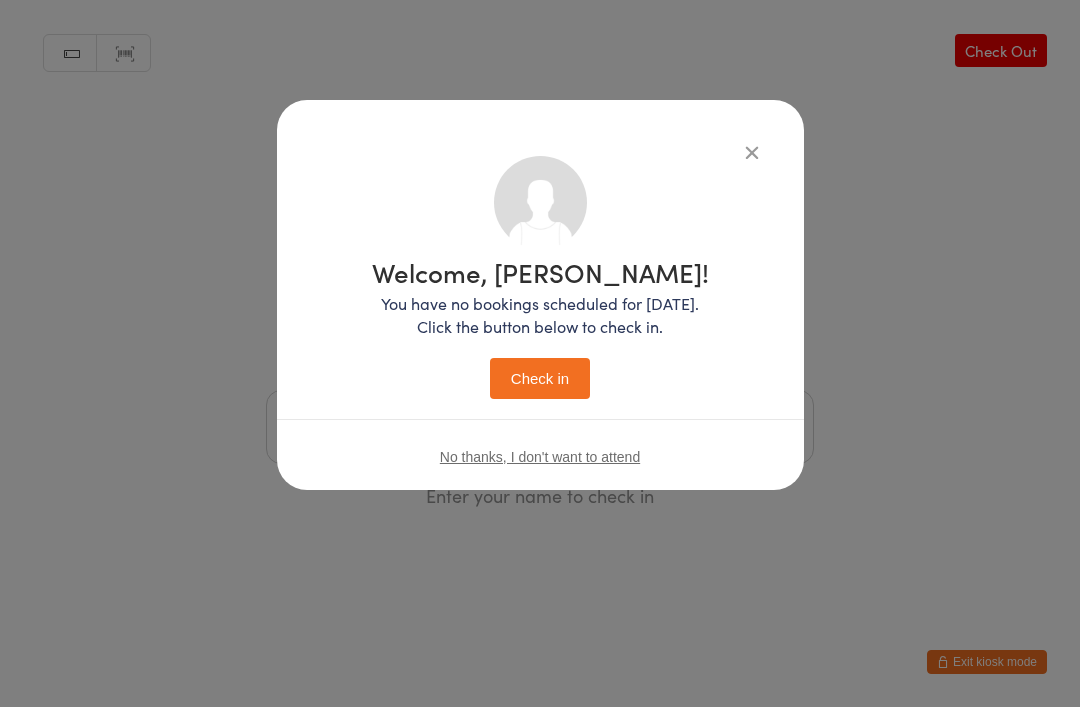 click on "Check in" at bounding box center [540, 378] 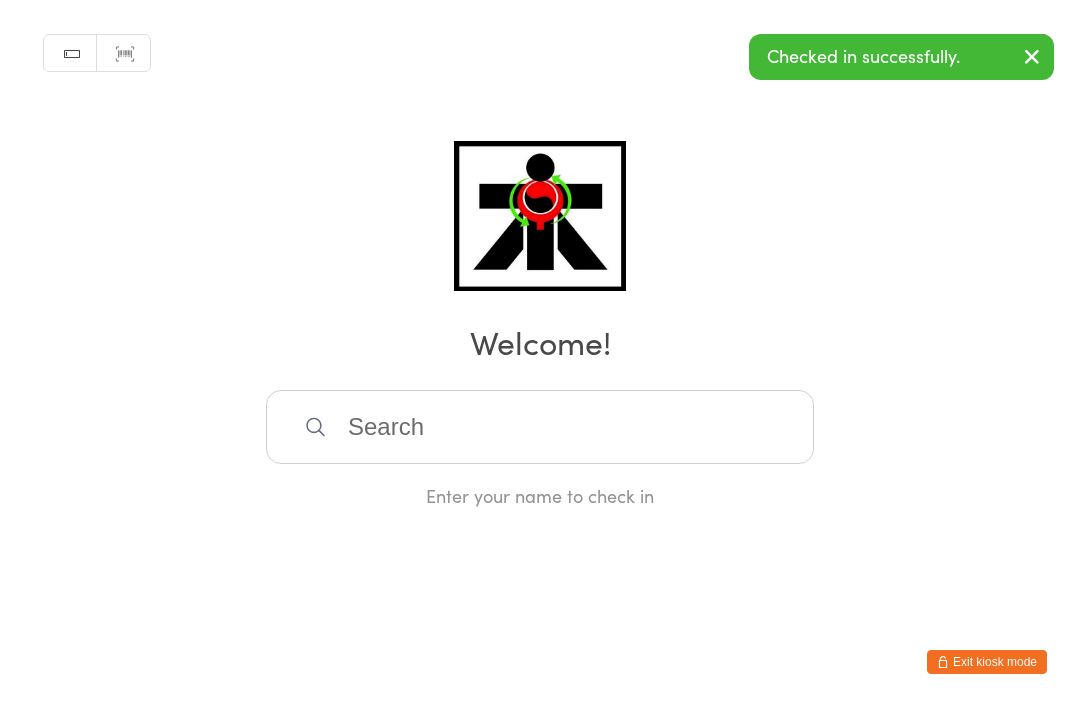 click at bounding box center [540, 427] 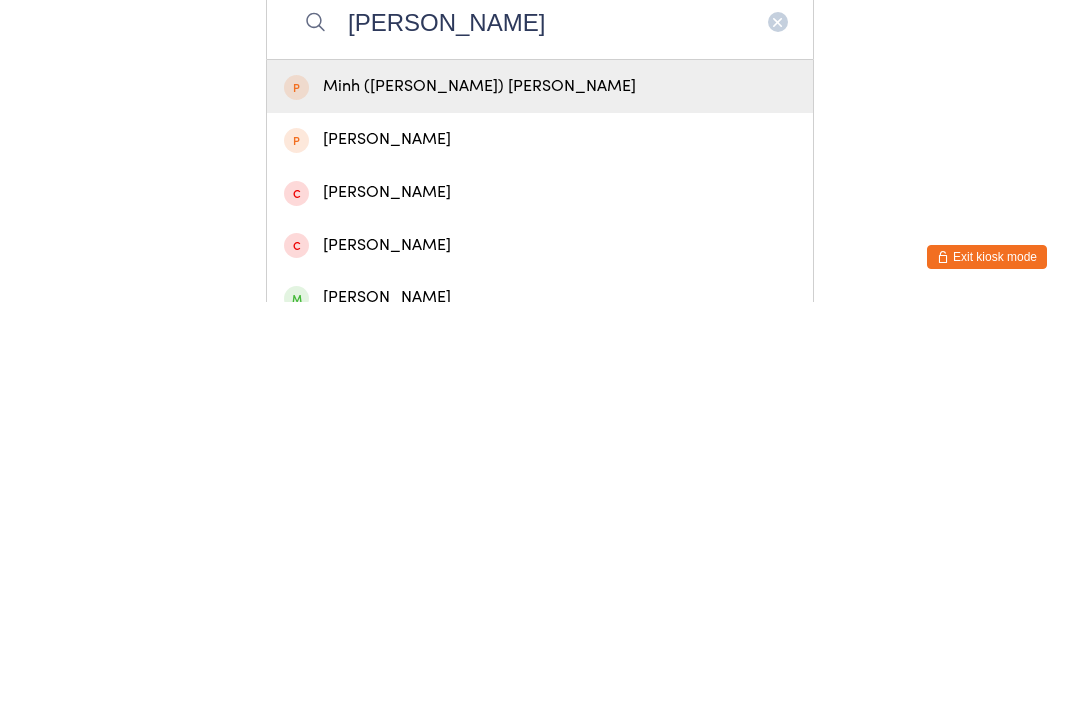 type on "[PERSON_NAME]" 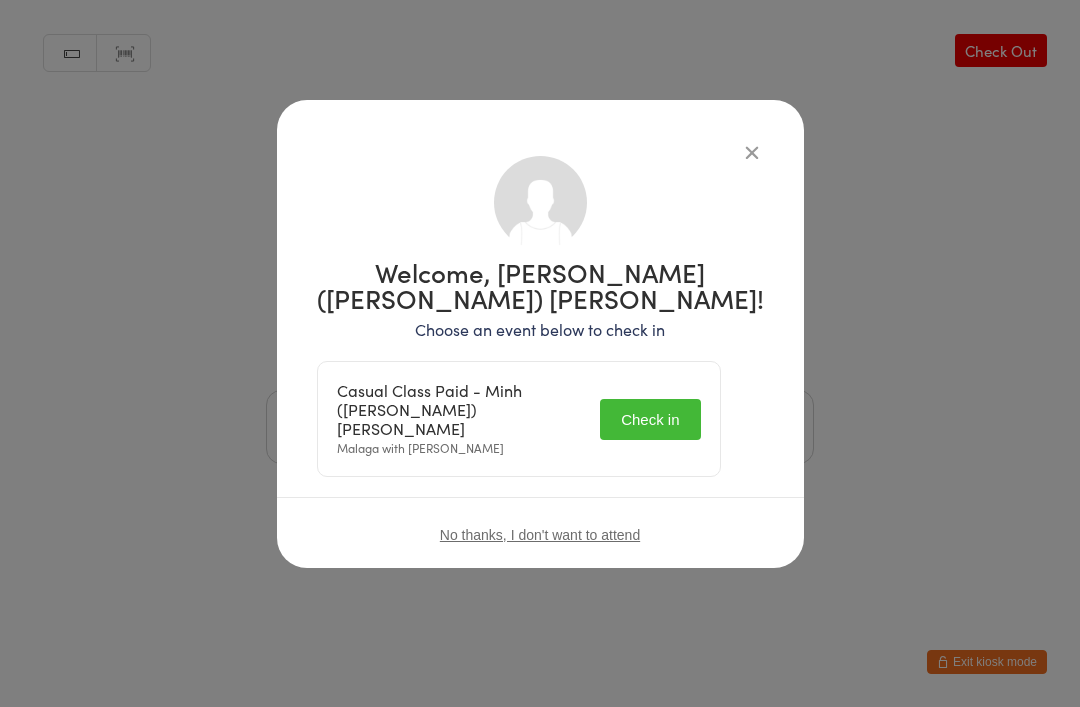 click on "Check in" at bounding box center [650, 419] 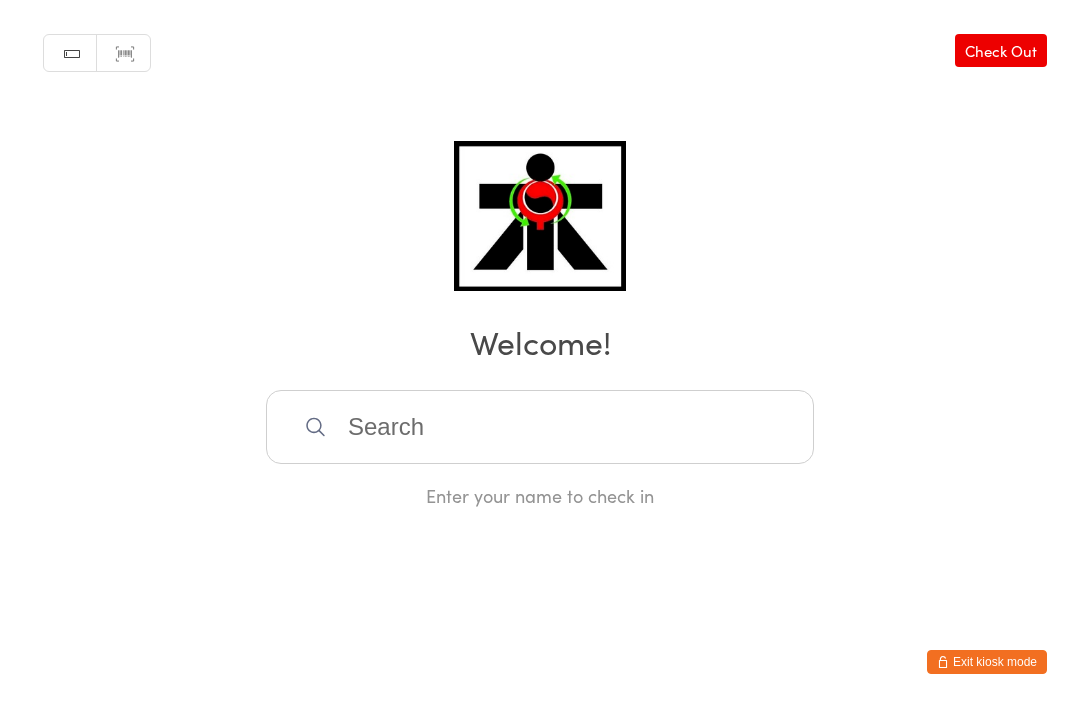click at bounding box center [540, 427] 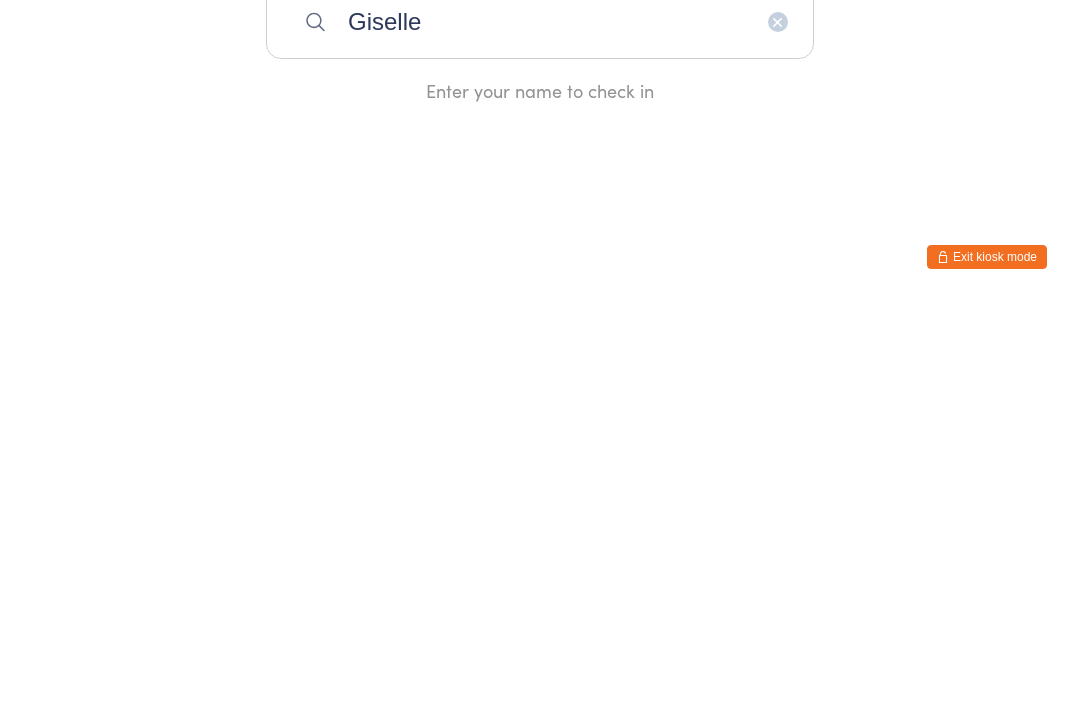 type on "Giselle" 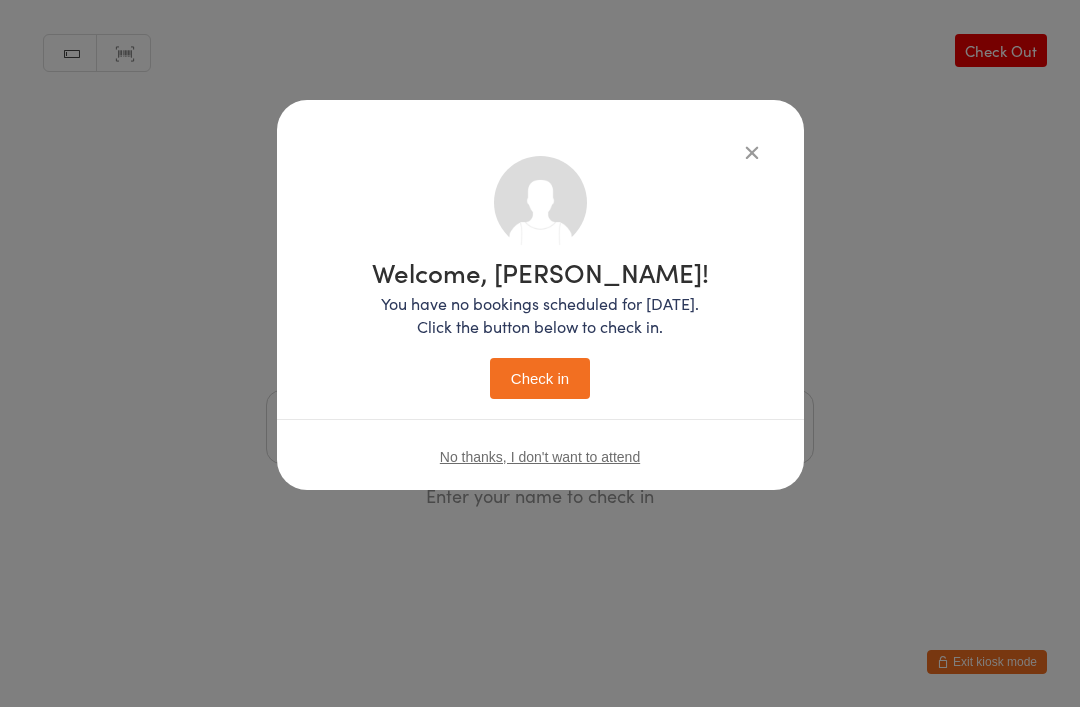 click on "Welcome, [PERSON_NAME]! You have no bookings scheduled for [DATE]. Click the button below to check in. Check in" at bounding box center (540, 329) 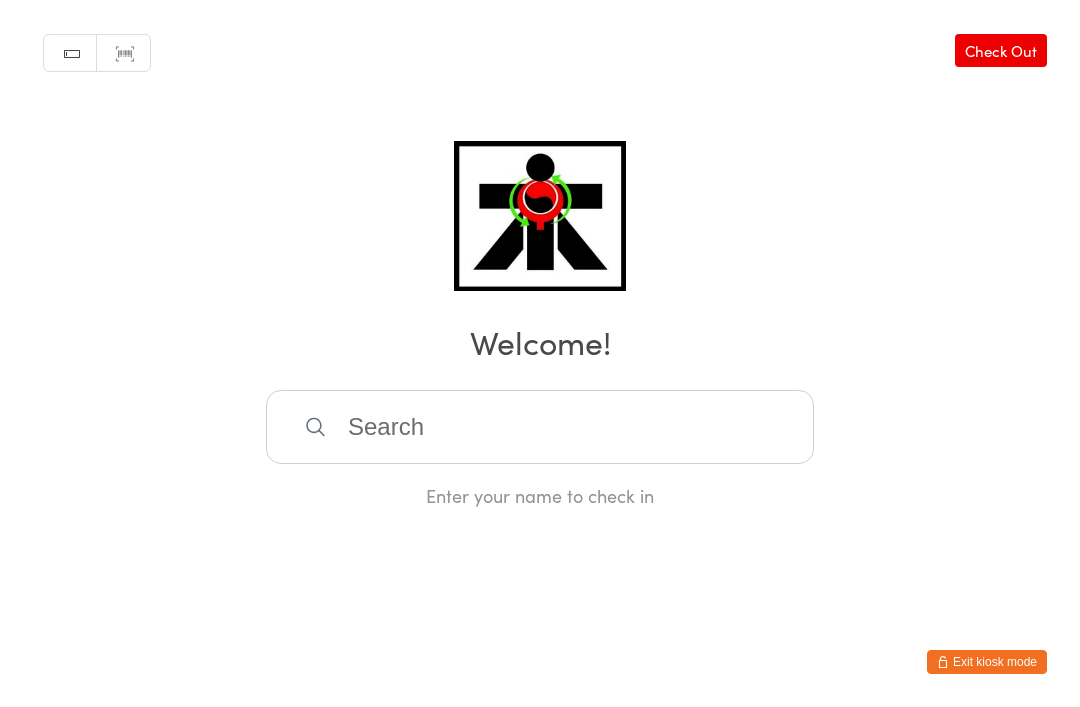 click at bounding box center (540, 427) 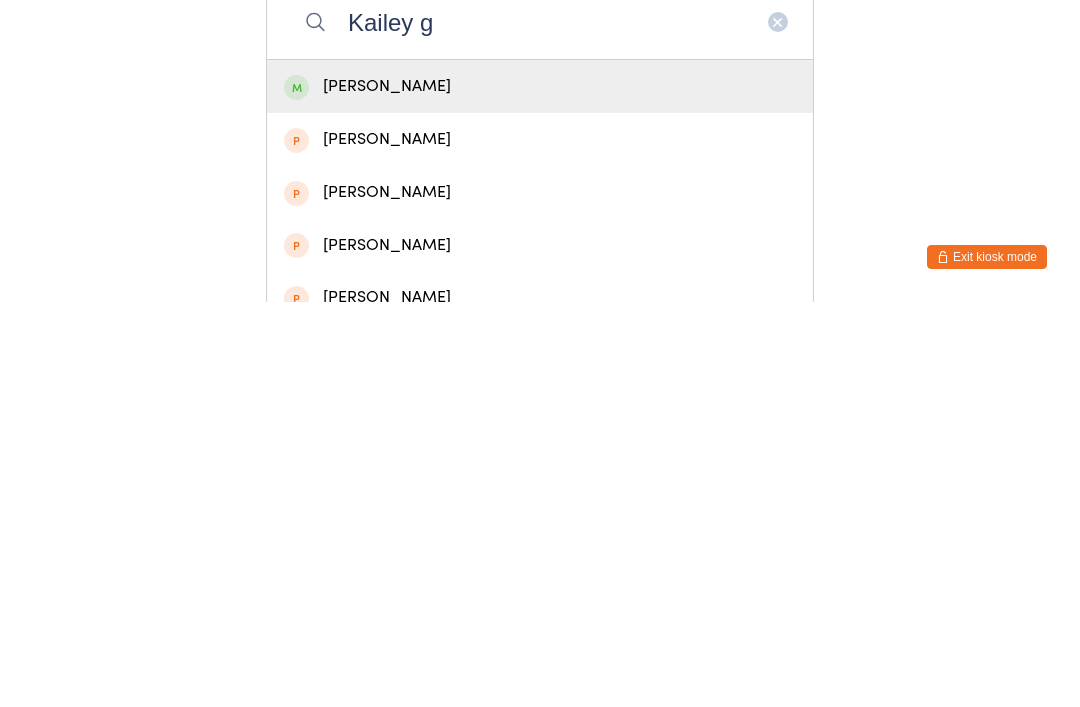 type on "Kailey g" 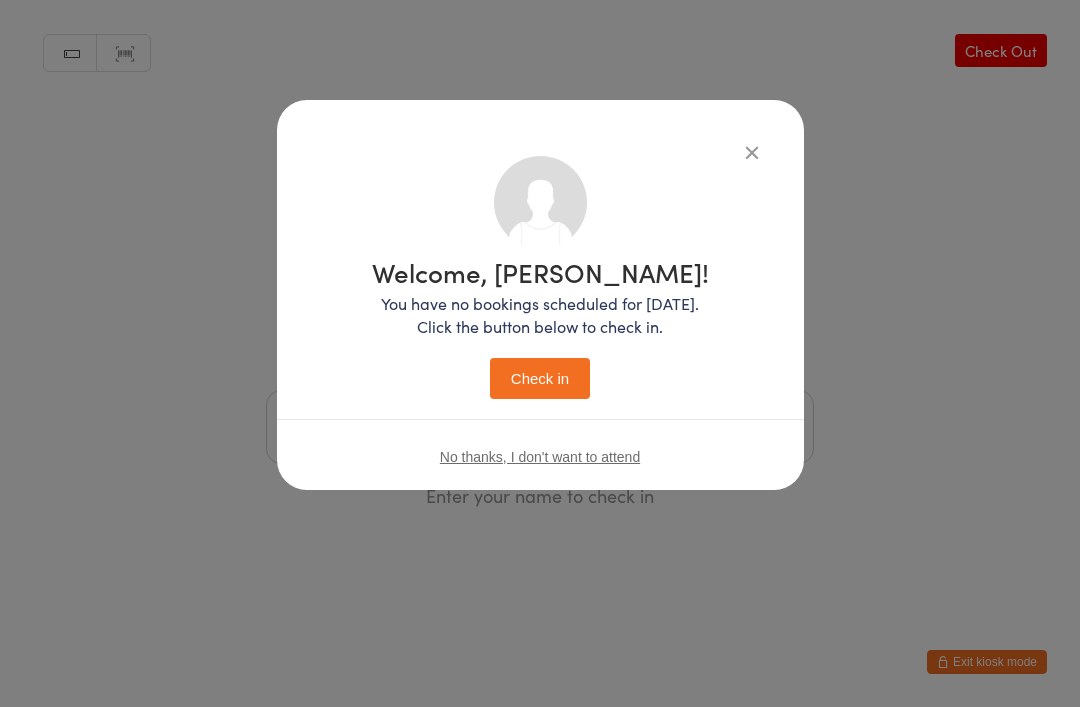 click on "Check in" at bounding box center (540, 378) 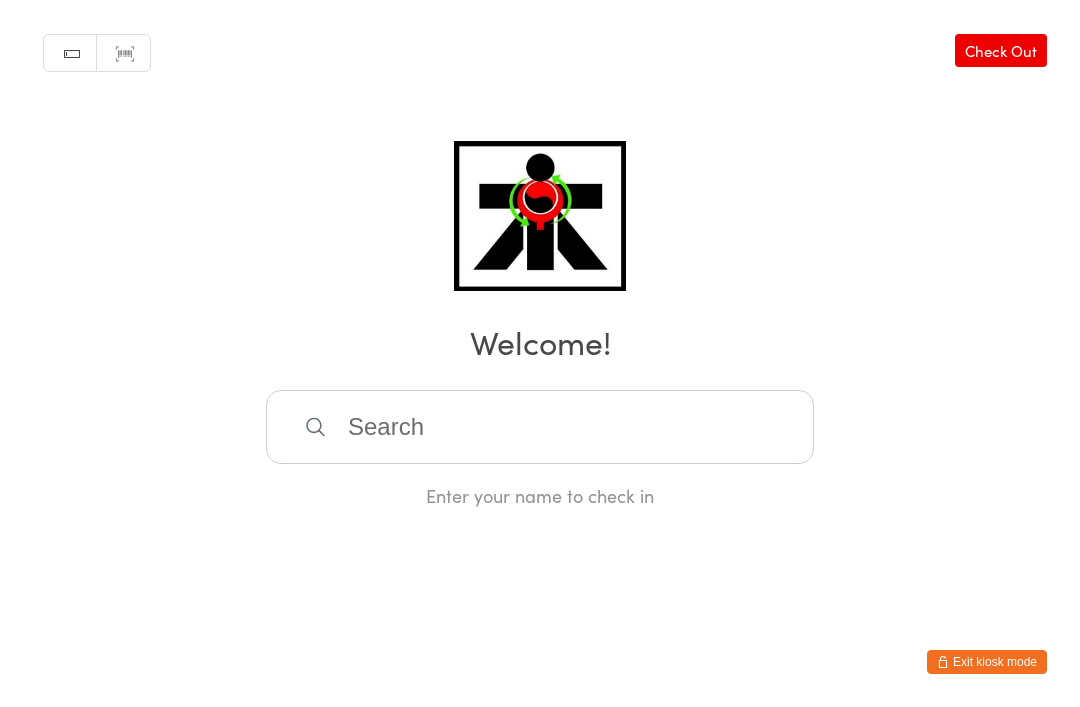 click at bounding box center (540, 427) 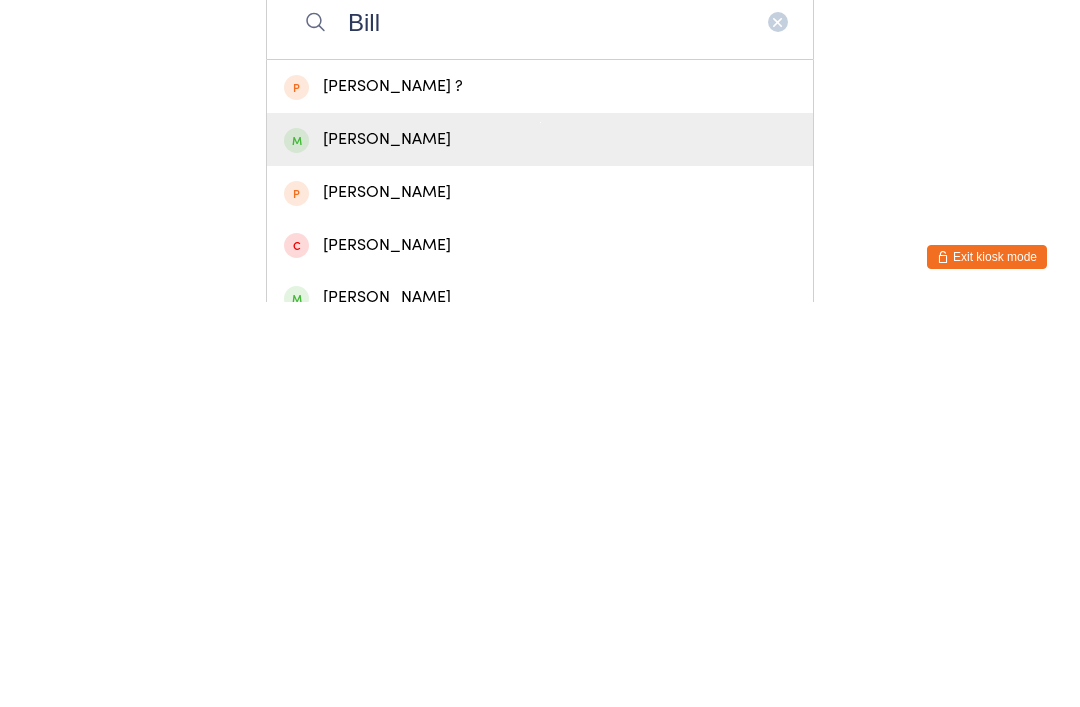 type on "Bill" 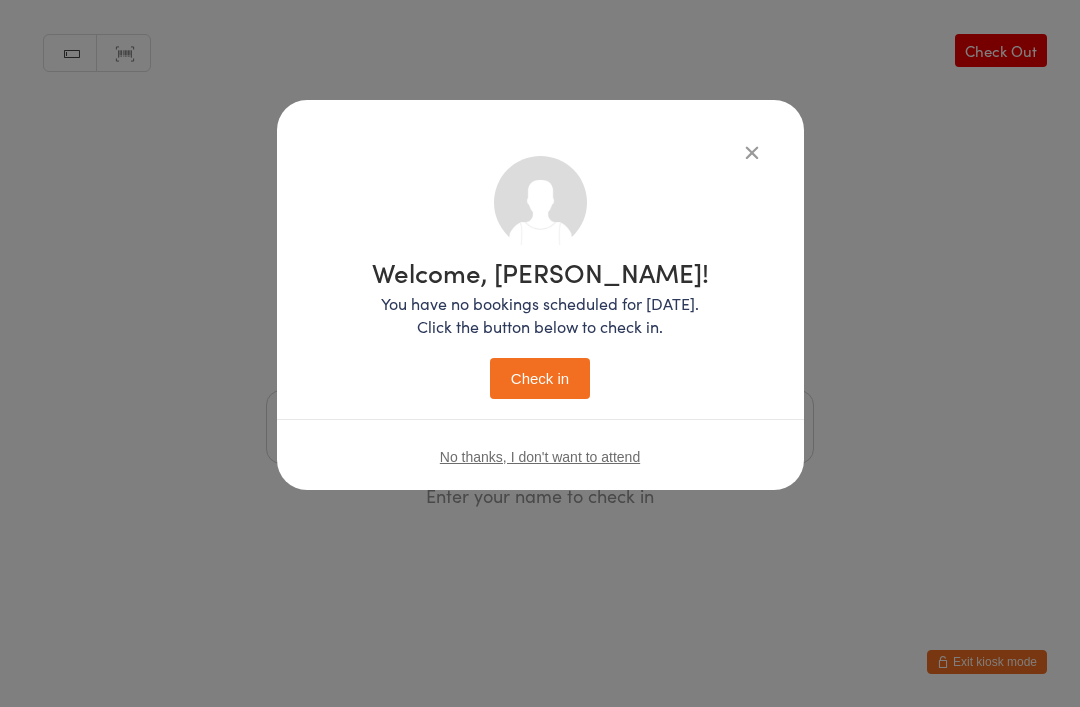 click on "Check in" at bounding box center [540, 378] 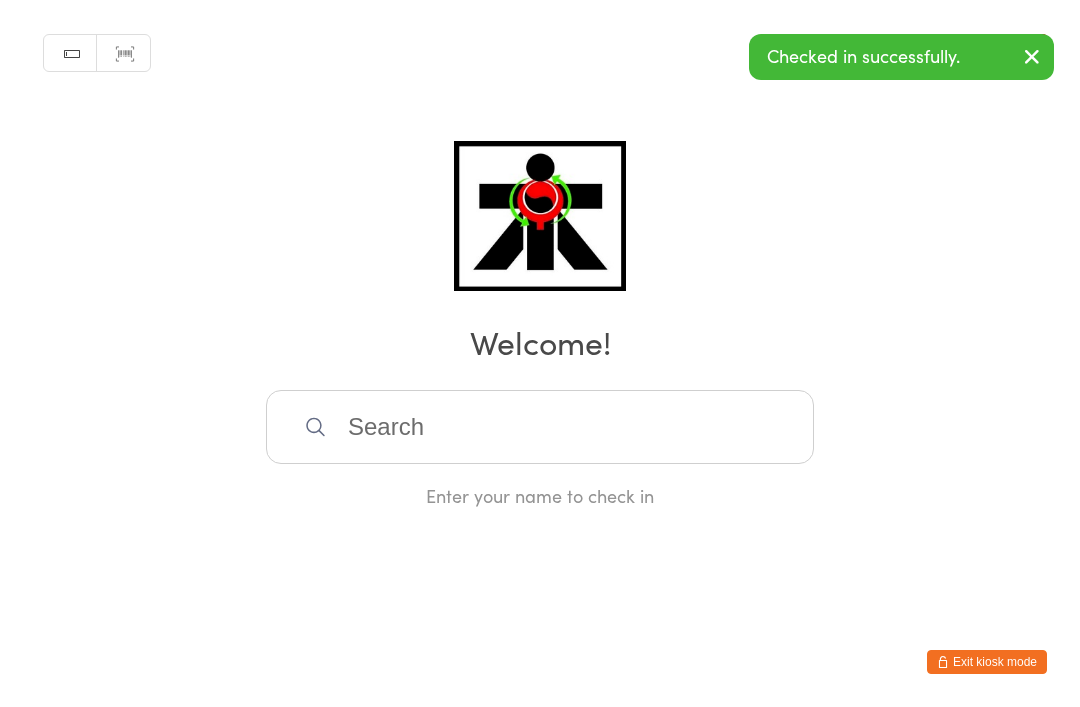 click on "Manual search Scanner input Check Out Welcome! Enter your name to check in" at bounding box center [540, 254] 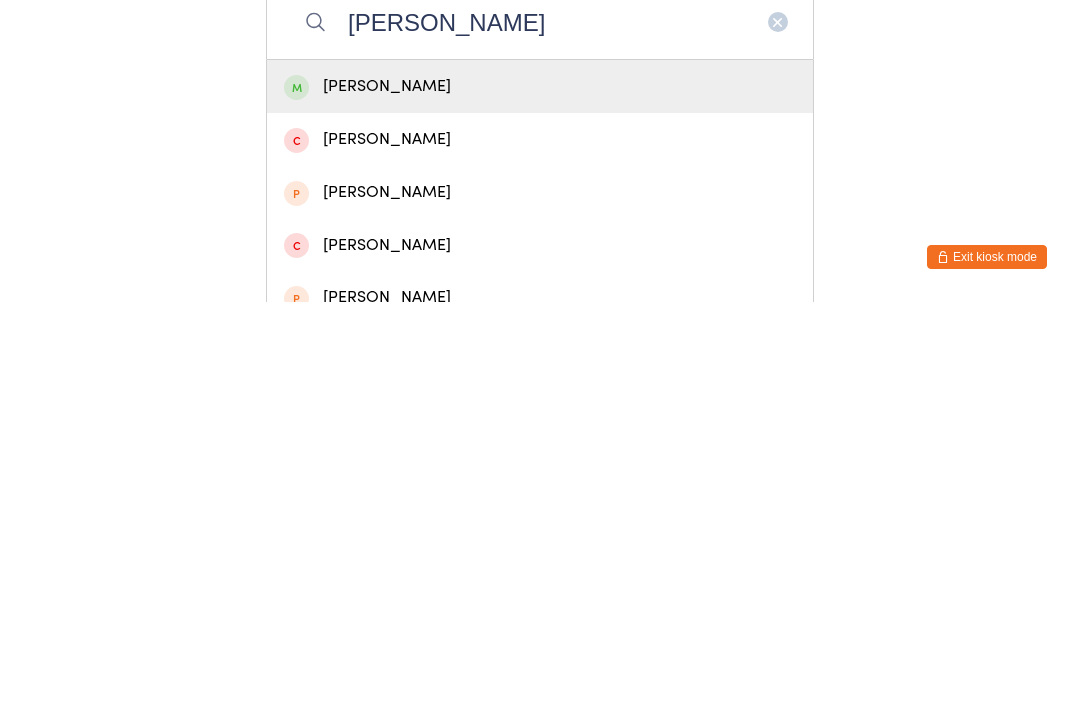type on "[PERSON_NAME]" 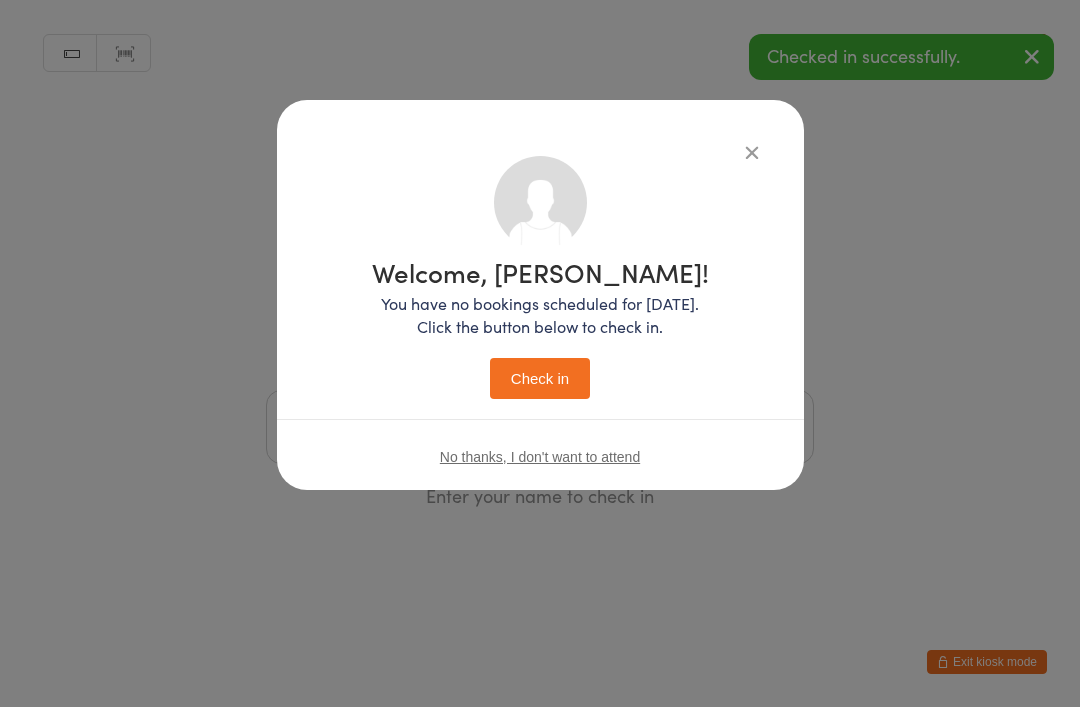 click on "Check in" at bounding box center (540, 378) 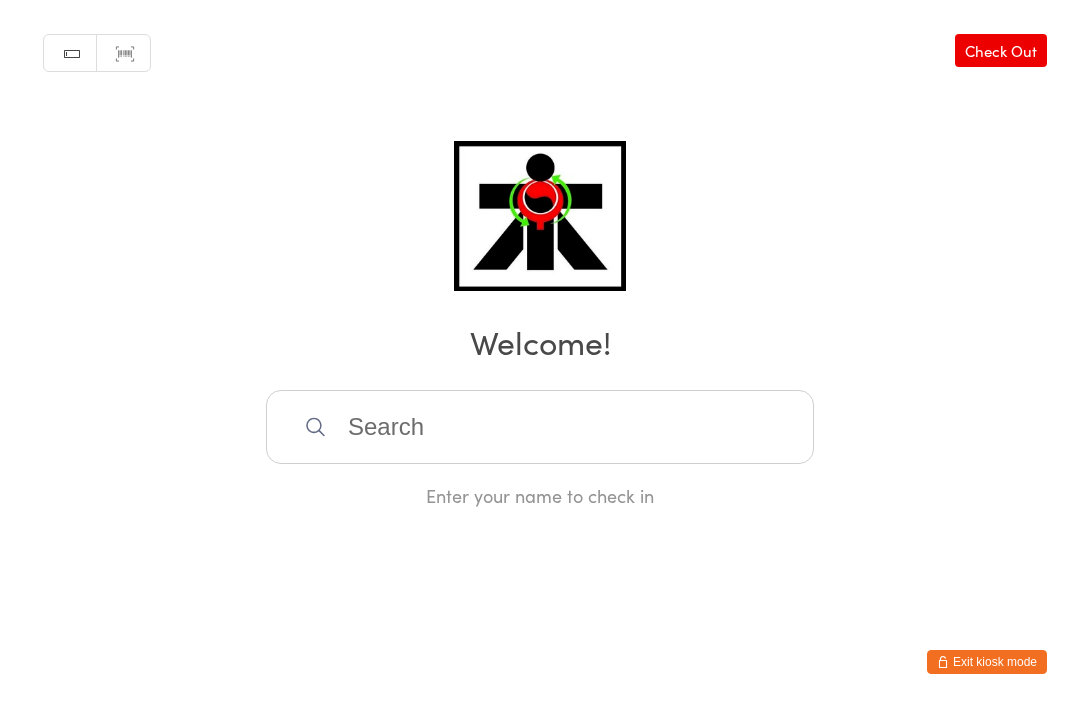 click on "Manual search Scanner input Check Out Welcome! Enter your name to check in" at bounding box center (540, 254) 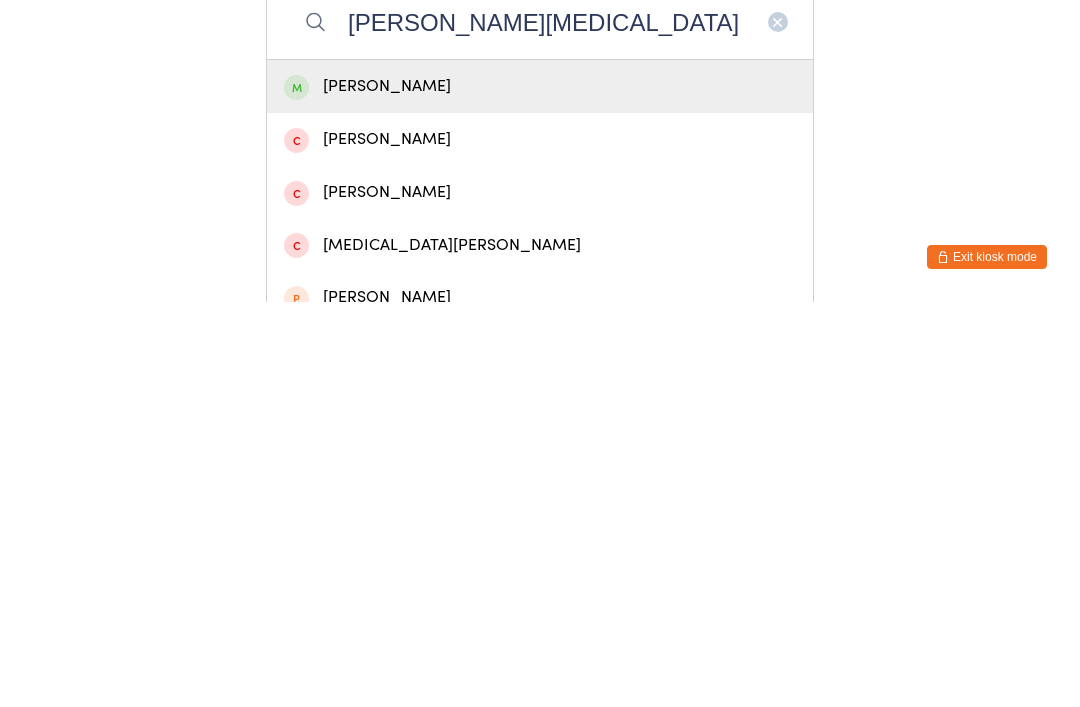 type on "[PERSON_NAME][MEDICAL_DATA]" 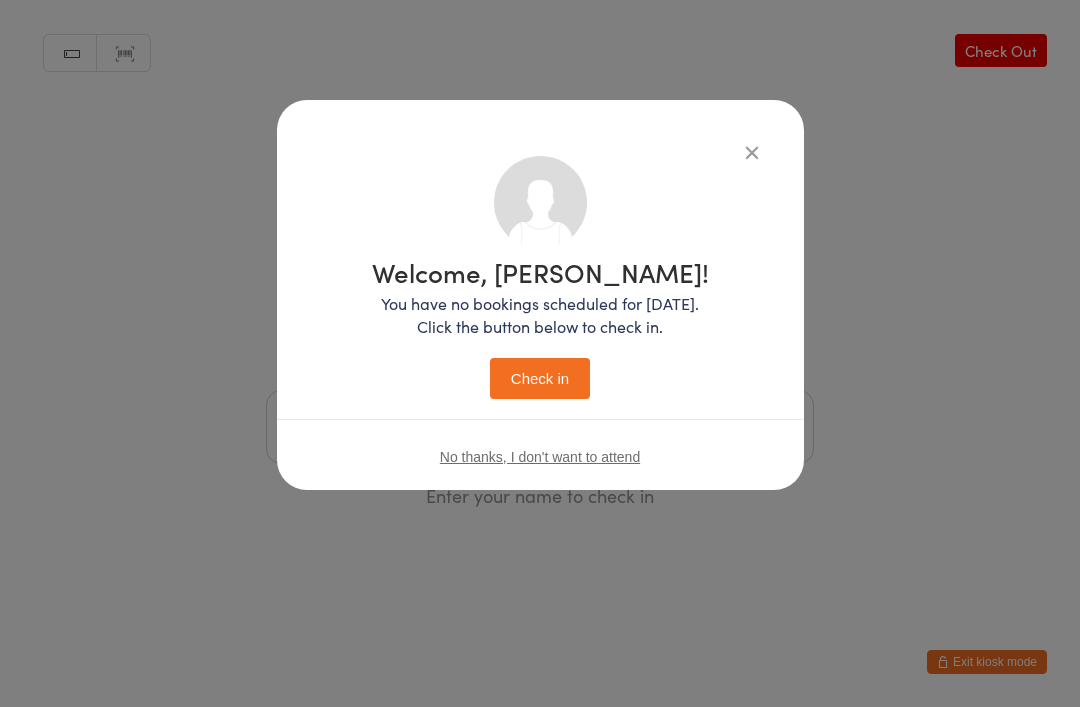 click on "Check in" at bounding box center (540, 378) 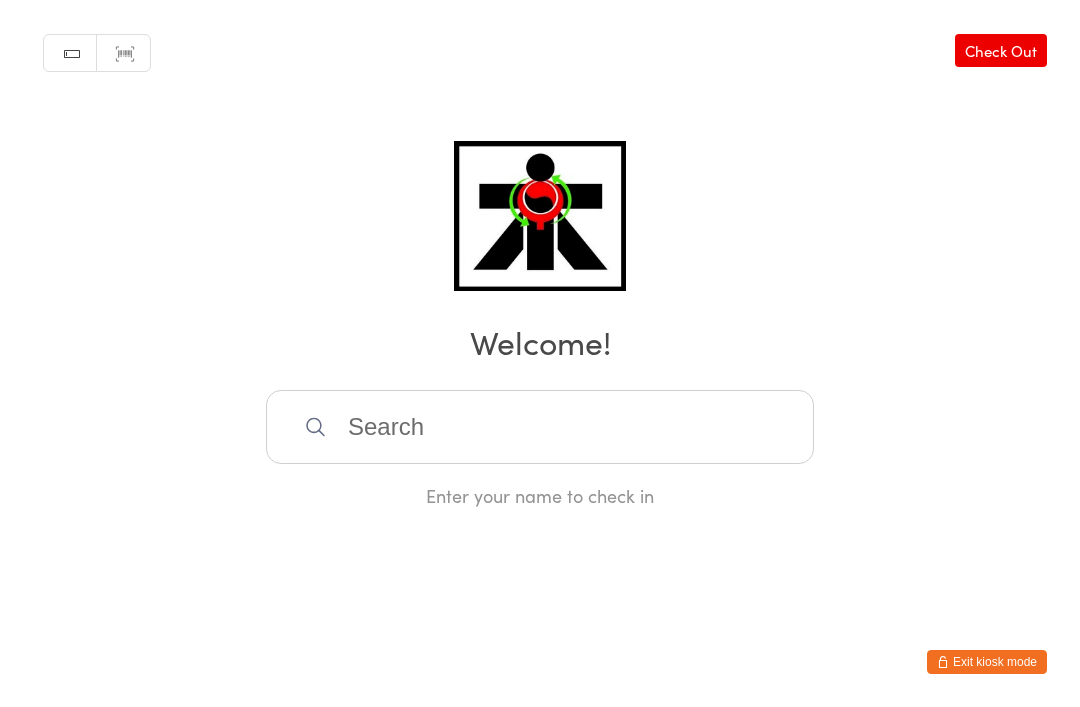 click at bounding box center (540, 427) 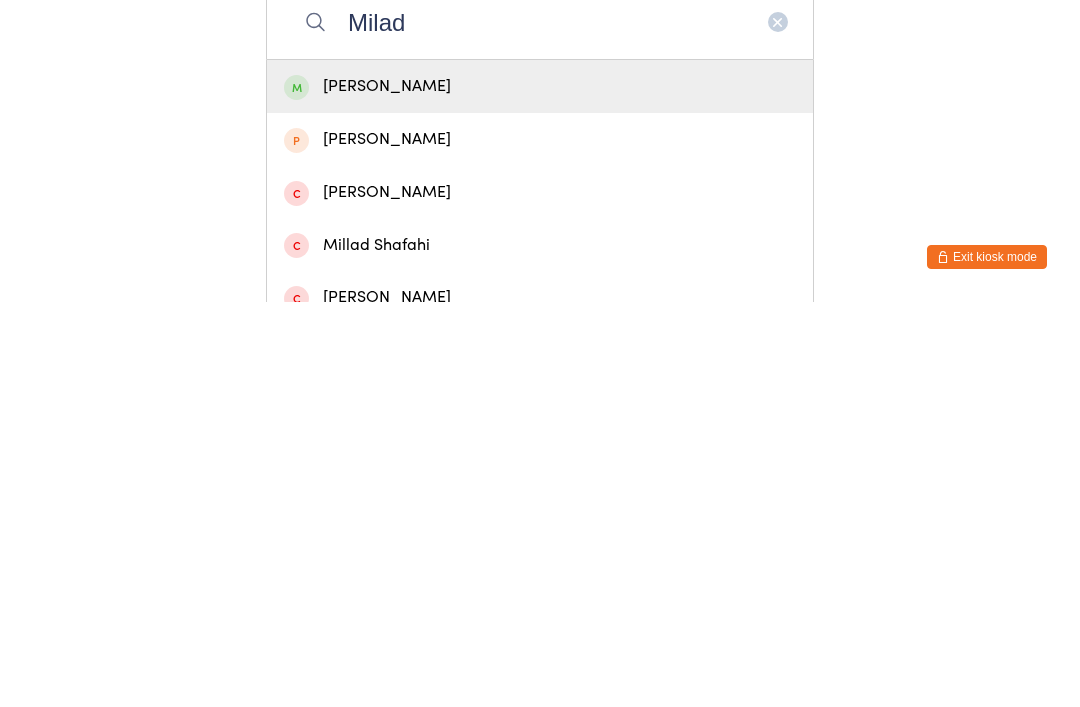 type on "Milad" 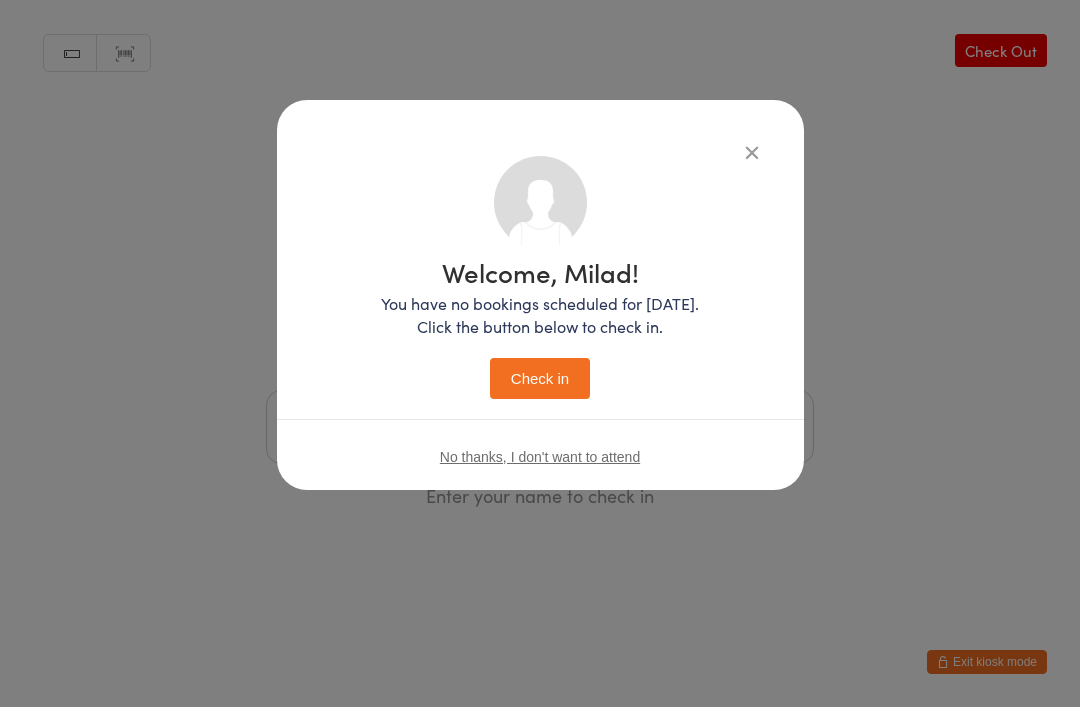 click on "Check in" at bounding box center [540, 378] 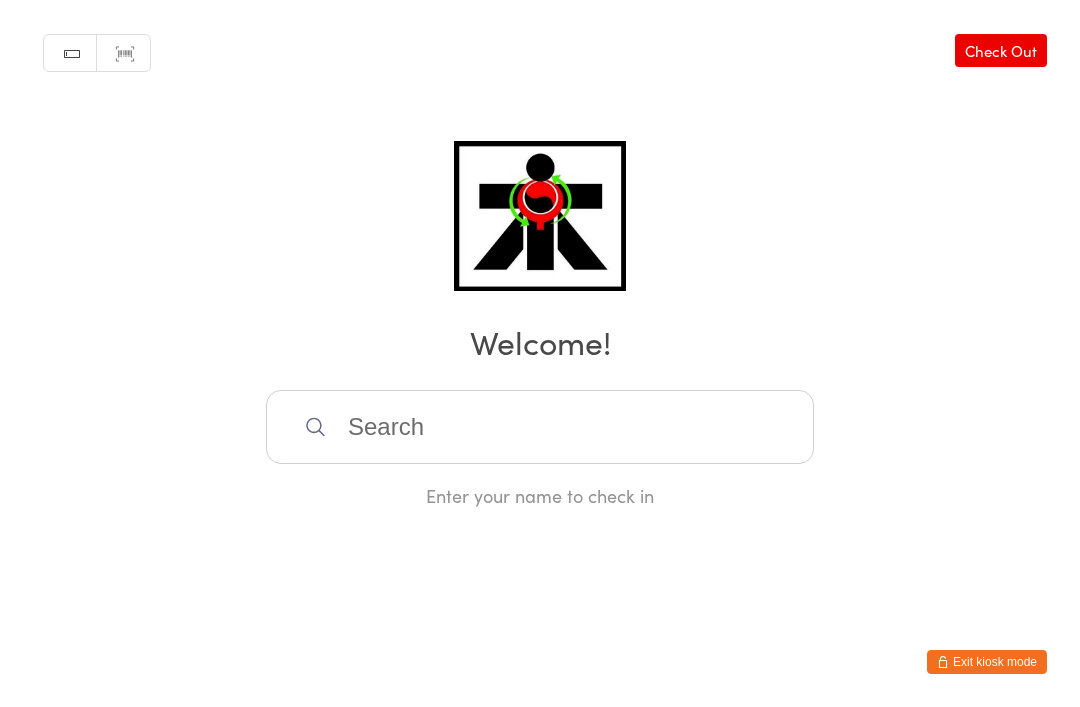 click at bounding box center (540, 427) 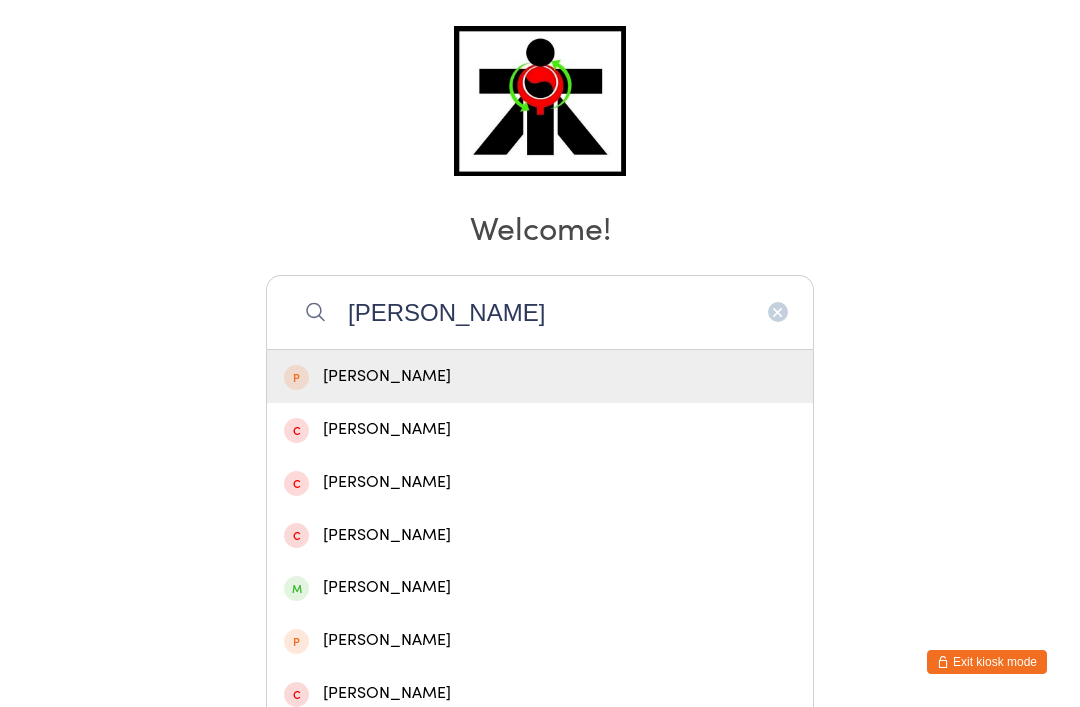 scroll, scrollTop: 0, scrollLeft: 0, axis: both 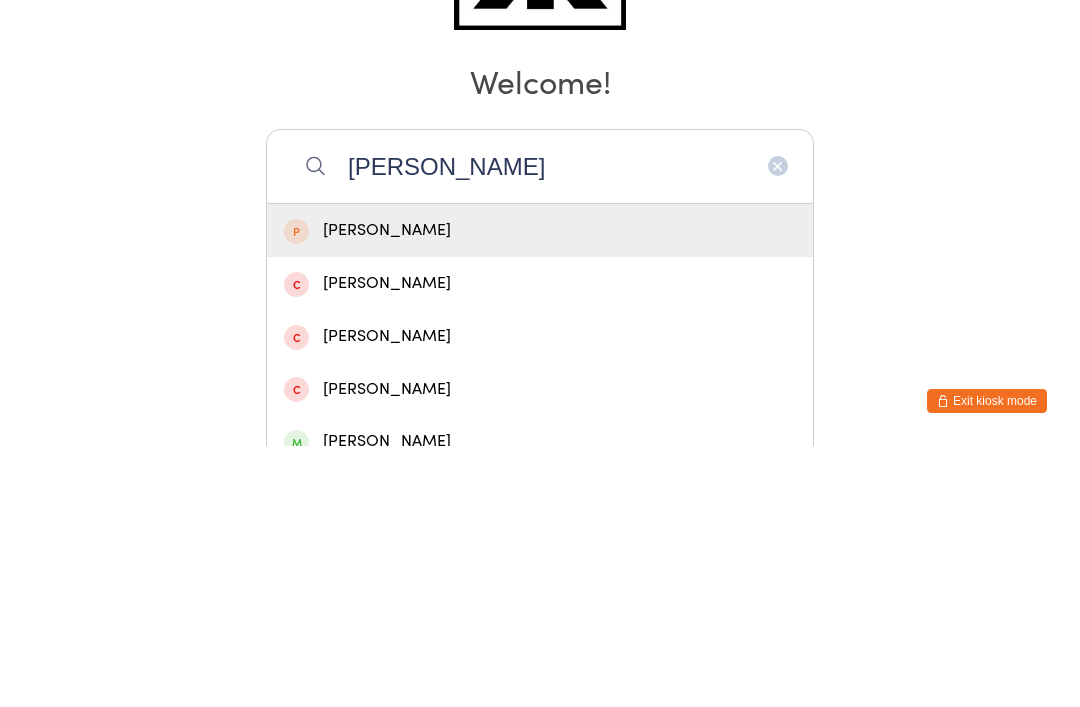 type on "[PERSON_NAME]" 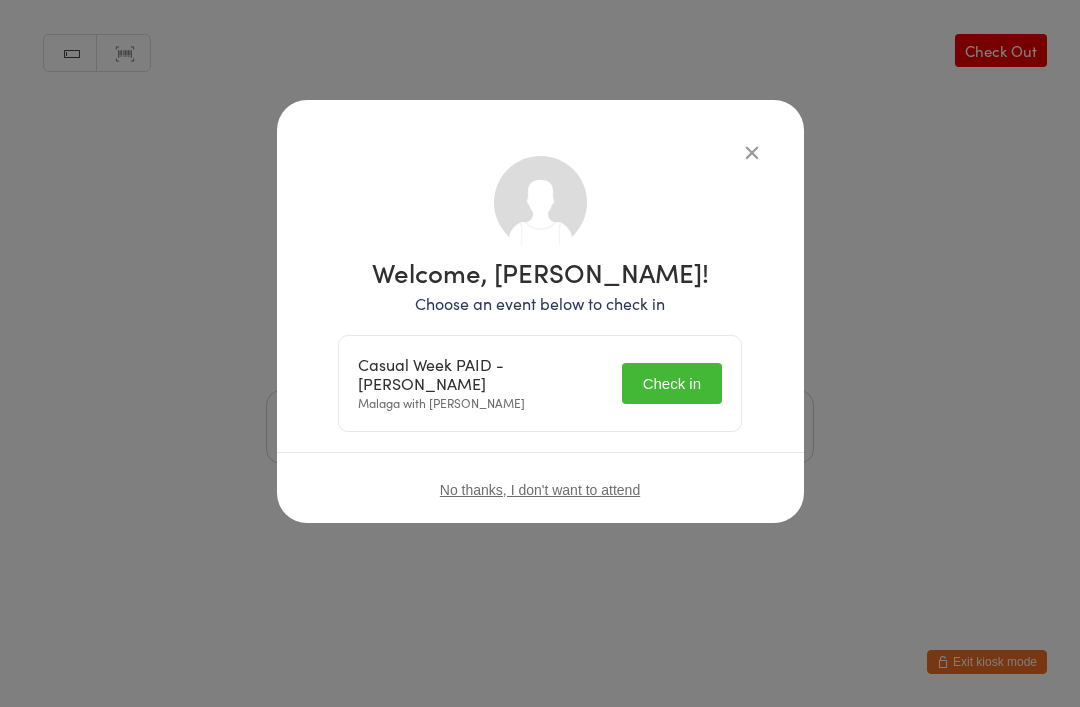 click on "Check in" at bounding box center [672, 383] 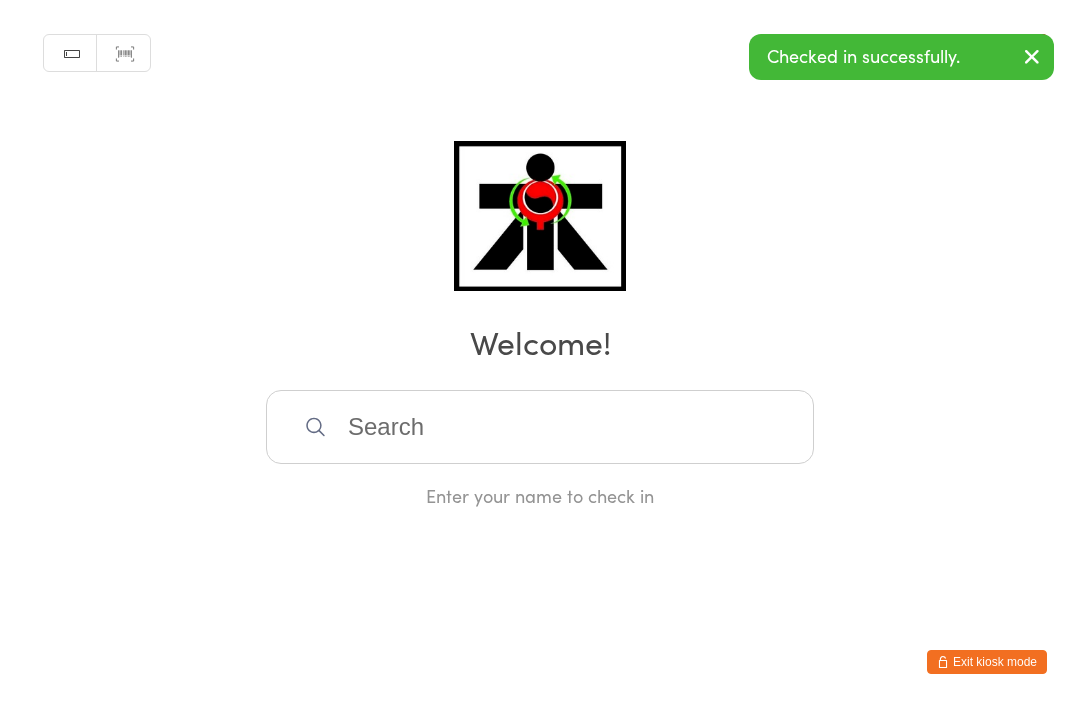 click at bounding box center [540, 427] 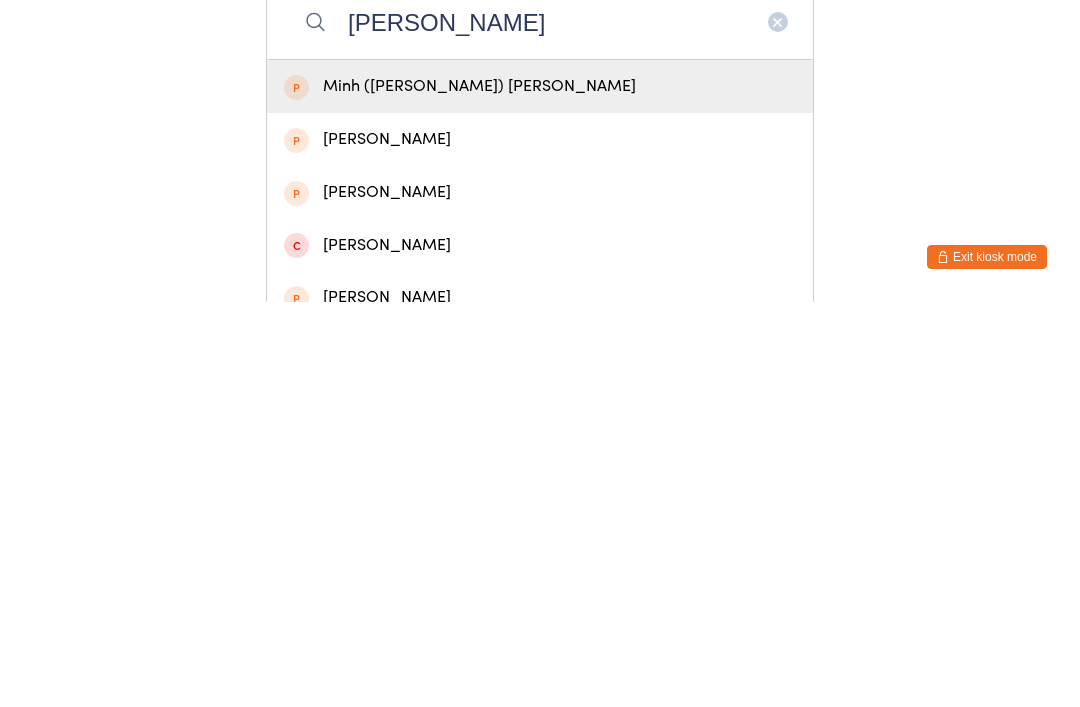 type on "[PERSON_NAME]" 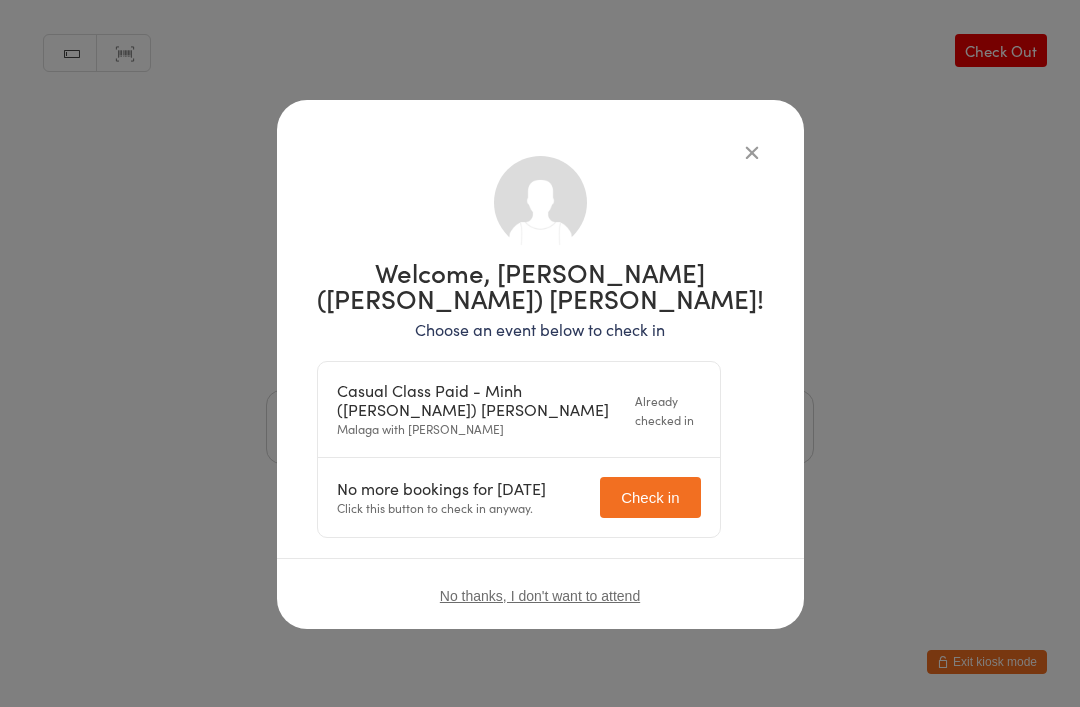 click on "No more bookings for [DATE] Click this button to check in anyway. Check in" at bounding box center (519, 497) 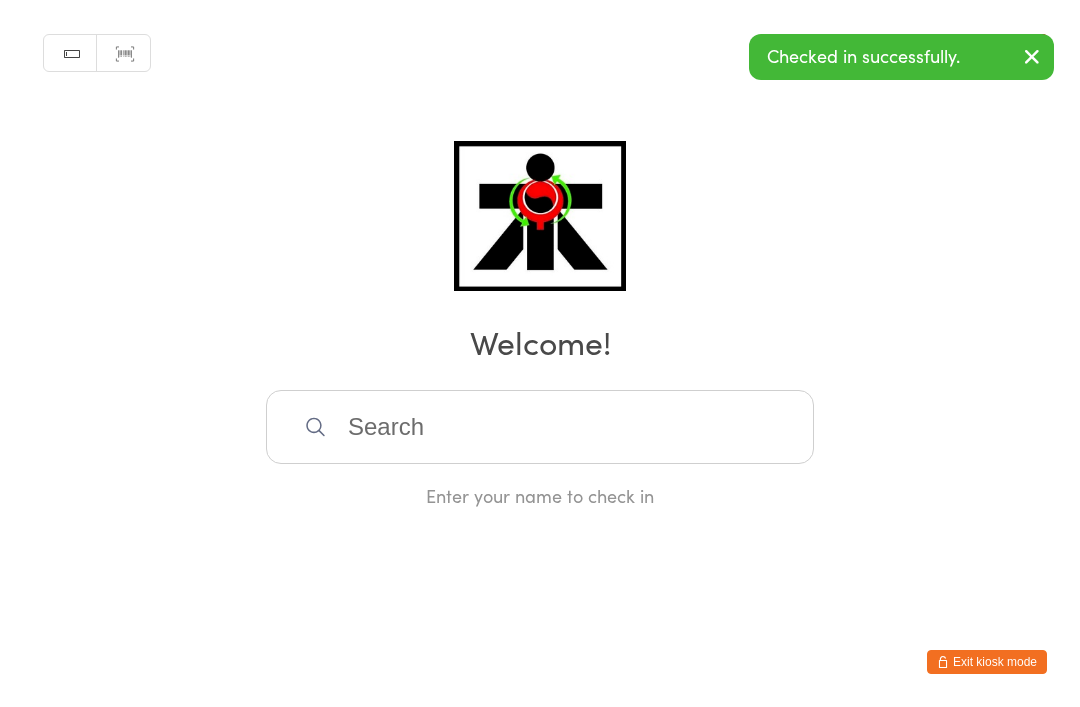 click at bounding box center (540, 427) 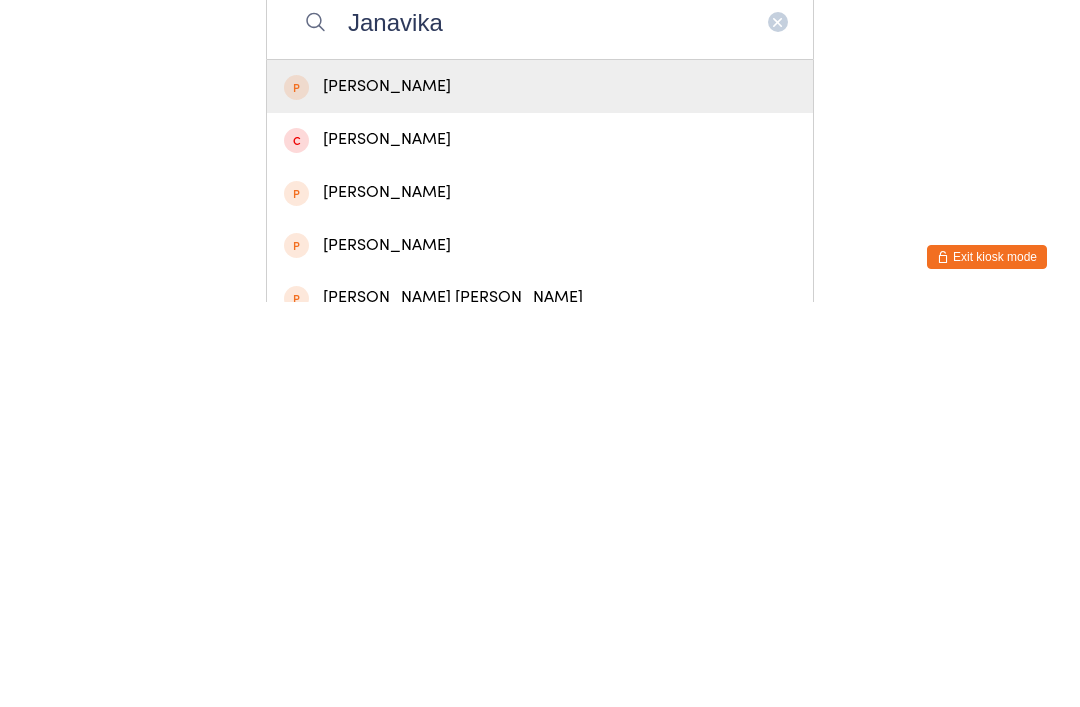 type on "Janavika" 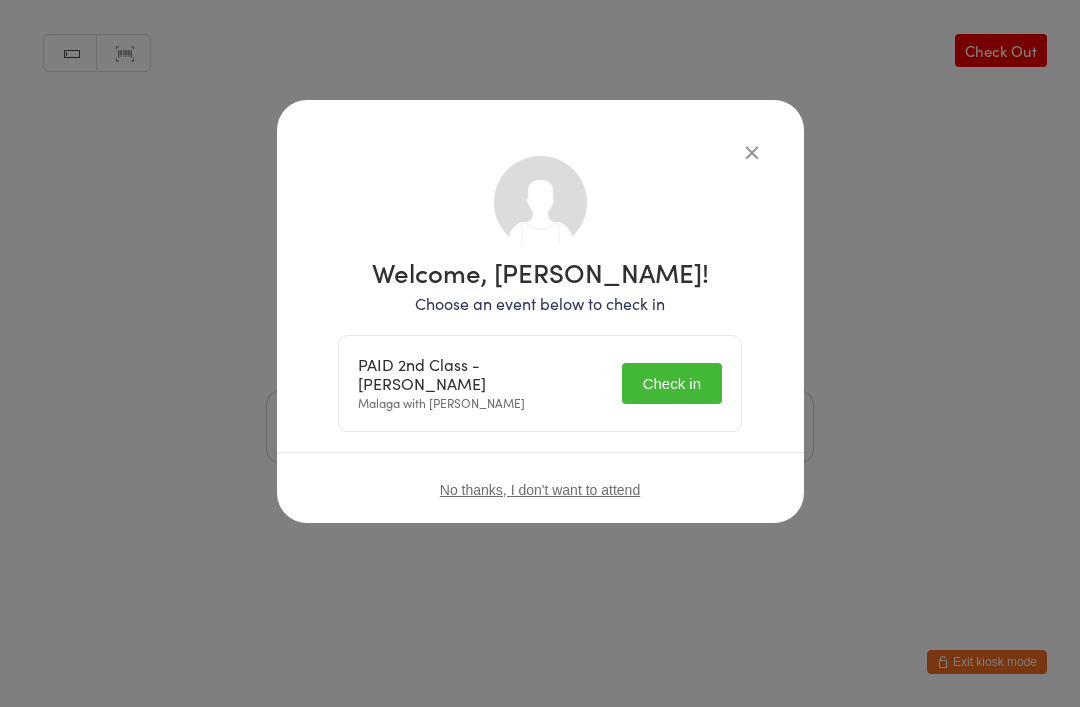 click on "Check in" at bounding box center (672, 383) 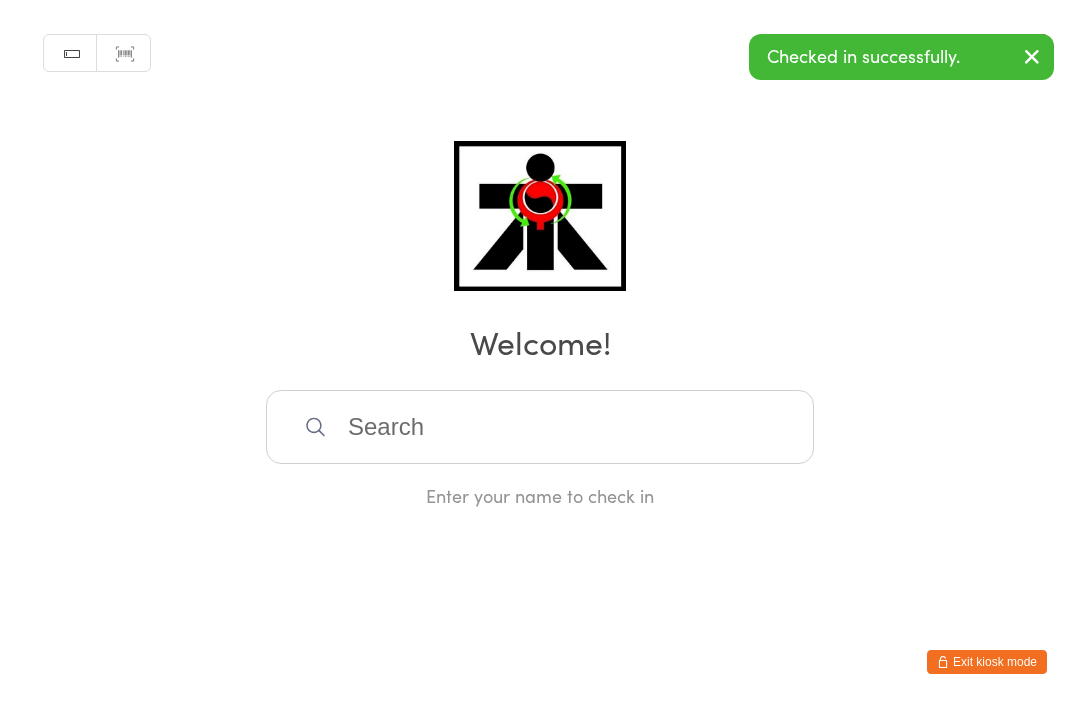 click at bounding box center (540, 427) 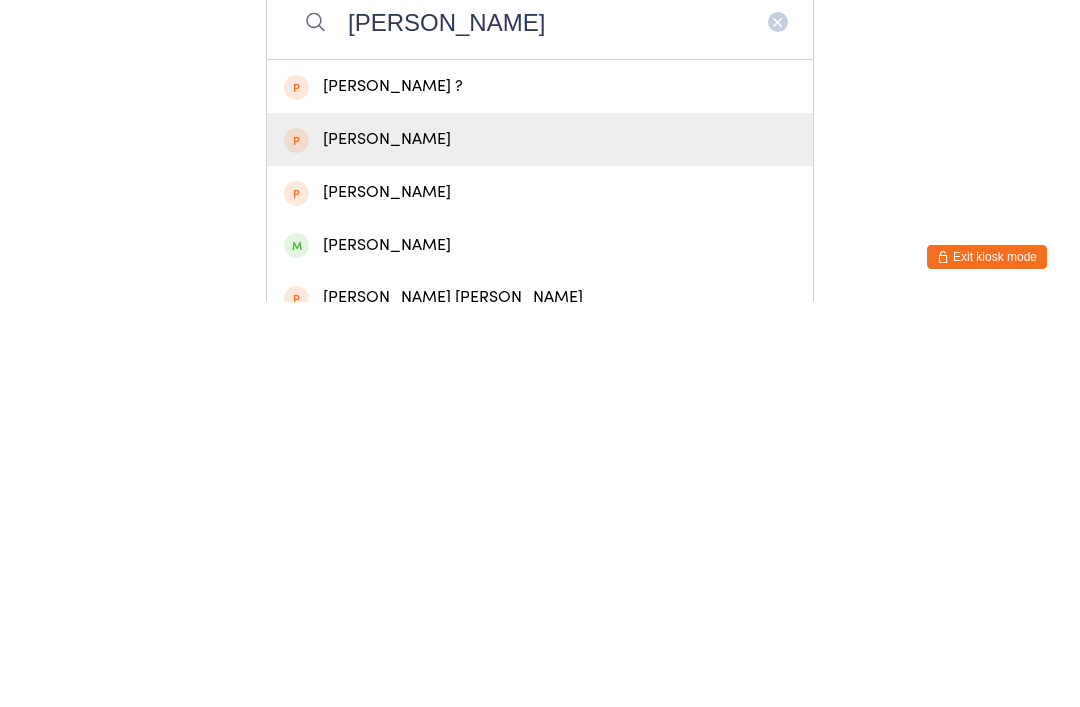 type on "[PERSON_NAME]" 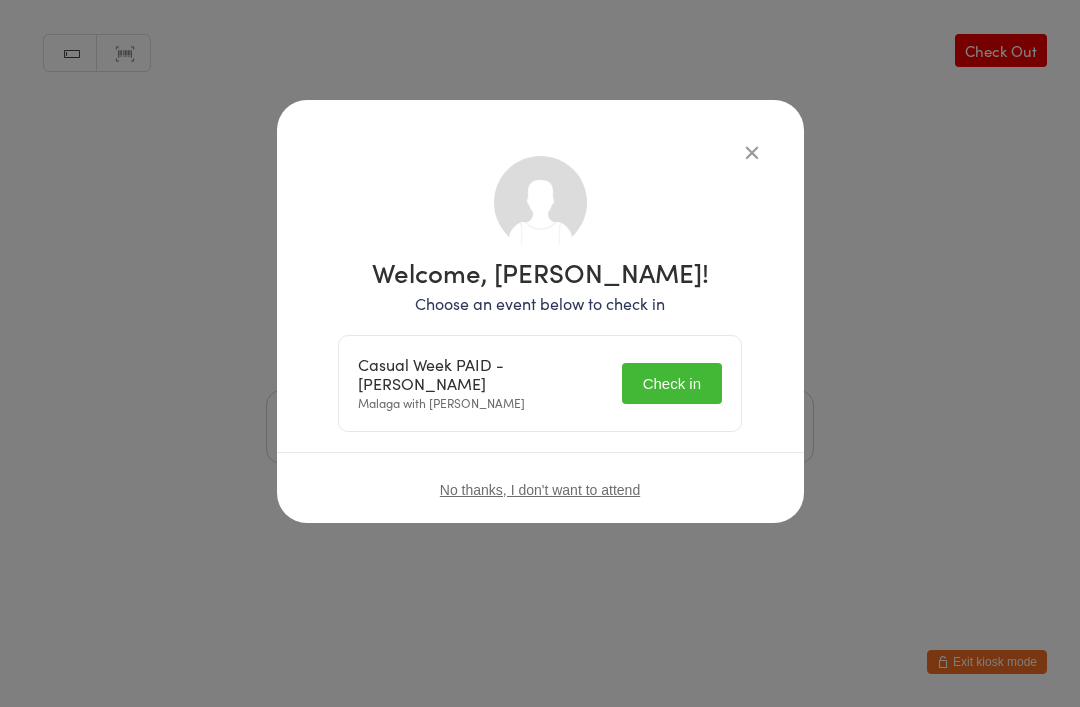 click on "Check in" at bounding box center [672, 383] 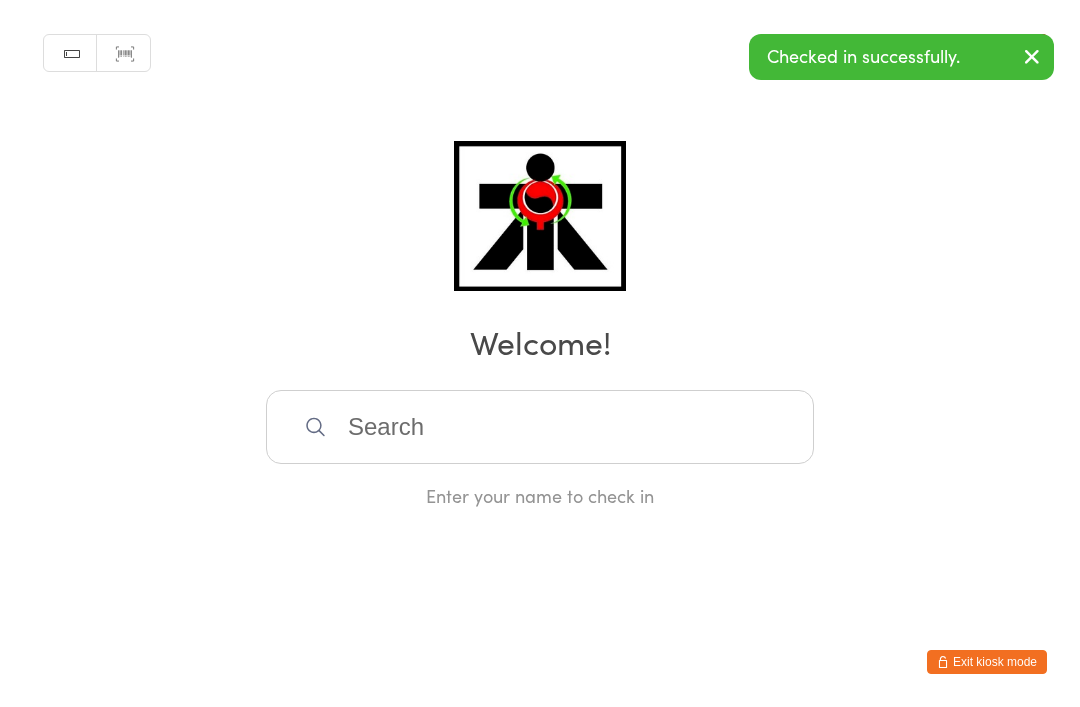click at bounding box center [540, 427] 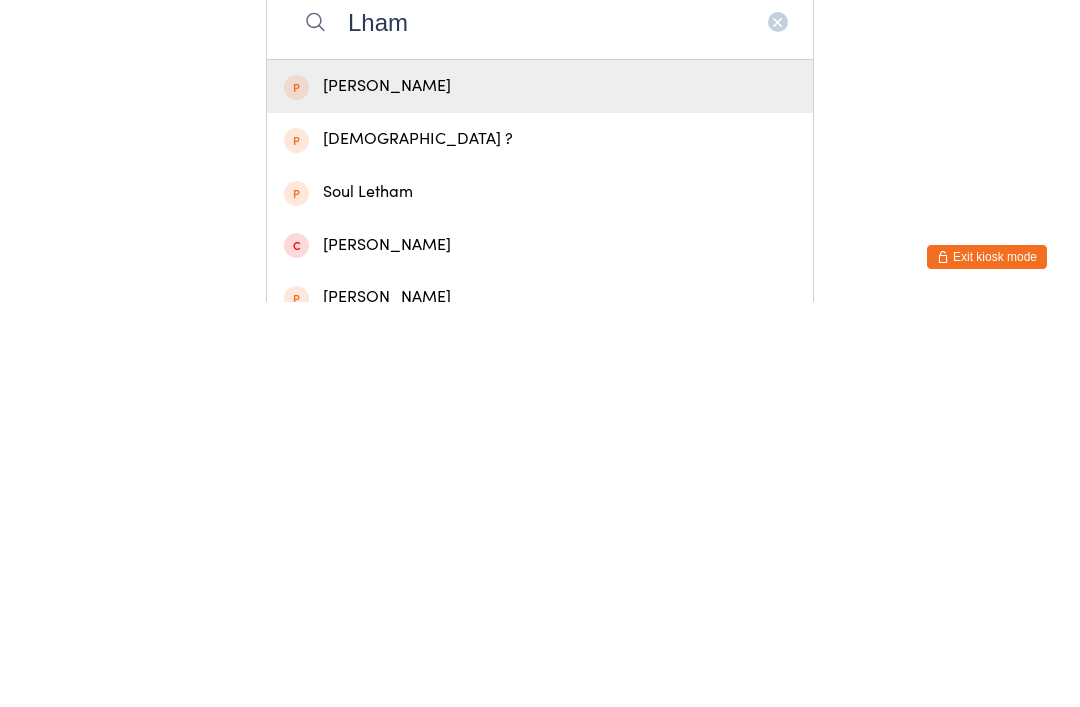 type on "Lham" 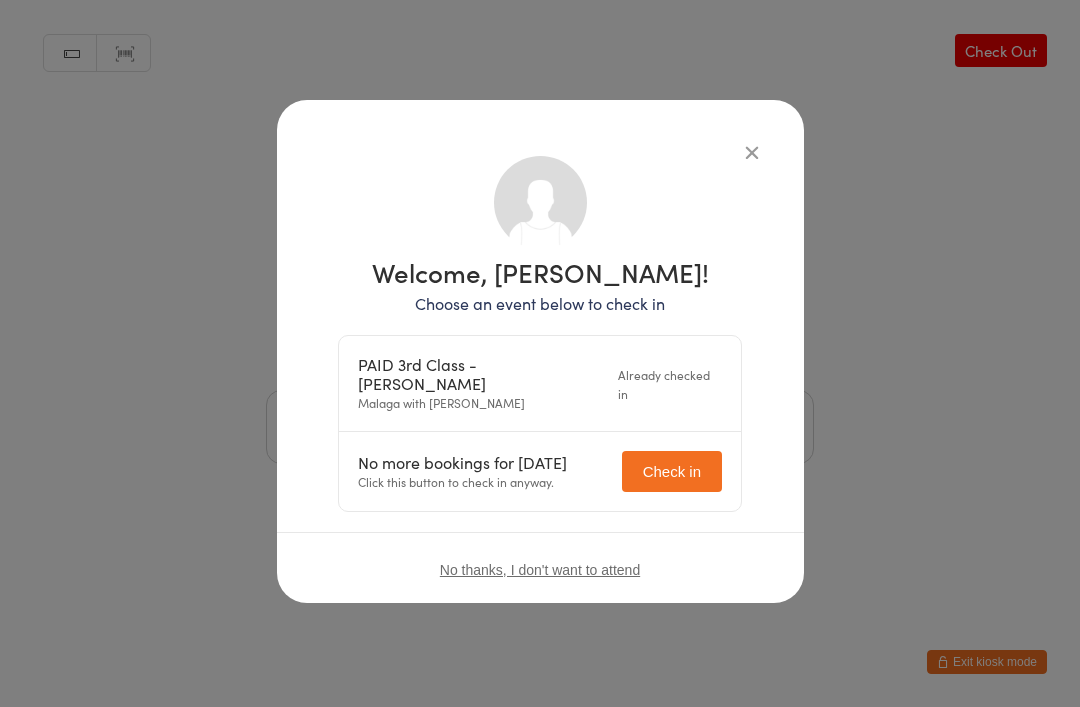 click on "Check in" at bounding box center (672, 471) 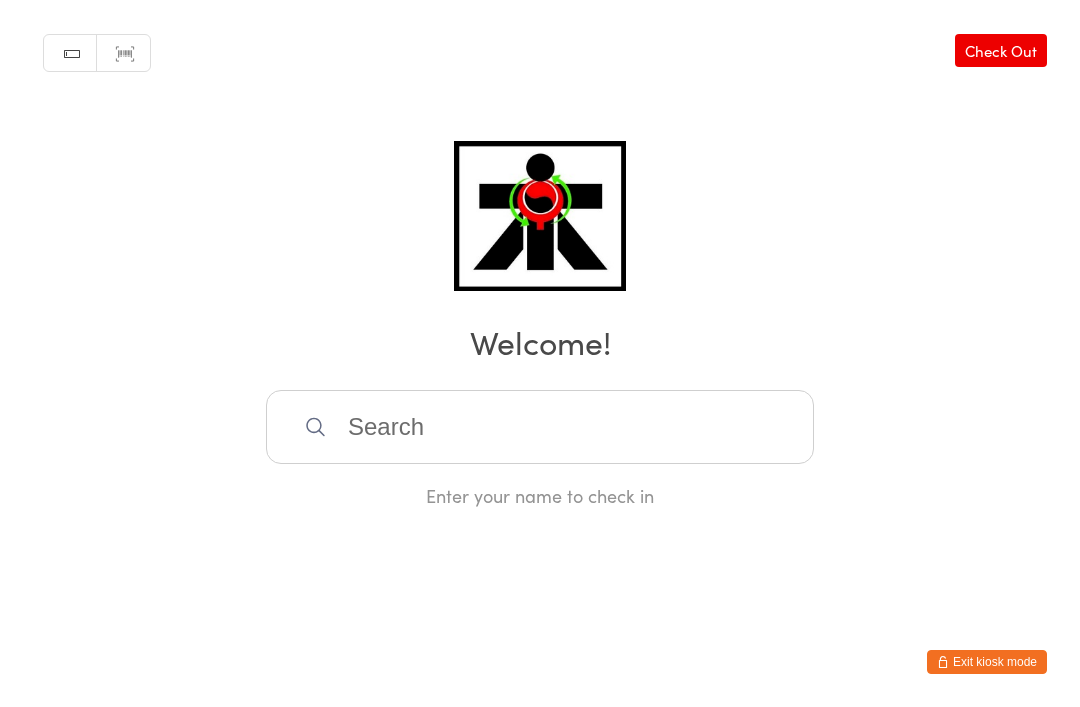 click at bounding box center [540, 427] 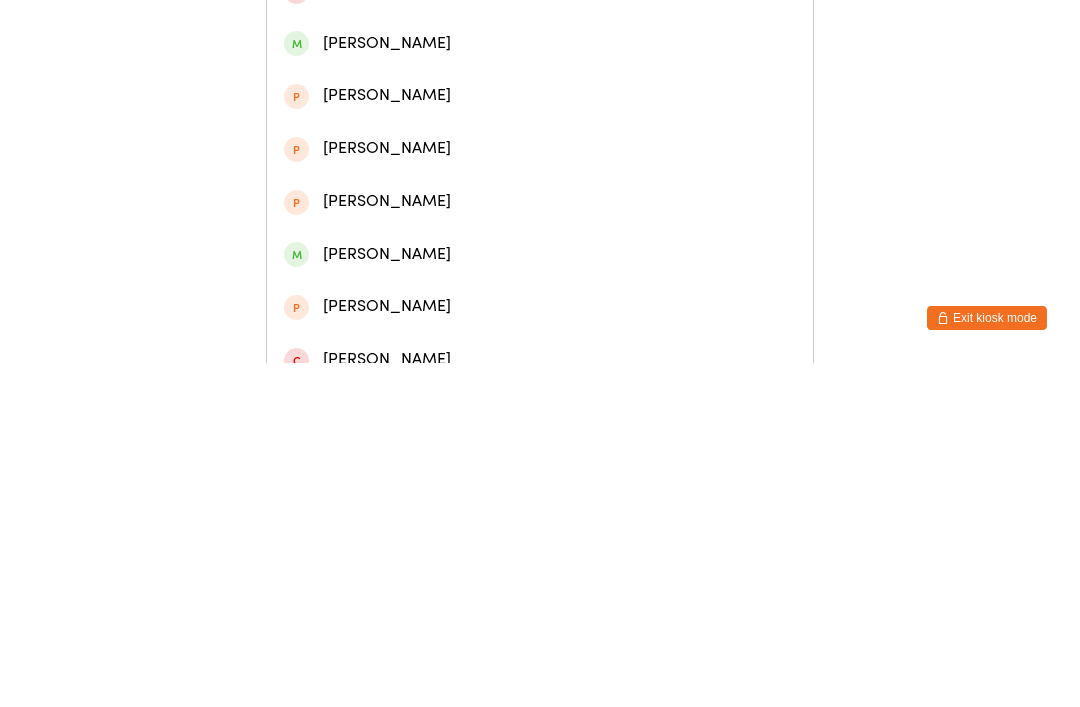scroll, scrollTop: 528, scrollLeft: 0, axis: vertical 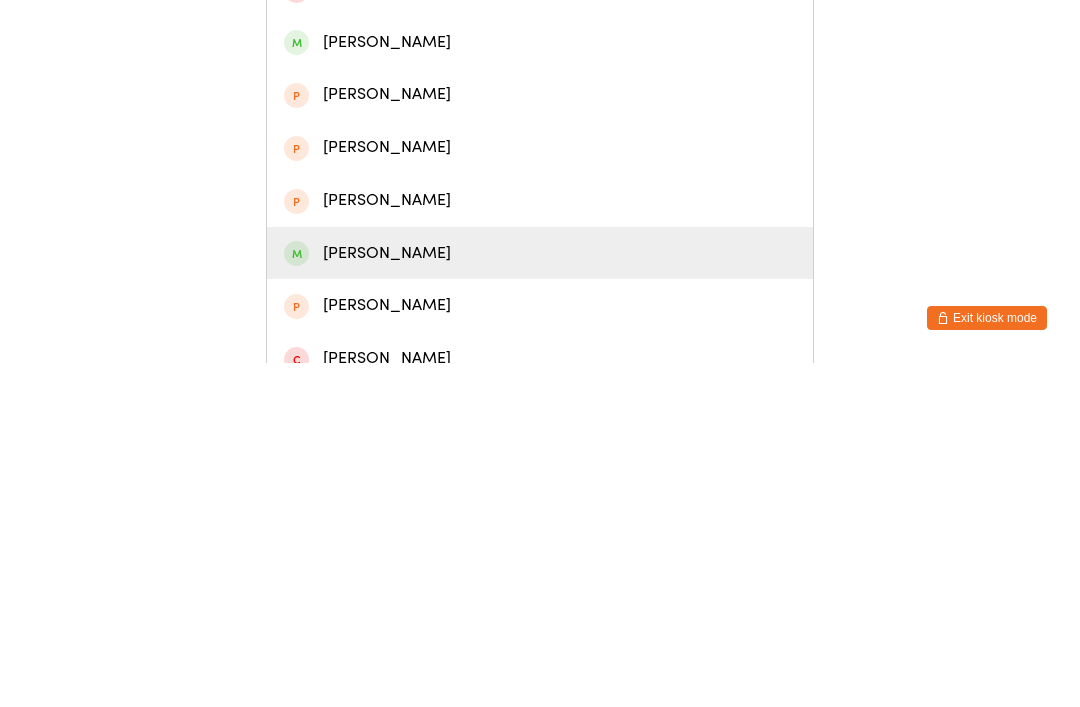 type on "[PERSON_NAME]" 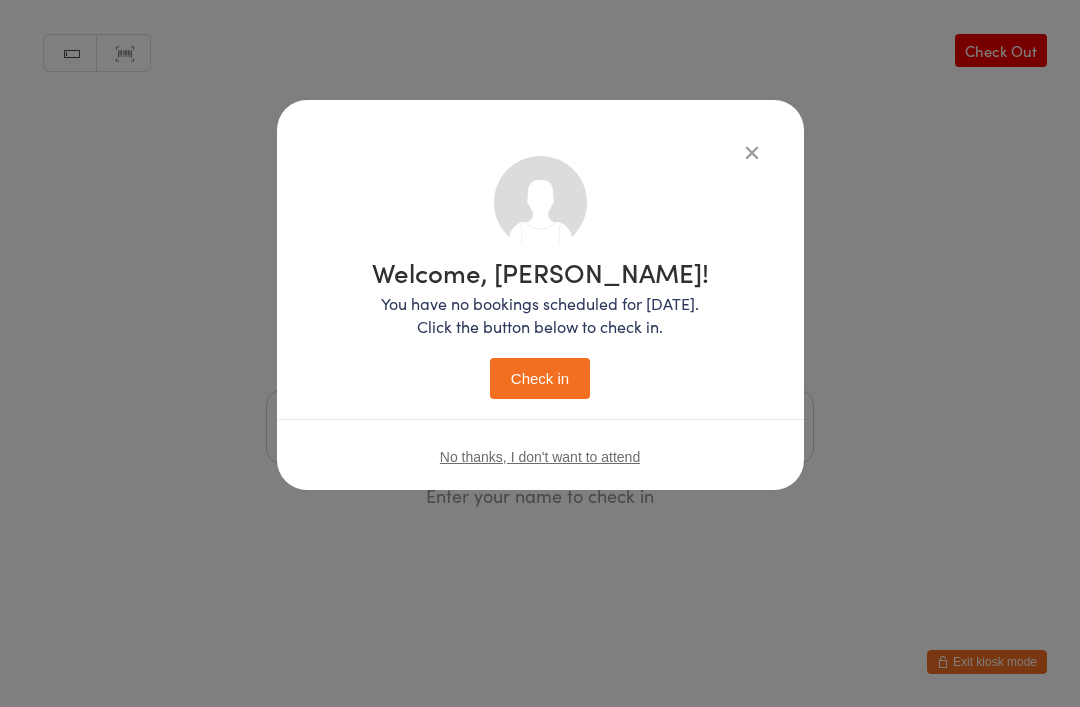 click on "Check in" at bounding box center (540, 378) 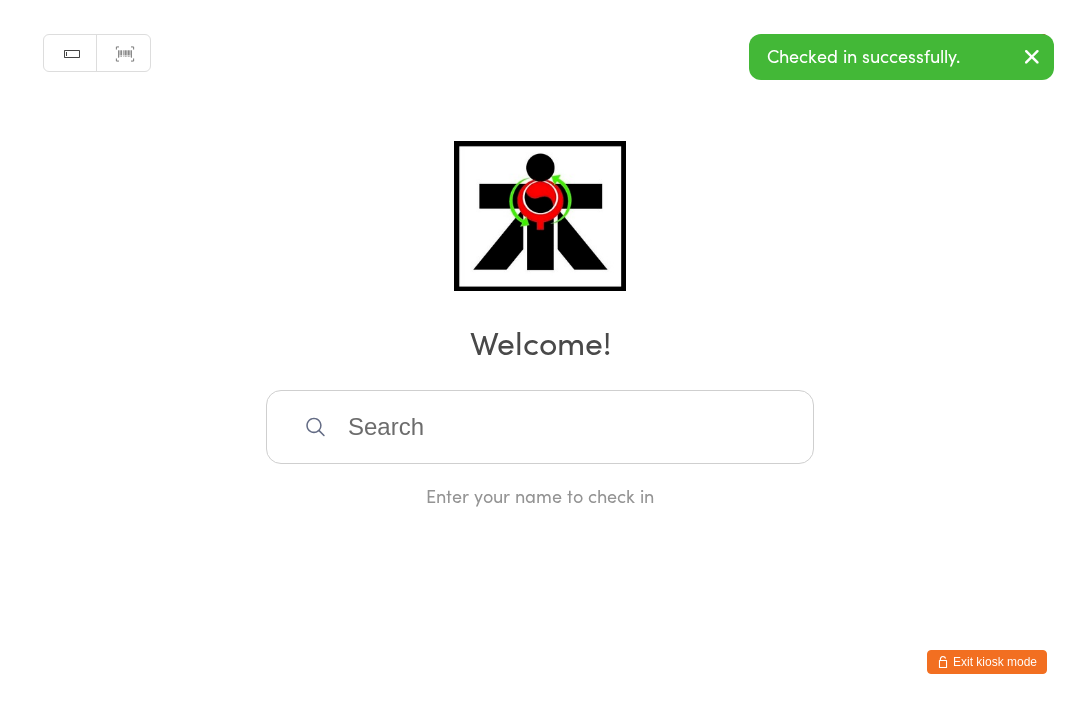 click at bounding box center [540, 427] 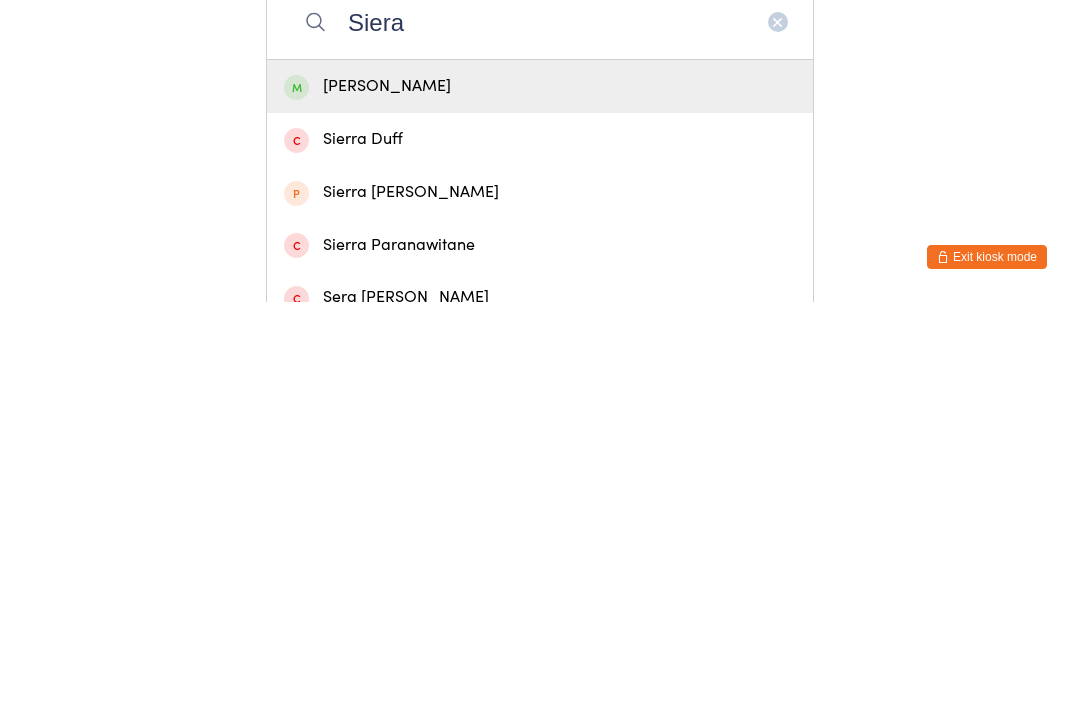 type on "Siera" 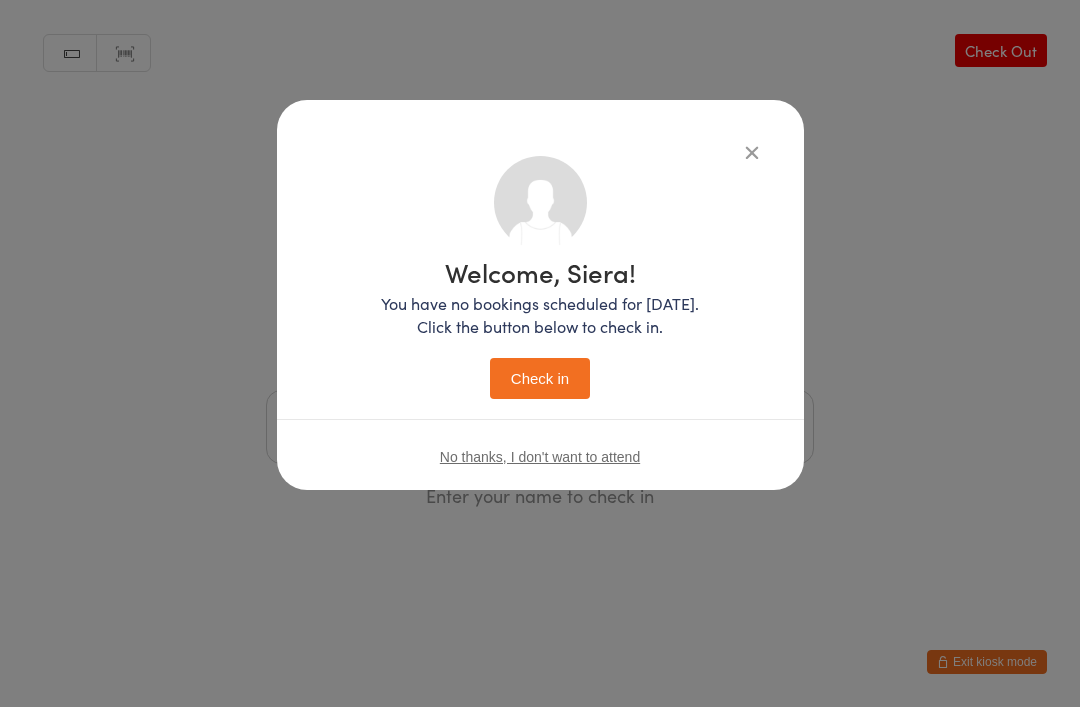 click on "Check in" at bounding box center [540, 378] 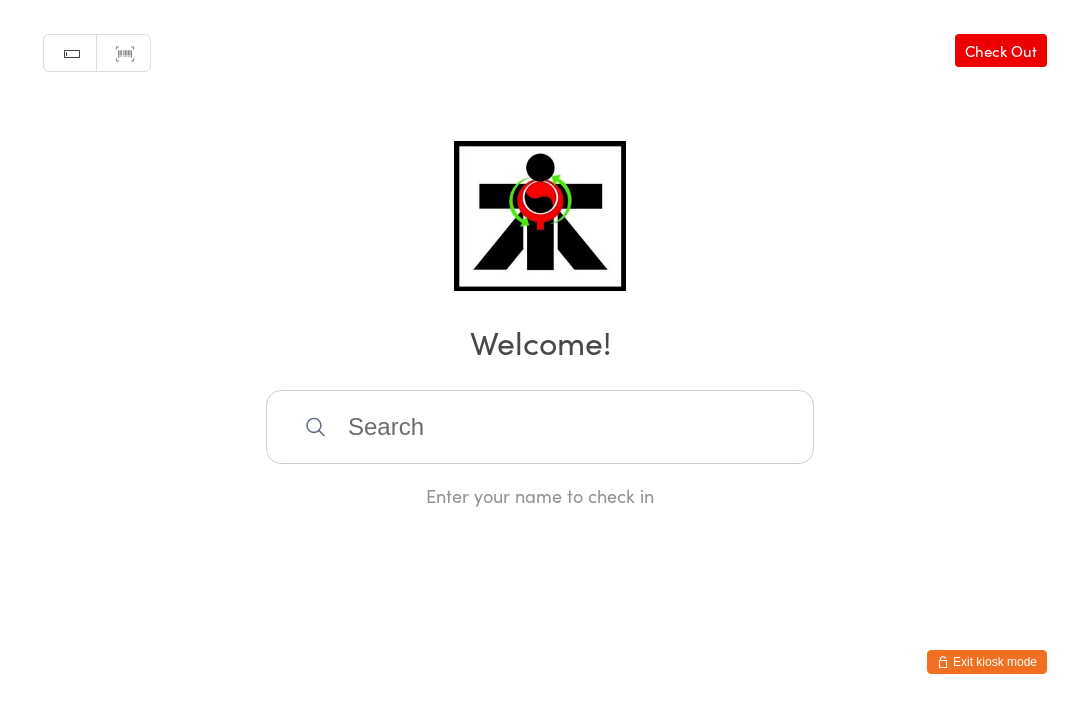 click at bounding box center (540, 427) 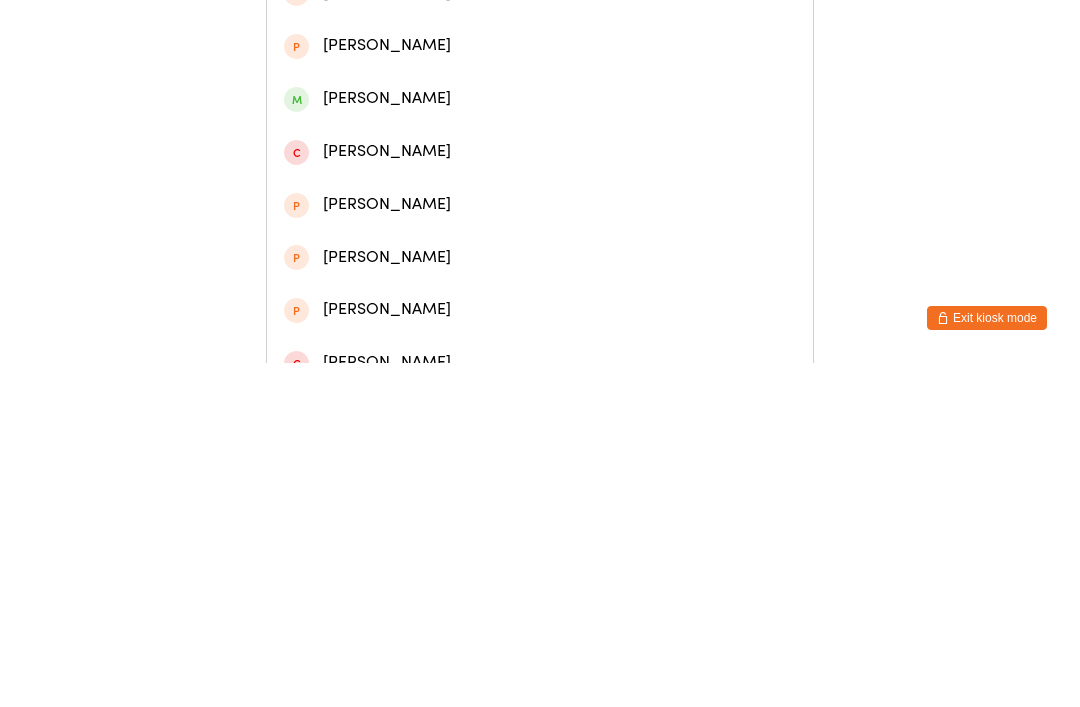 scroll, scrollTop: 322, scrollLeft: 0, axis: vertical 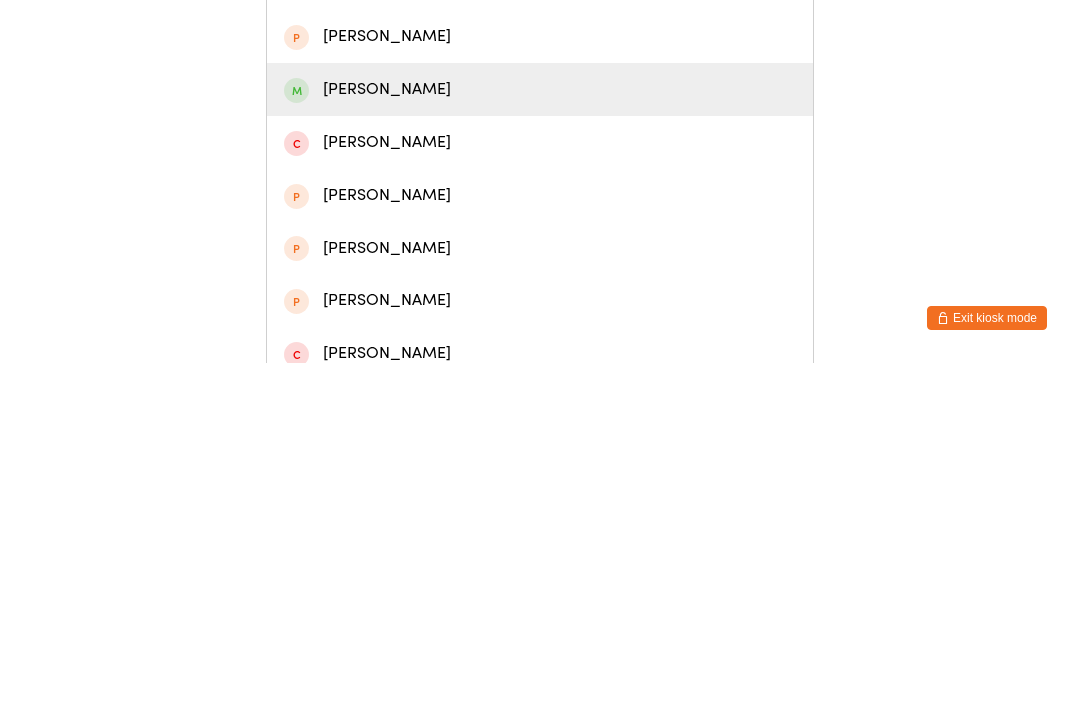 type on "Chelsea" 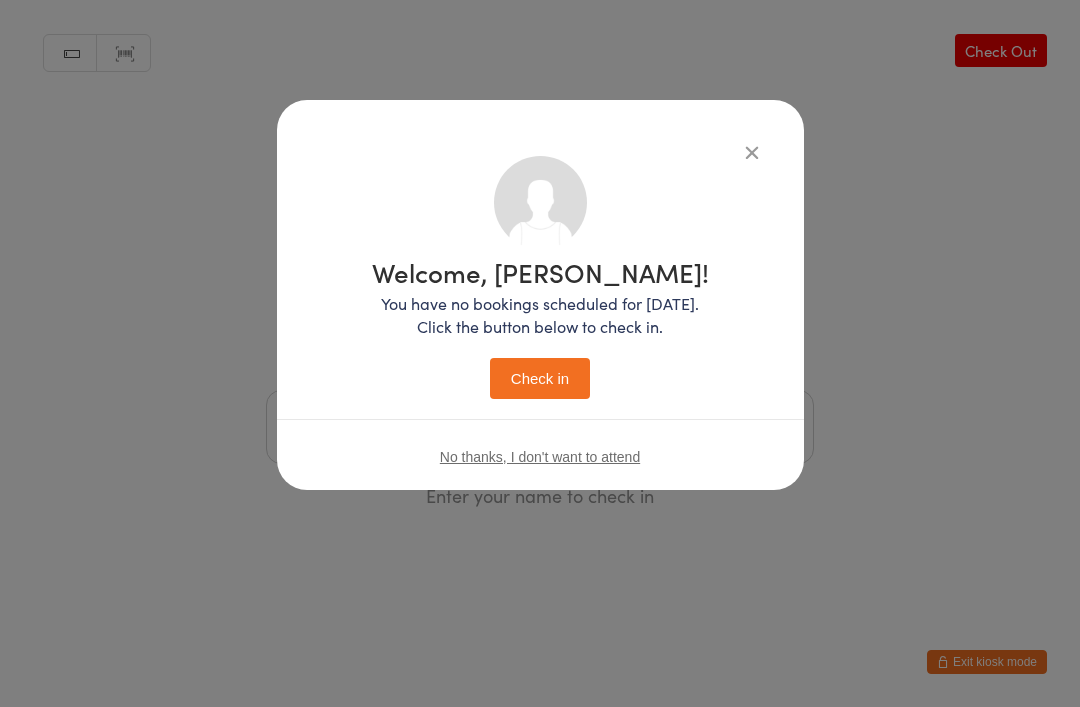 click on "Check in" at bounding box center [540, 378] 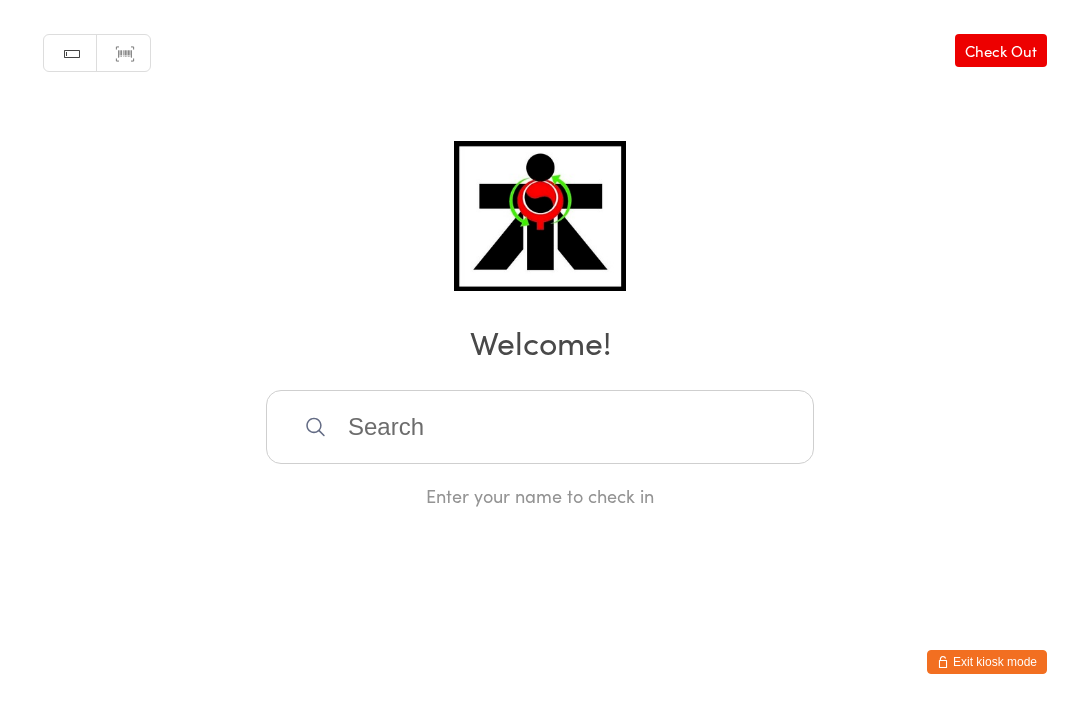click at bounding box center [540, 427] 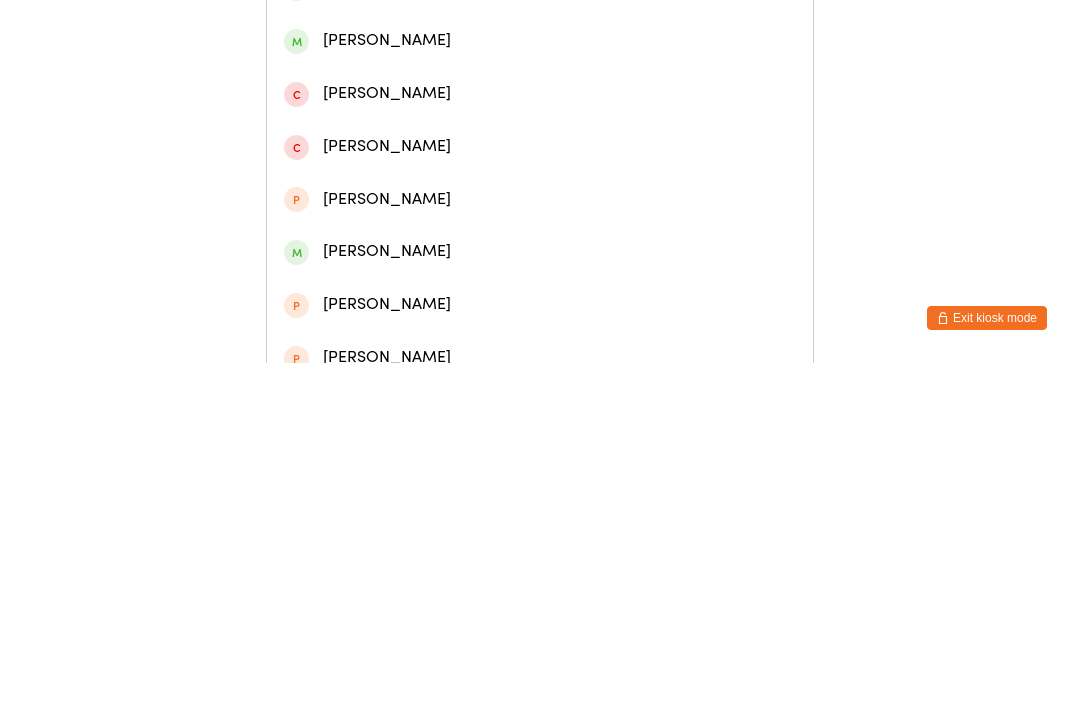 scroll, scrollTop: 372, scrollLeft: 0, axis: vertical 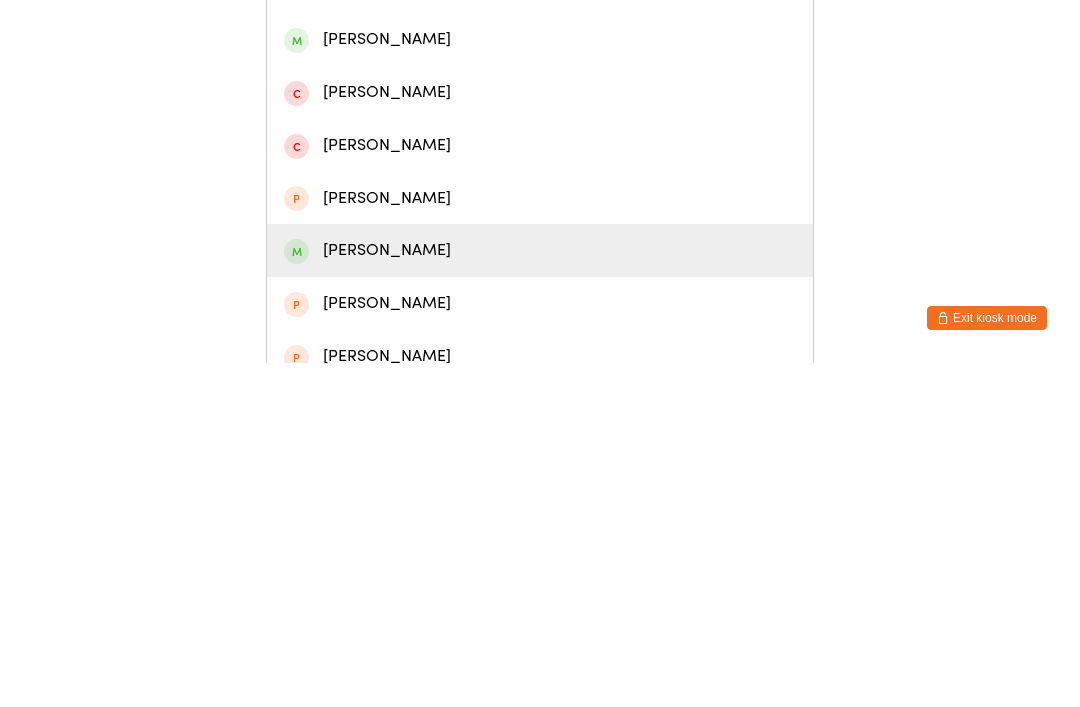 type on "Zayn" 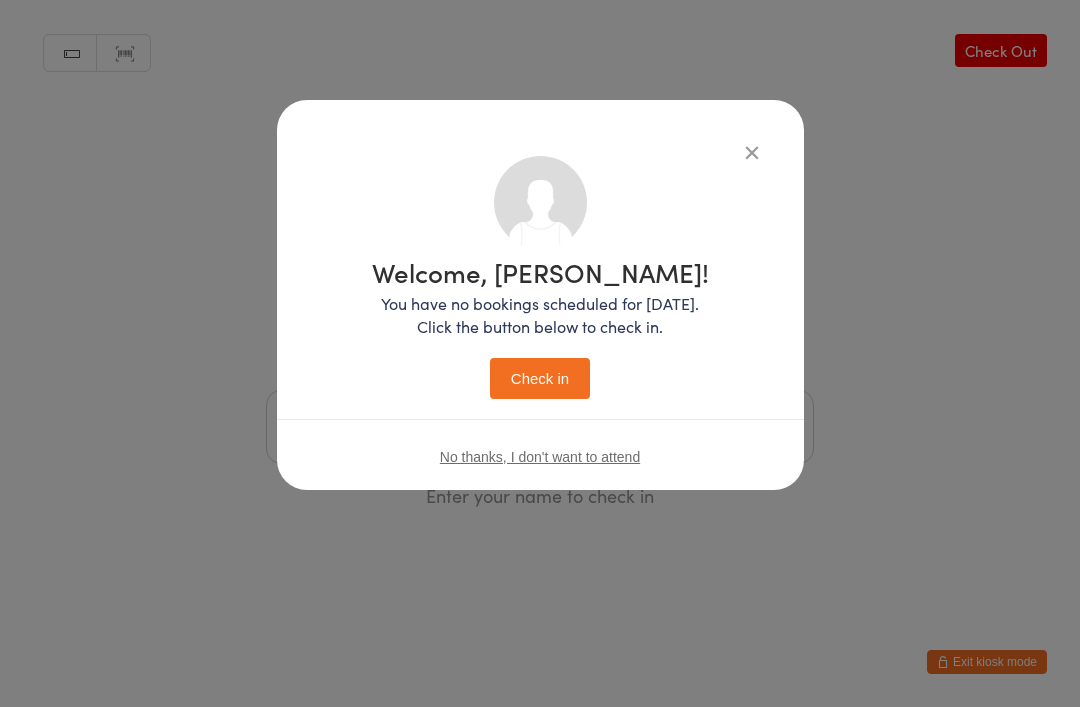 click on "Check in" at bounding box center (540, 378) 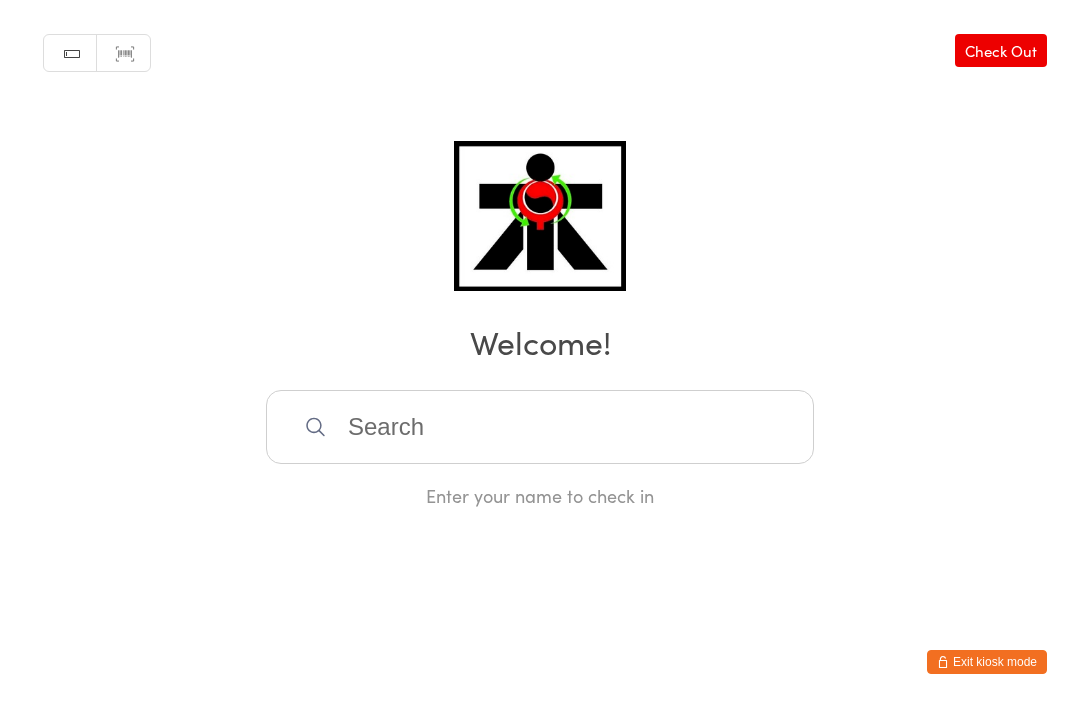 click at bounding box center [540, 427] 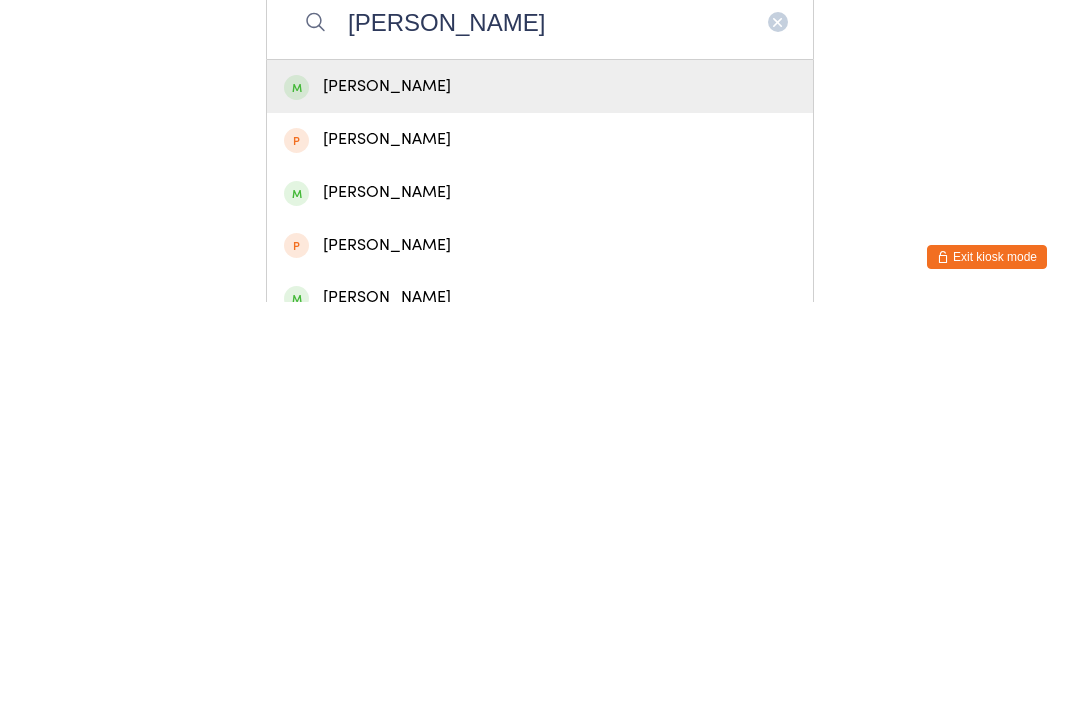 type on "[PERSON_NAME]" 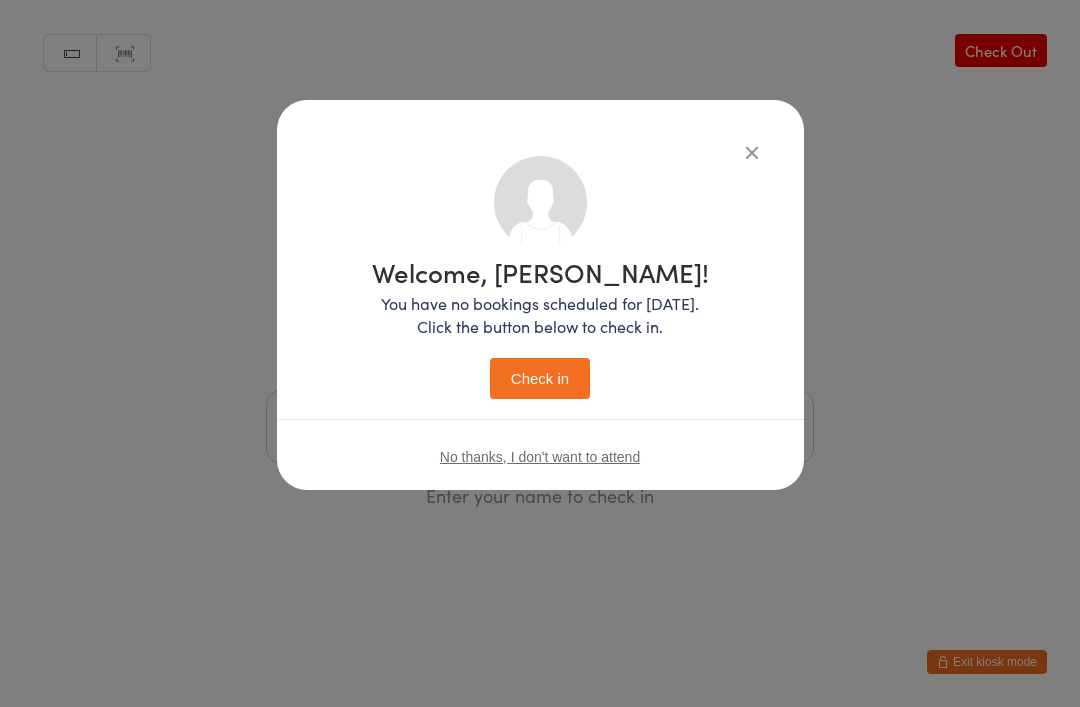 click on "Check in" at bounding box center [540, 378] 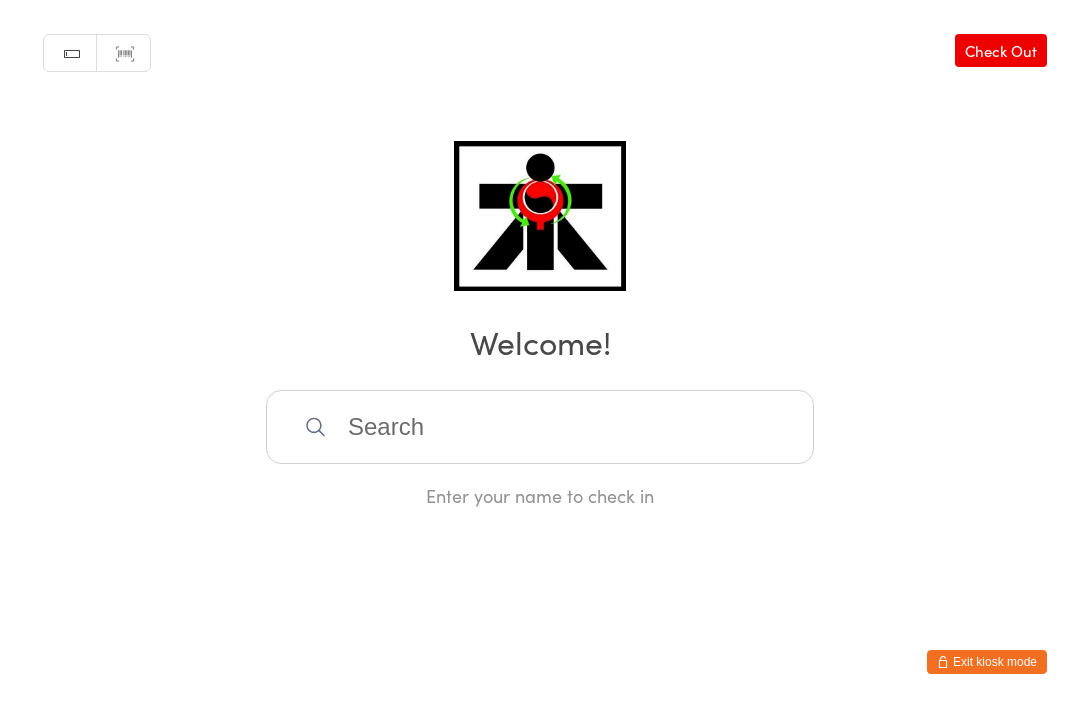 click at bounding box center [540, 427] 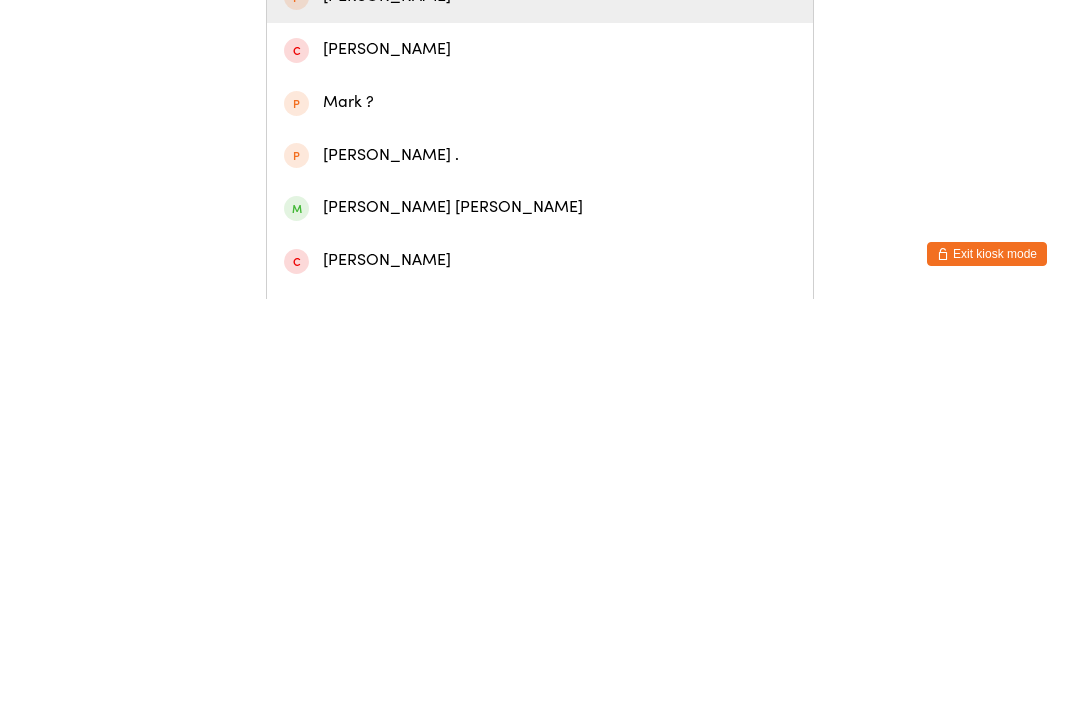 scroll, scrollTop: 91, scrollLeft: 0, axis: vertical 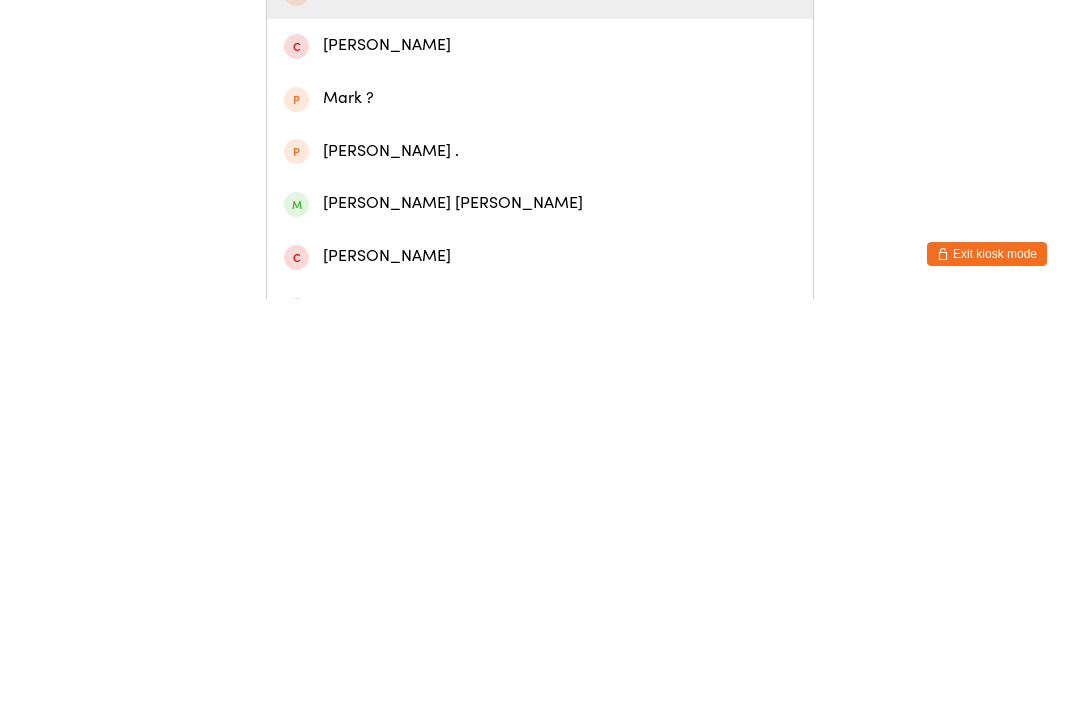 type on "[PERSON_NAME]" 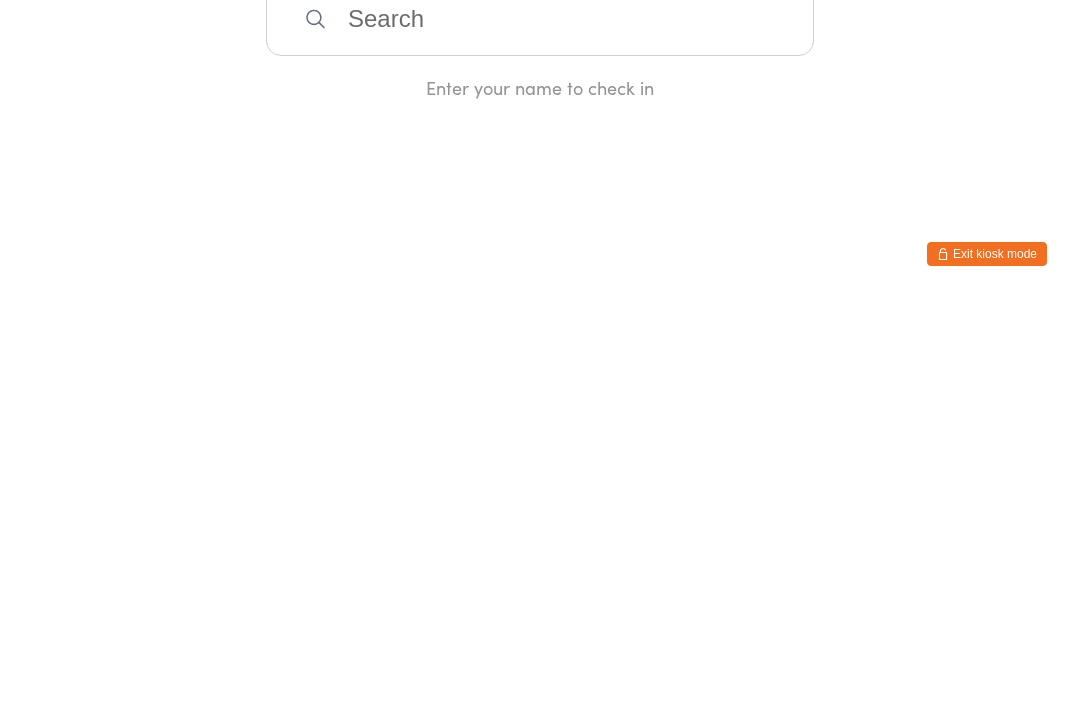 scroll, scrollTop: 0, scrollLeft: 0, axis: both 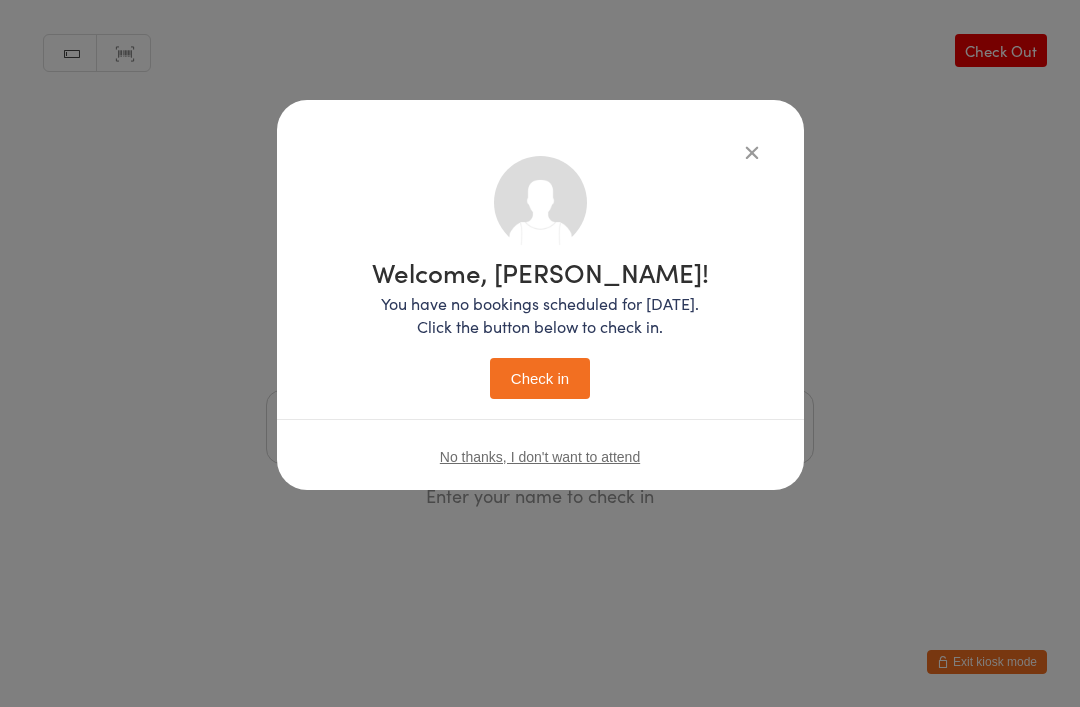 click on "Check in" at bounding box center [540, 378] 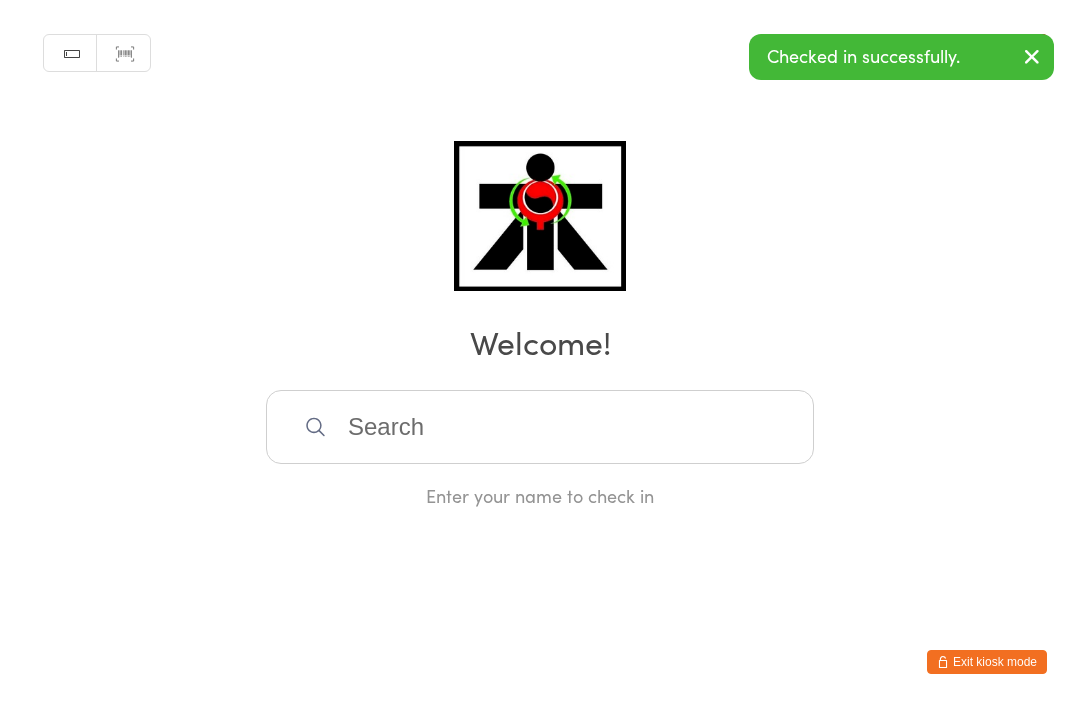 click at bounding box center (540, 427) 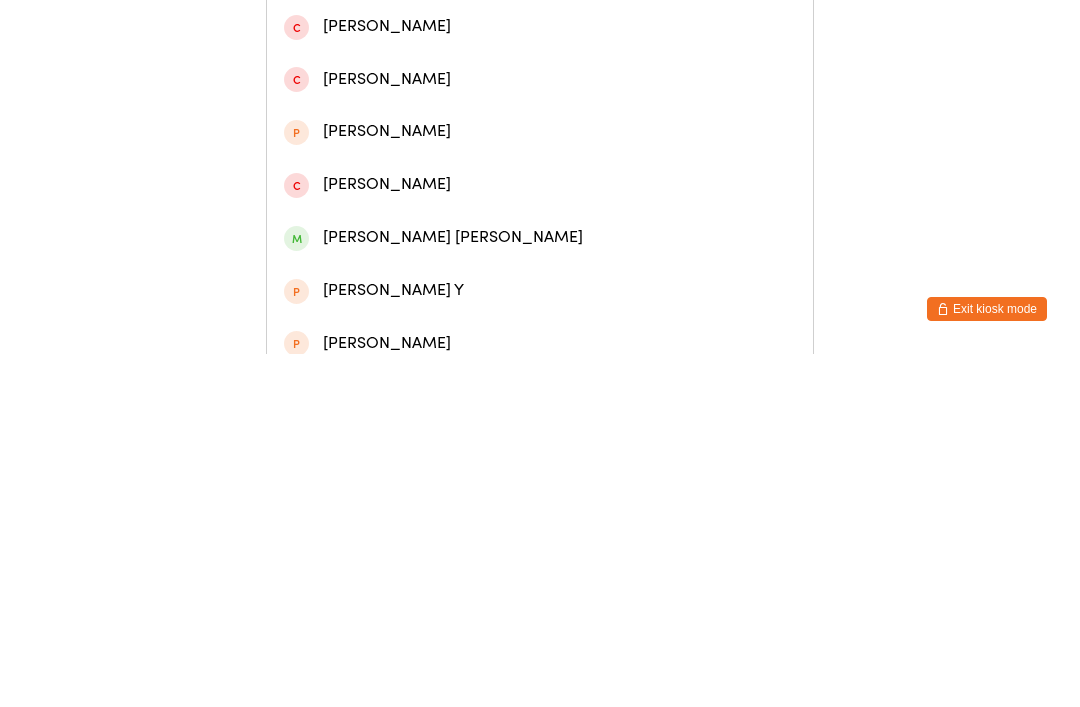 scroll, scrollTop: 234, scrollLeft: 0, axis: vertical 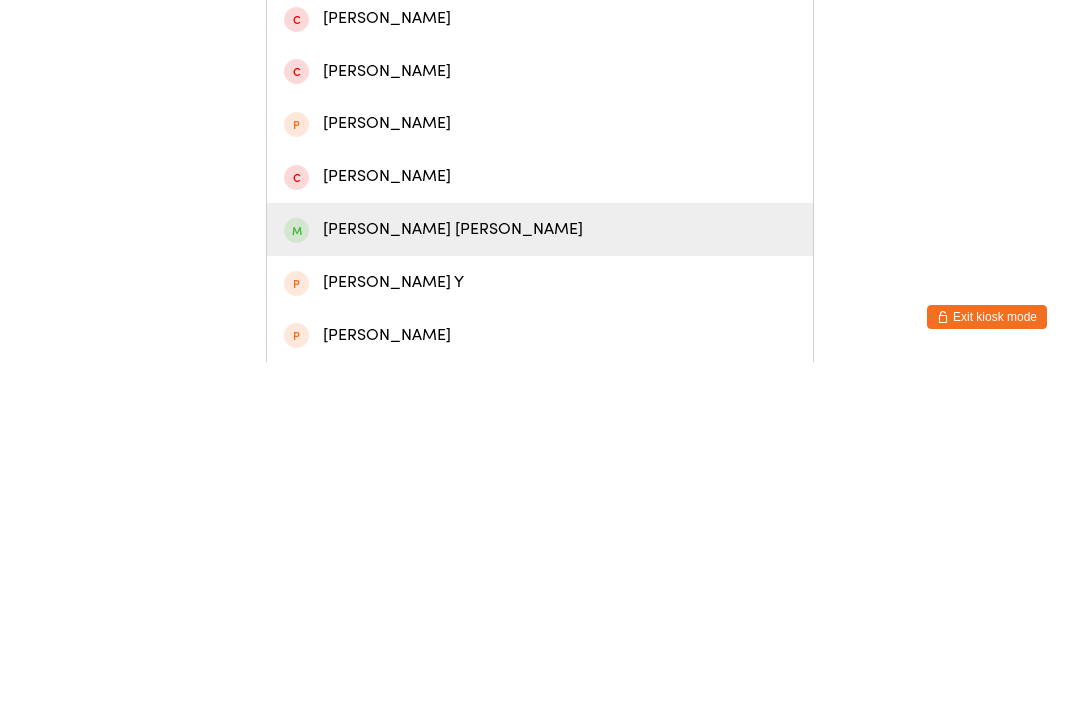 type on "[PERSON_NAME]" 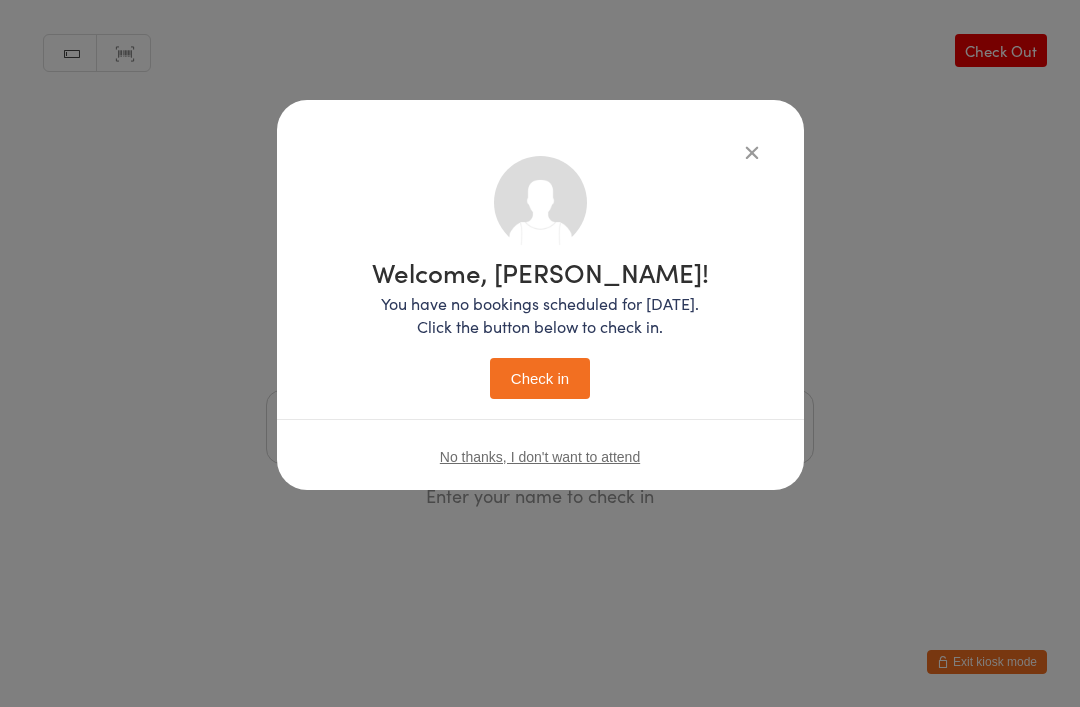 click on "Check in" at bounding box center (540, 378) 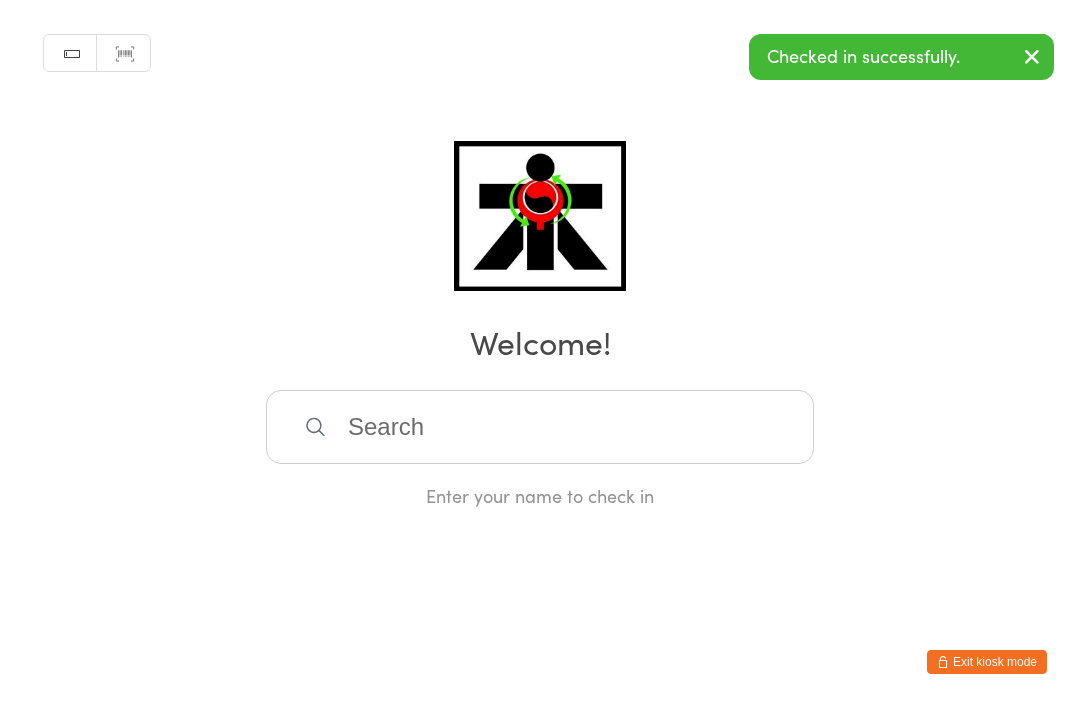 click at bounding box center (540, 427) 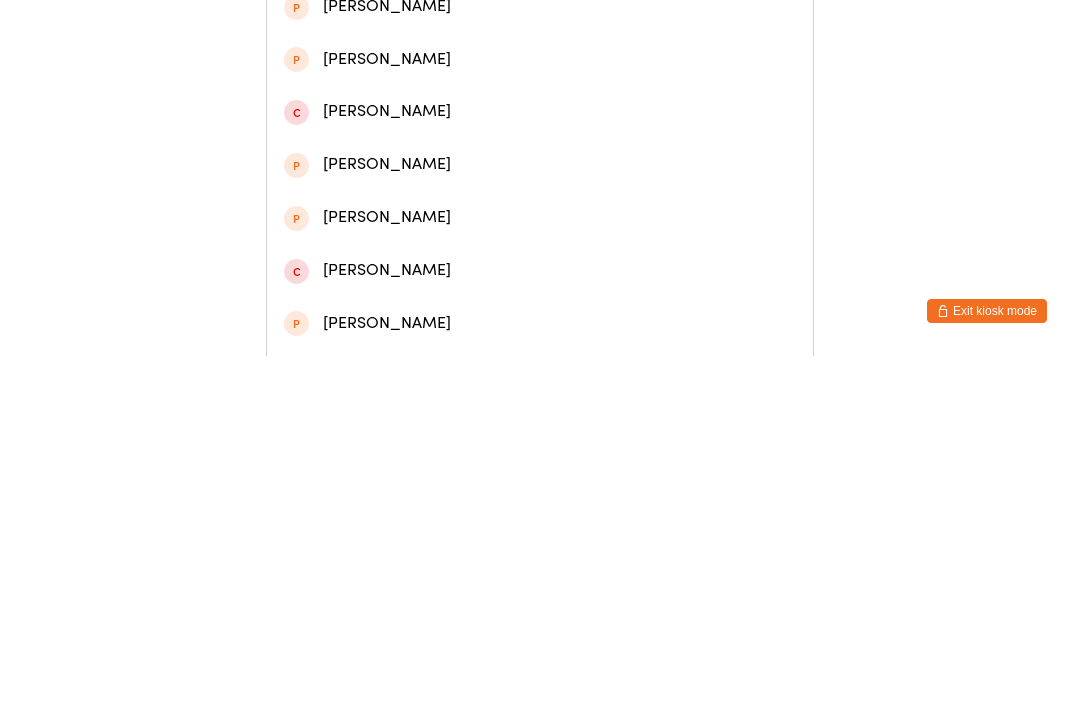 scroll, scrollTop: 580, scrollLeft: 0, axis: vertical 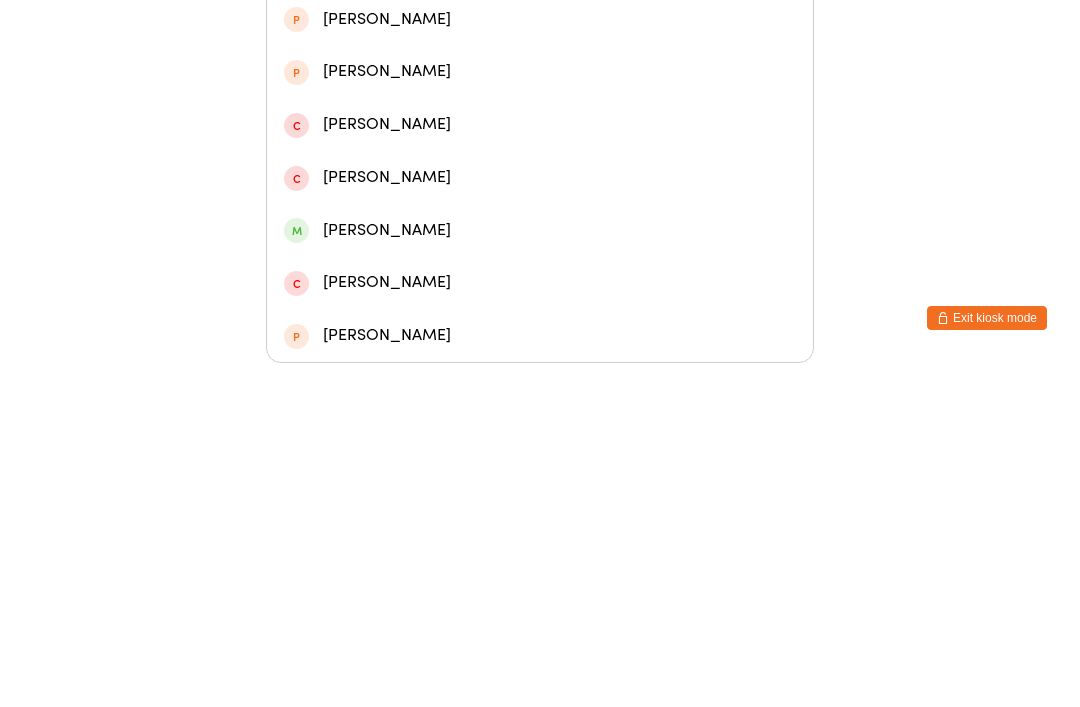 type on "[PERSON_NAME]" 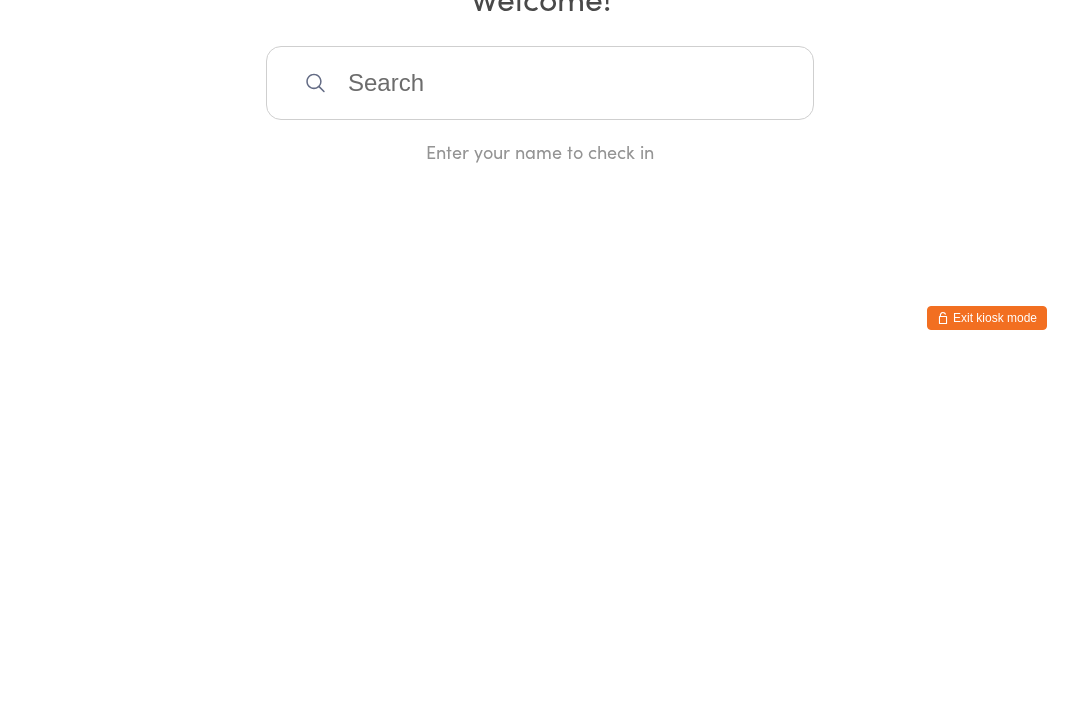 scroll, scrollTop: 0, scrollLeft: 0, axis: both 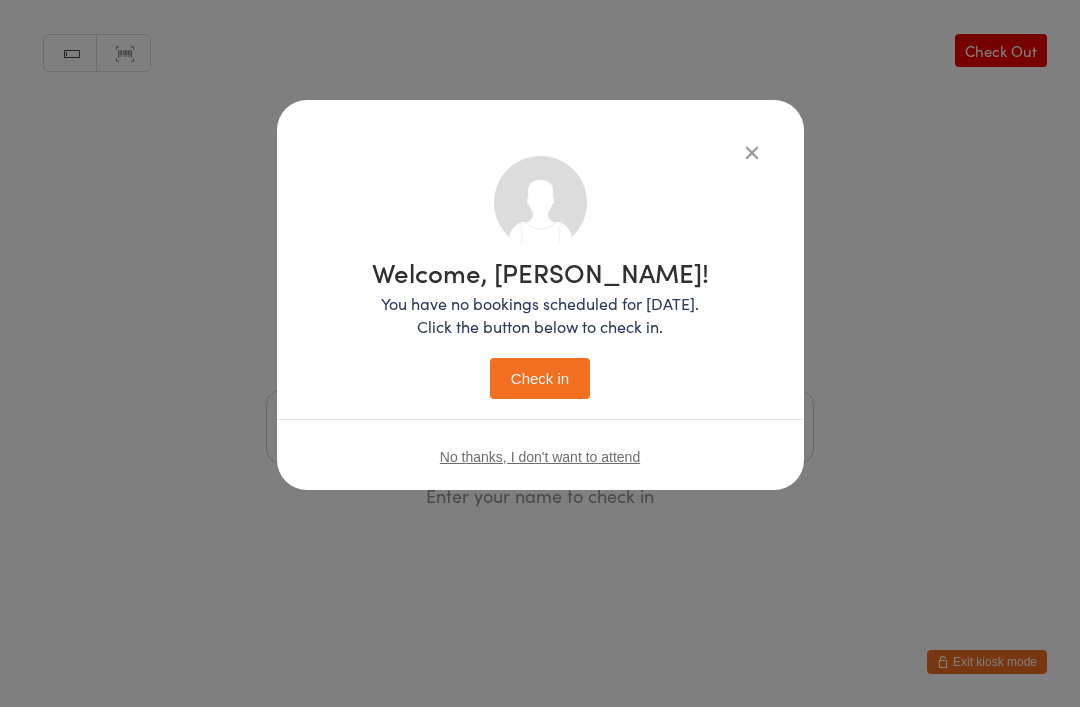 click on "Check in" at bounding box center [540, 378] 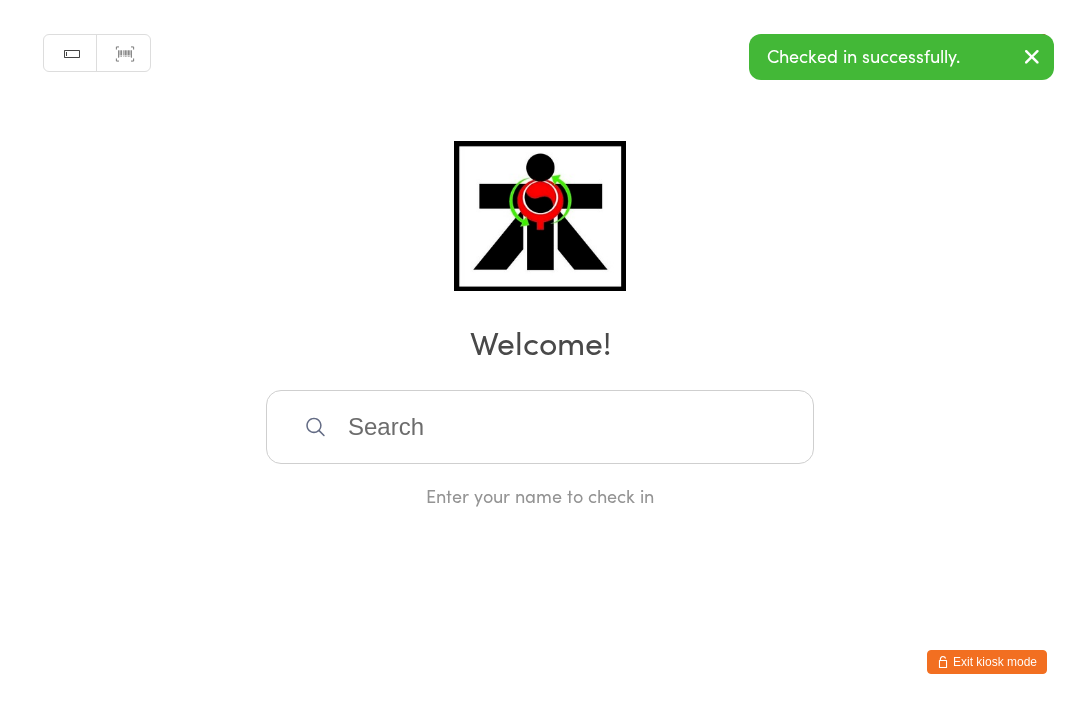 click at bounding box center [540, 427] 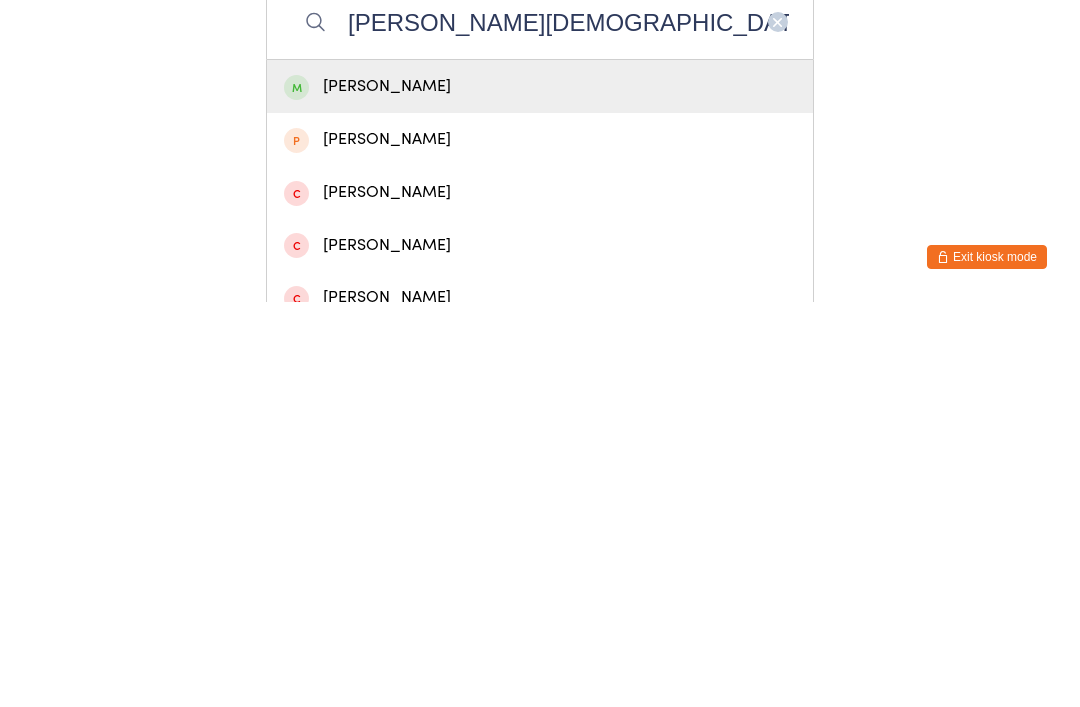 click on "[PERSON_NAME][DEMOGRAPHIC_DATA]" at bounding box center (540, 427) 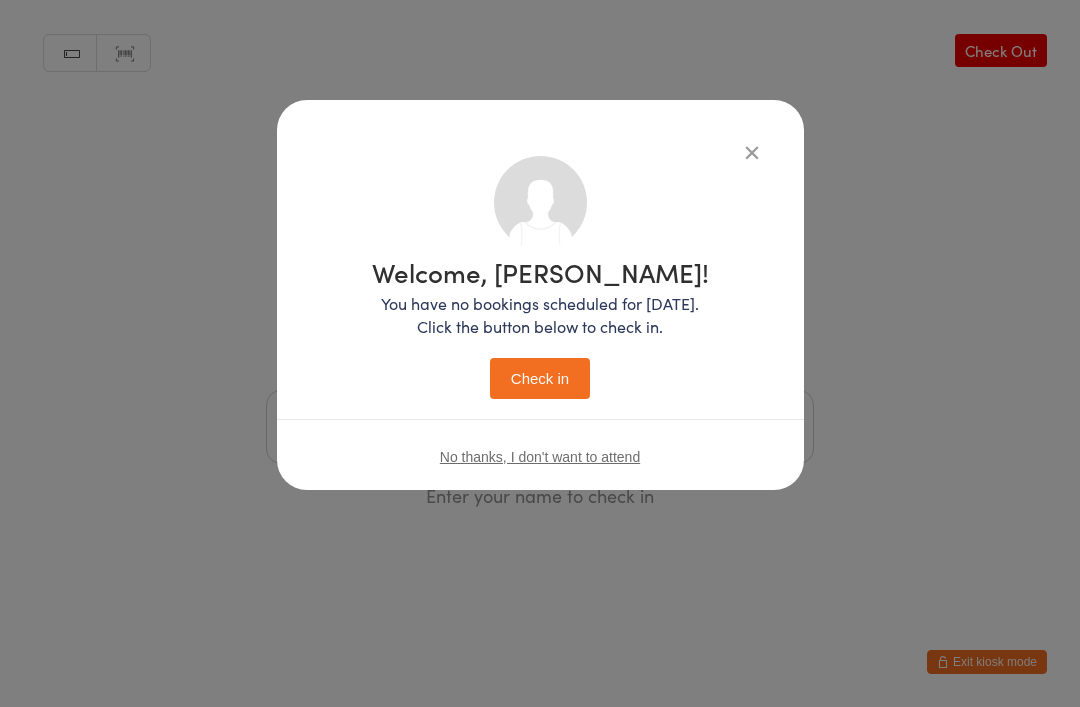 click on "Check in" at bounding box center [540, 378] 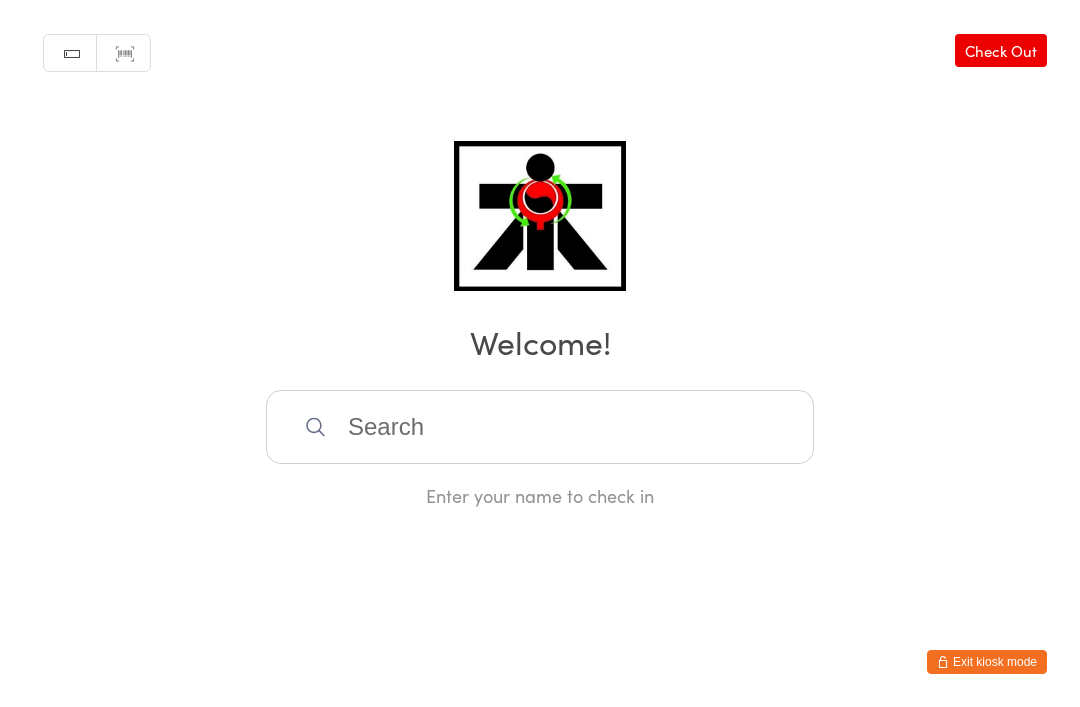 click at bounding box center [540, 427] 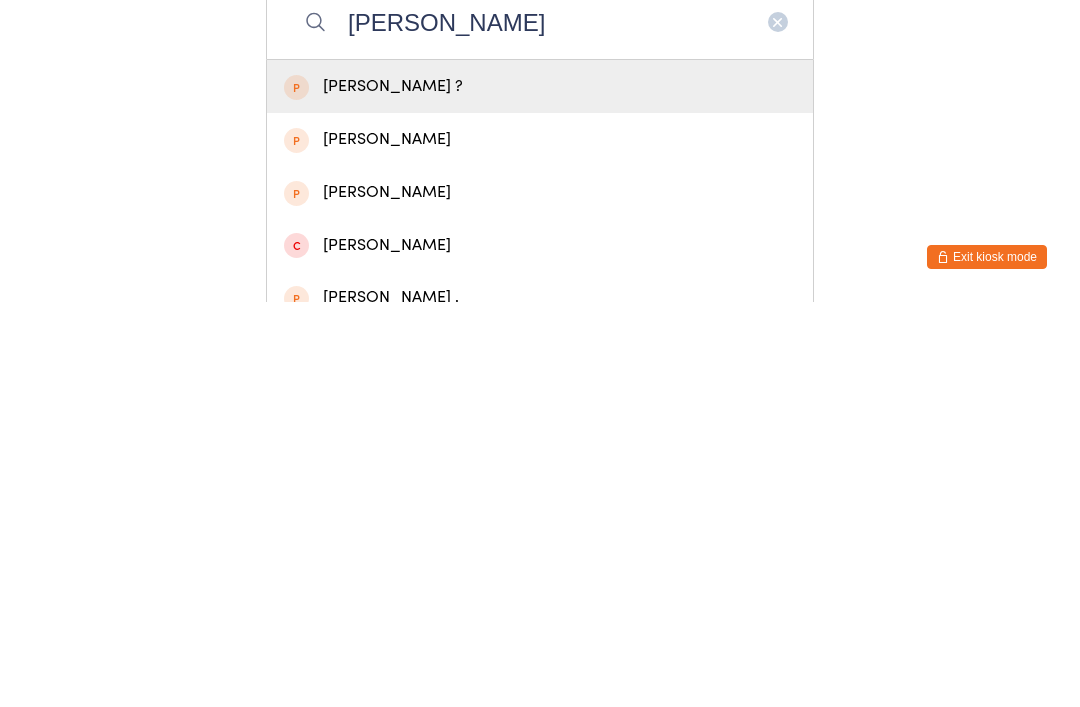 type on "[PERSON_NAME]" 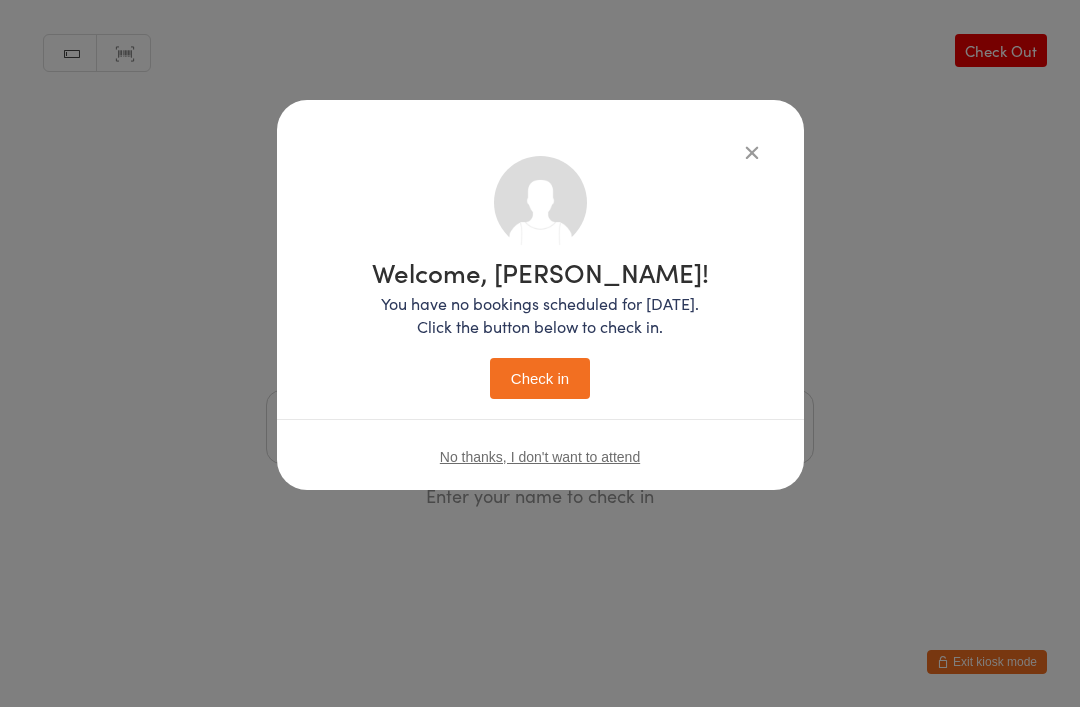 click on "Check in" at bounding box center [540, 378] 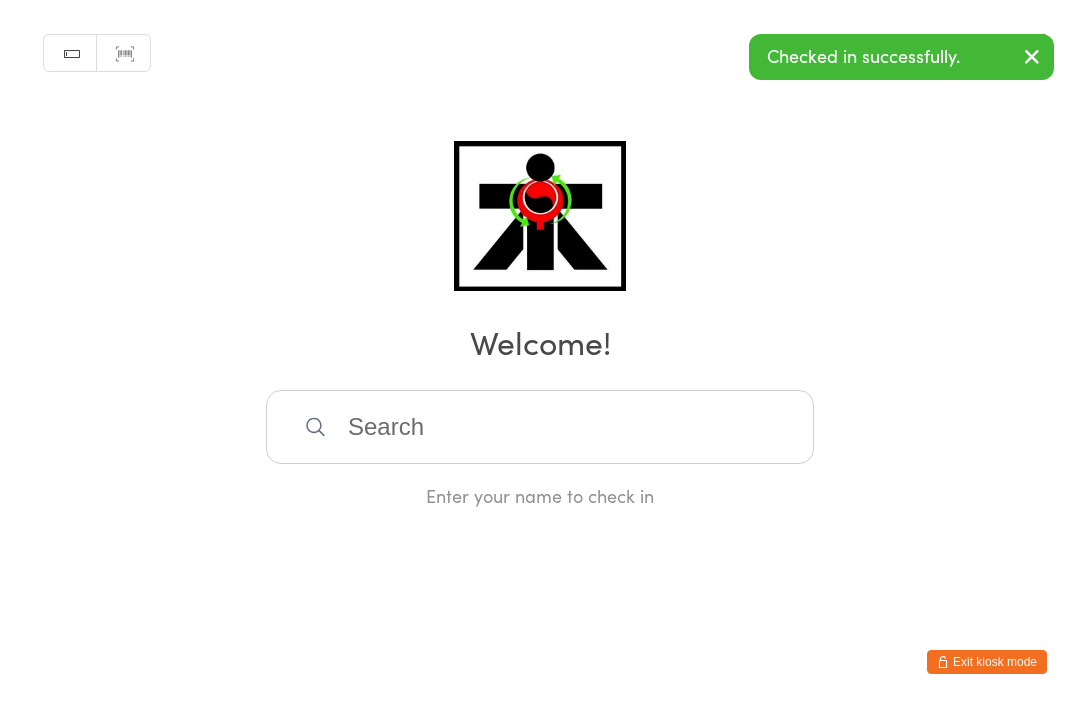click at bounding box center (540, 427) 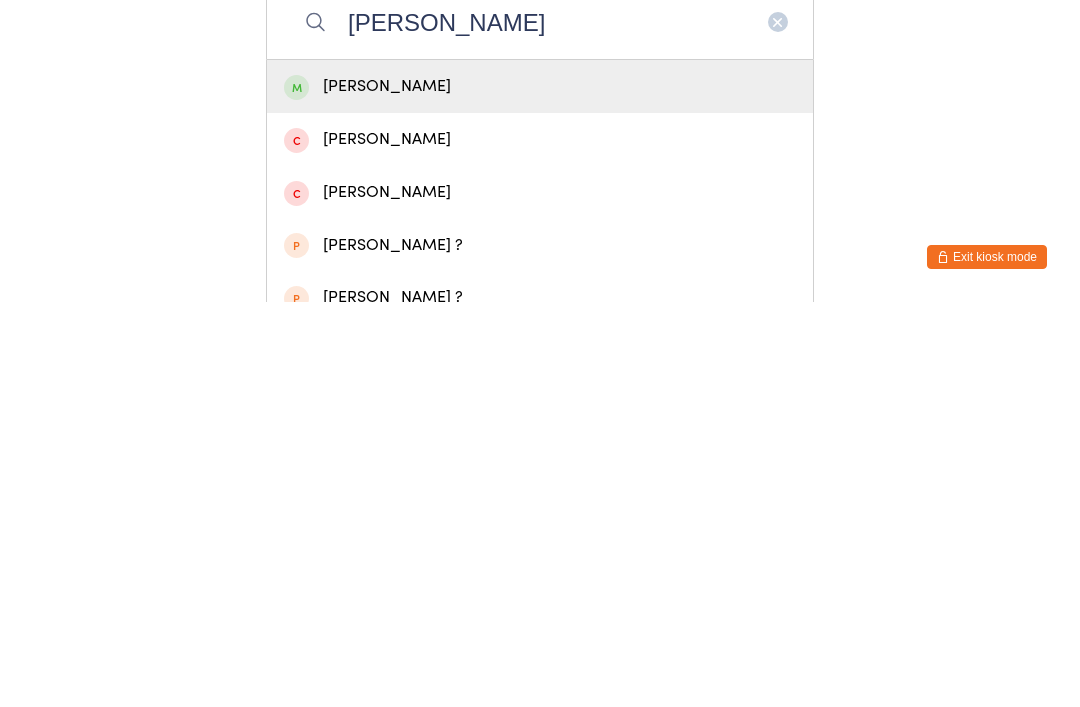 type on "[PERSON_NAME]" 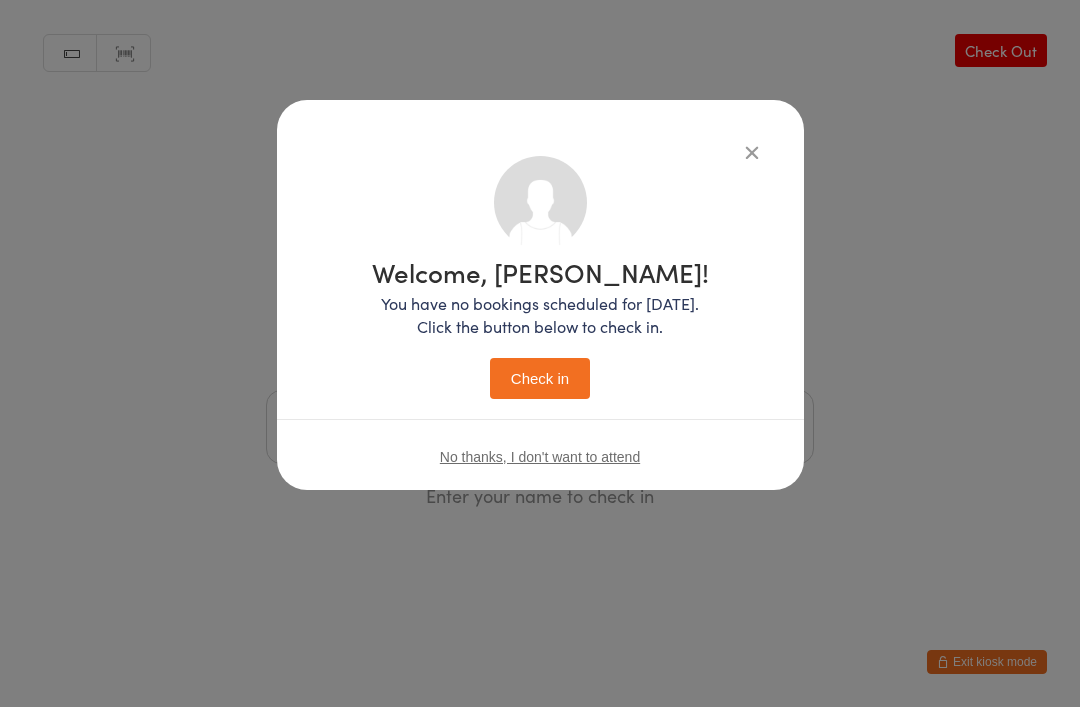 click on "Check in" at bounding box center [540, 378] 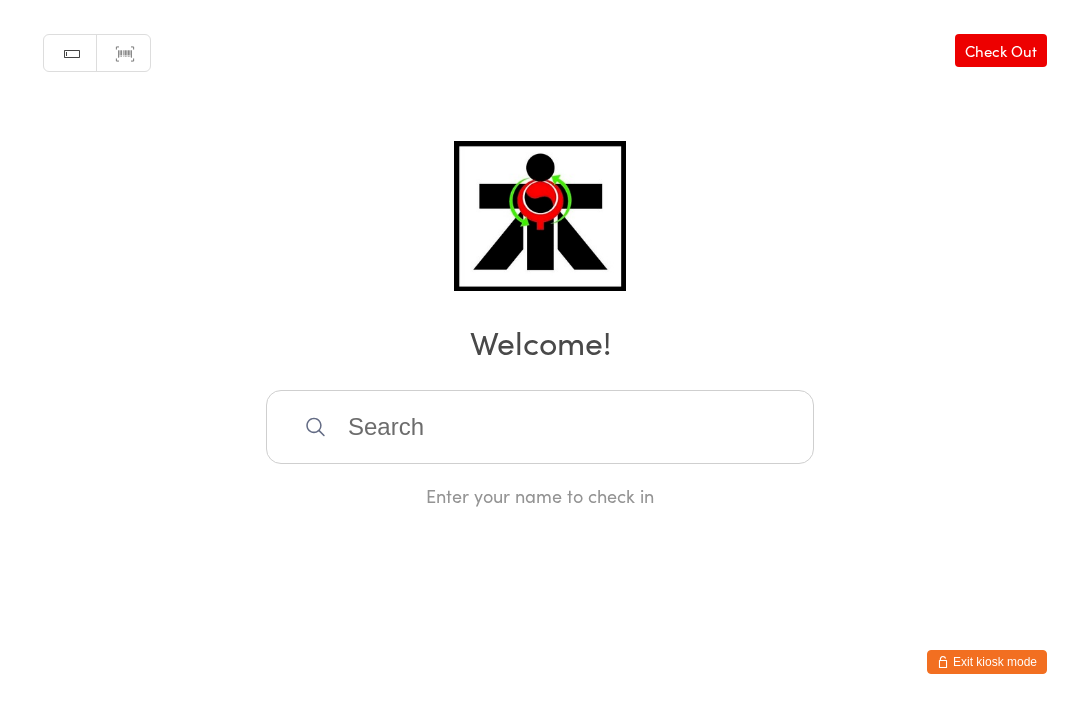 click at bounding box center [540, 427] 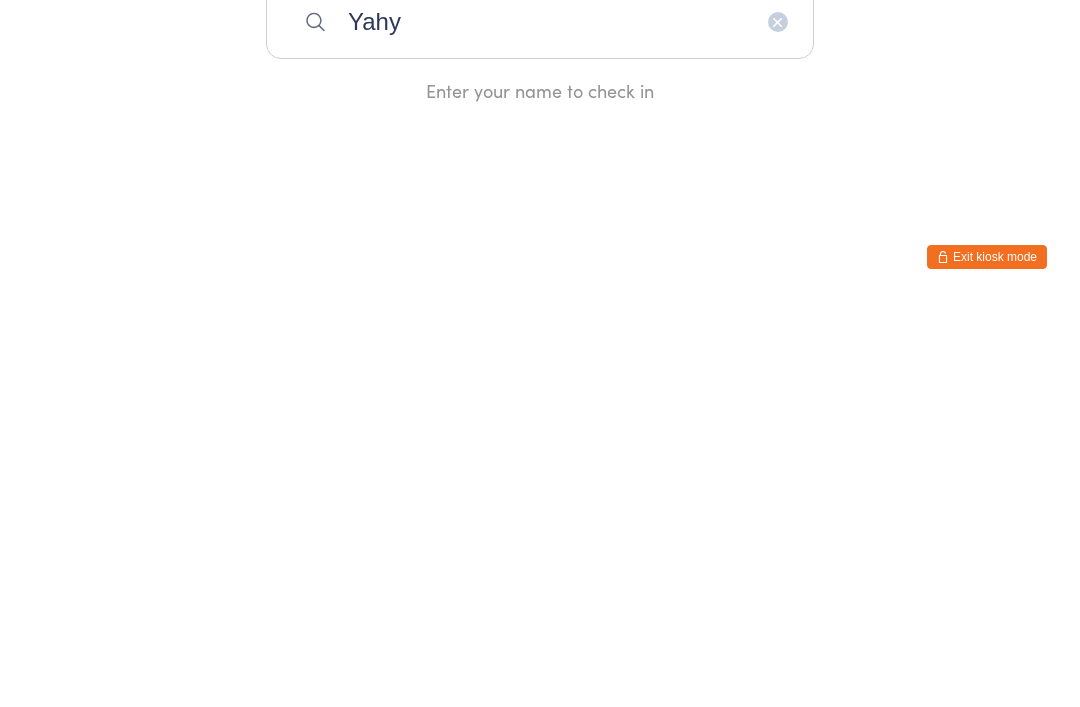 type on "[PERSON_NAME]" 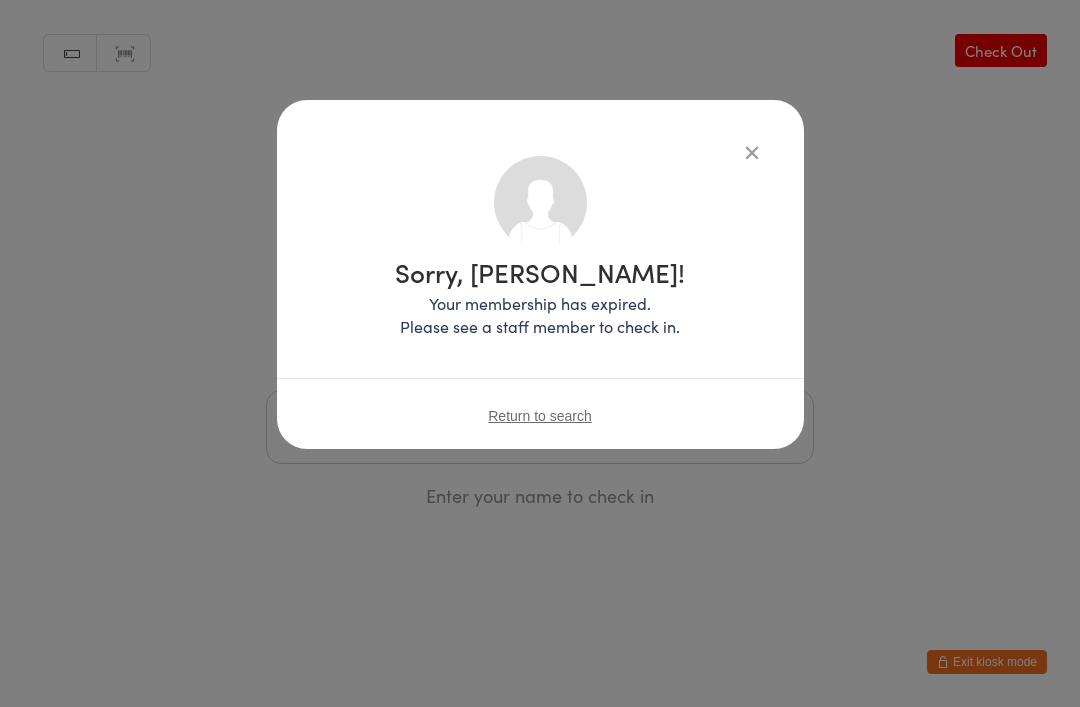 click on "Sorry, [PERSON_NAME]! Your membership has expired. Please see a staff member to check in. Return to search" at bounding box center (540, 274) 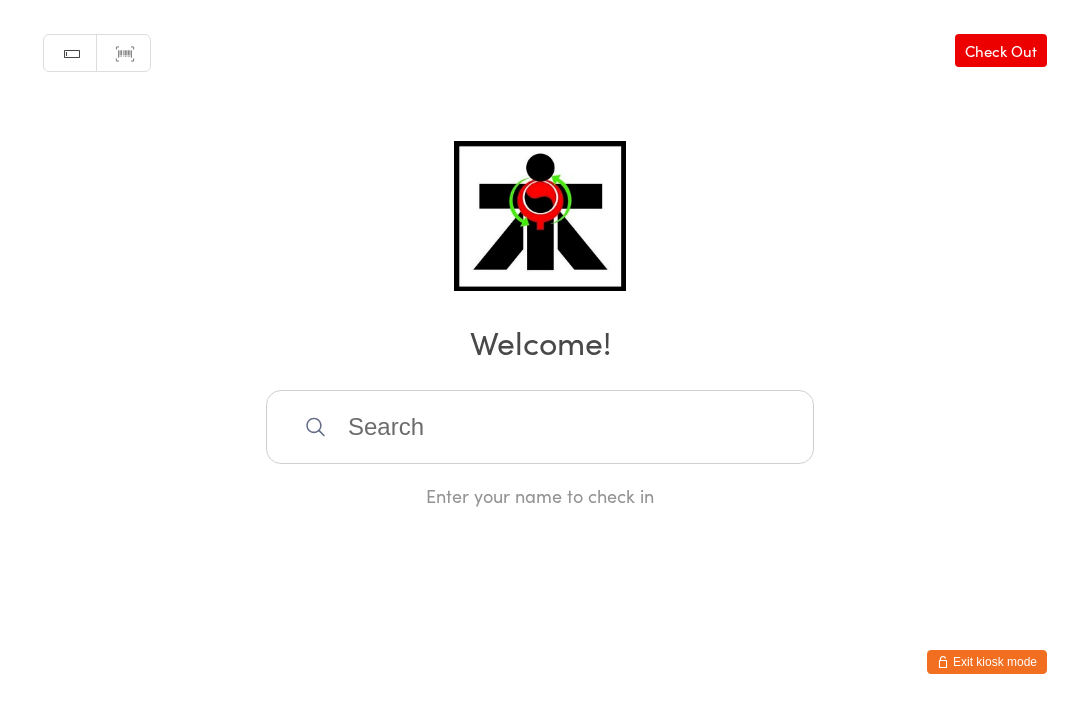 click at bounding box center (540, 427) 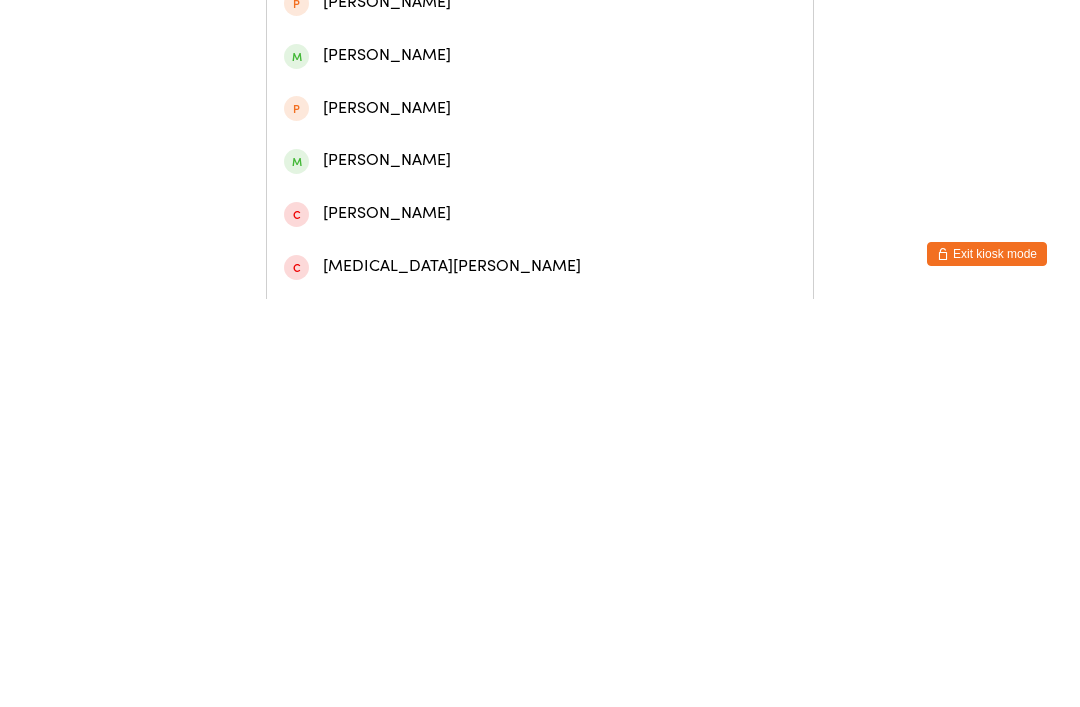 scroll, scrollTop: 134, scrollLeft: 0, axis: vertical 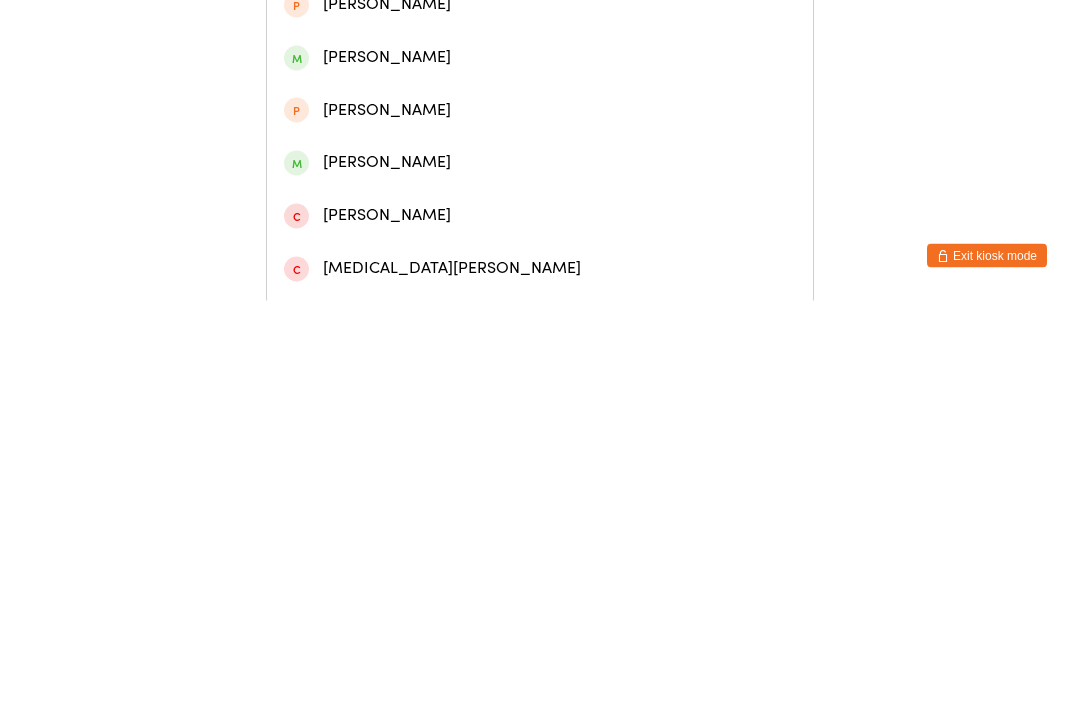 type on "[PERSON_NAME]" 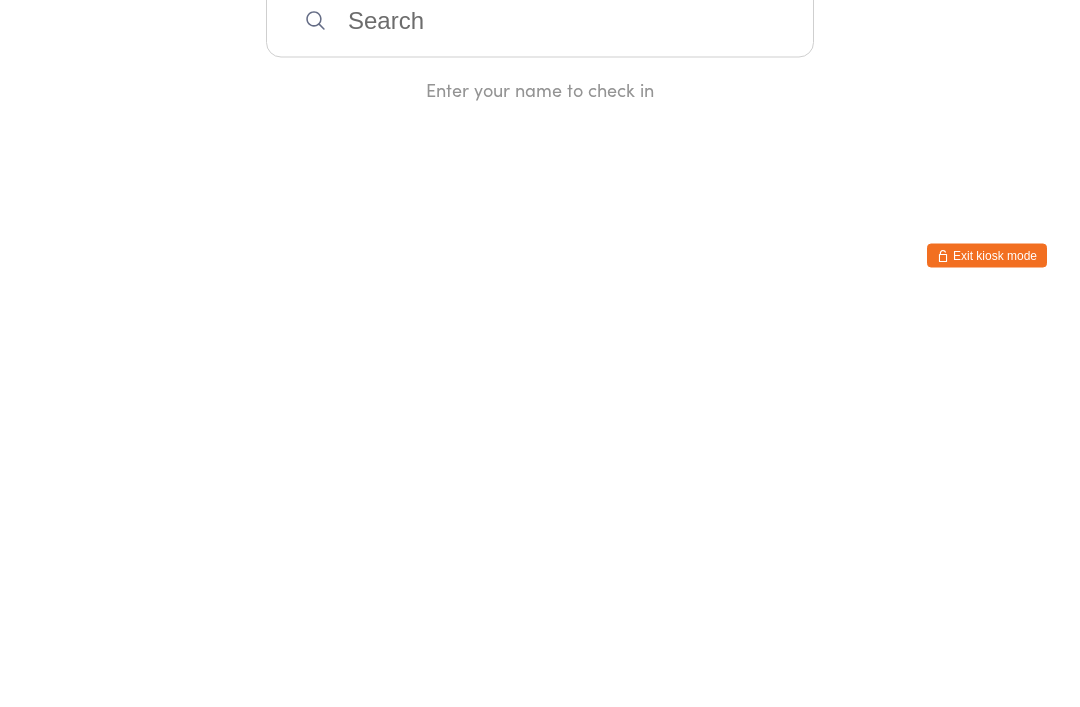 scroll, scrollTop: 0, scrollLeft: 0, axis: both 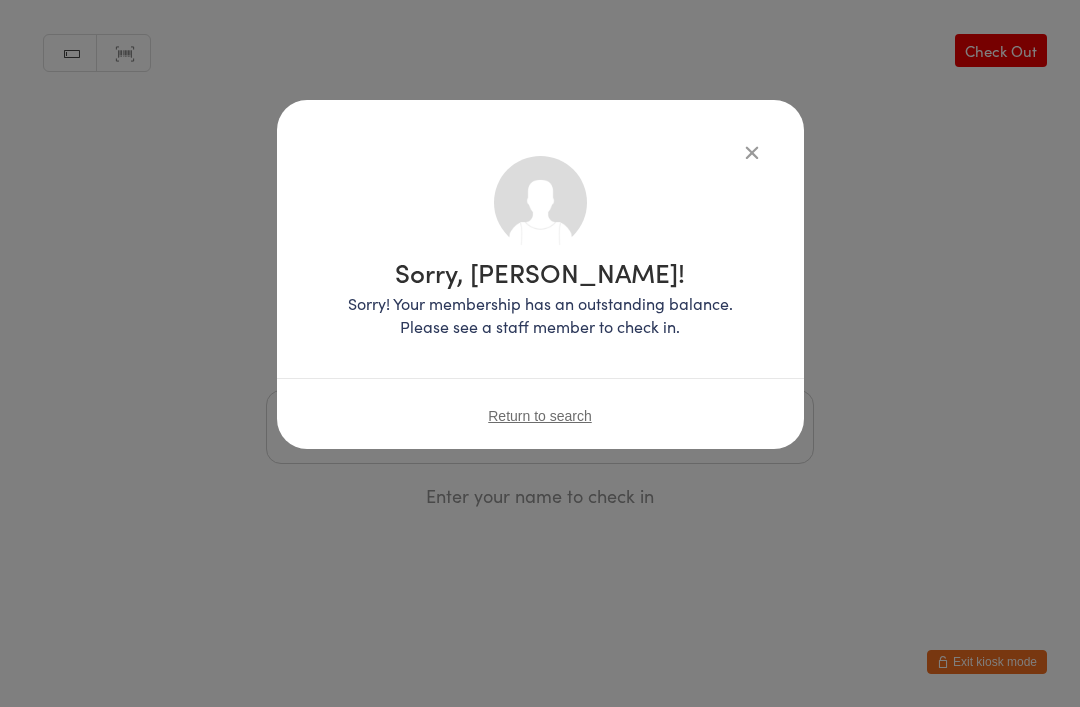 click at bounding box center [752, 152] 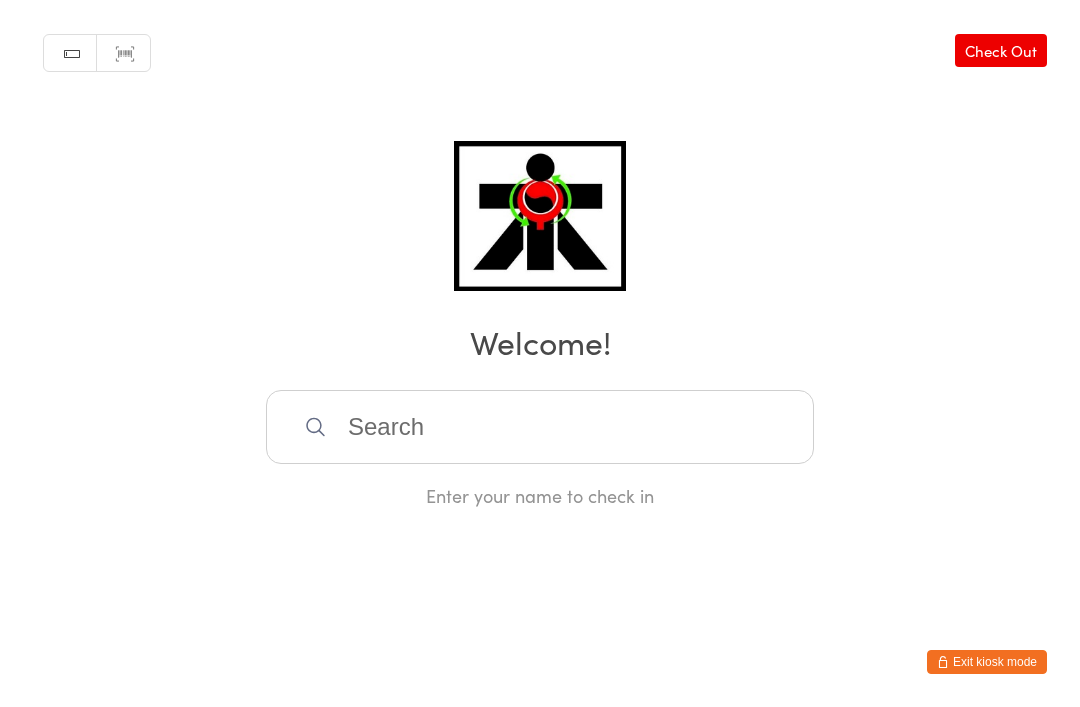 click at bounding box center [540, 427] 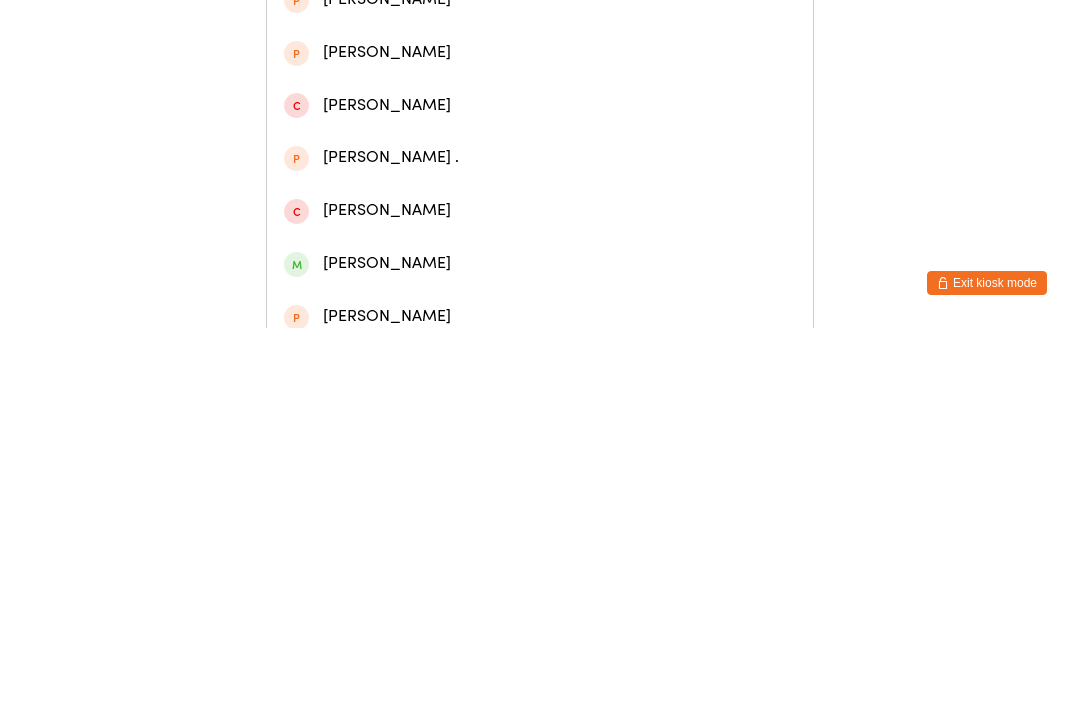 scroll, scrollTop: 167, scrollLeft: 0, axis: vertical 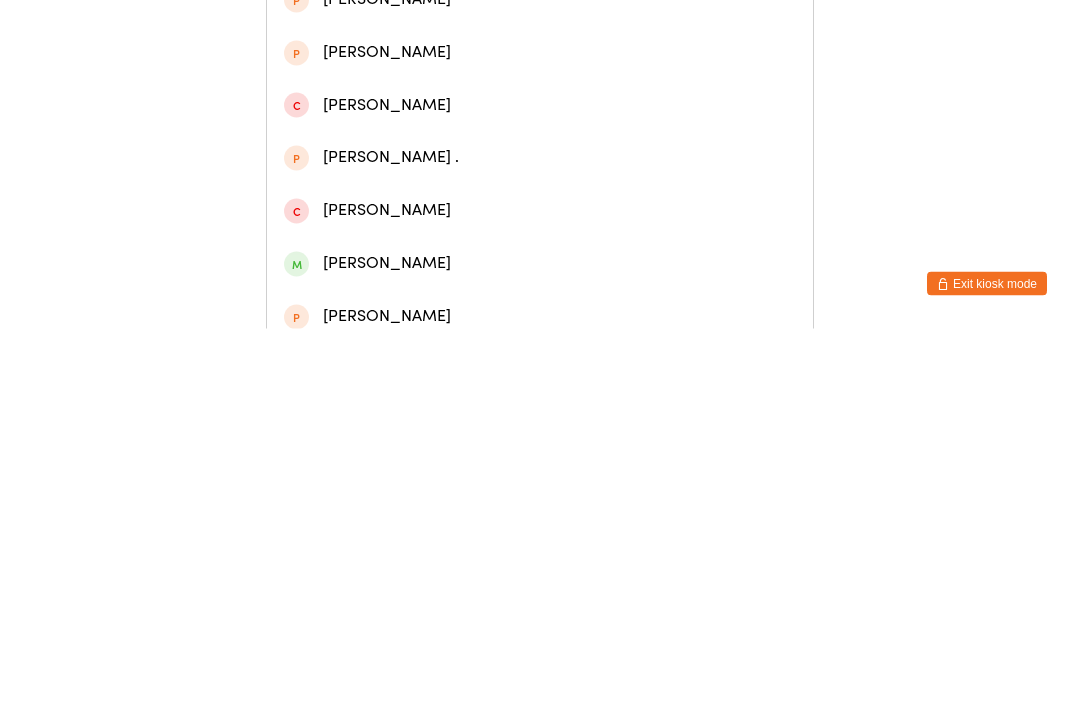 type on "[PERSON_NAME]" 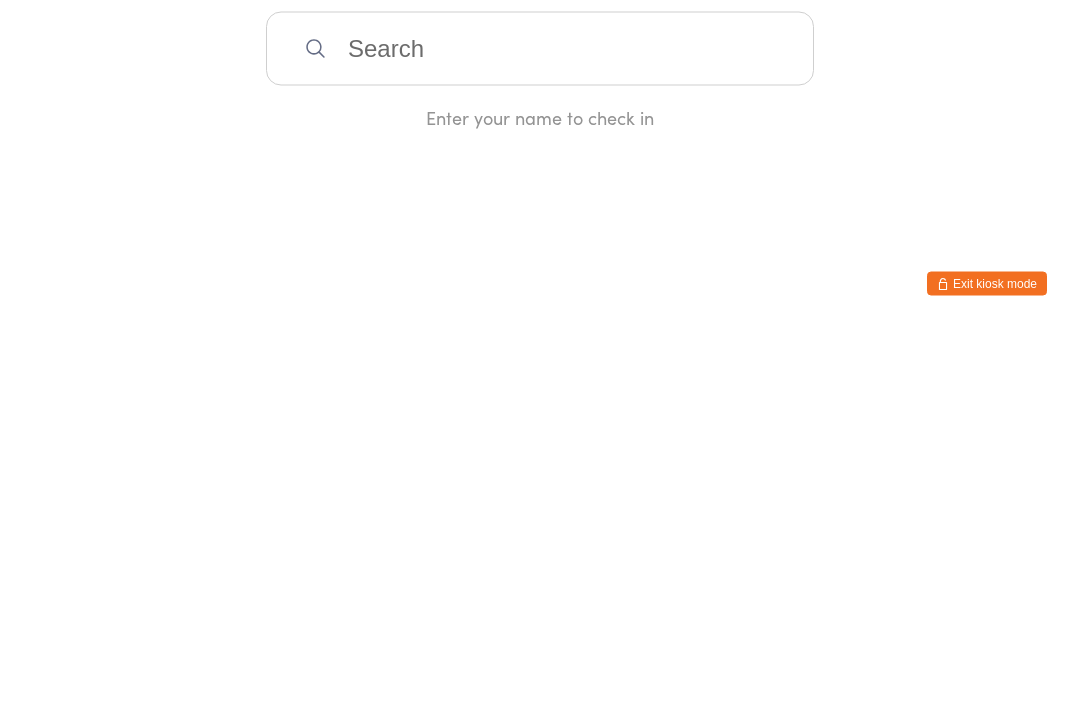 scroll, scrollTop: 0, scrollLeft: 0, axis: both 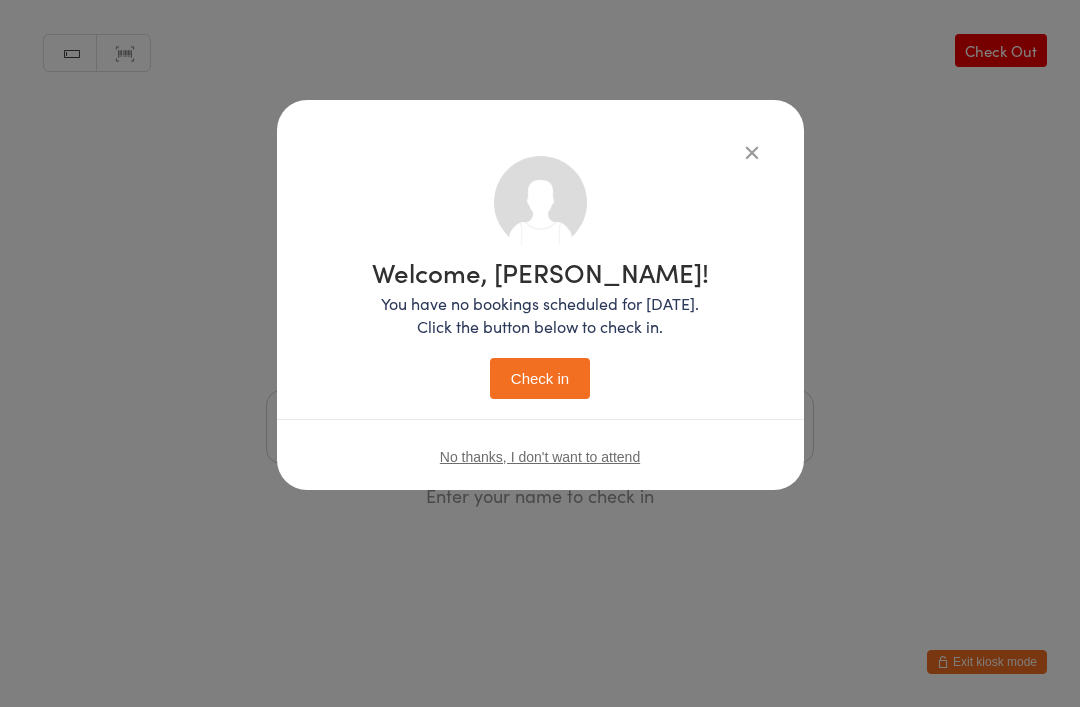 click on "Check in" at bounding box center (540, 378) 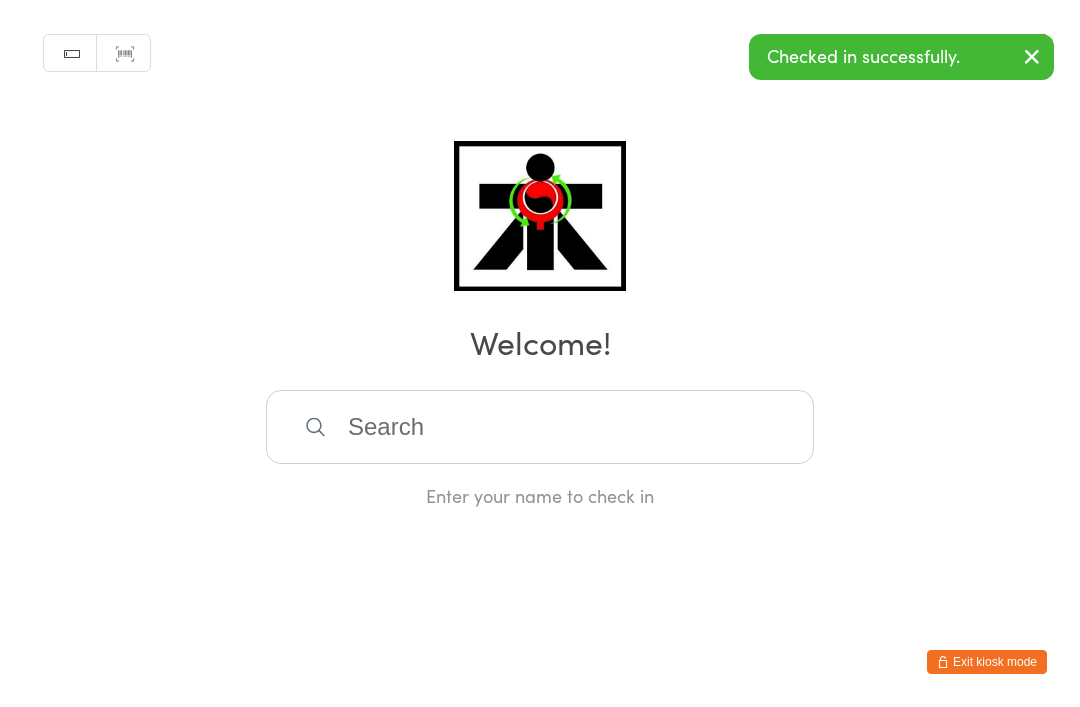 click at bounding box center (540, 427) 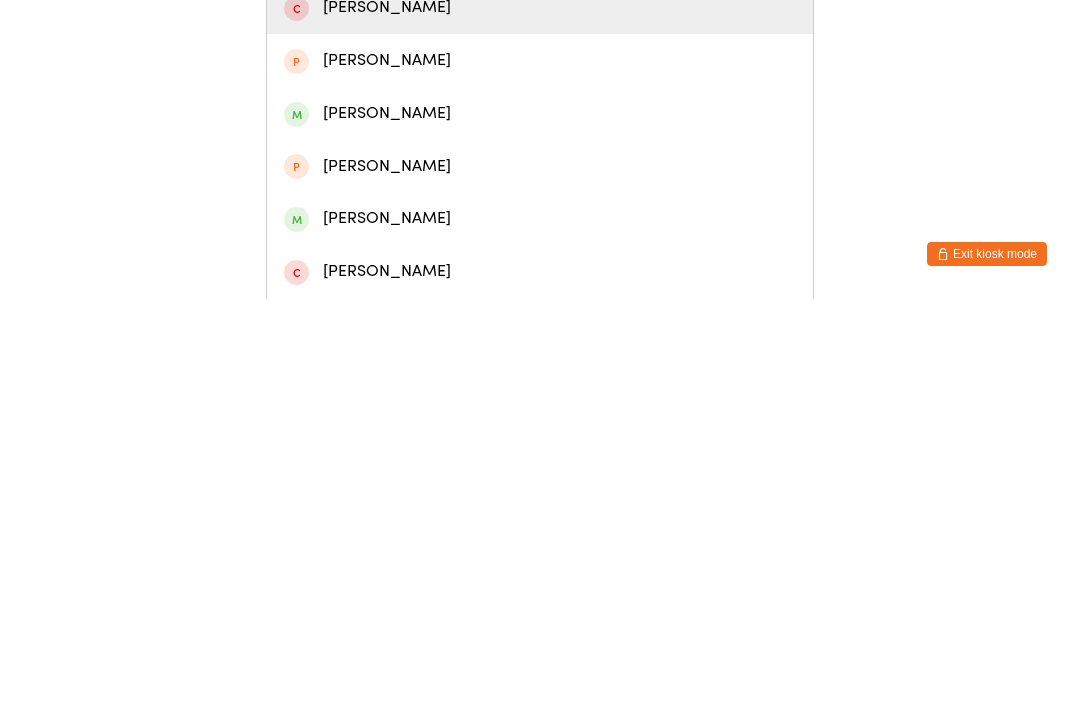 scroll, scrollTop: 84, scrollLeft: 0, axis: vertical 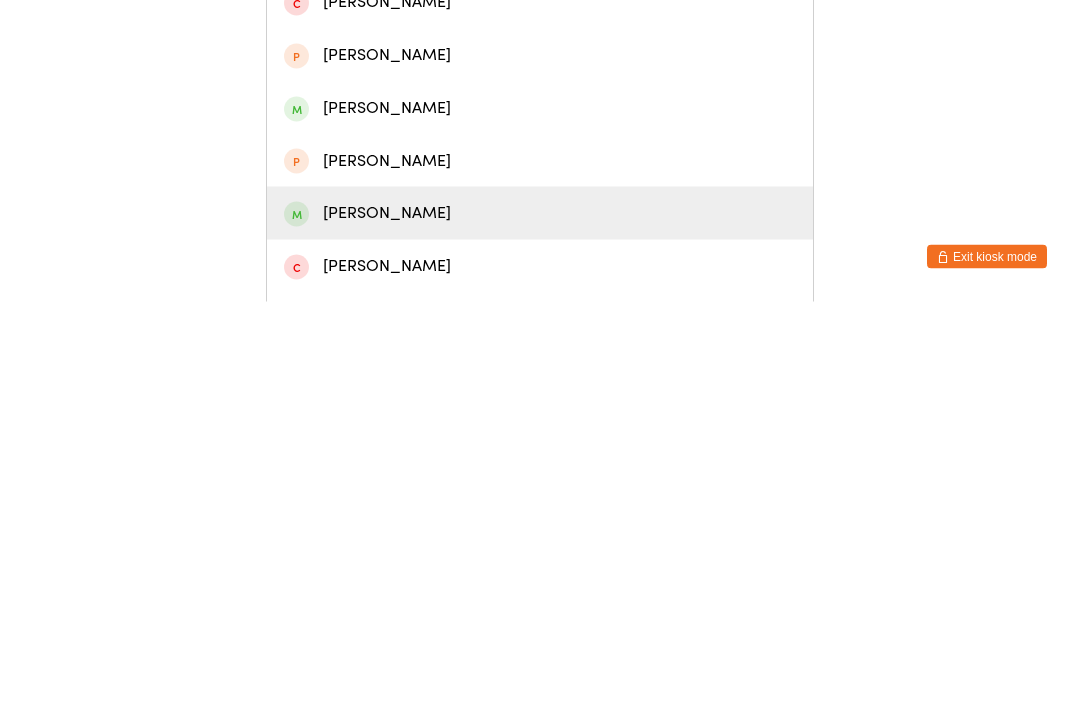type on "[PERSON_NAME]" 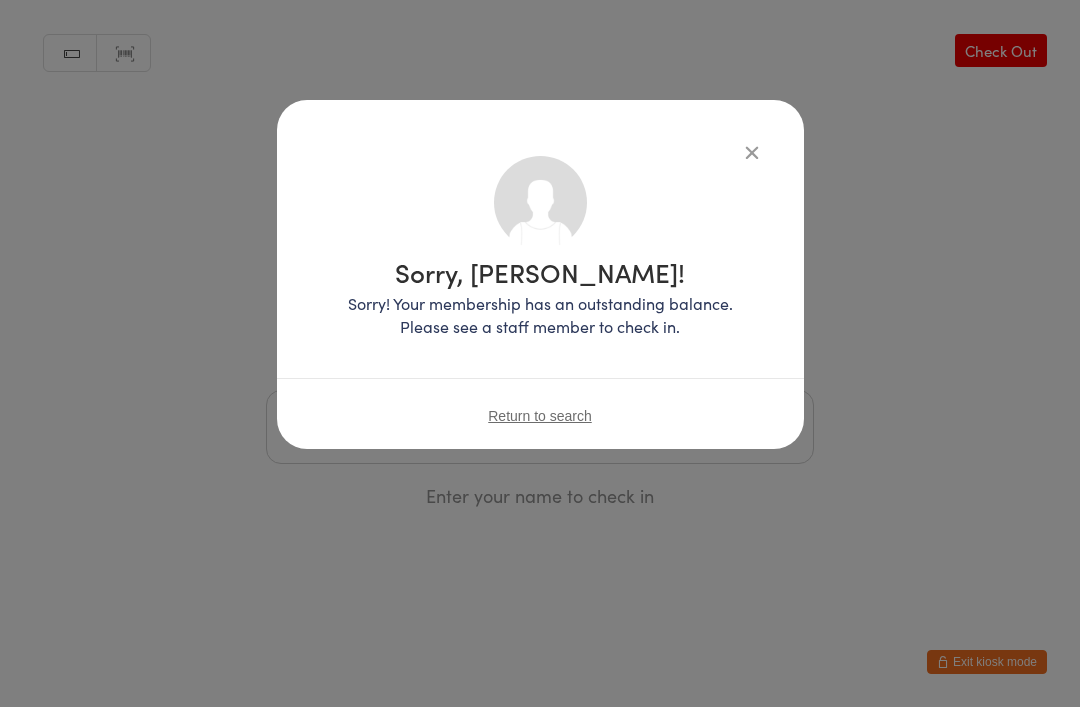 click at bounding box center (752, 152) 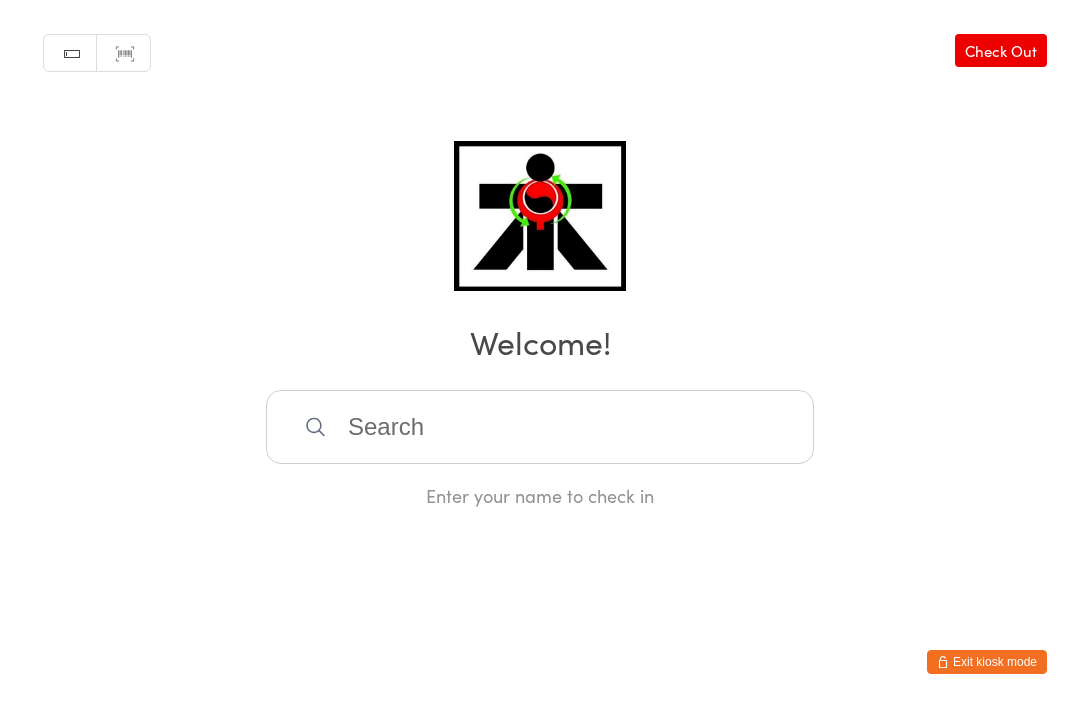 click at bounding box center (540, 427) 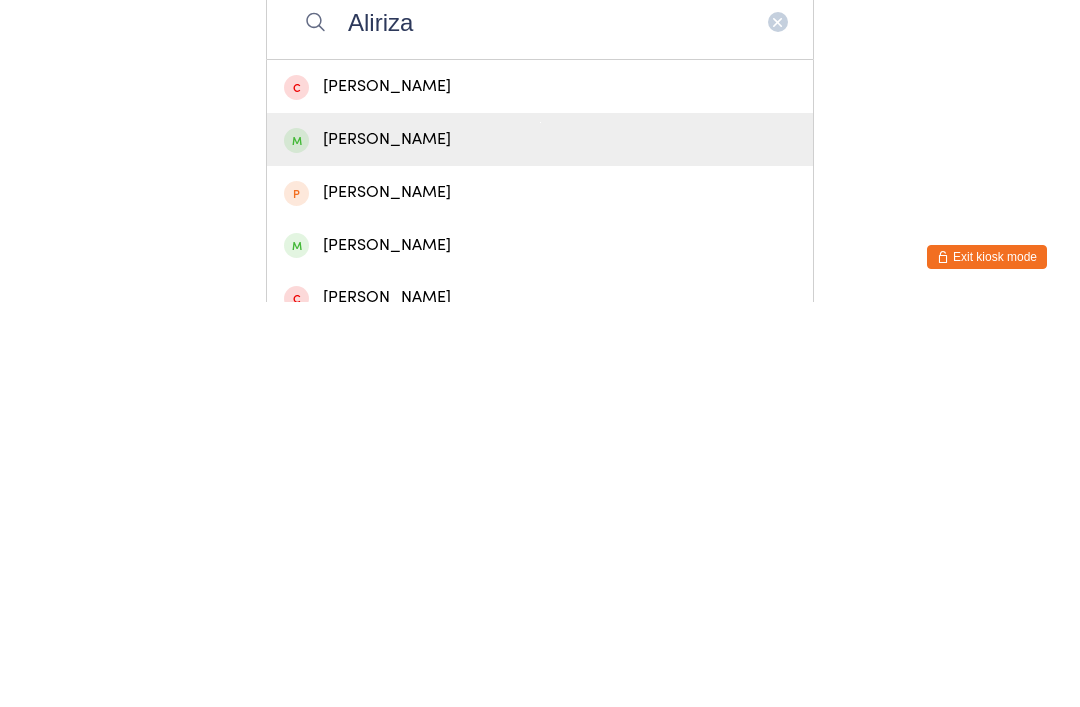 type on "Aliriza" 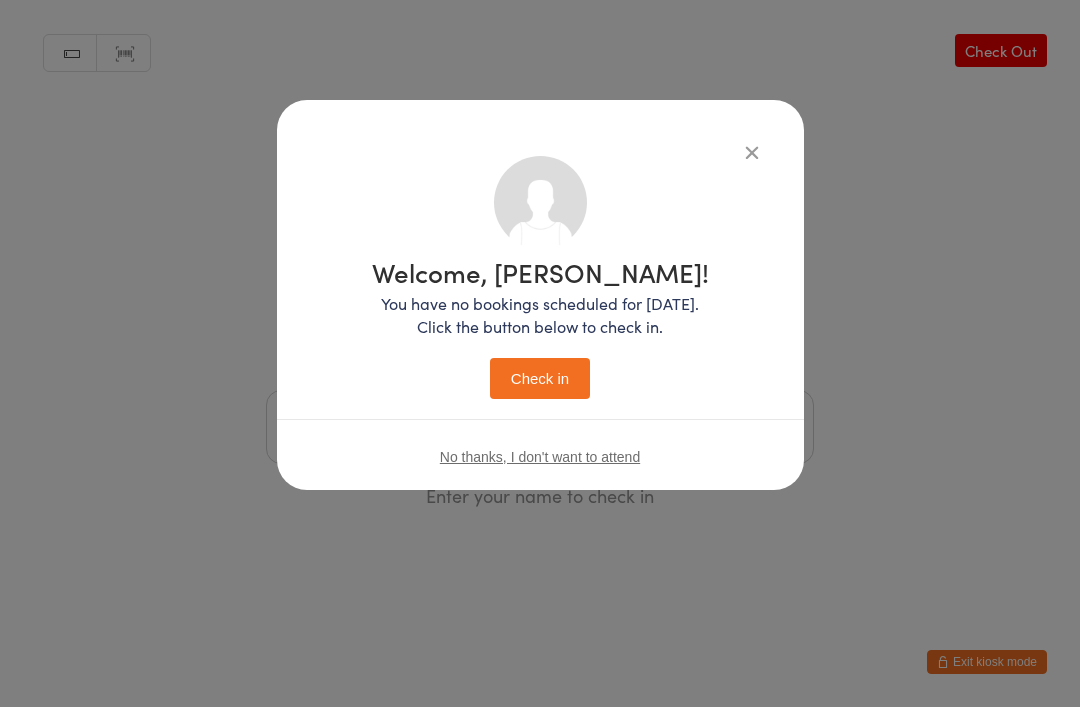 click on "Check in" at bounding box center [540, 378] 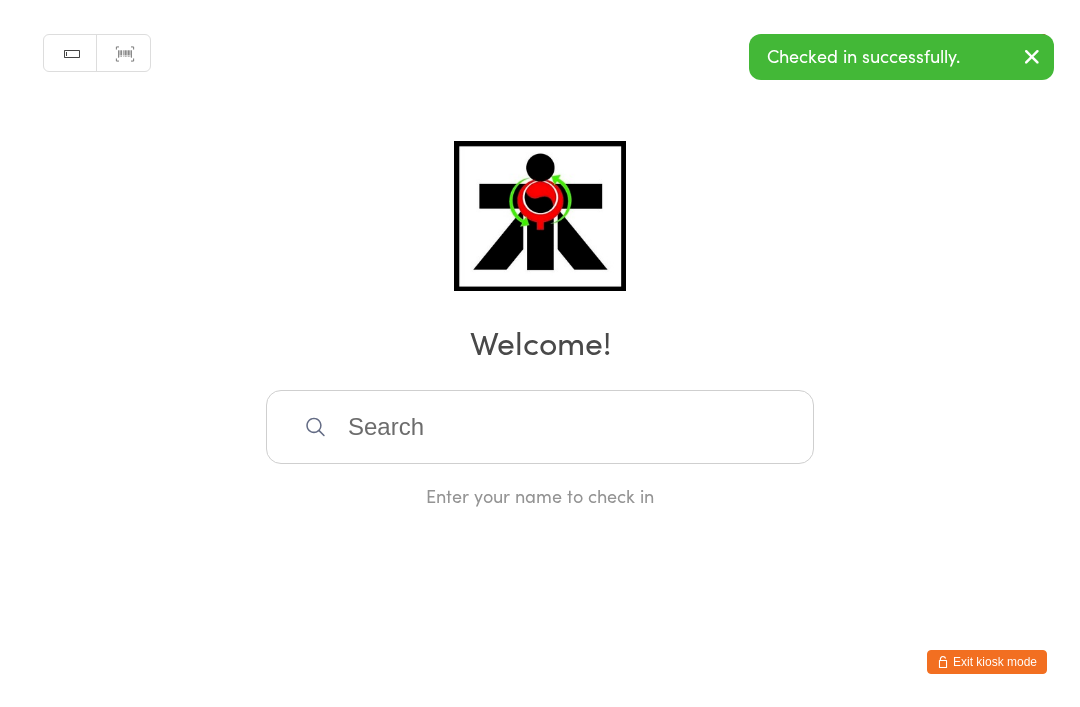 click at bounding box center [540, 427] 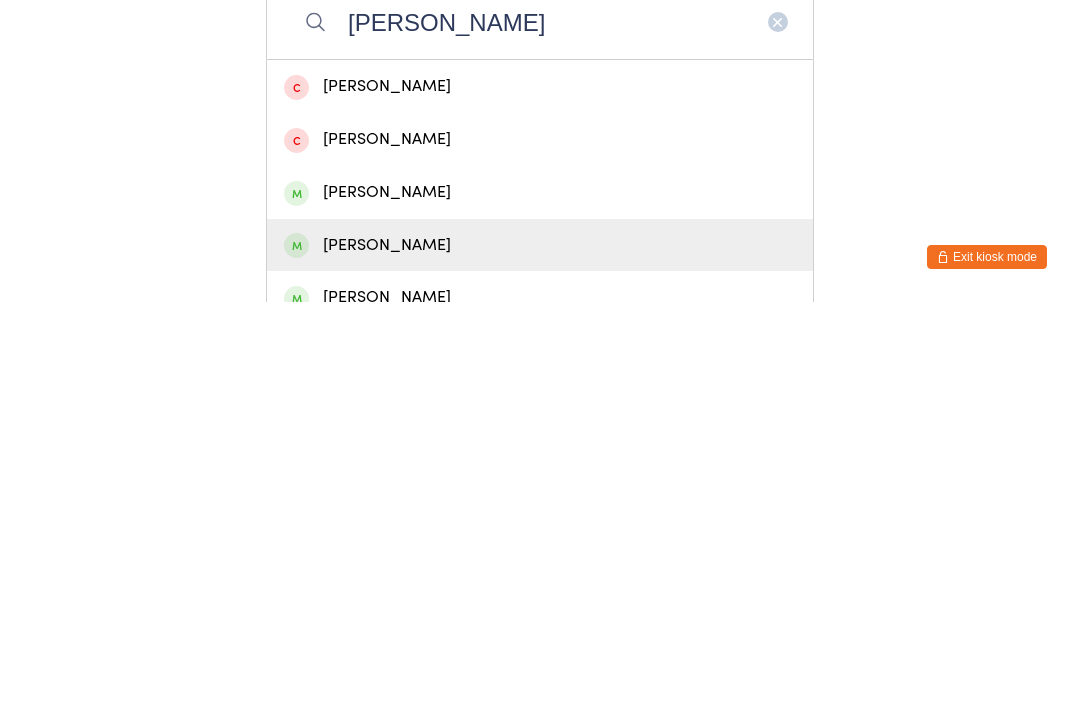 type on "[PERSON_NAME]" 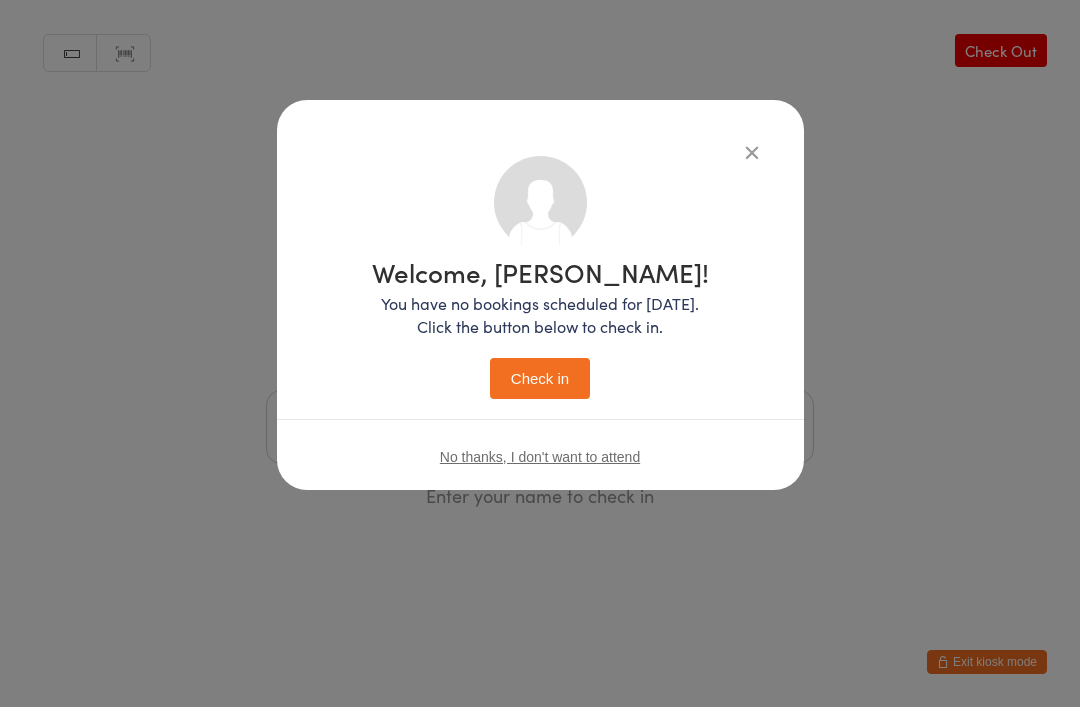 click on "Check in" at bounding box center [540, 378] 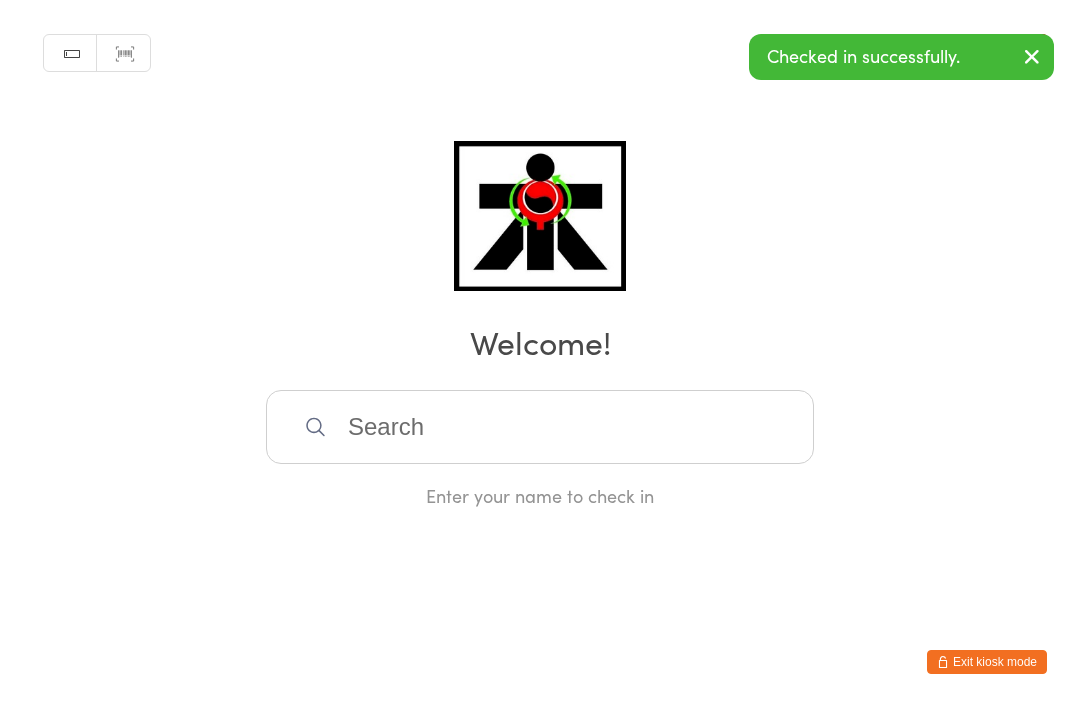 click at bounding box center [540, 427] 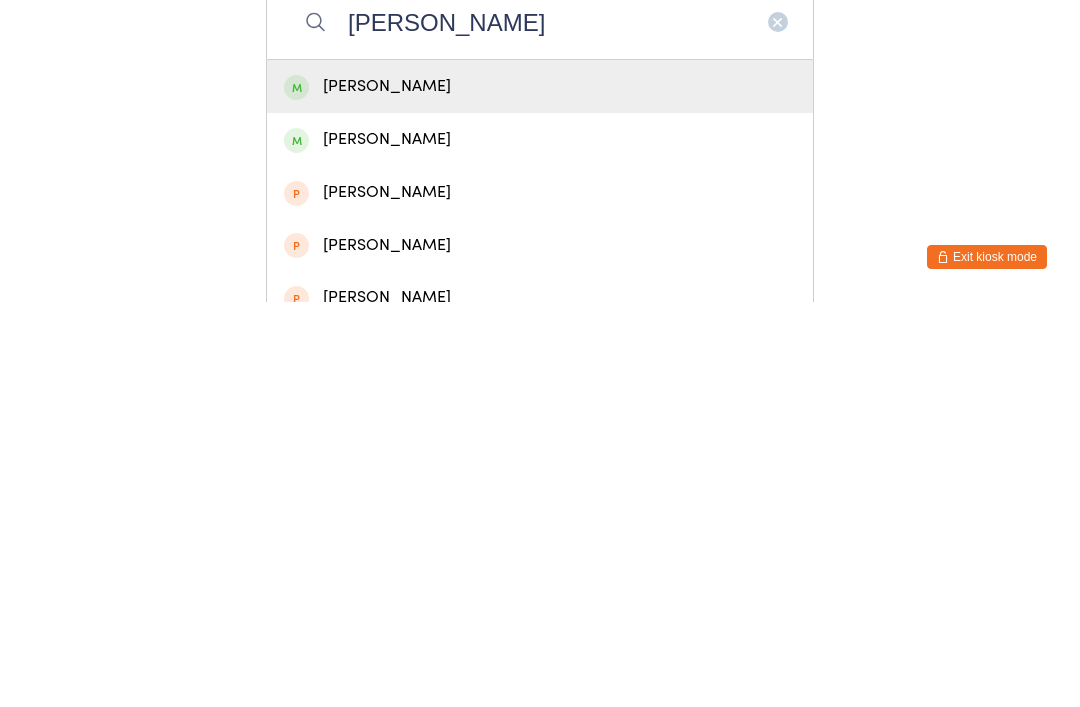 type on "[PERSON_NAME]" 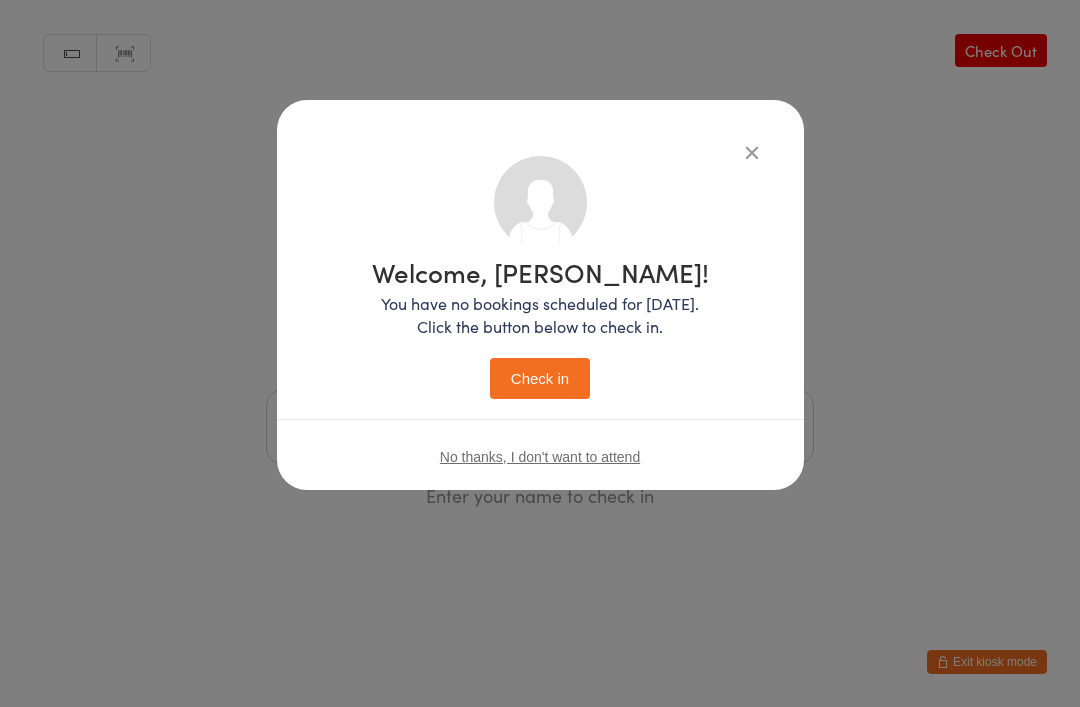 click on "Check in" at bounding box center [540, 378] 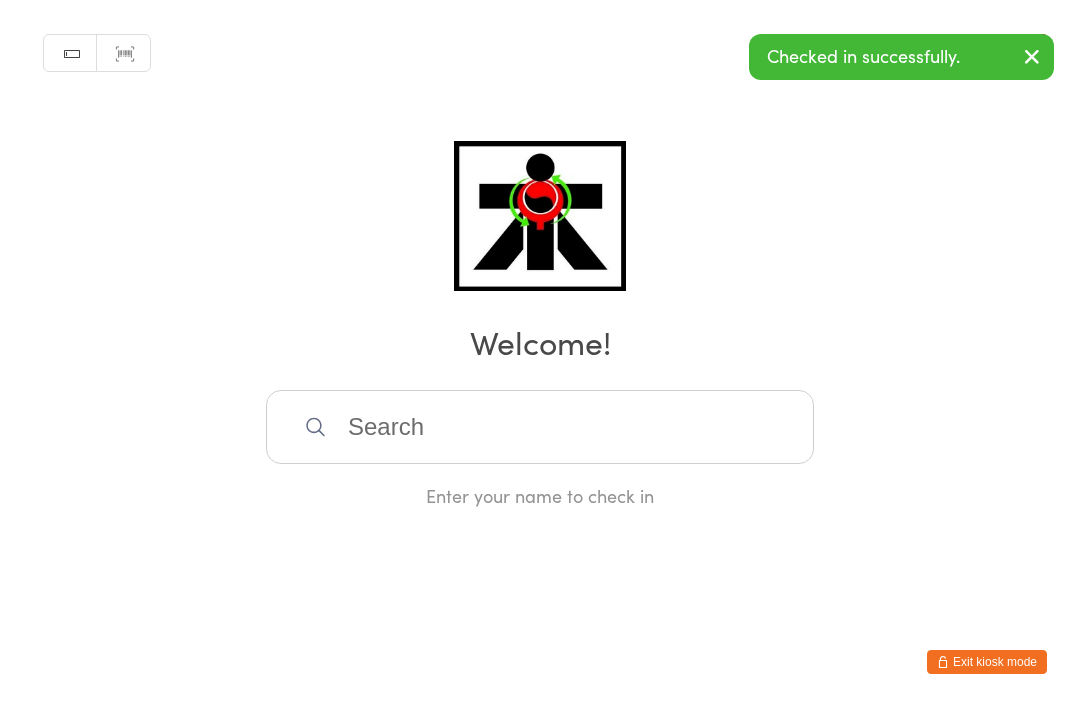 click at bounding box center (540, 427) 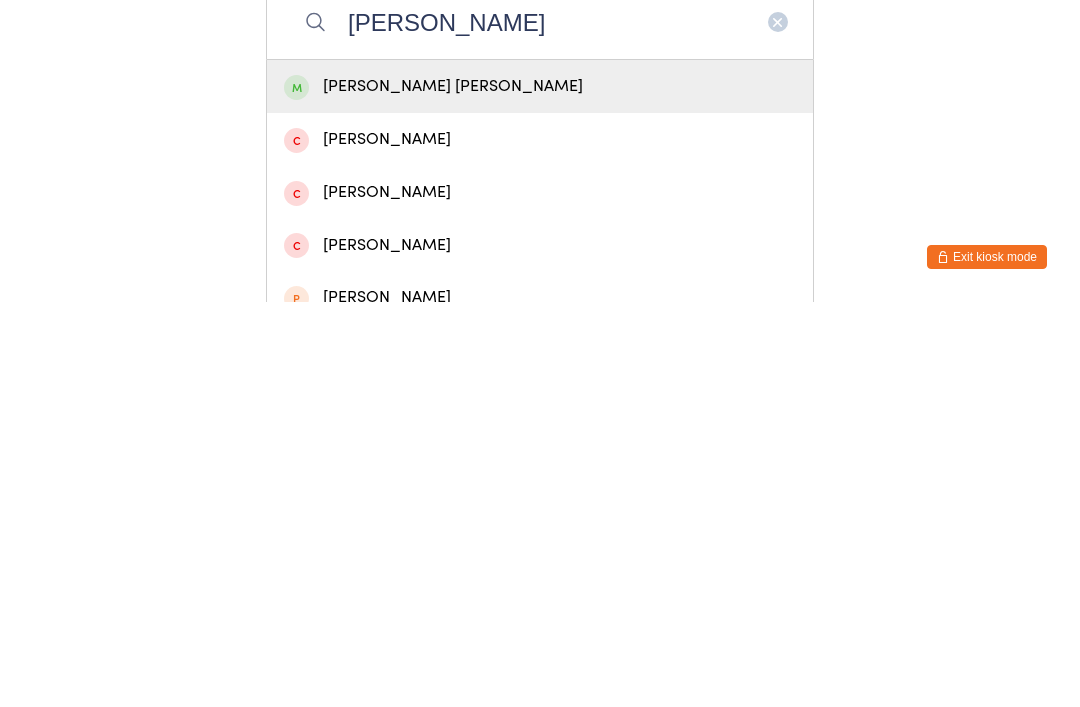 type on "[PERSON_NAME]" 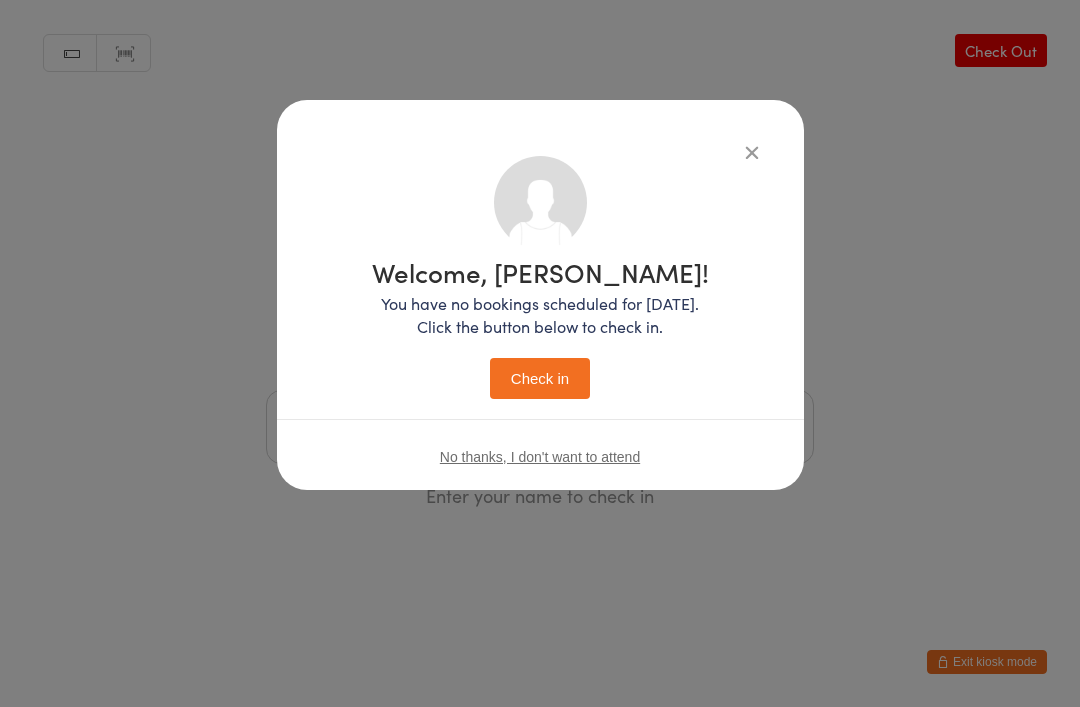click on "Check in" at bounding box center (540, 378) 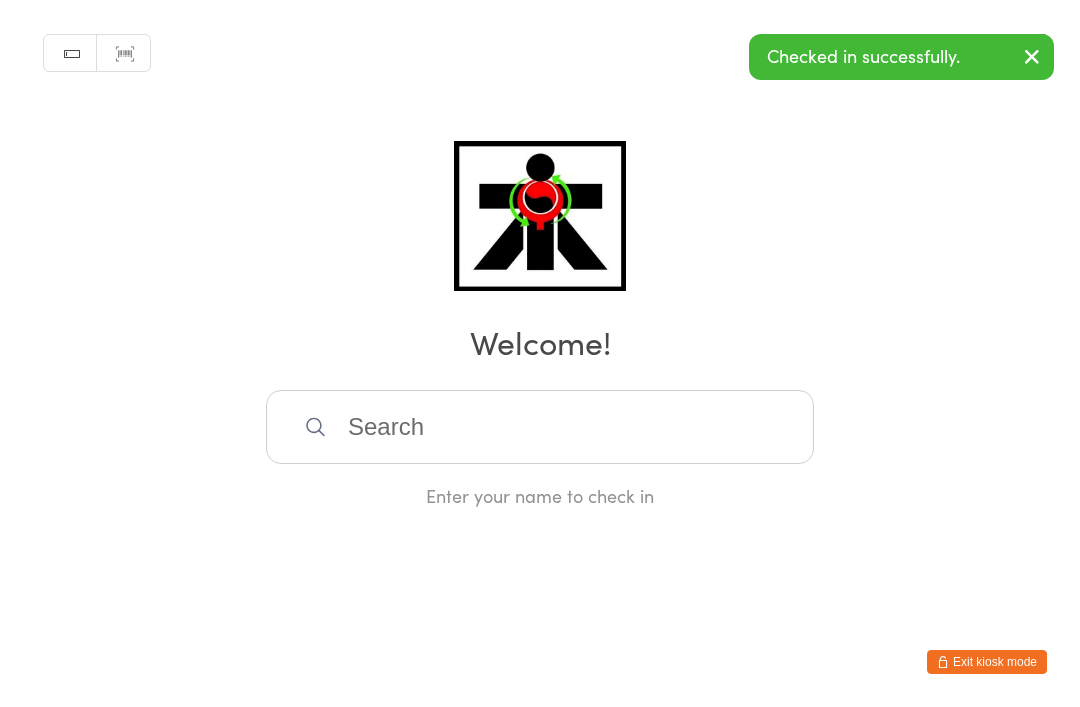 click on "Enter your name to check in" at bounding box center (540, 495) 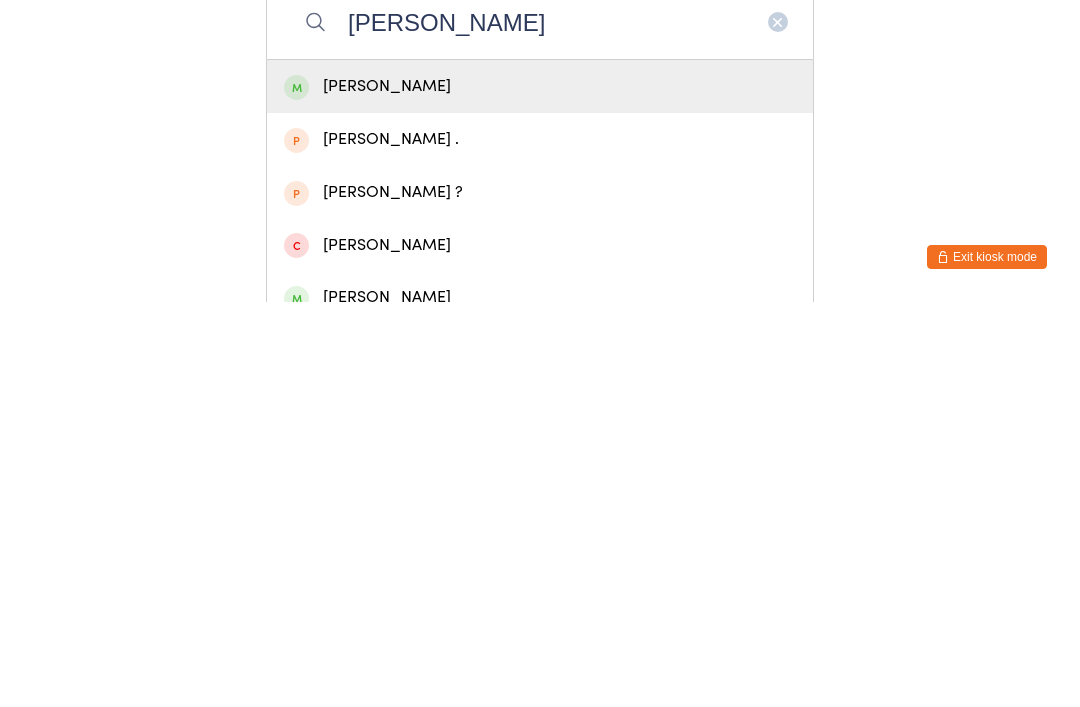 type on "[PERSON_NAME]" 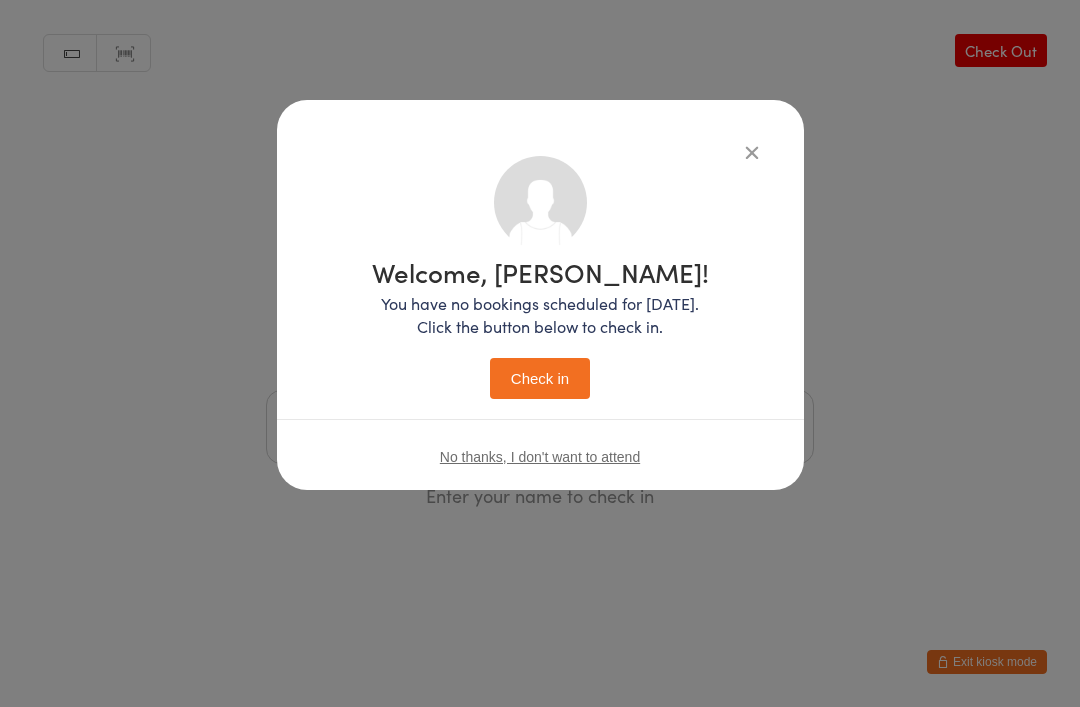 click on "Check in" at bounding box center (540, 378) 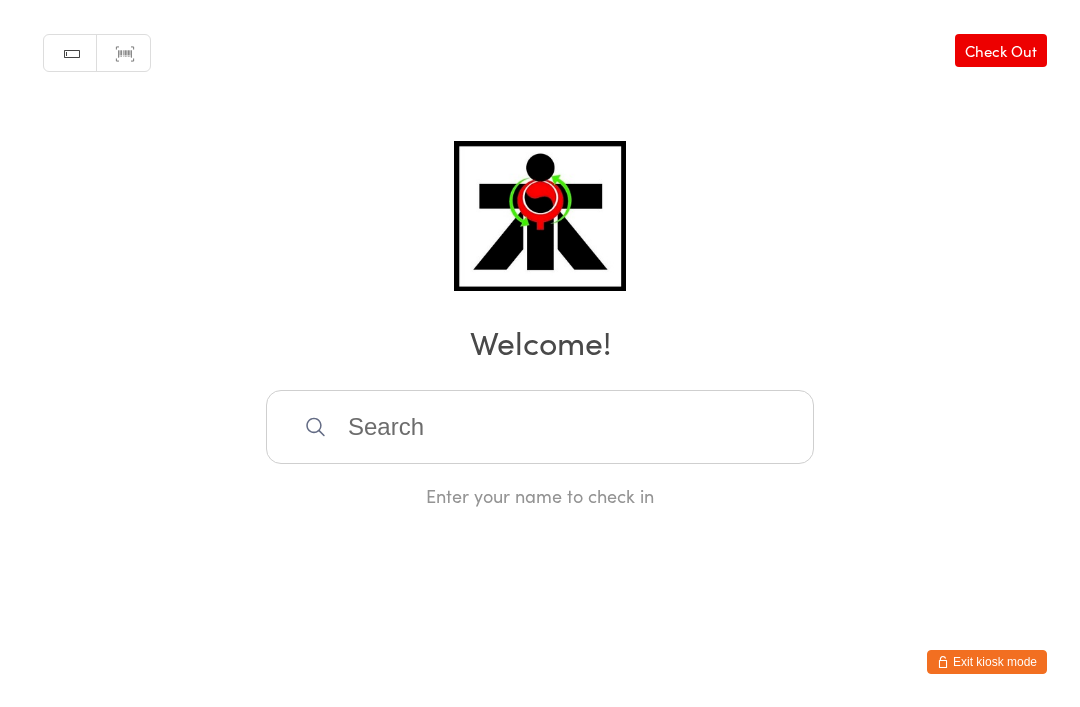 click at bounding box center (540, 427) 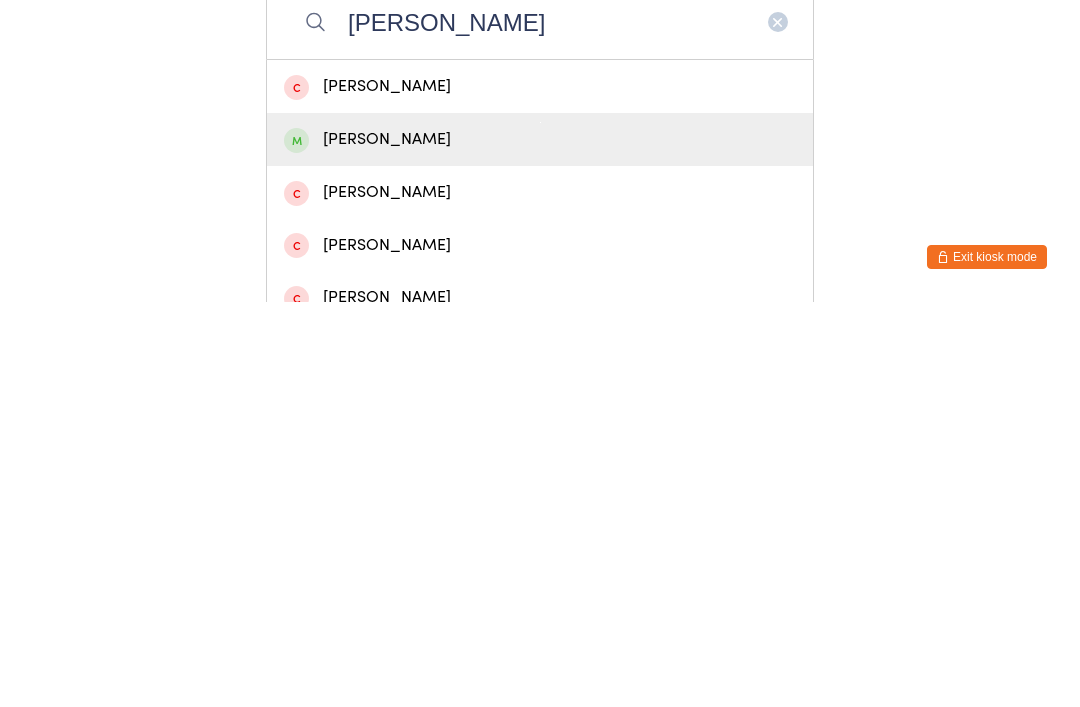 type on "[PERSON_NAME]" 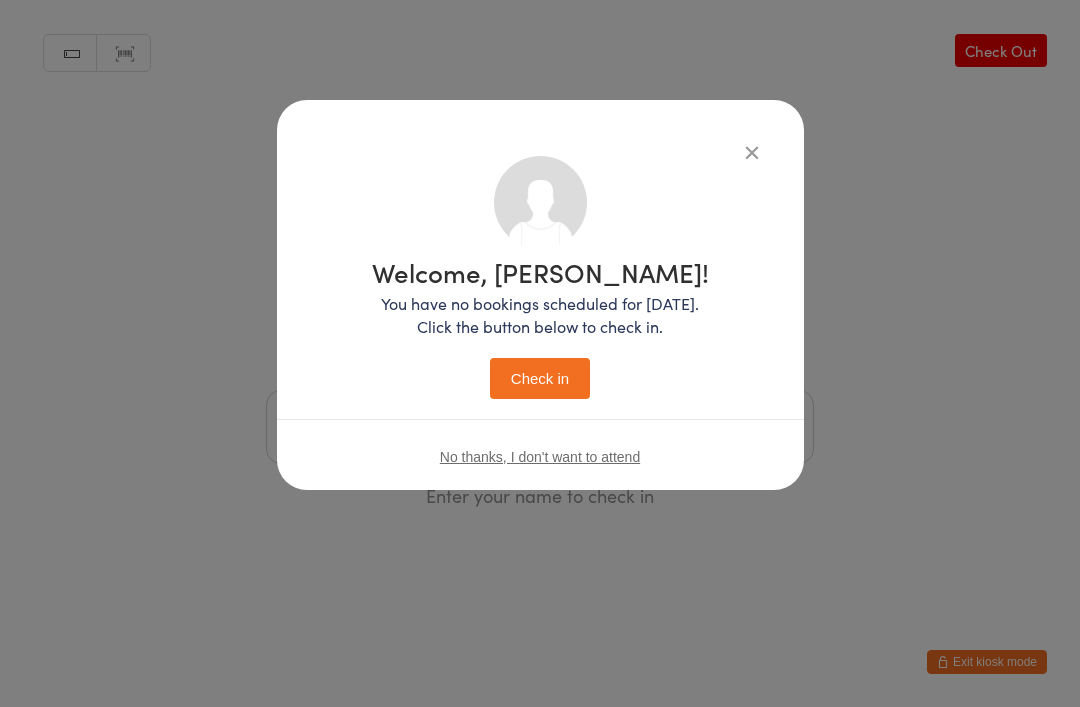 click on "Check in" at bounding box center [540, 378] 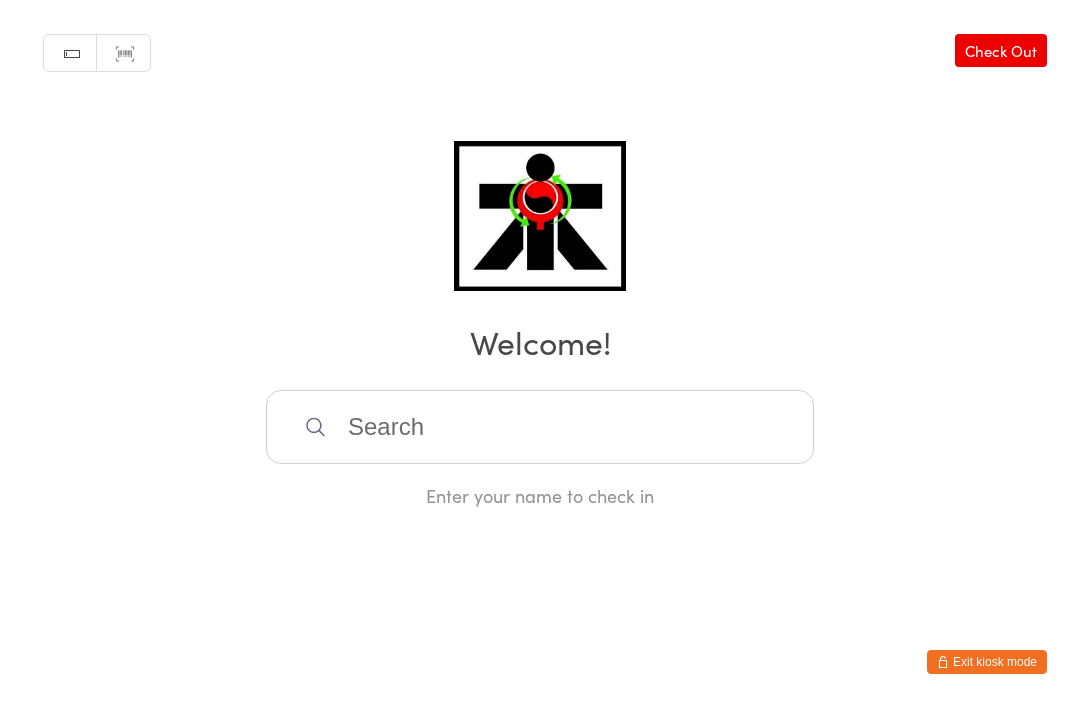 click at bounding box center (540, 427) 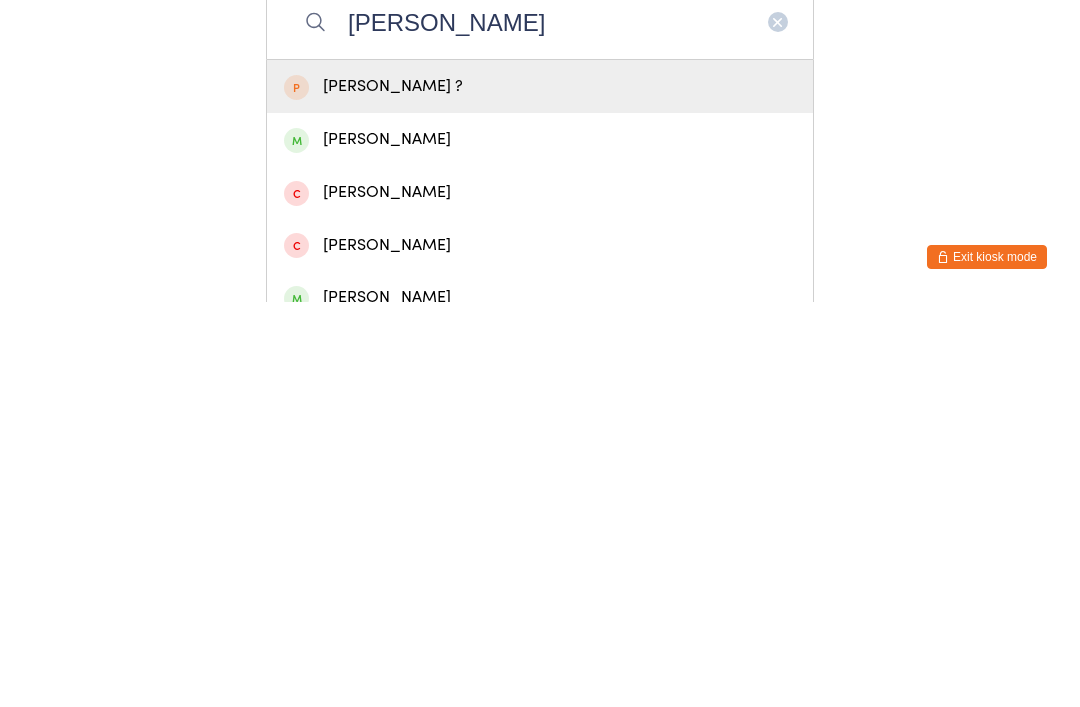 type on "[PERSON_NAME]" 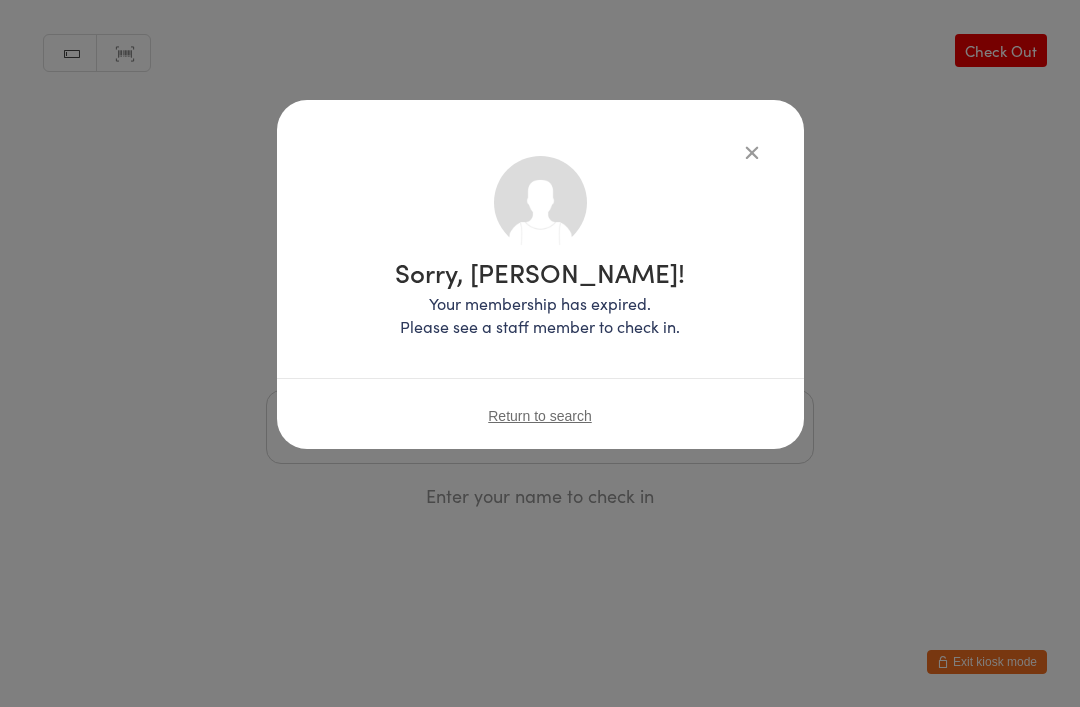 click on "Return to search" at bounding box center (540, 415) 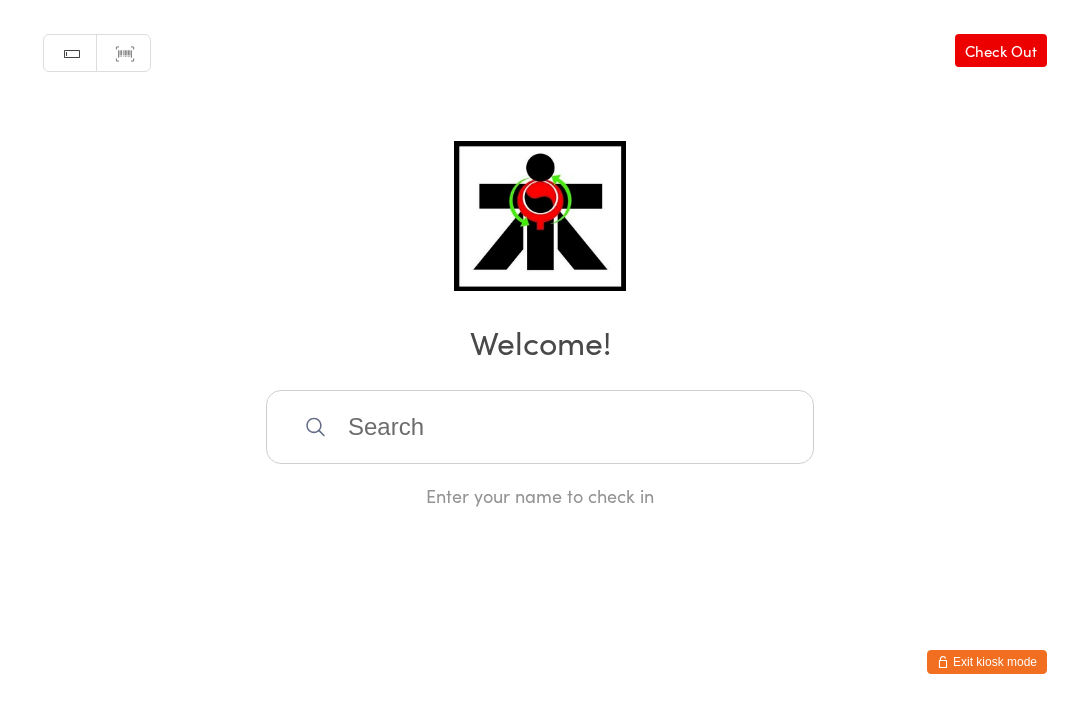 click at bounding box center (540, 427) 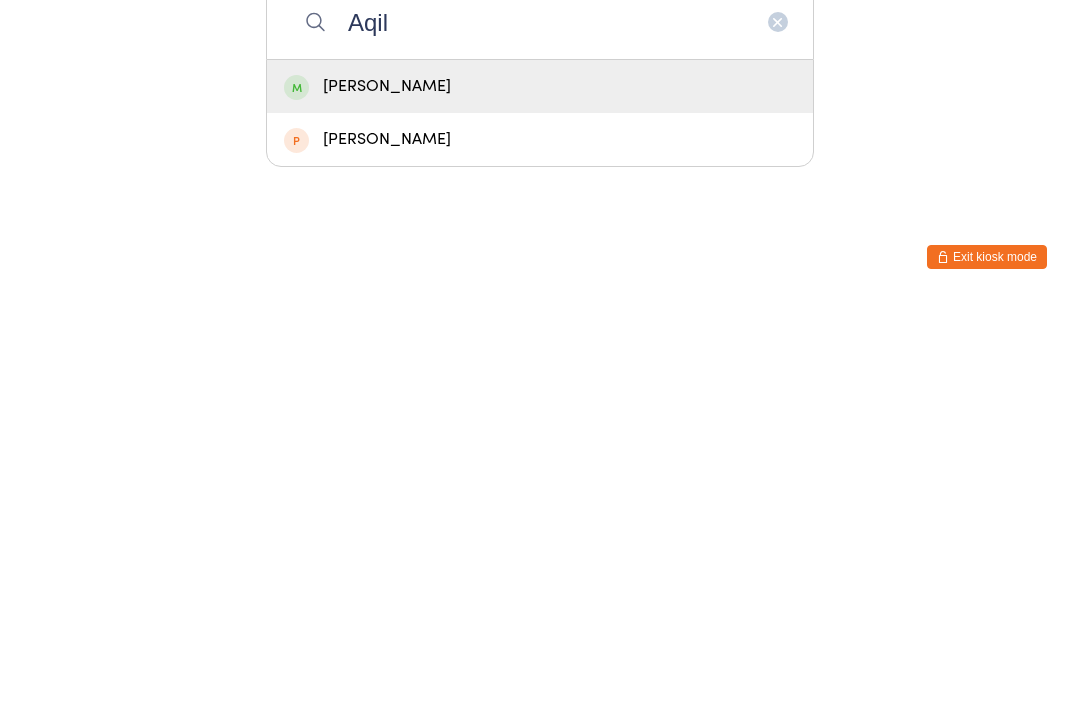 type on "Aqil" 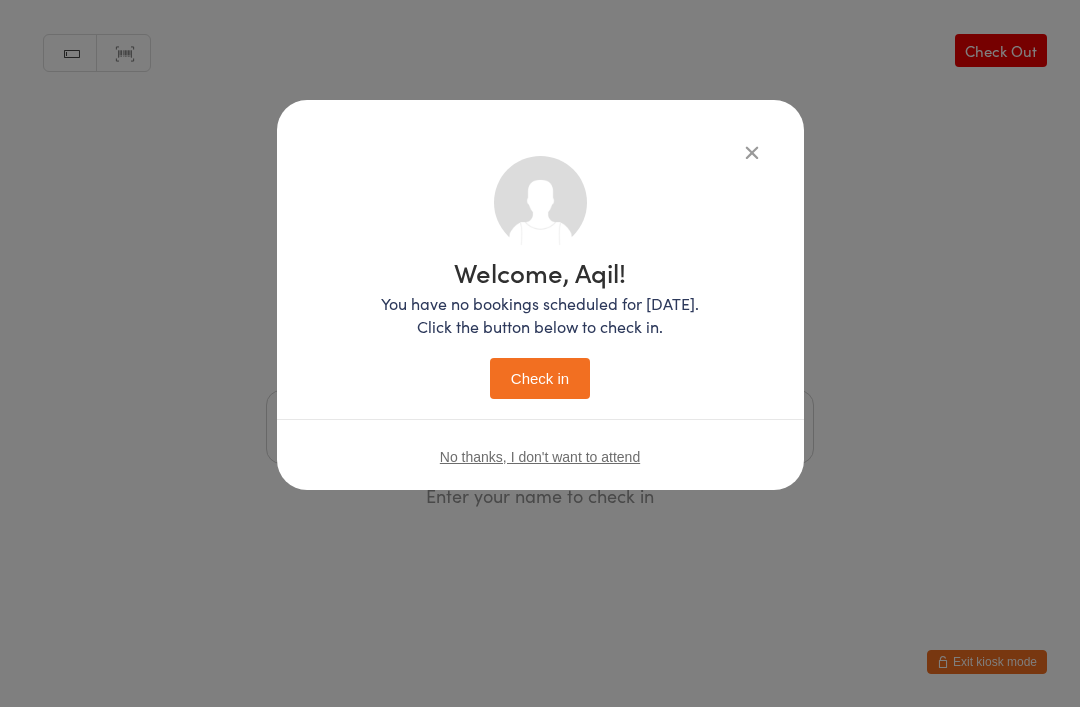click on "Check in" at bounding box center (540, 378) 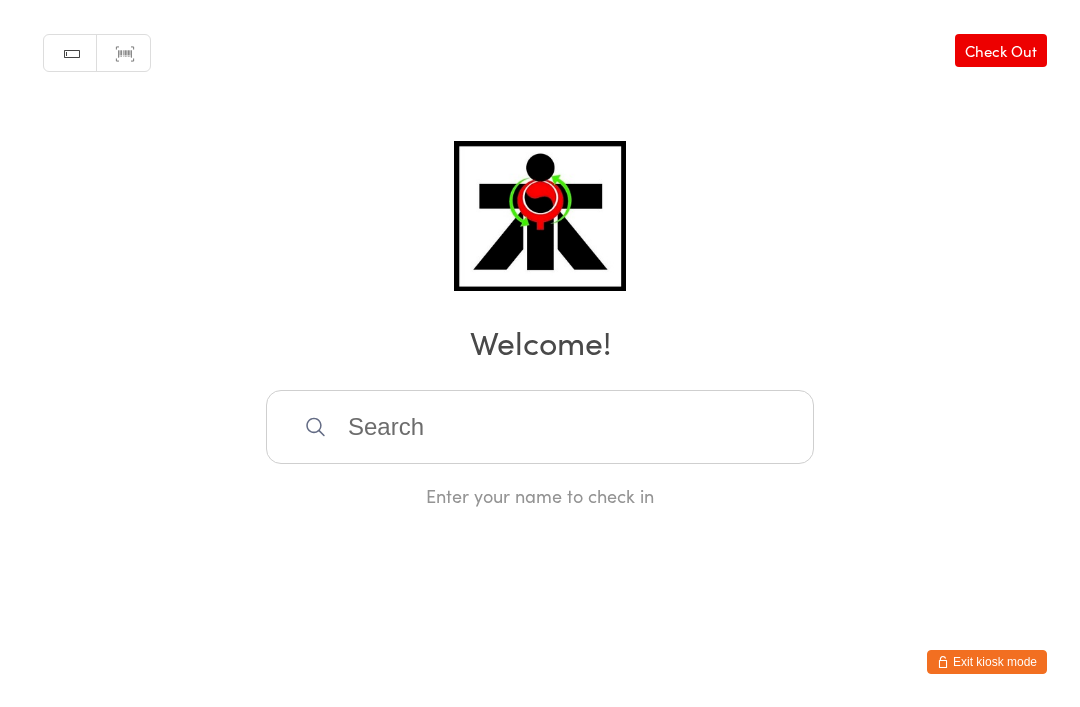click at bounding box center (540, 427) 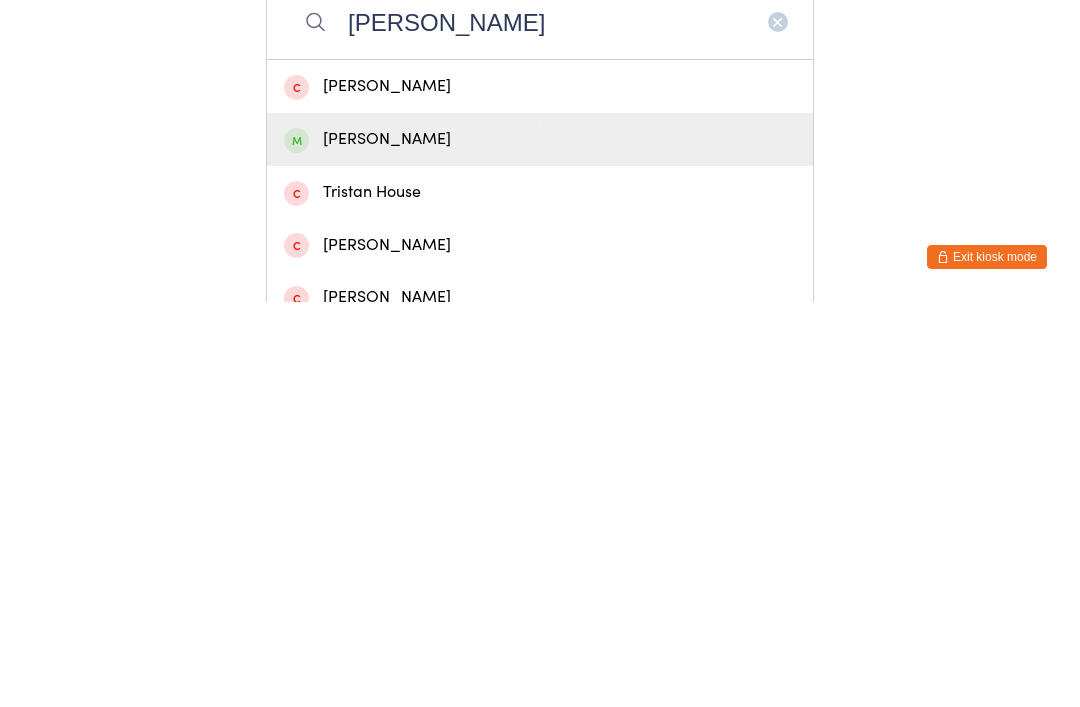 type on "[PERSON_NAME]" 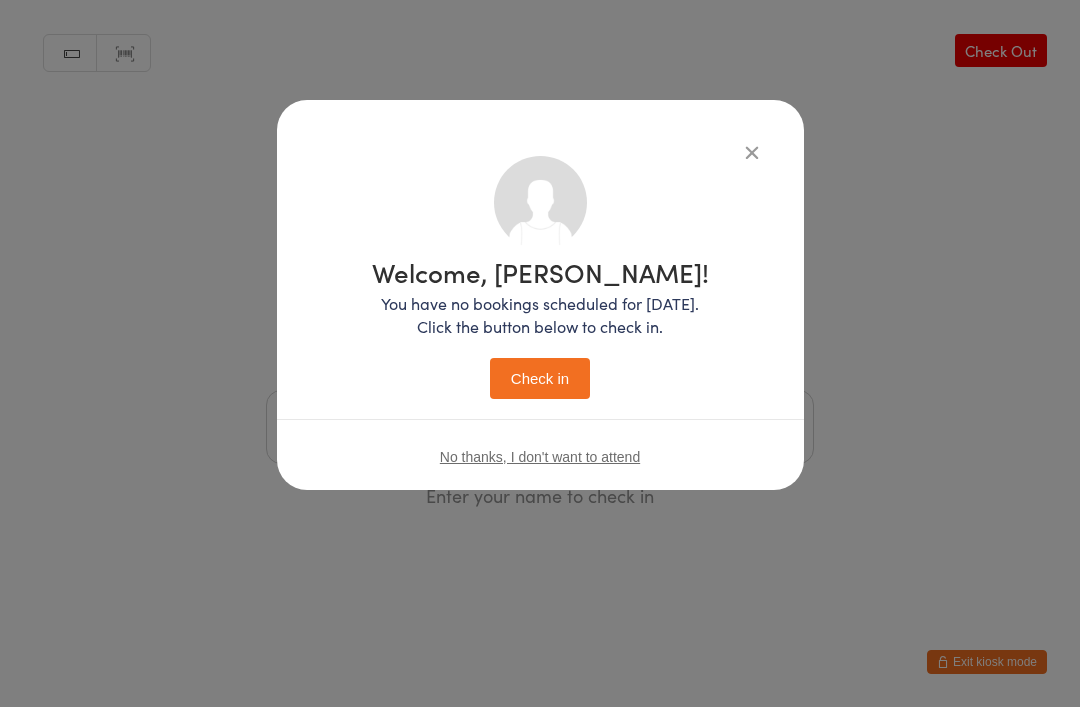 click on "Check in" at bounding box center (540, 378) 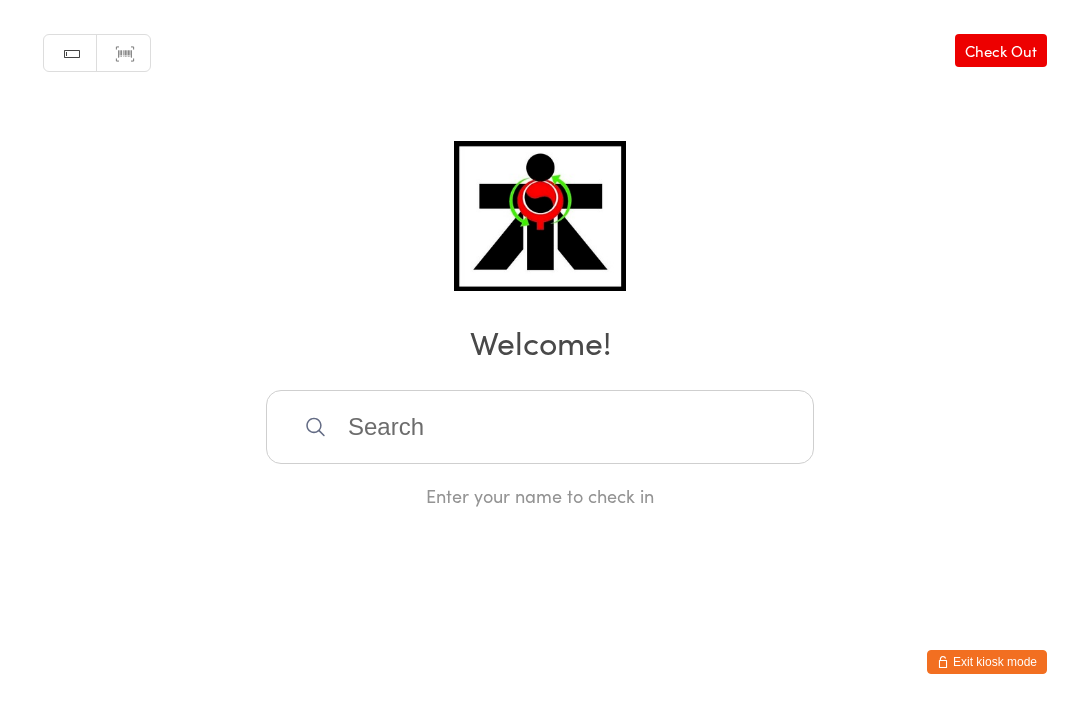 click at bounding box center [540, 427] 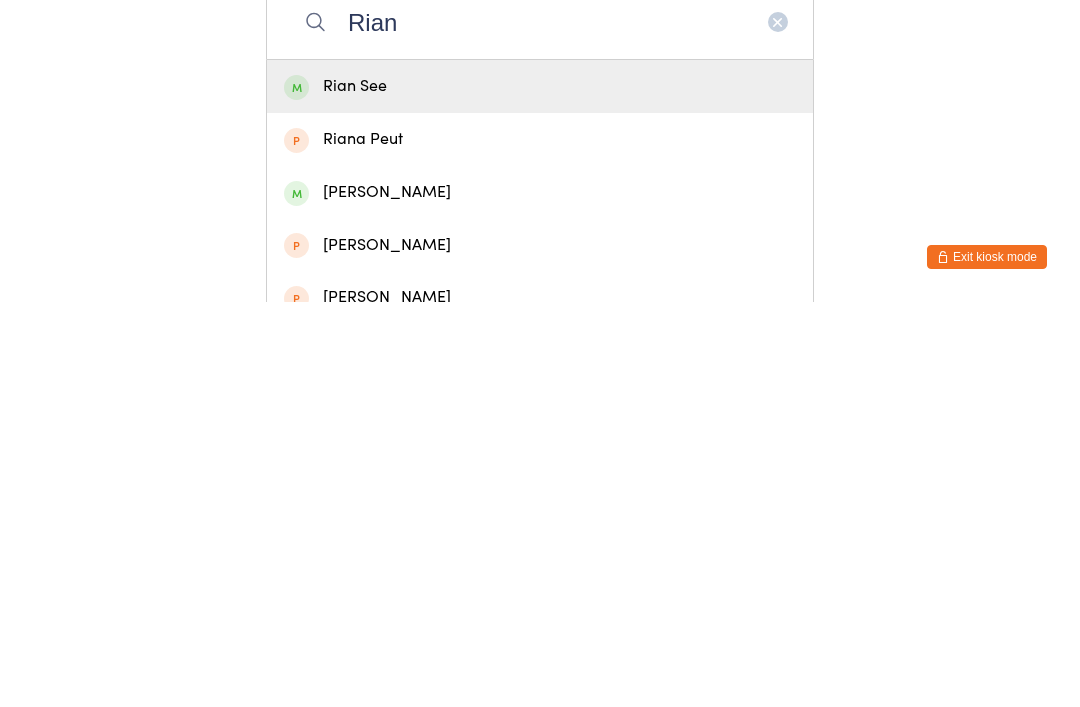 type on "Rian" 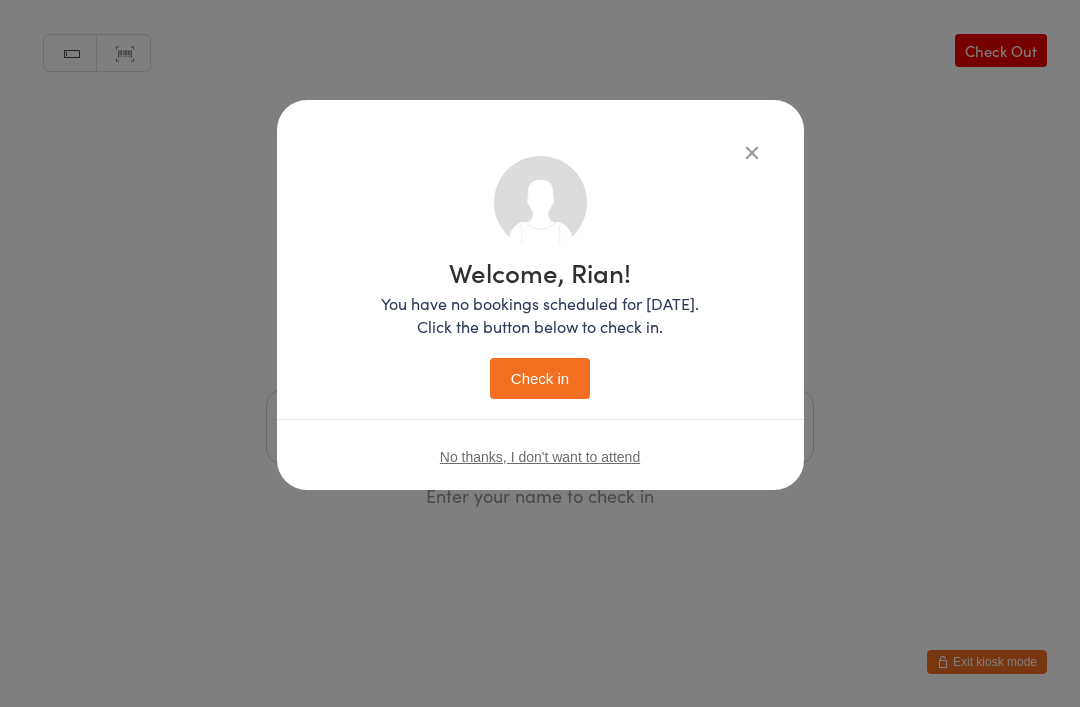 click on "Check in" at bounding box center (540, 378) 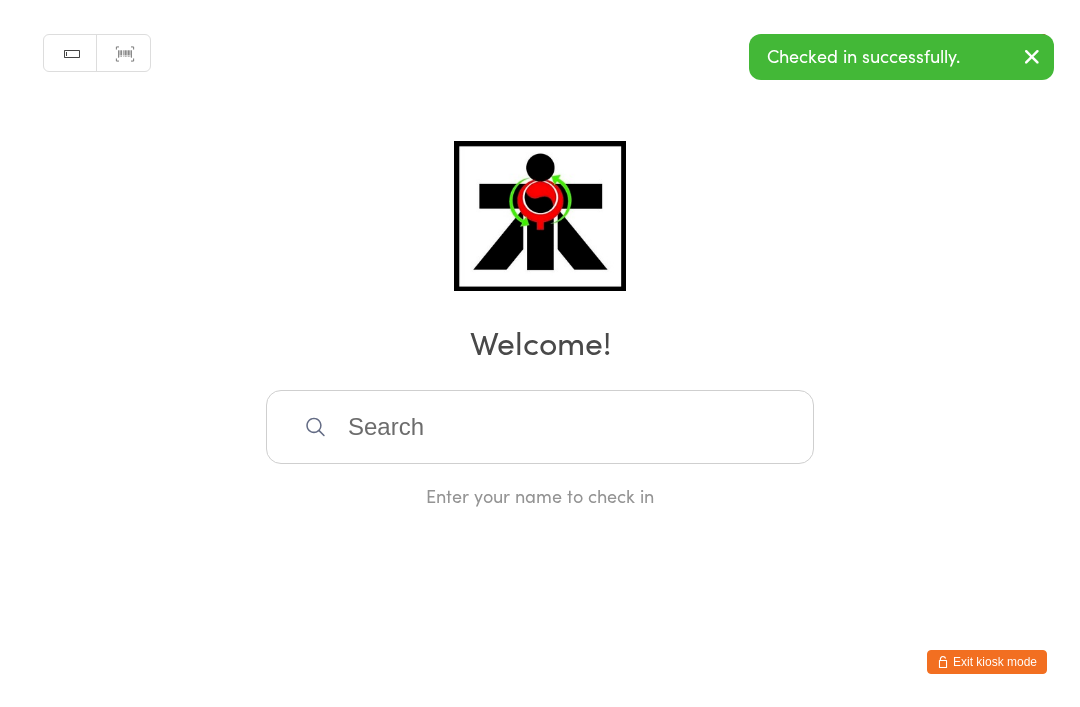 click at bounding box center [540, 427] 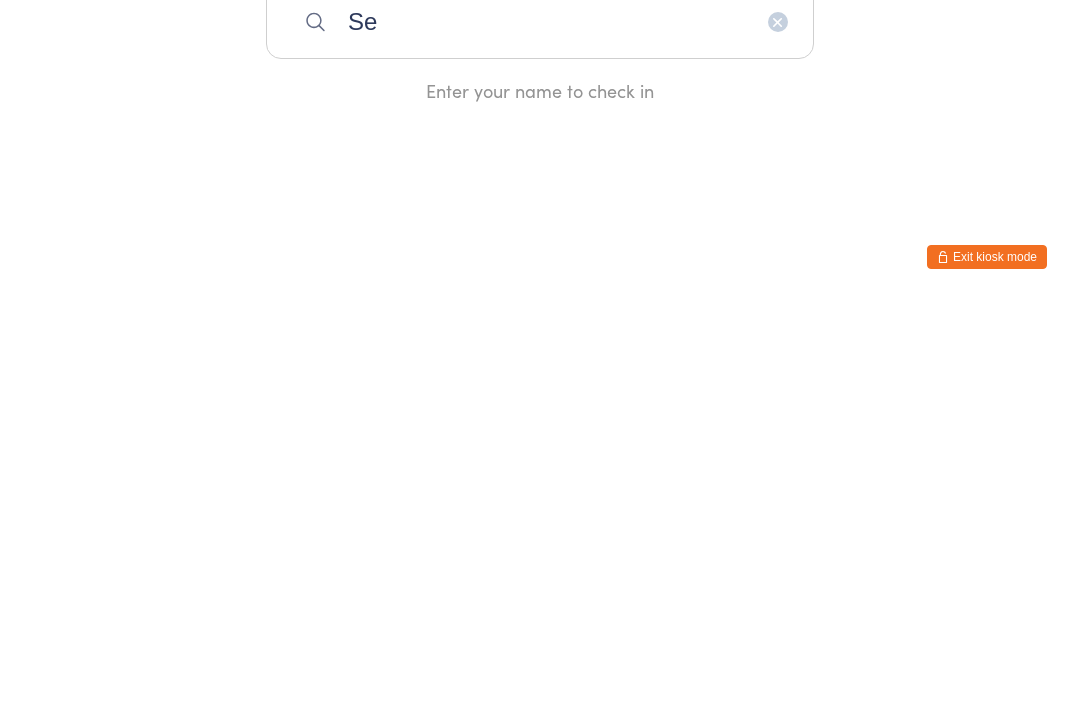 click on "You have now entered Kiosk Mode. Members will be able to check themselves in using the search field below. Click "Exit kiosk mode" below to exit Kiosk Mode at any time. Checked in successfully. Manual search Scanner input Check Out Welcome! Se Enter your name to check in Exit kiosk mode" at bounding box center (540, 353) 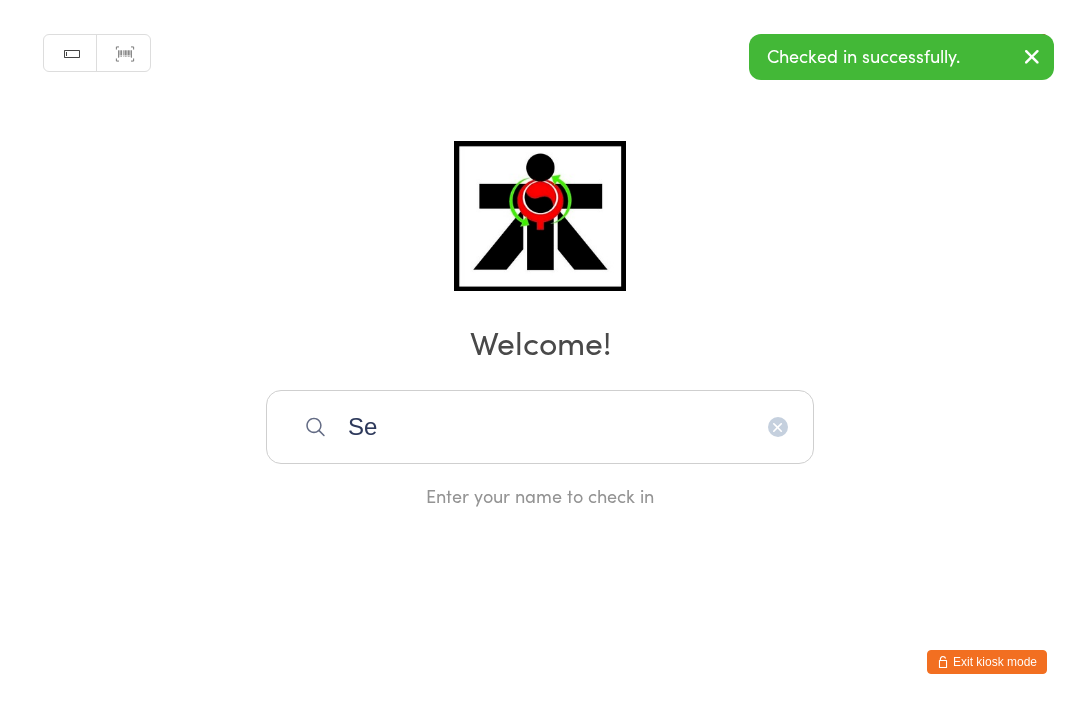 click on "Se" at bounding box center [540, 427] 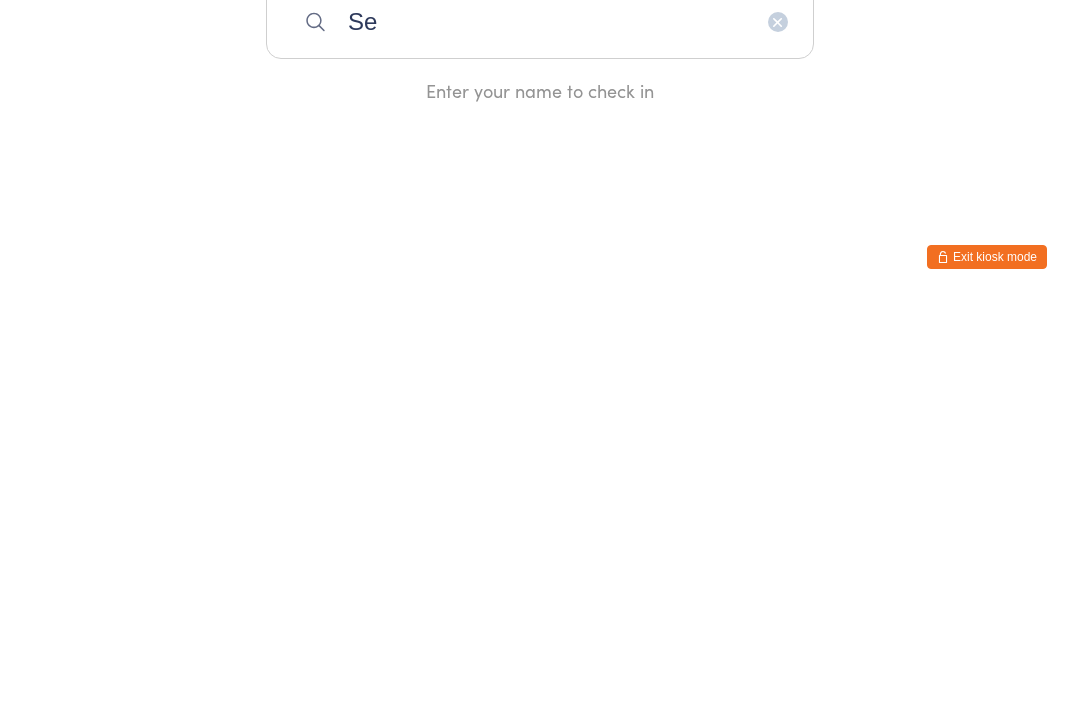click on "Se" at bounding box center [540, 427] 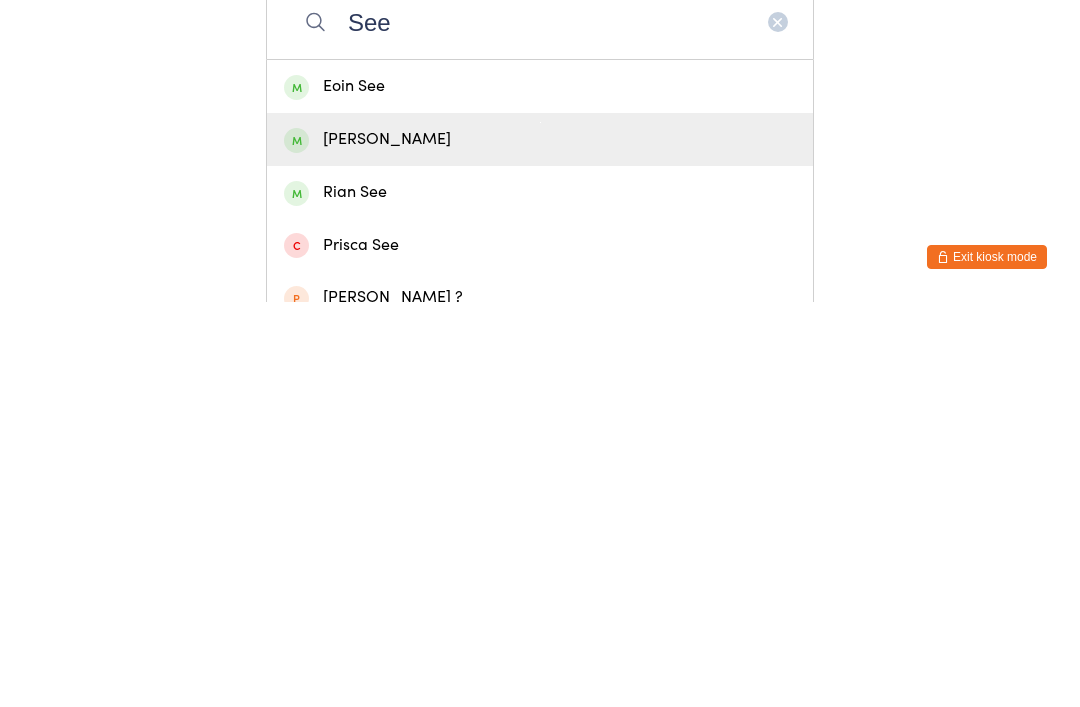 type on "See" 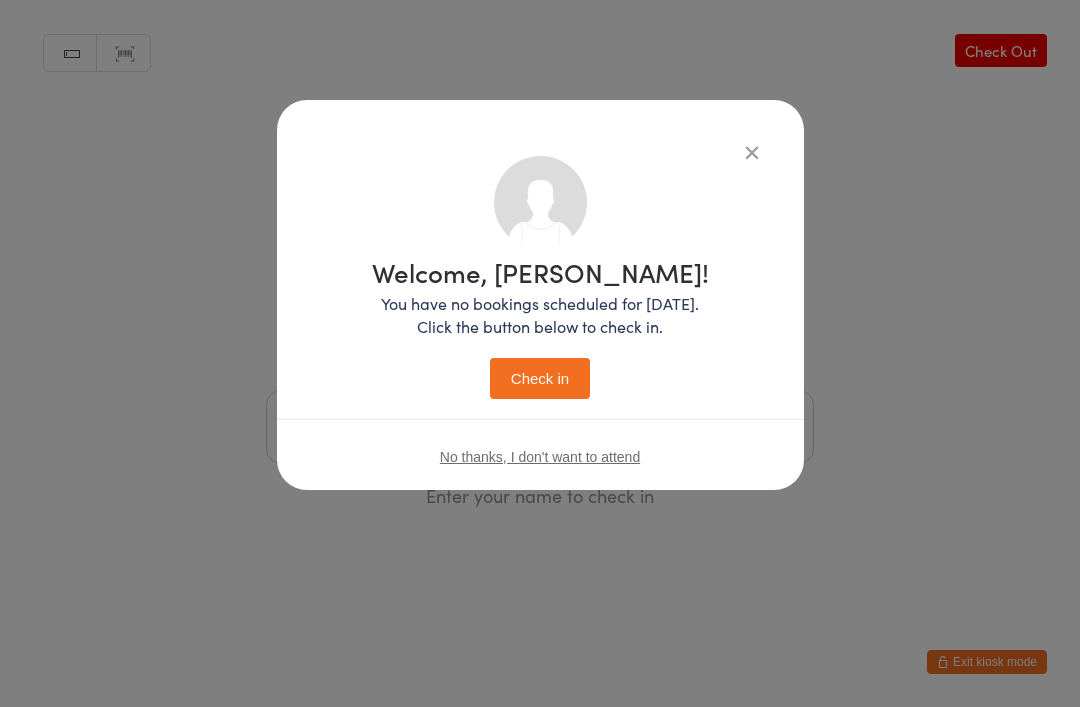 click on "Check in" at bounding box center (540, 378) 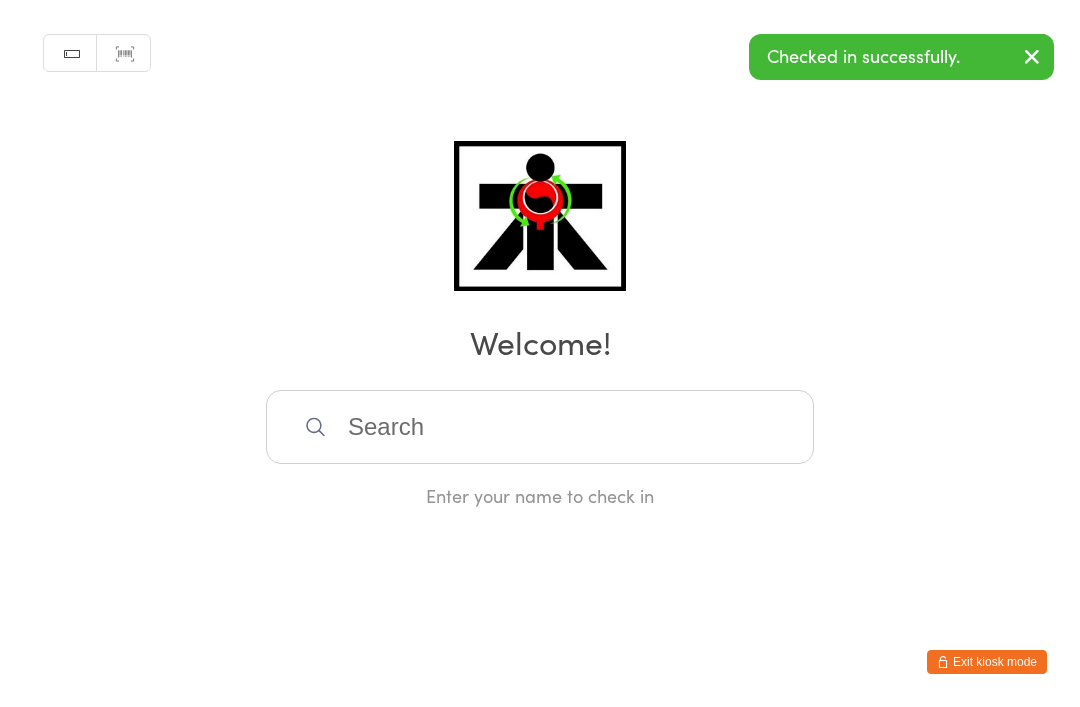 click at bounding box center (540, 427) 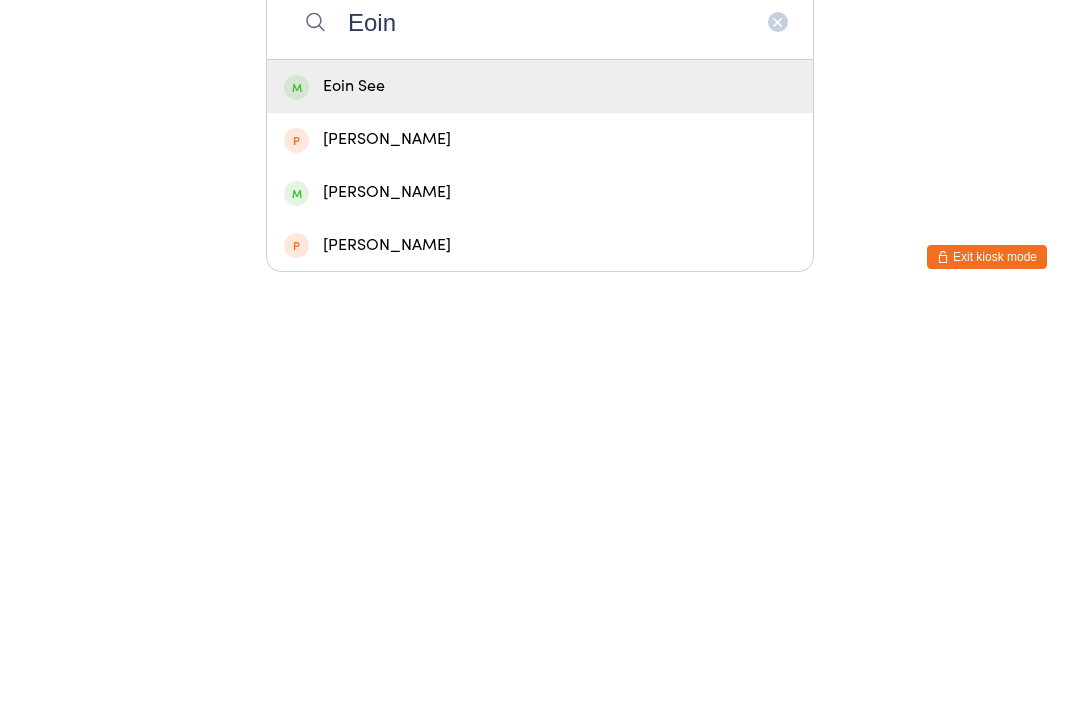 type on "Eoin" 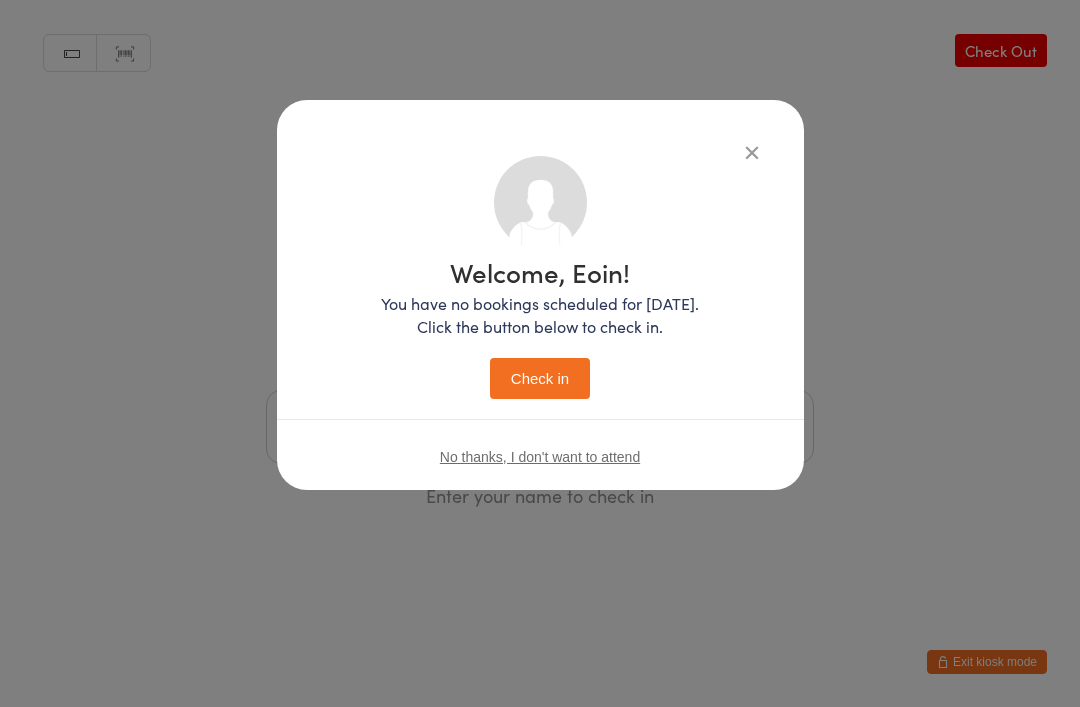 click on "Check in" at bounding box center (540, 378) 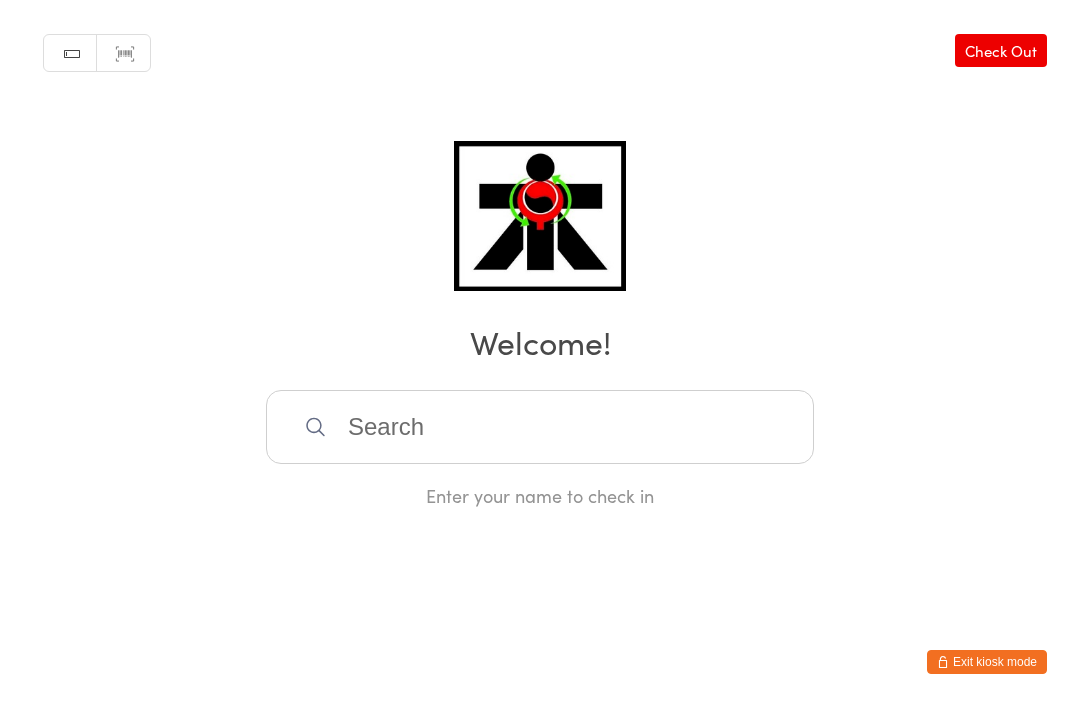 click at bounding box center [540, 427] 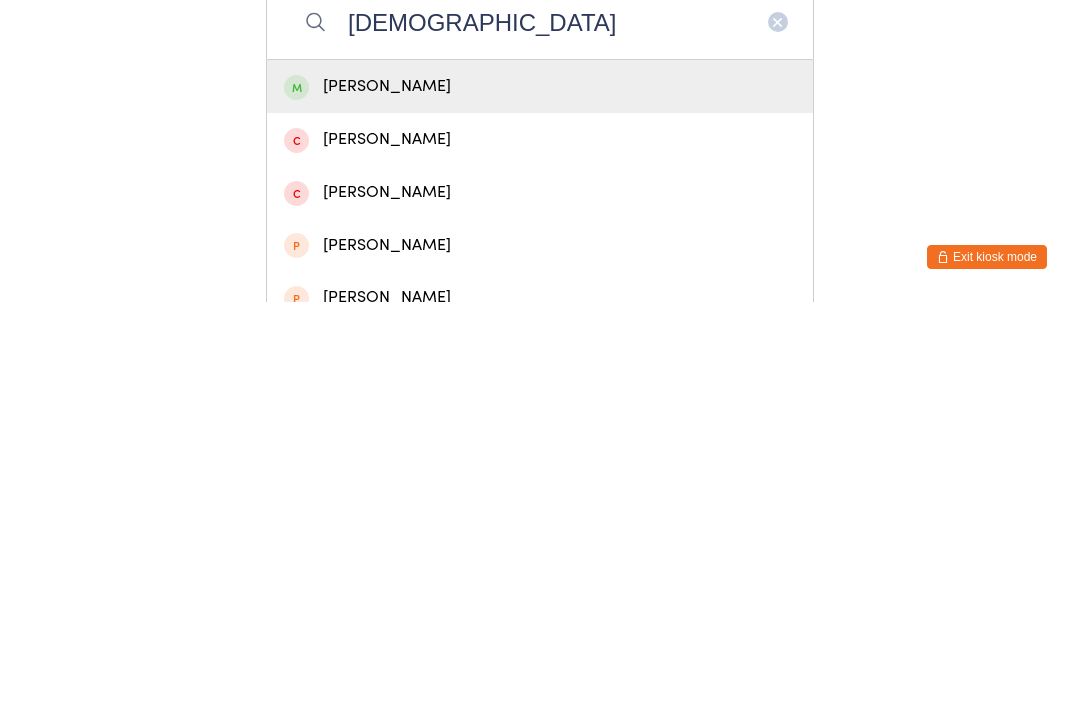 type on "[DEMOGRAPHIC_DATA]" 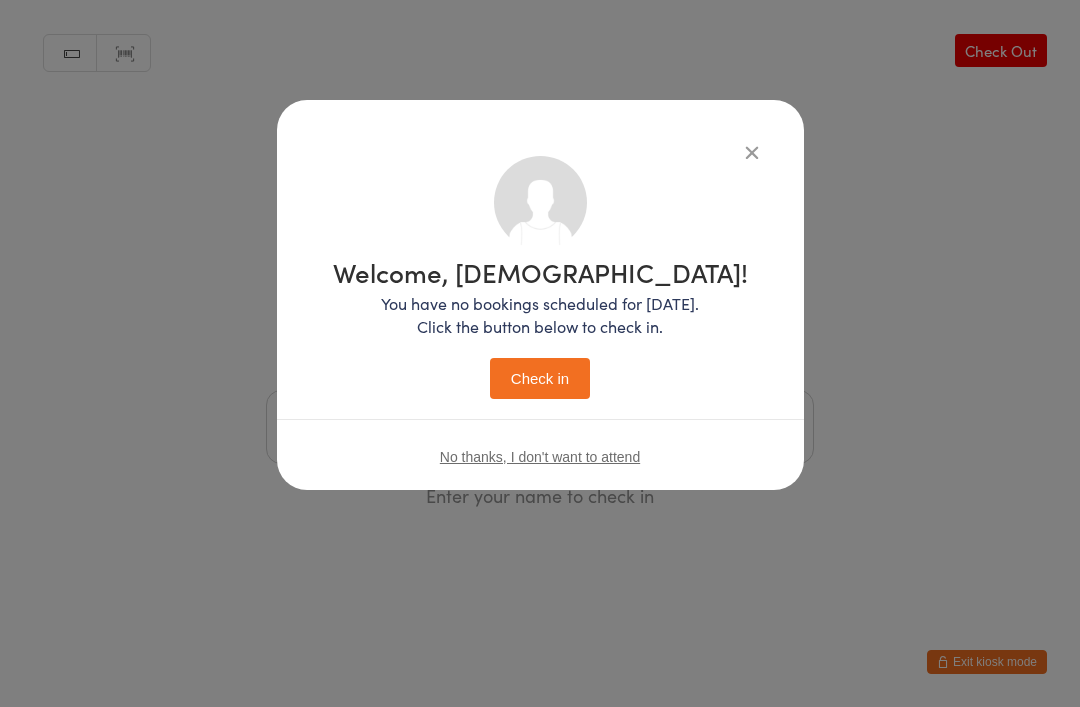 click on "Check in" at bounding box center [540, 378] 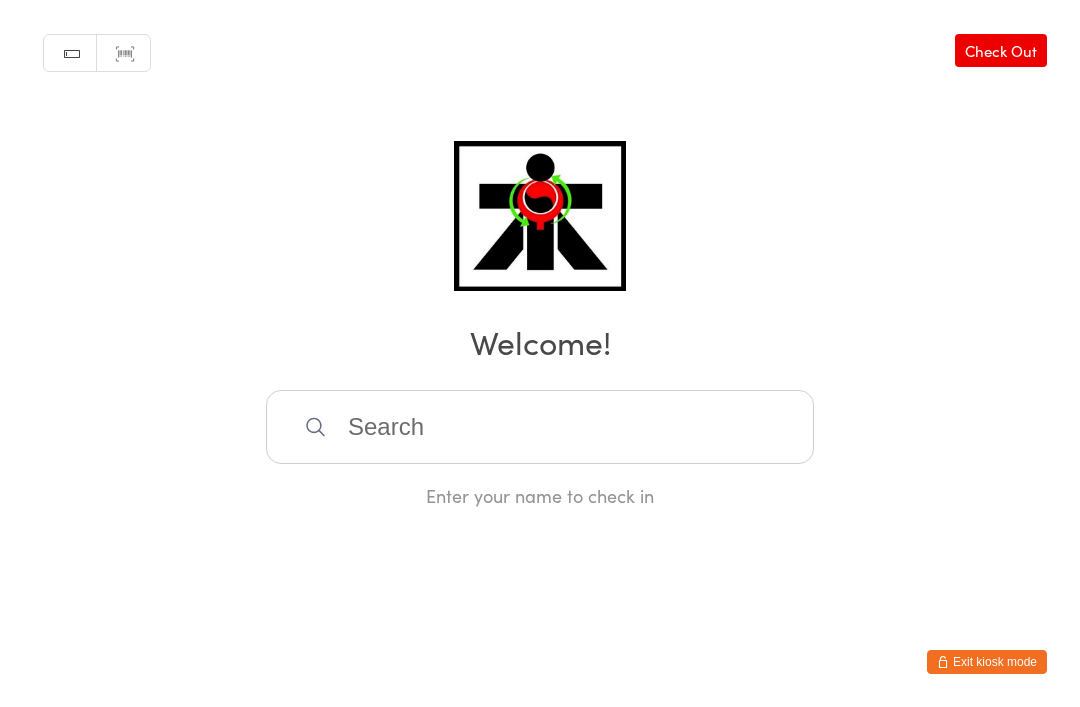 click at bounding box center (540, 427) 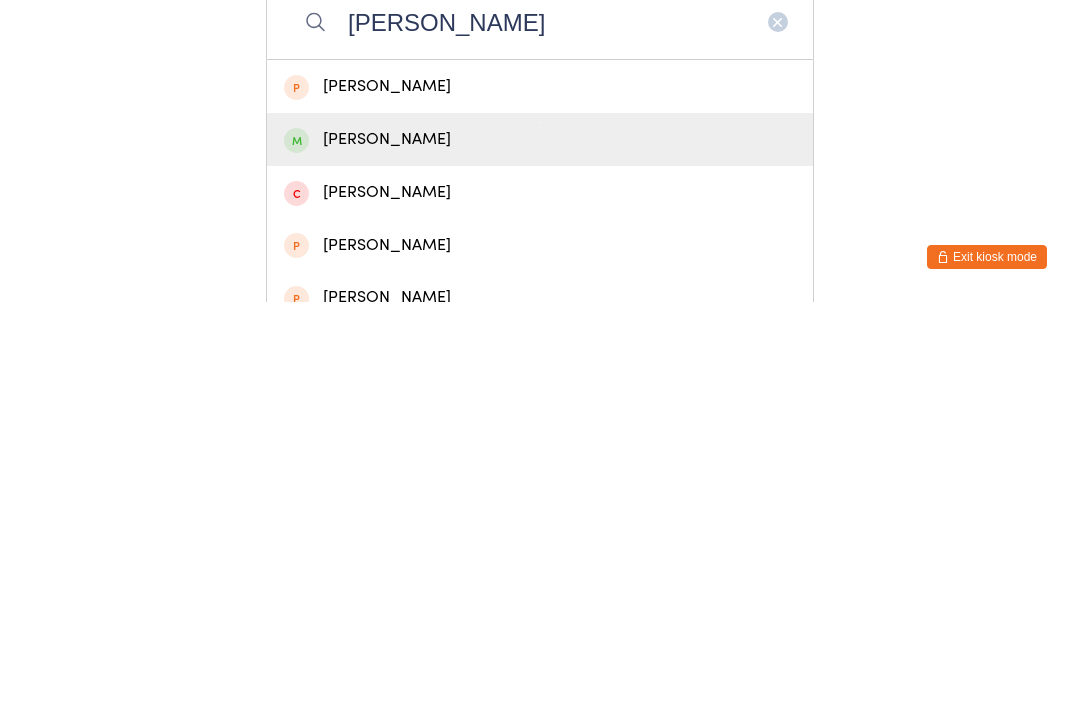 type on "[PERSON_NAME]" 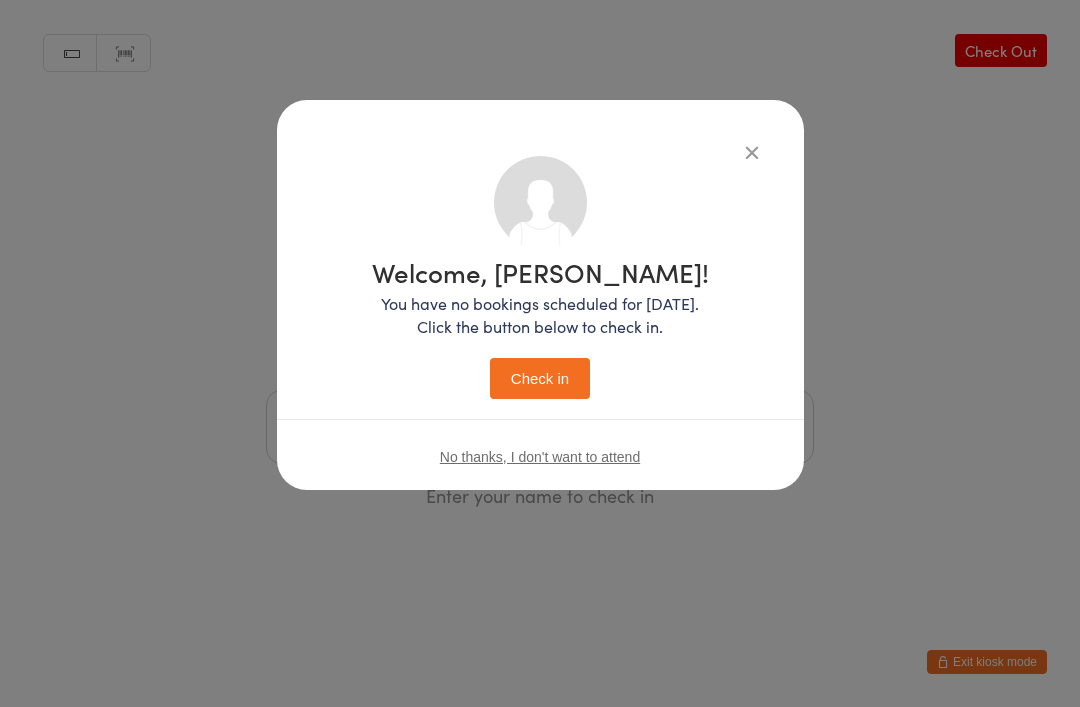 click on "Check in" at bounding box center [540, 378] 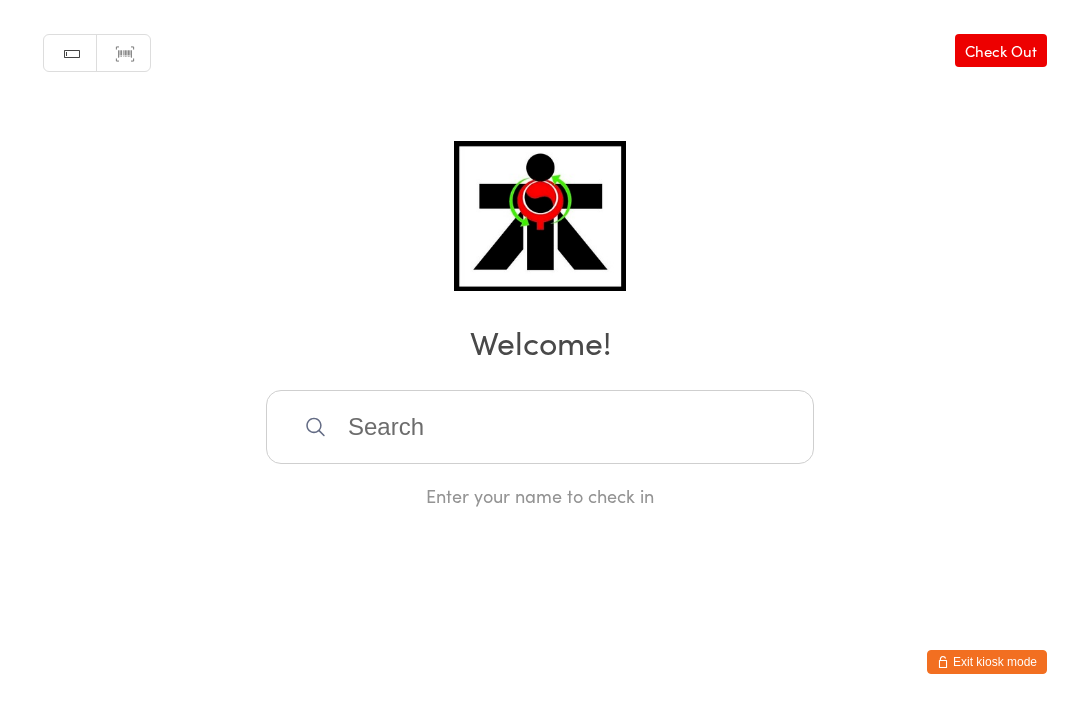 click at bounding box center [540, 427] 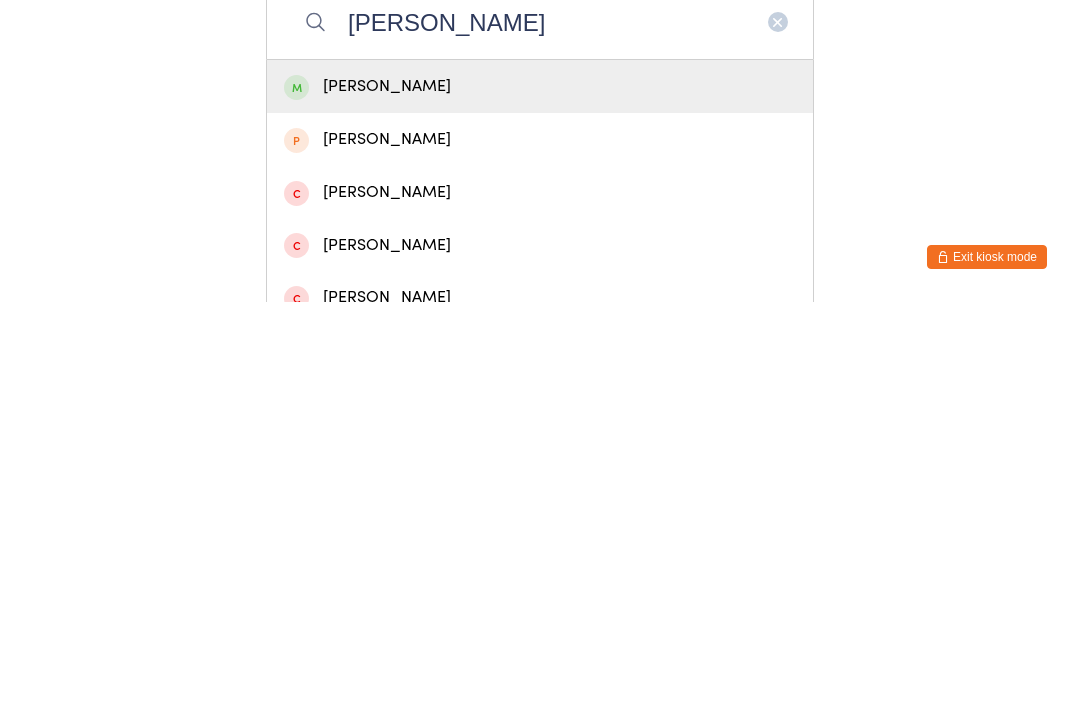 type on "[PERSON_NAME]" 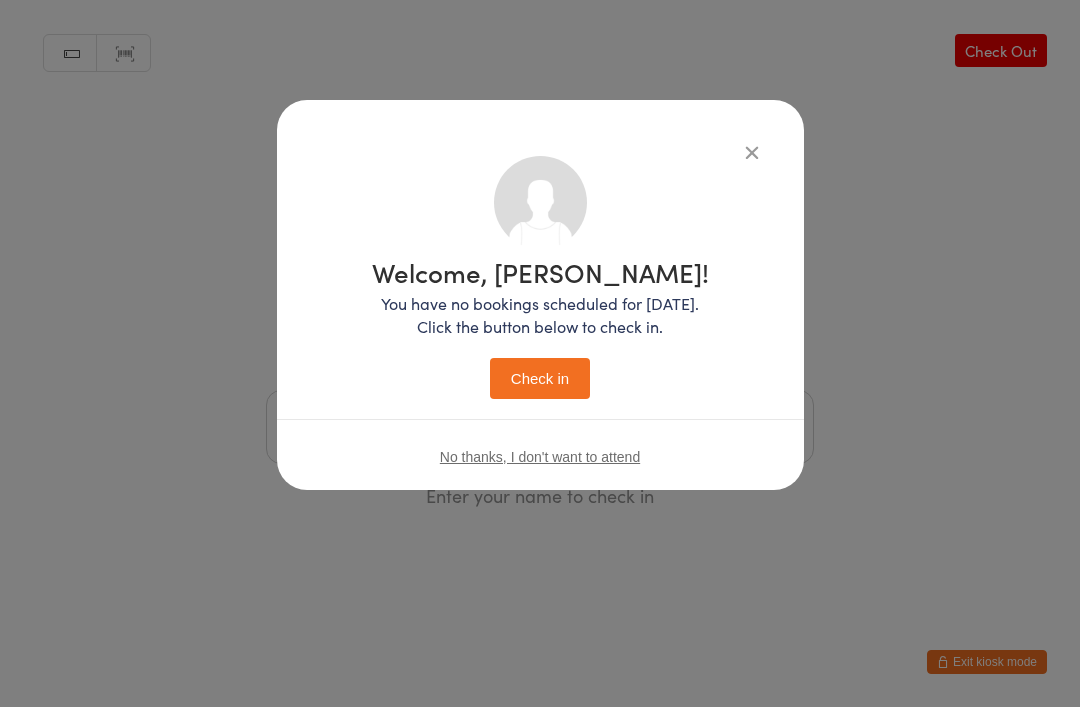 click on "Check in" at bounding box center [540, 378] 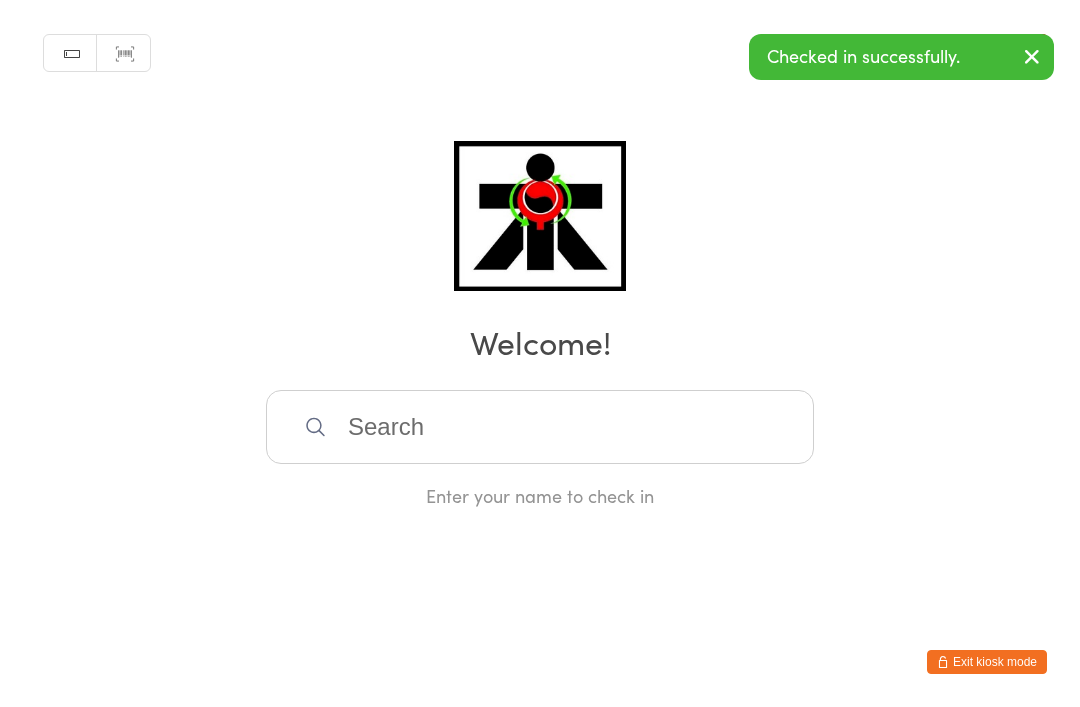 click at bounding box center [540, 427] 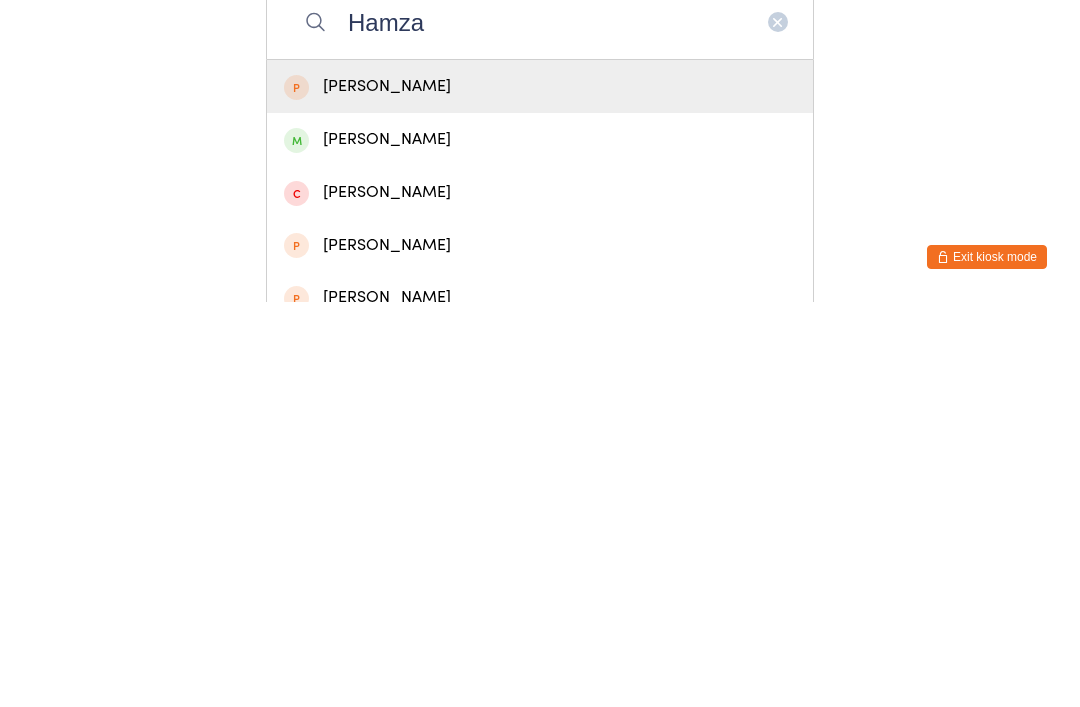 type on "Hamza" 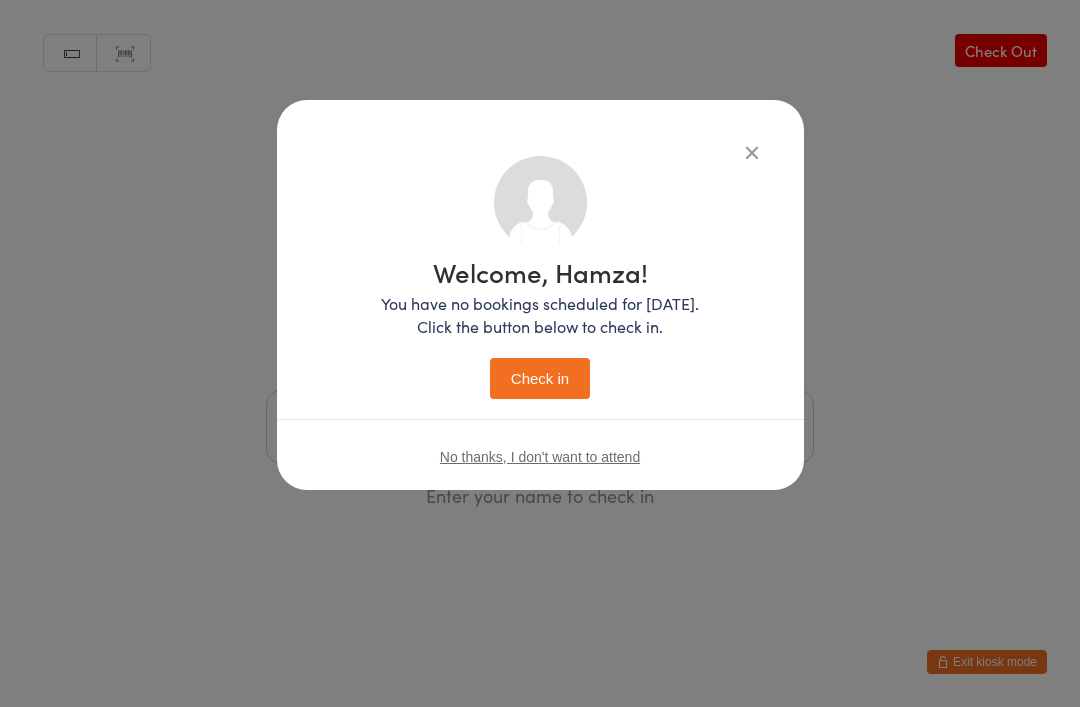 click on "Check in" at bounding box center (540, 378) 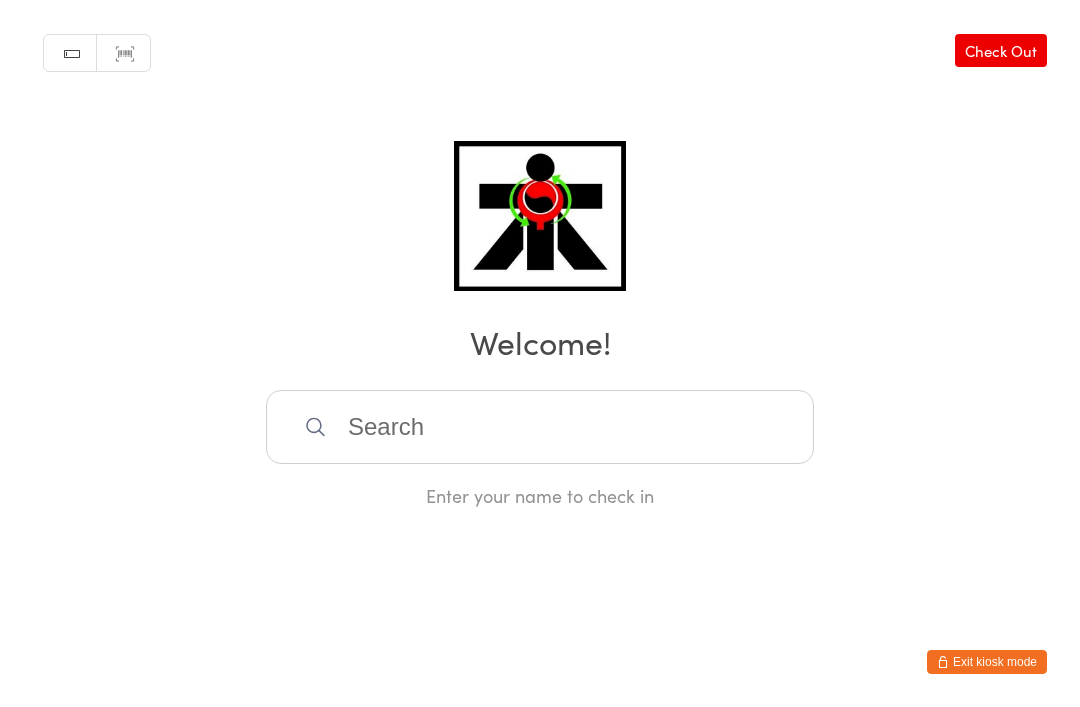 click at bounding box center [540, 427] 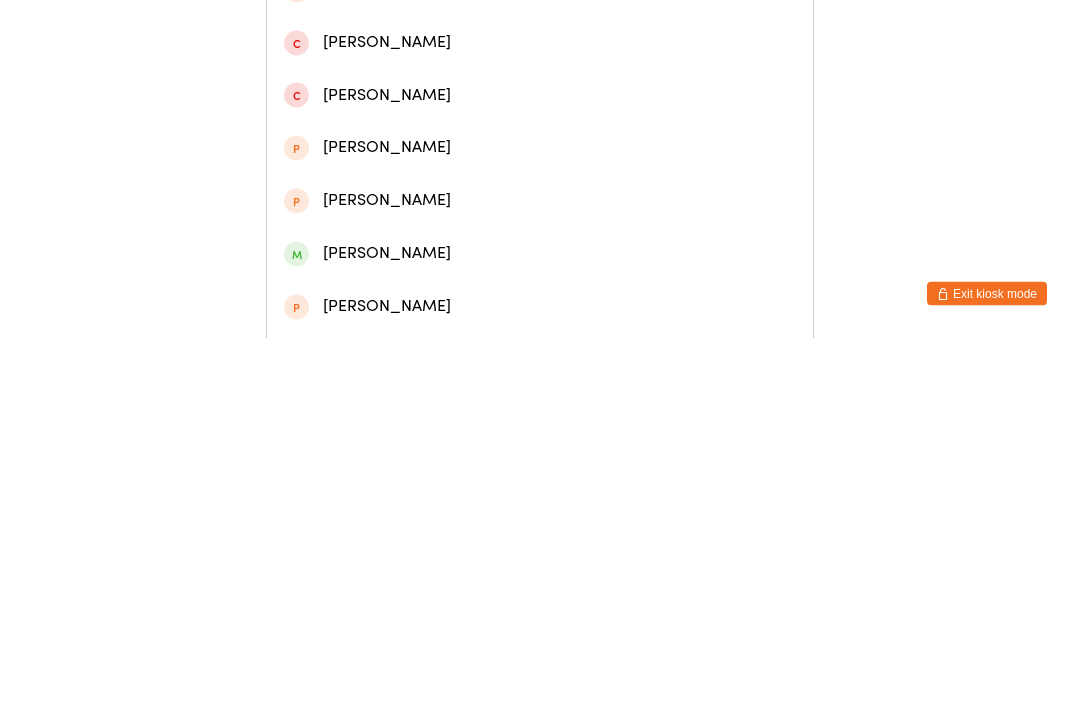 scroll, scrollTop: 220, scrollLeft: 0, axis: vertical 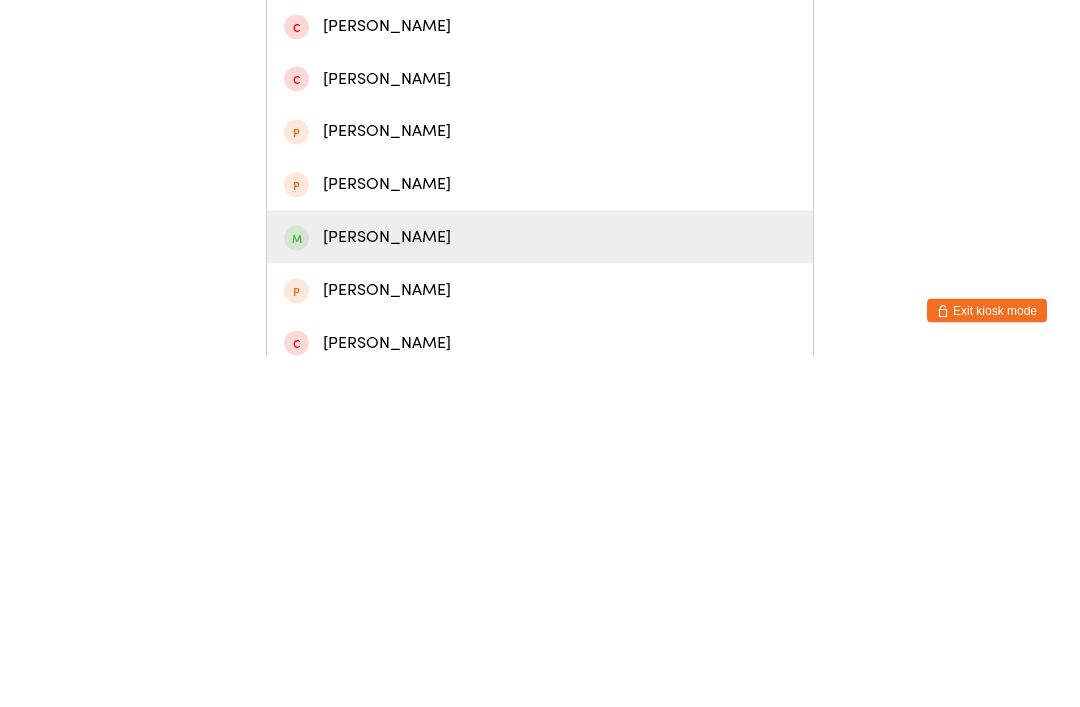 type on "[PERSON_NAME]" 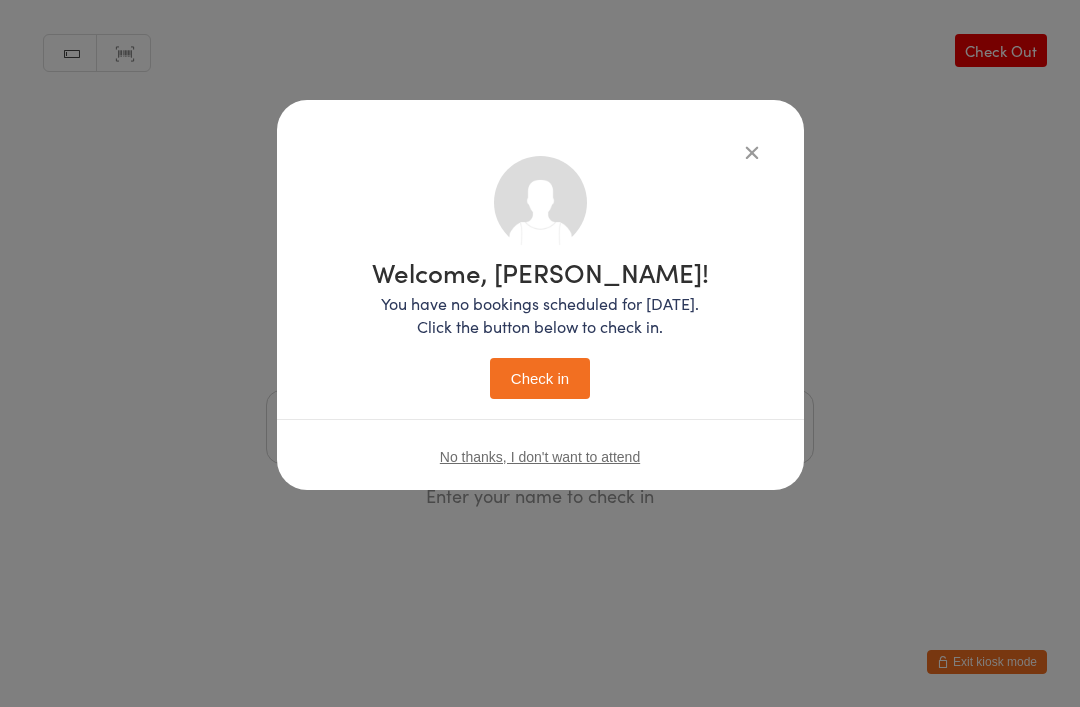 click on "Check in" at bounding box center (540, 378) 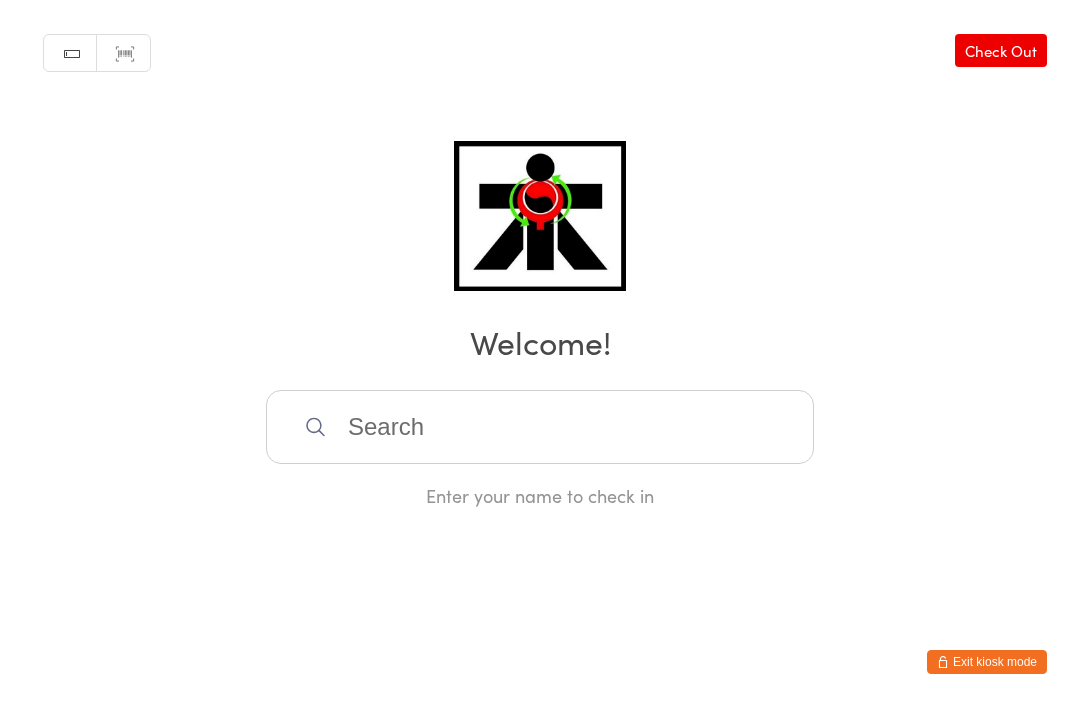 click at bounding box center (540, 427) 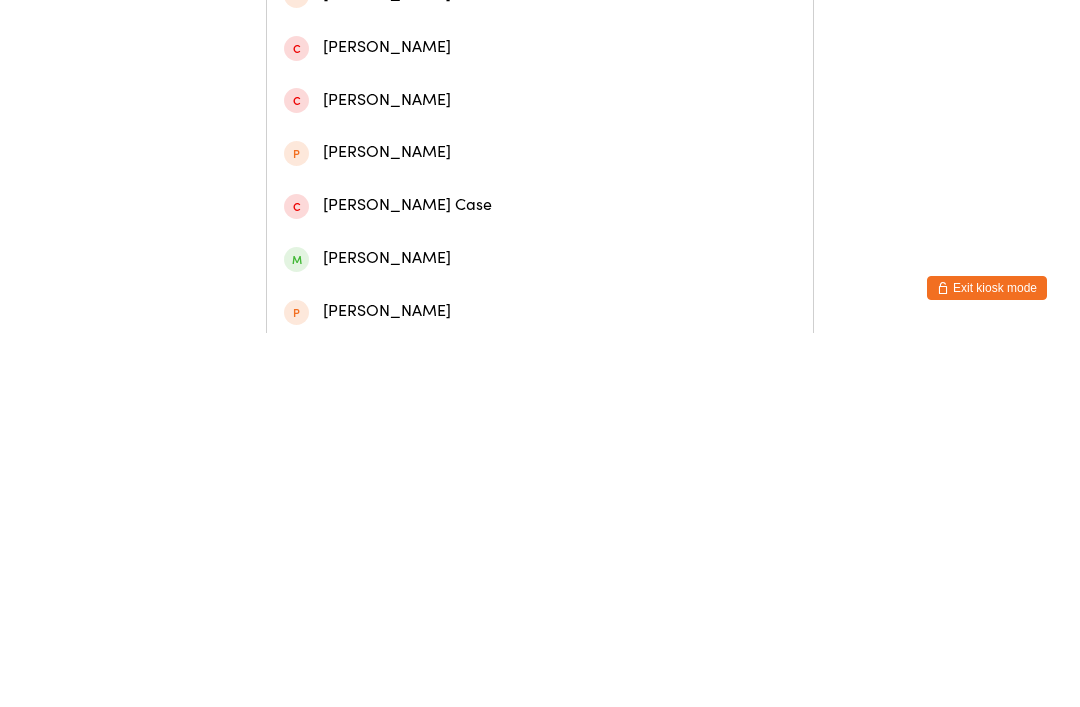 scroll, scrollTop: 270, scrollLeft: 0, axis: vertical 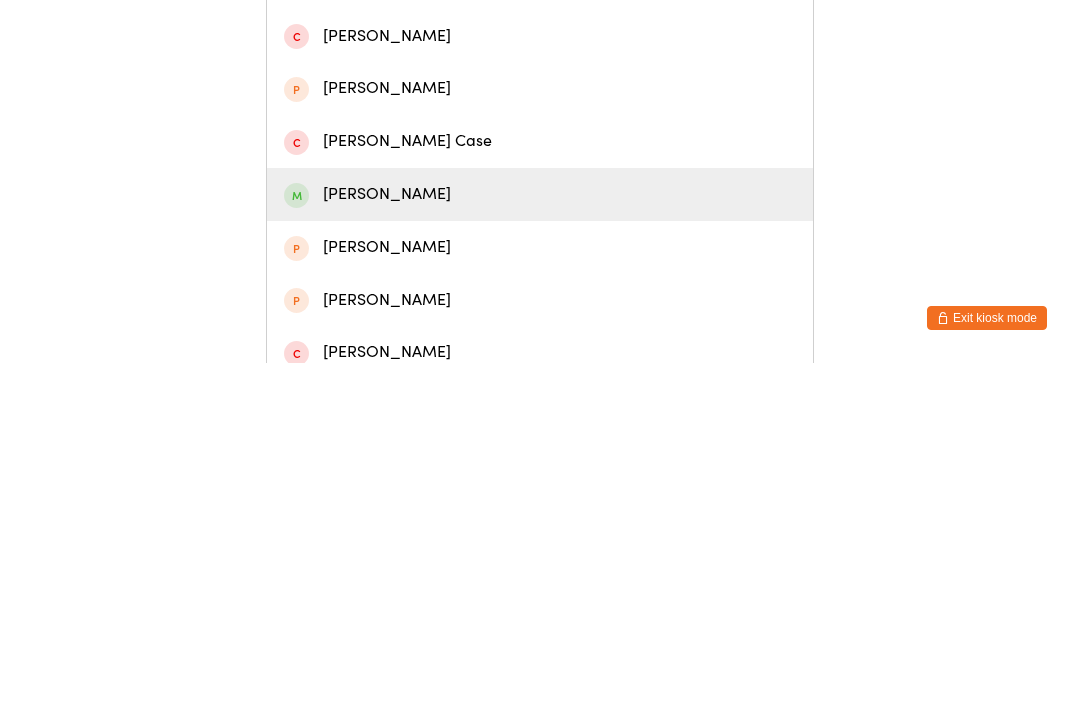 type on "[PERSON_NAME]" 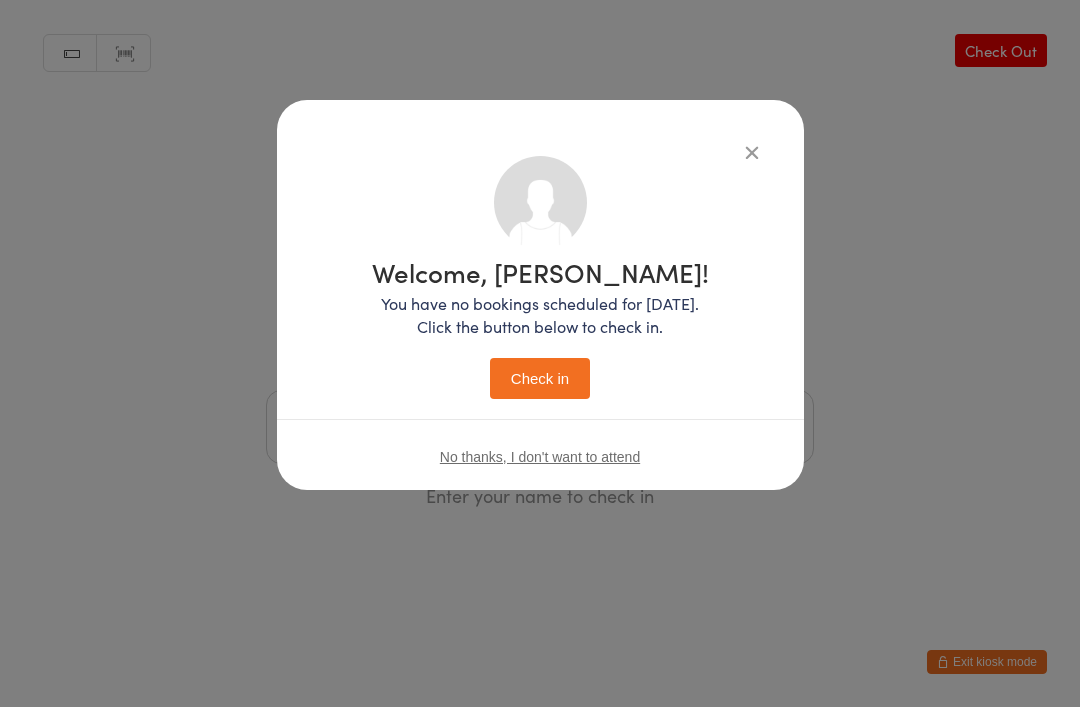 click on "Check in" at bounding box center [540, 378] 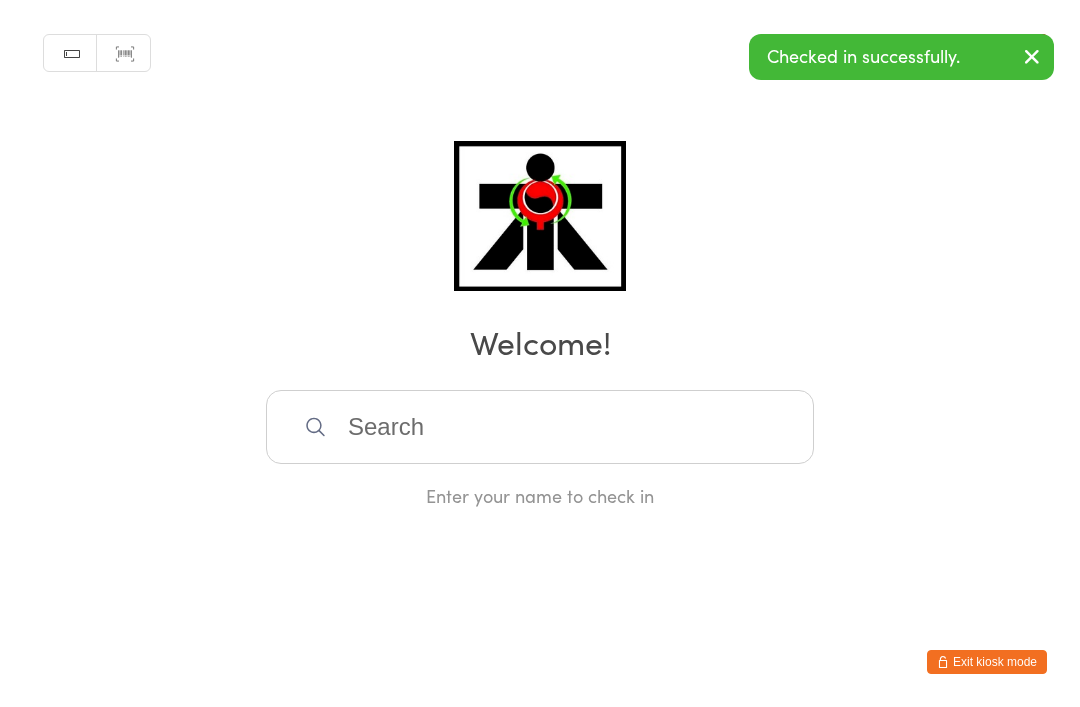 click at bounding box center (540, 427) 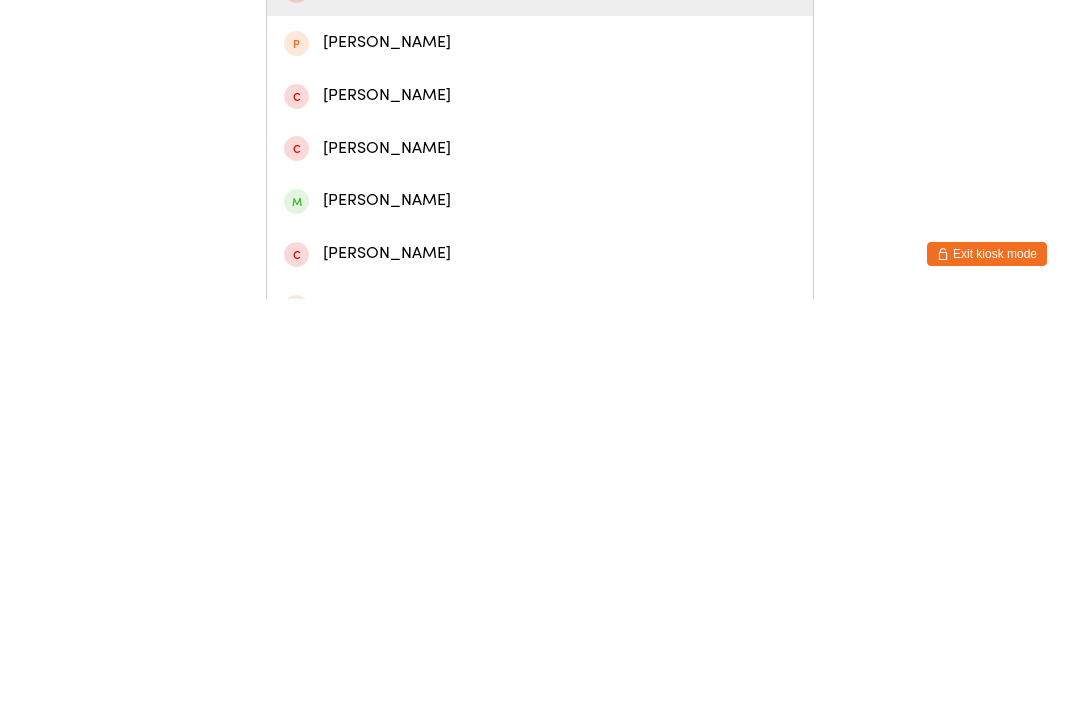 scroll, scrollTop: 99, scrollLeft: 0, axis: vertical 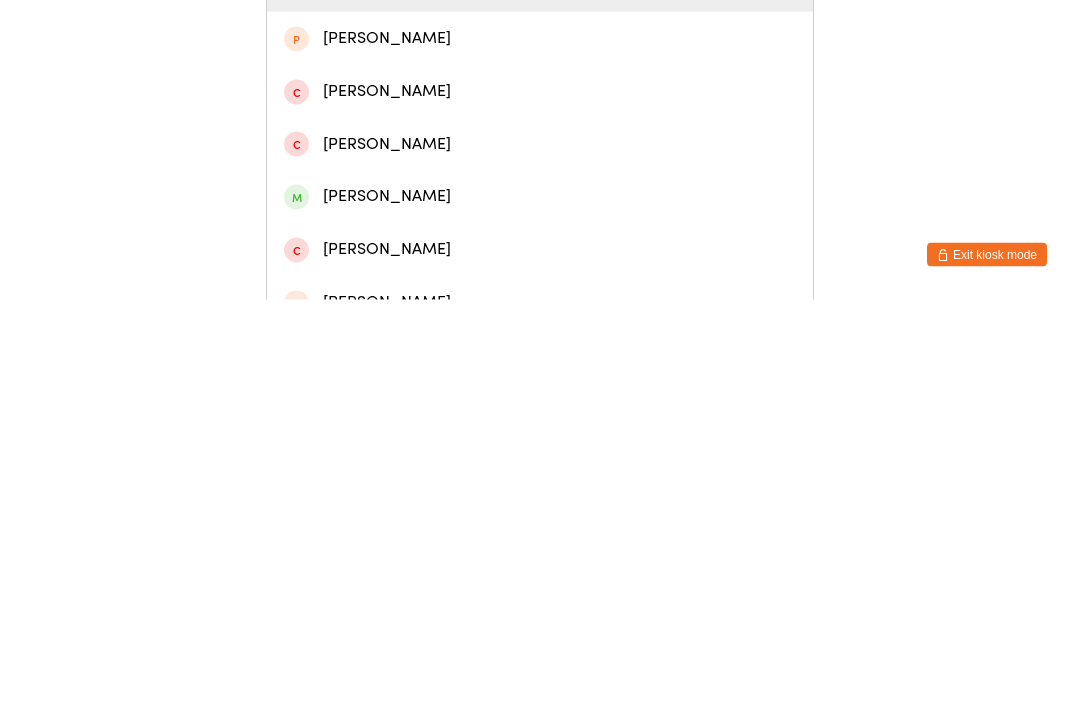type on "Jack" 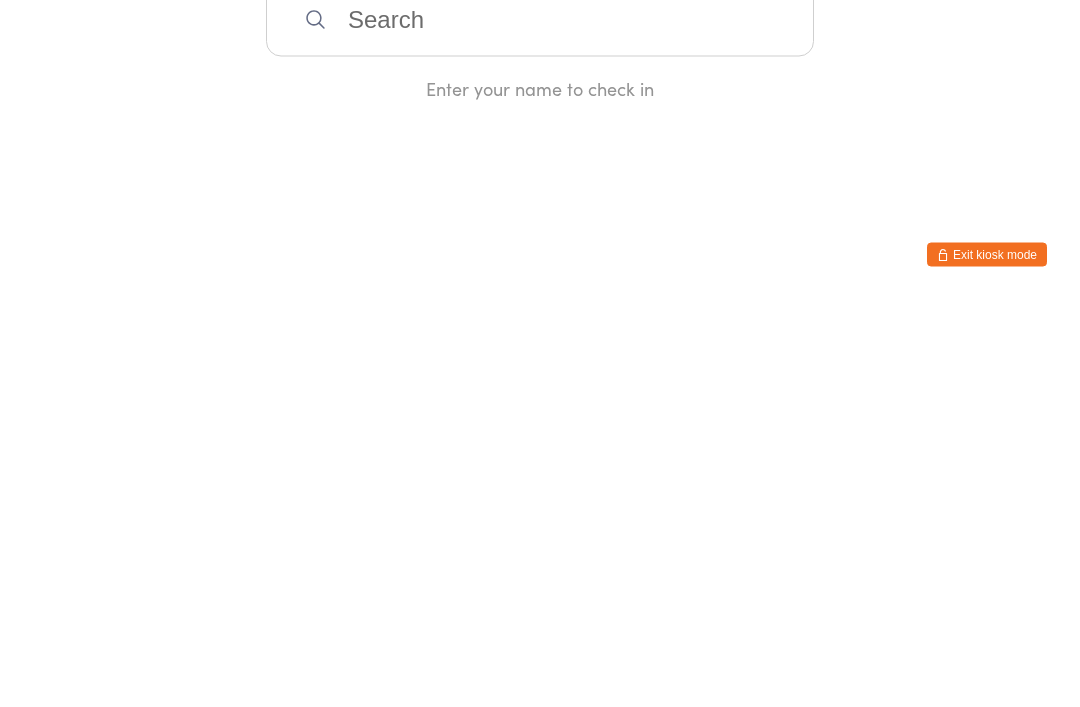 scroll, scrollTop: 0, scrollLeft: 0, axis: both 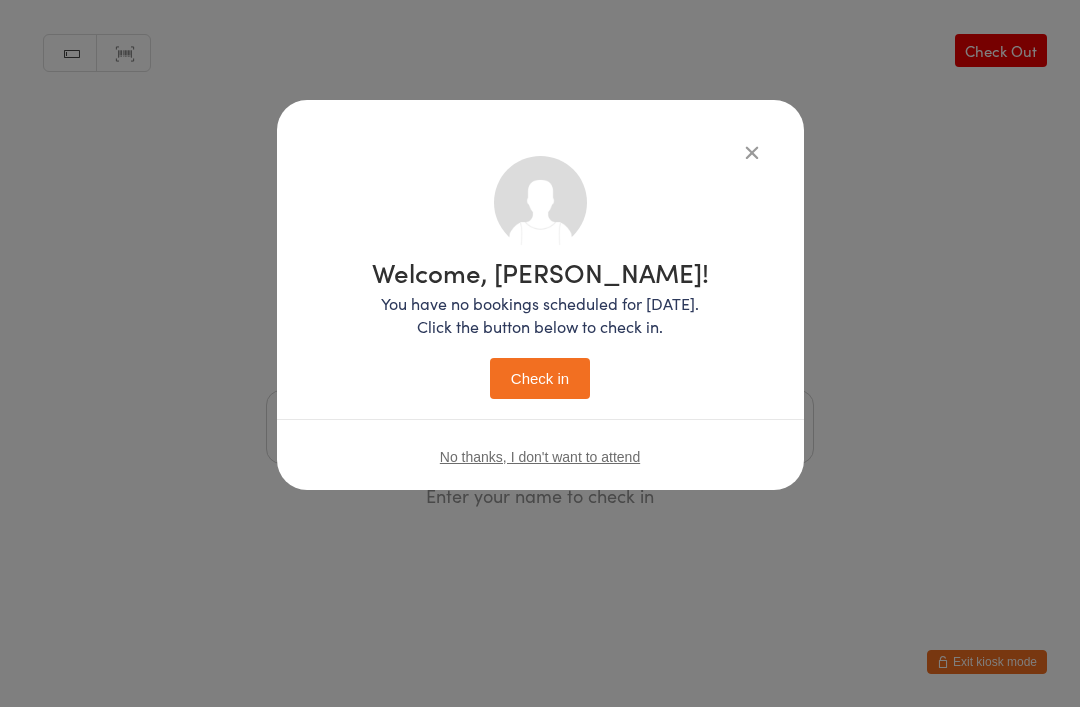 click on "Check in" at bounding box center (540, 378) 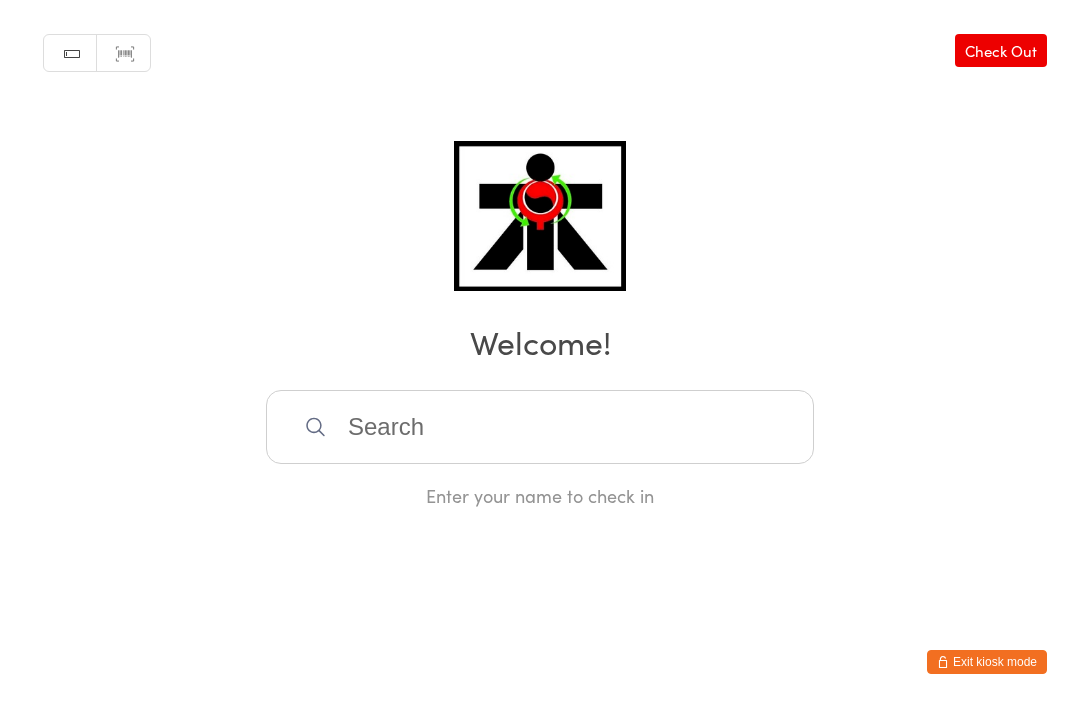 click at bounding box center [540, 427] 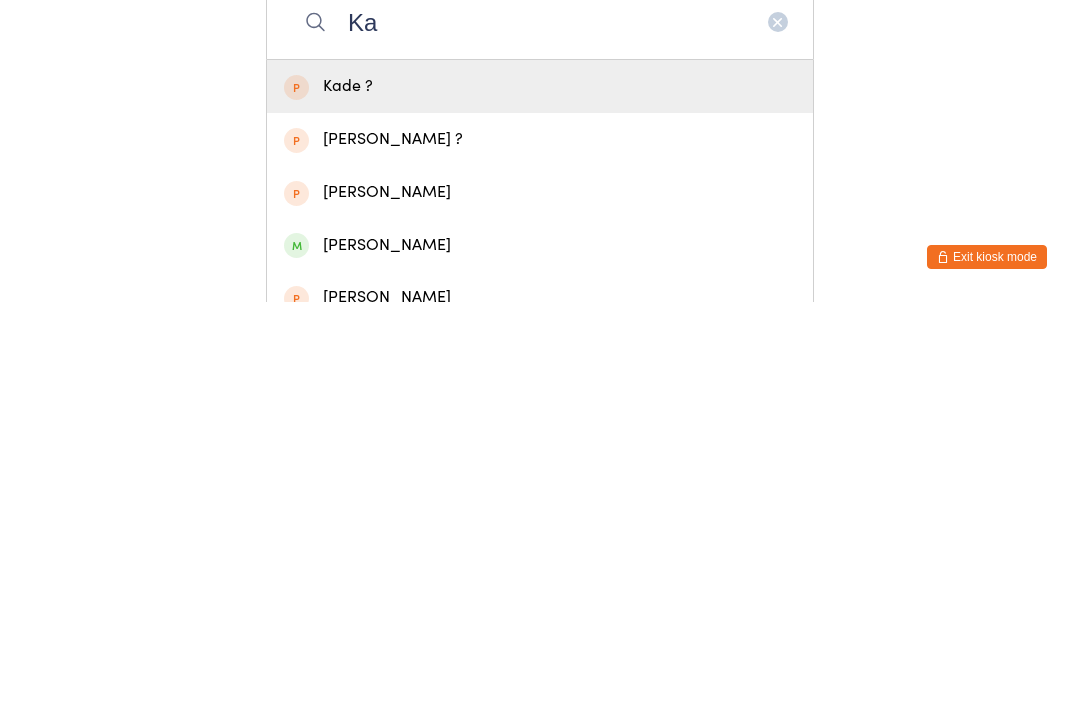 type on "K" 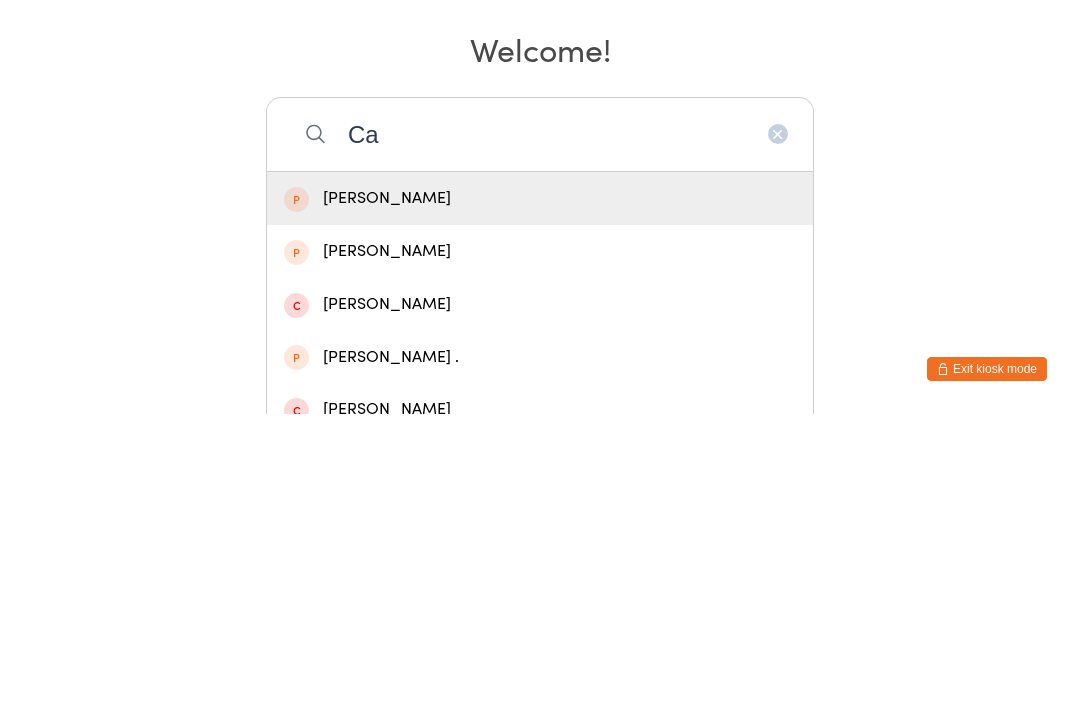 type on "C" 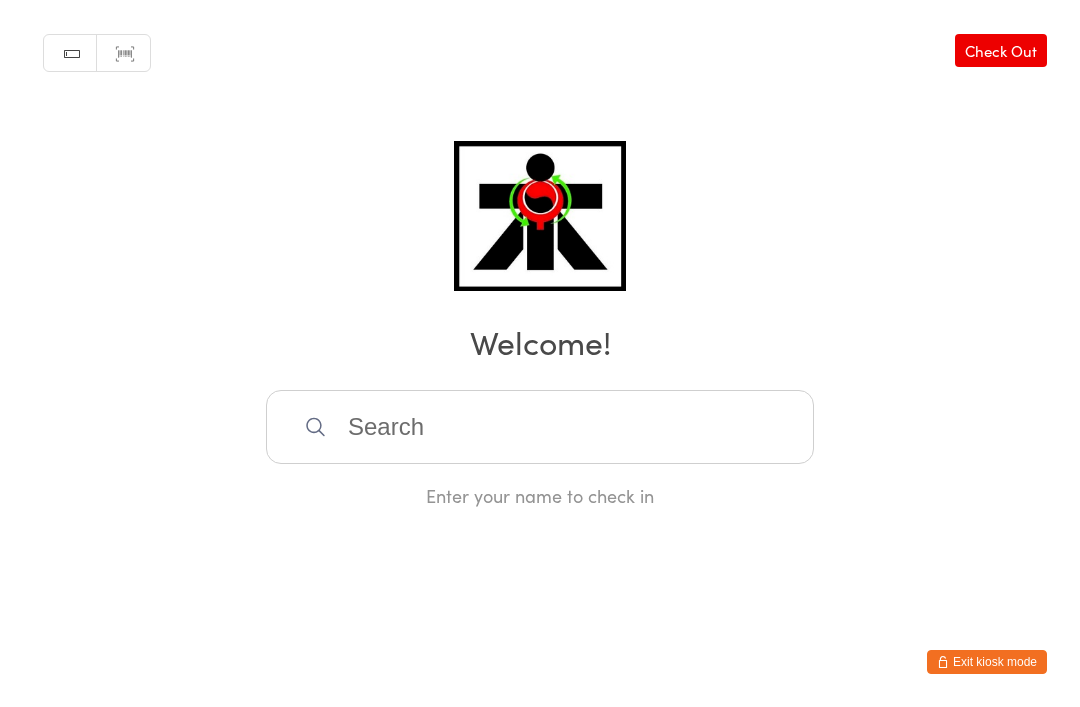 click on "Manual search Scanner input Check Out Welcome! Enter your name to check in" at bounding box center [540, 254] 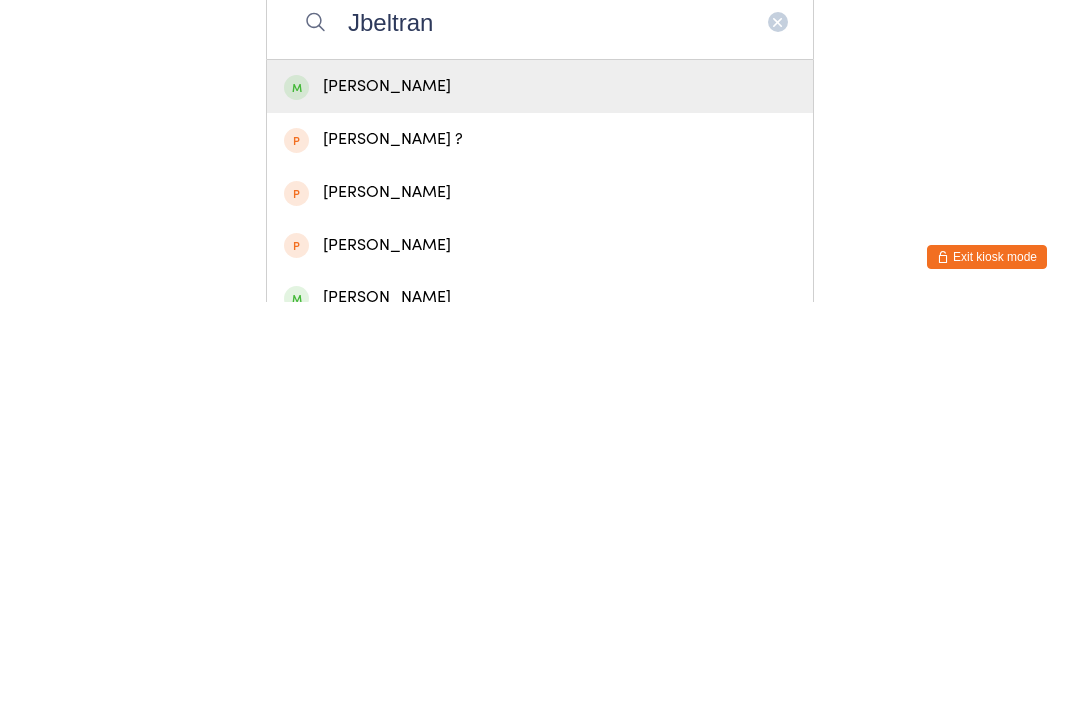 type on "Jbeltran" 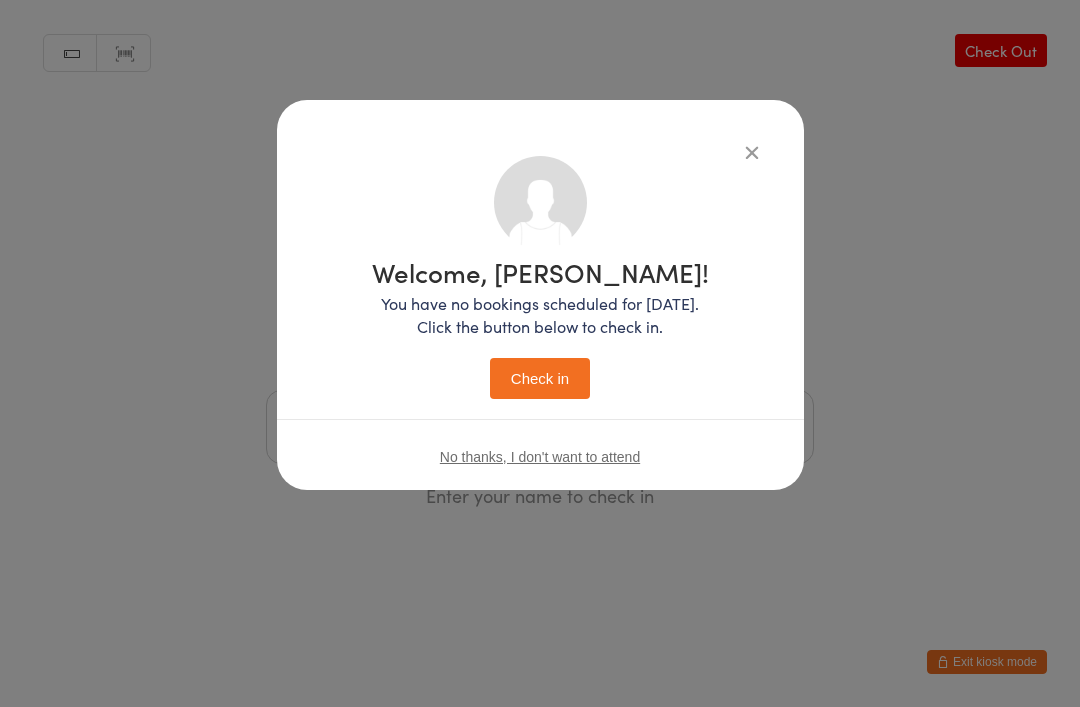 click on "Check in" at bounding box center [540, 378] 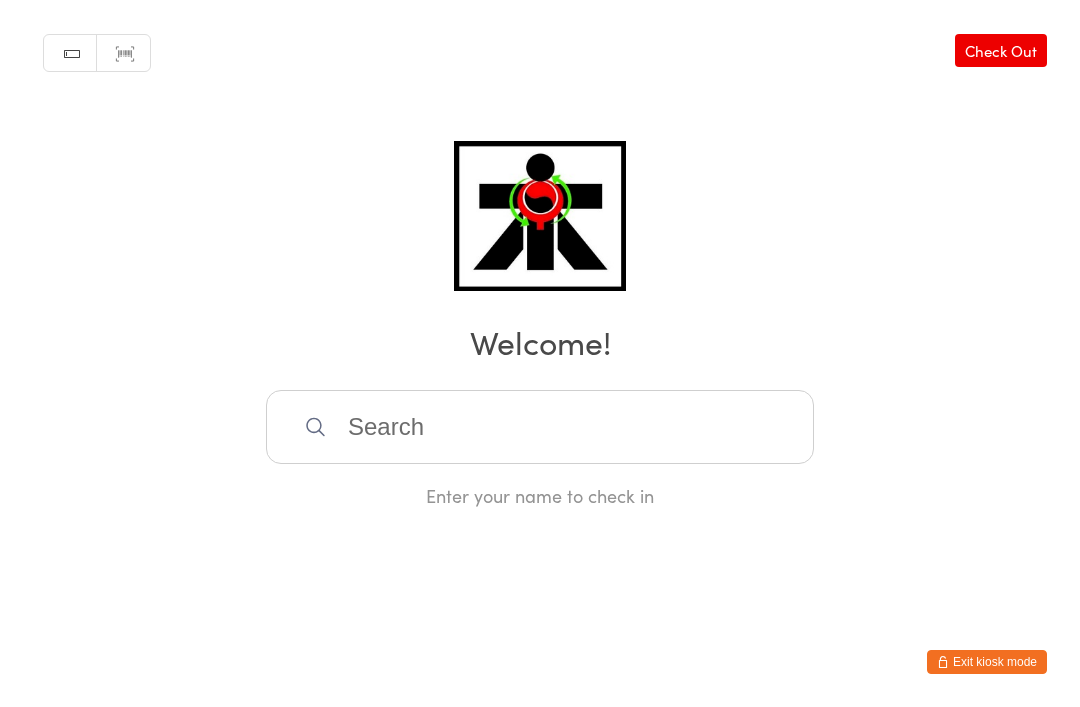 click at bounding box center [540, 427] 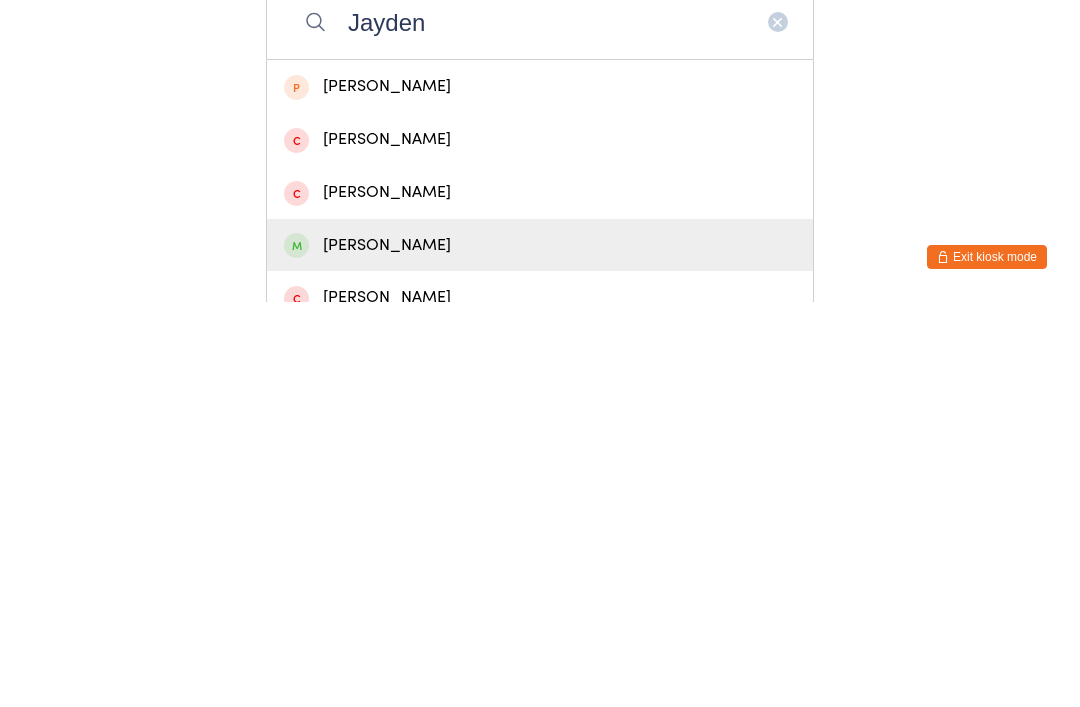type on "Jayden" 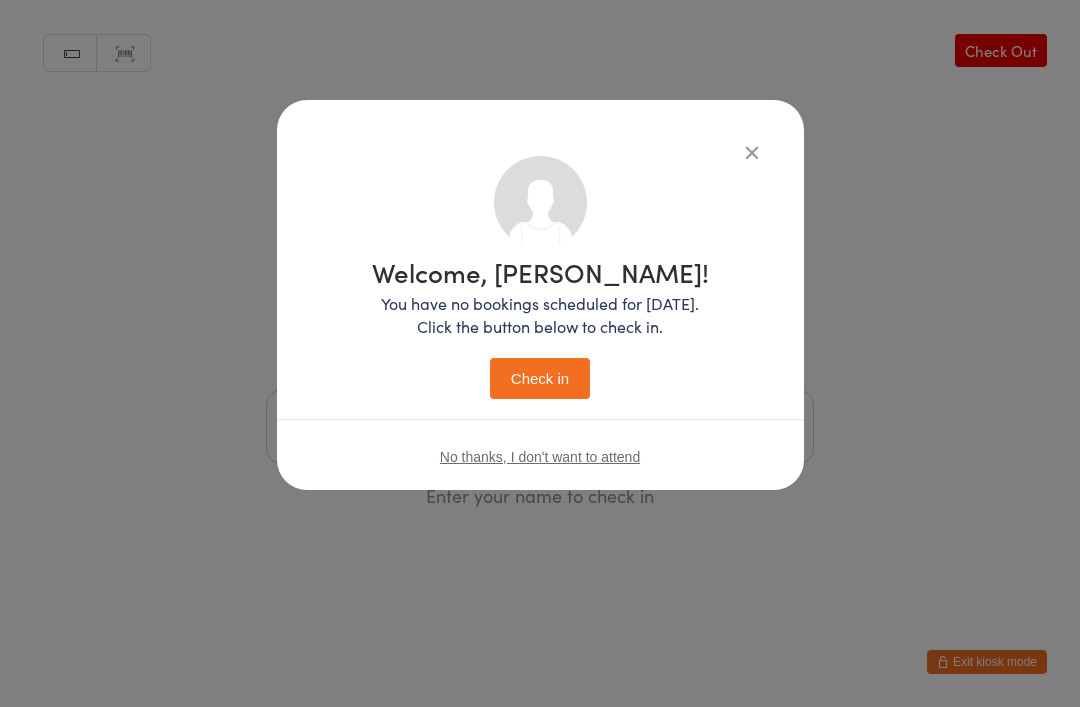 click on "Check in" at bounding box center [540, 378] 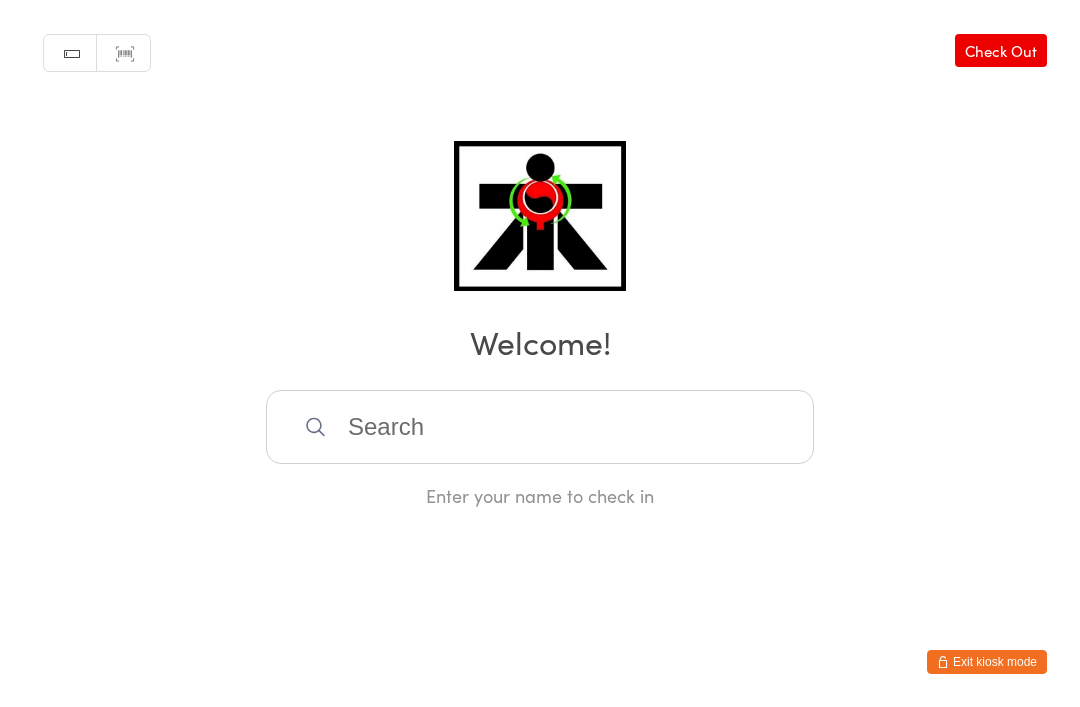 click at bounding box center [540, 427] 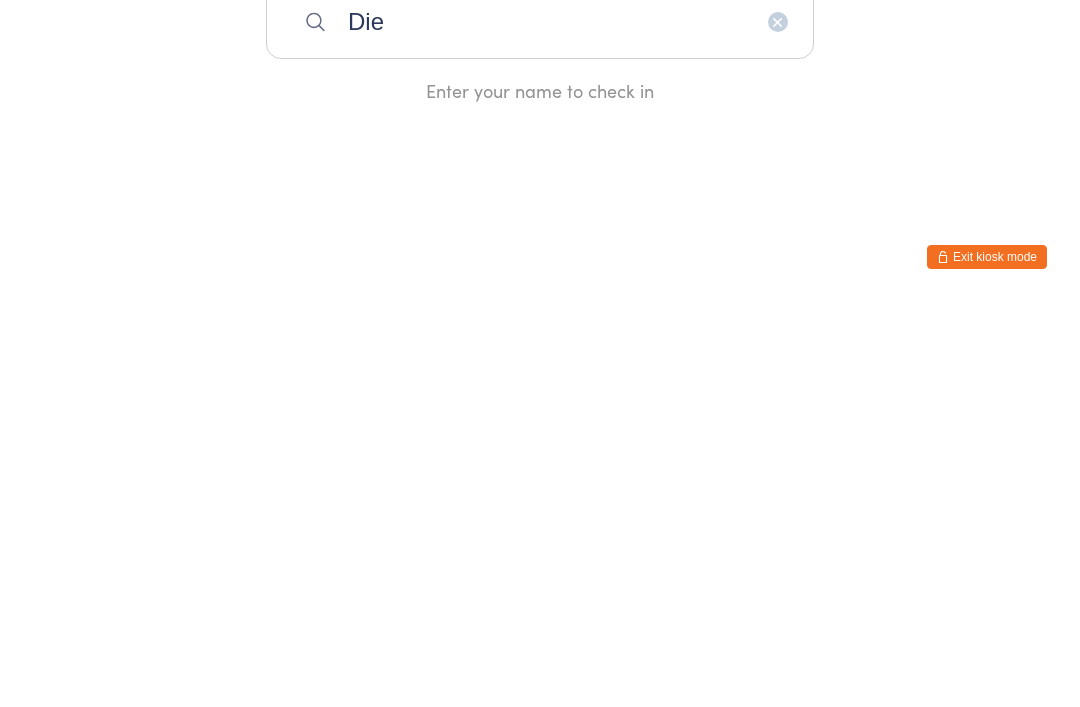 type on "[PERSON_NAME]" 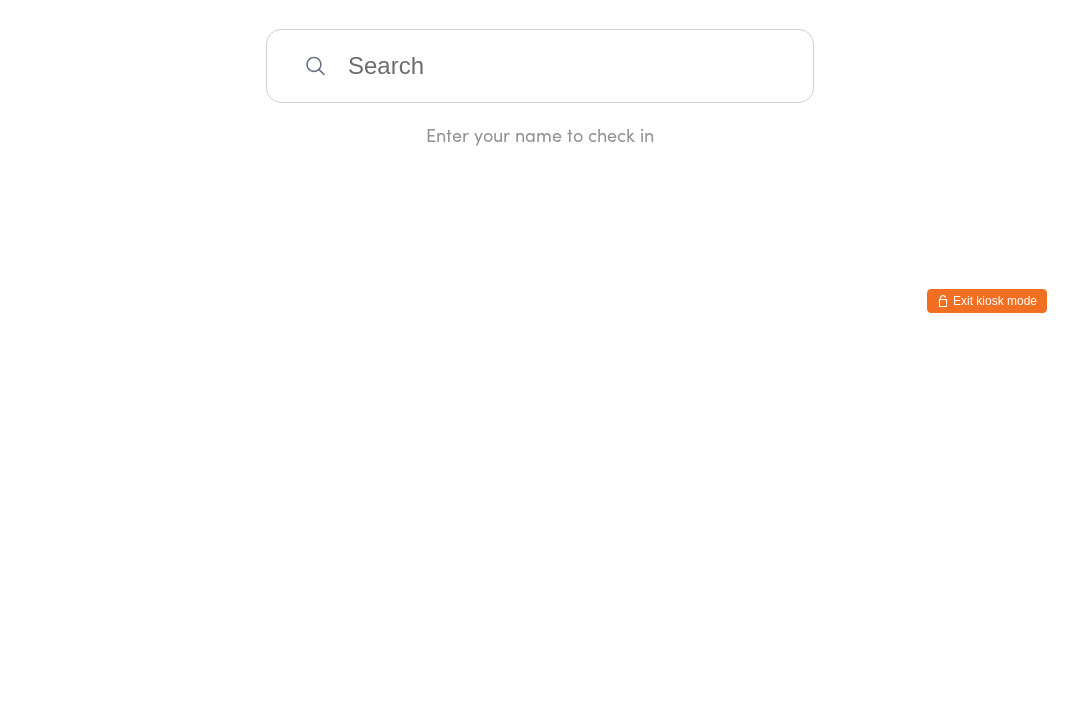scroll, scrollTop: 0, scrollLeft: 0, axis: both 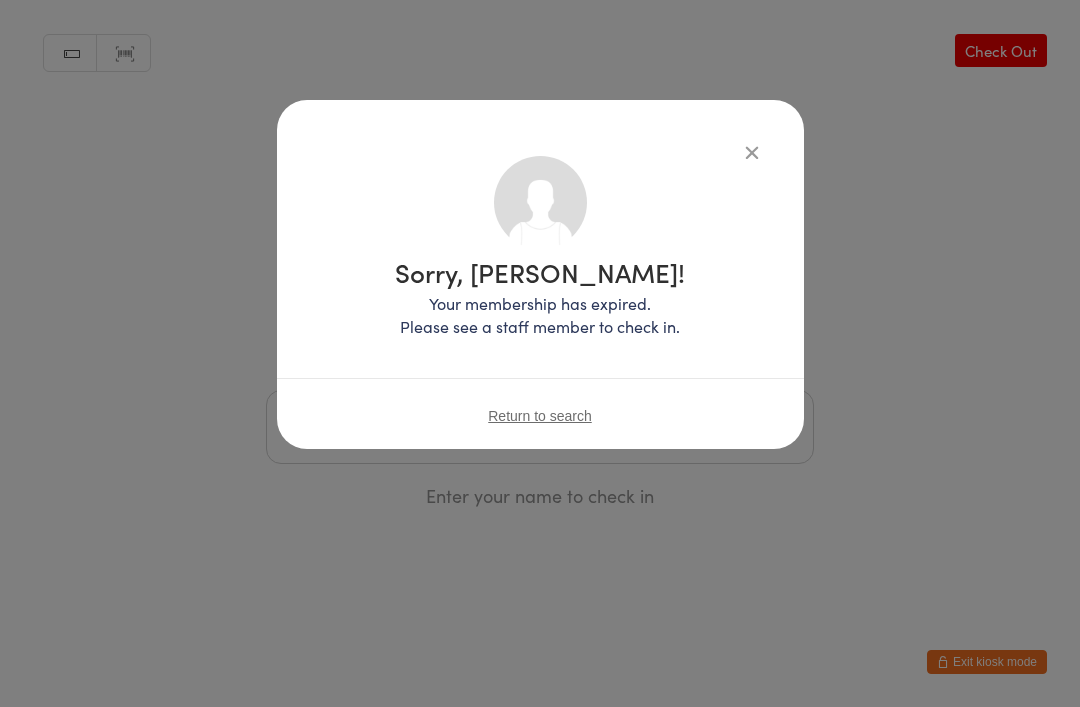 click at bounding box center (752, 152) 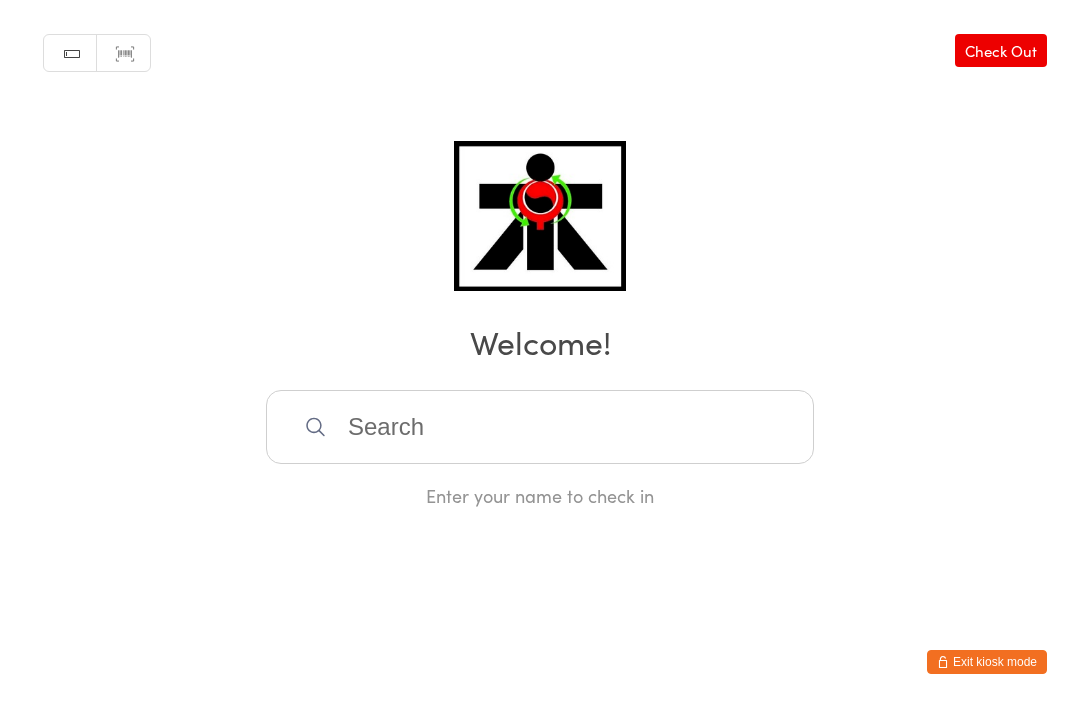 click at bounding box center [540, 427] 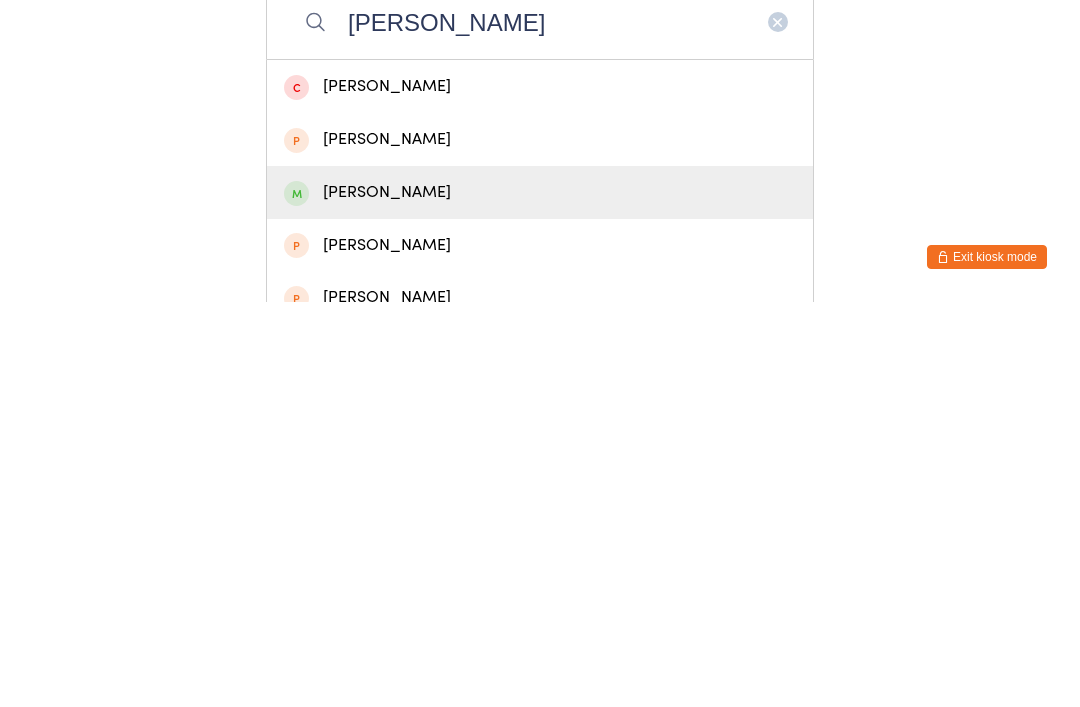 type on "[PERSON_NAME]" 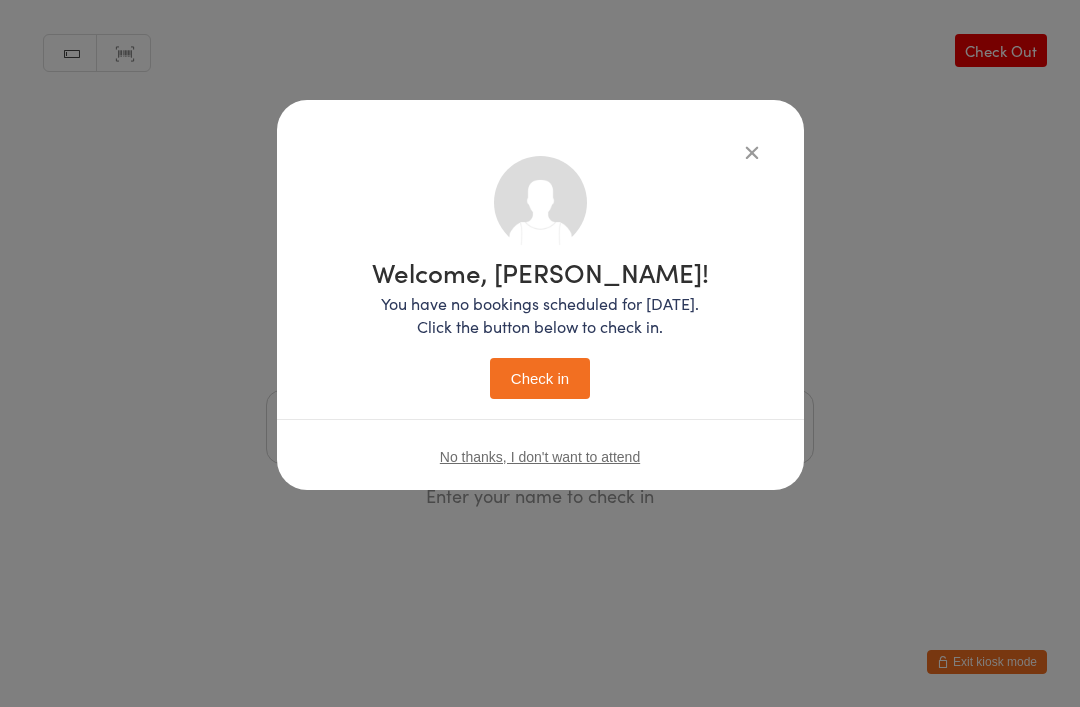 click on "Check in" at bounding box center (540, 378) 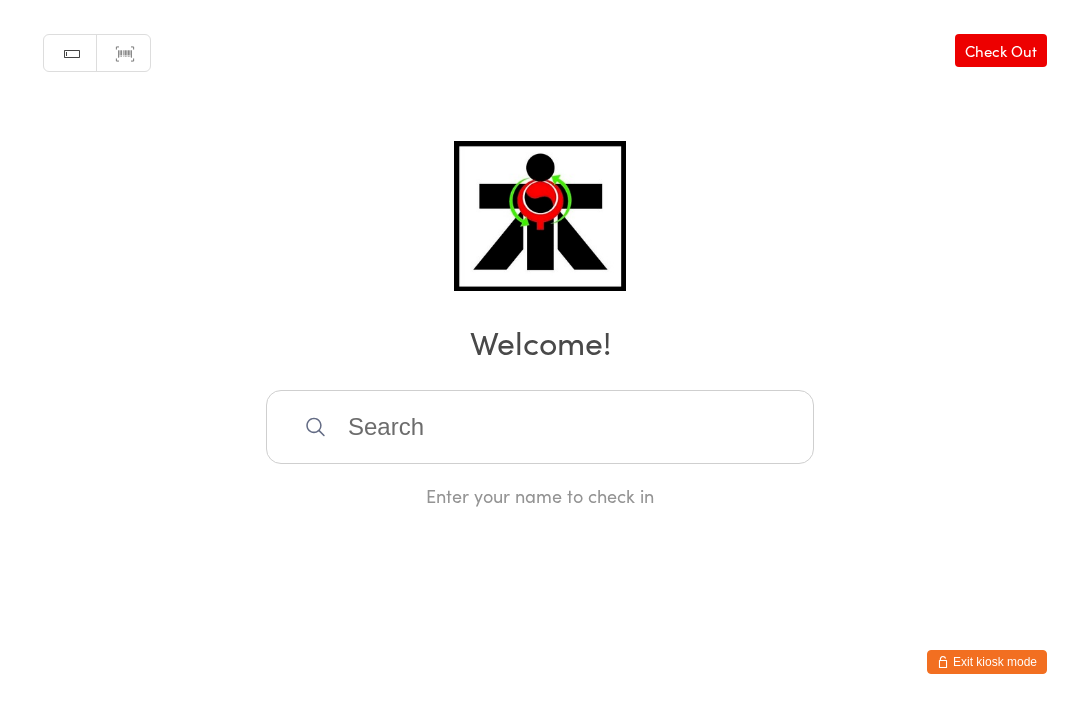 click at bounding box center [540, 427] 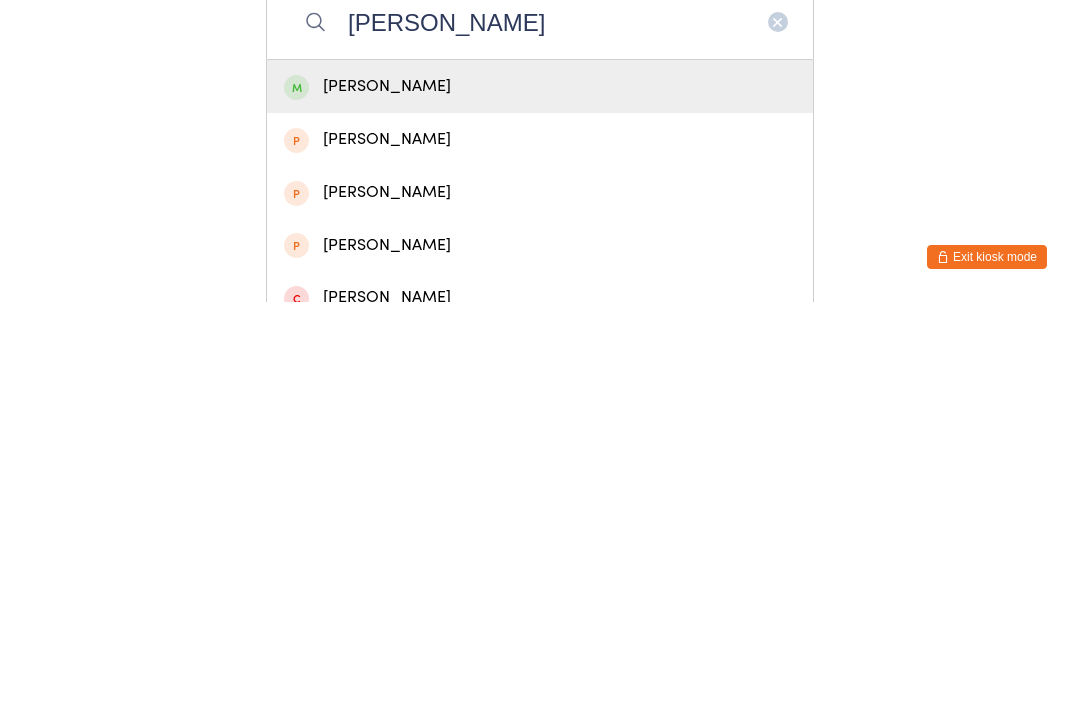 type on "[PERSON_NAME]" 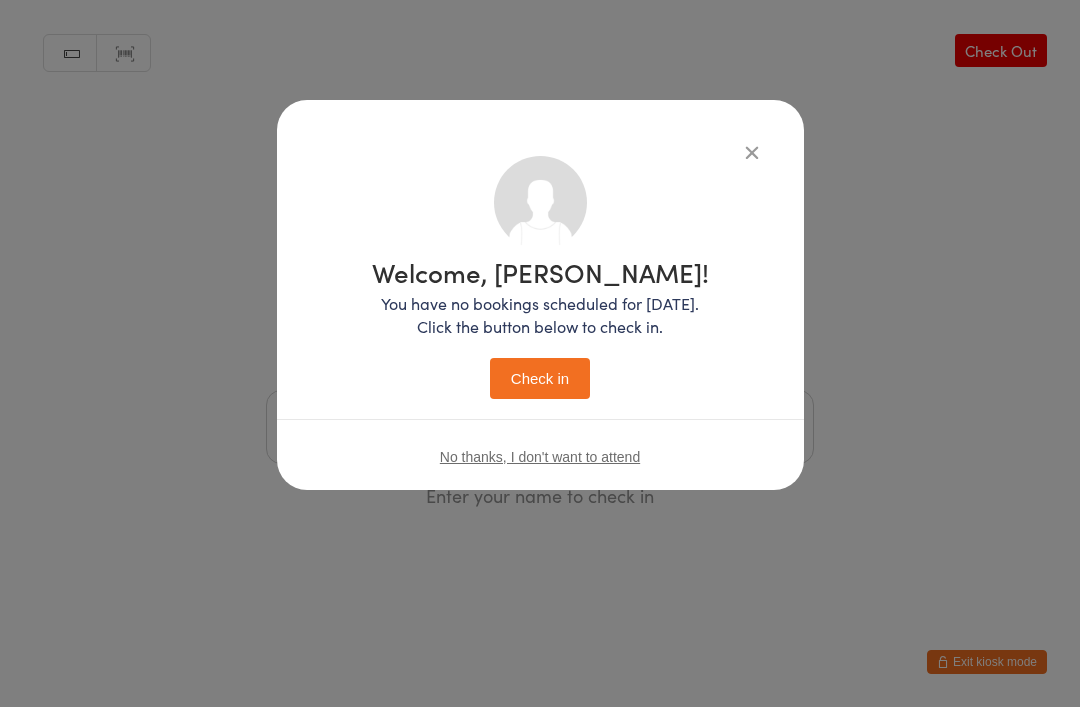 click on "Check in" at bounding box center [540, 378] 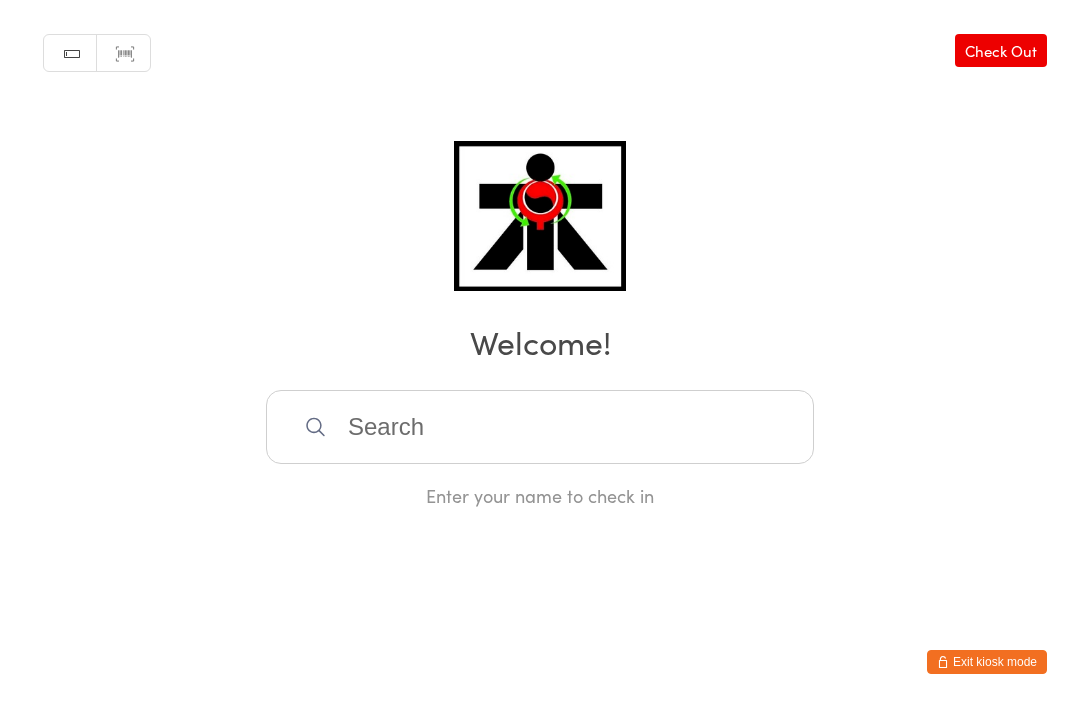 click at bounding box center [540, 427] 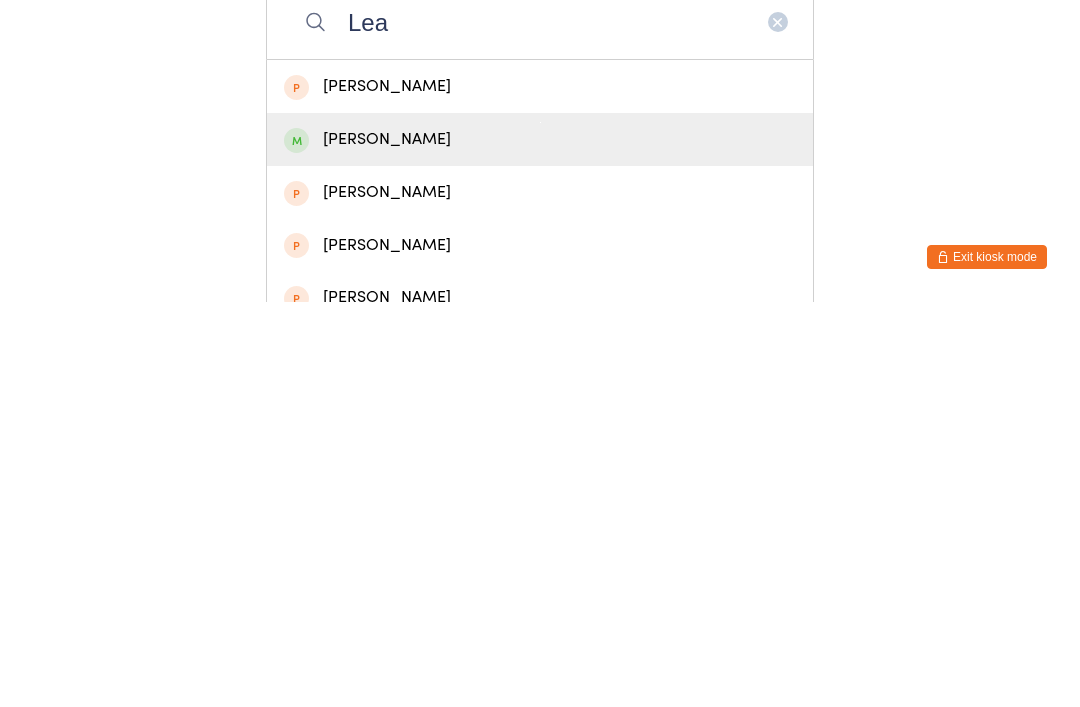 type on "Lea" 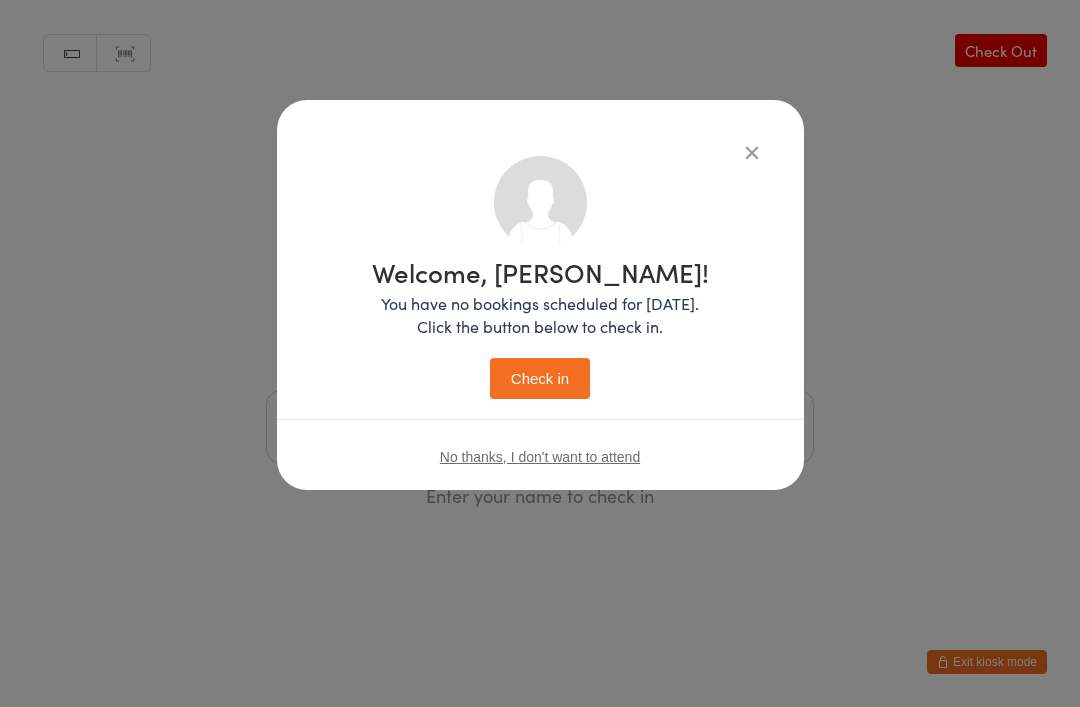 click on "Check in" at bounding box center [540, 378] 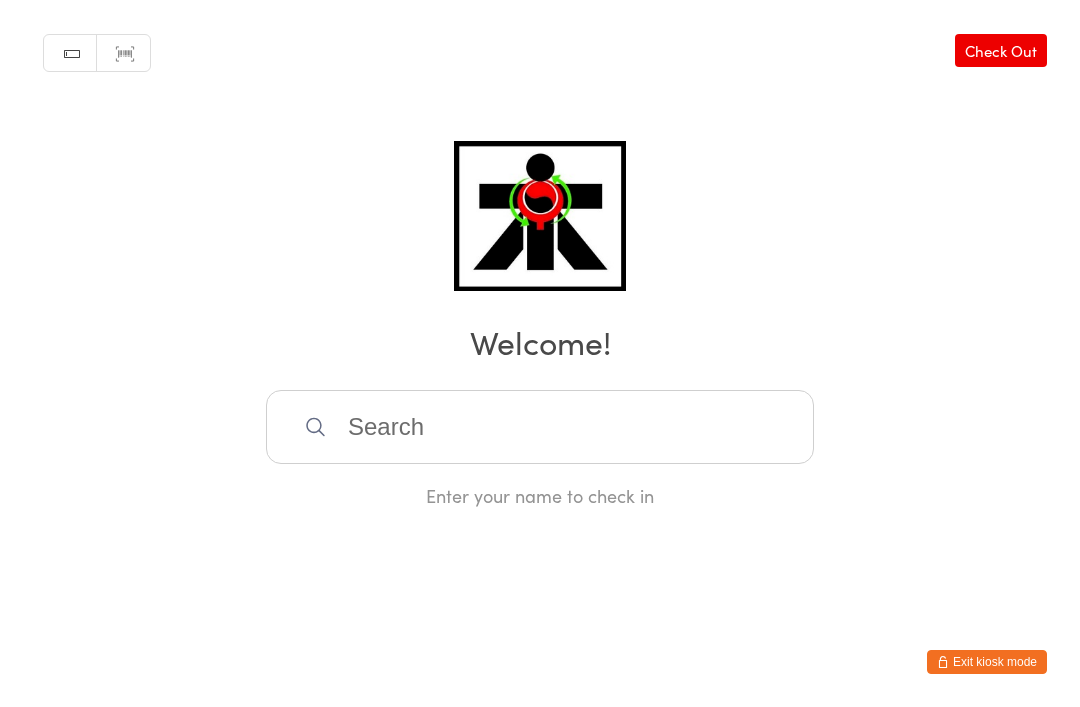click at bounding box center (540, 427) 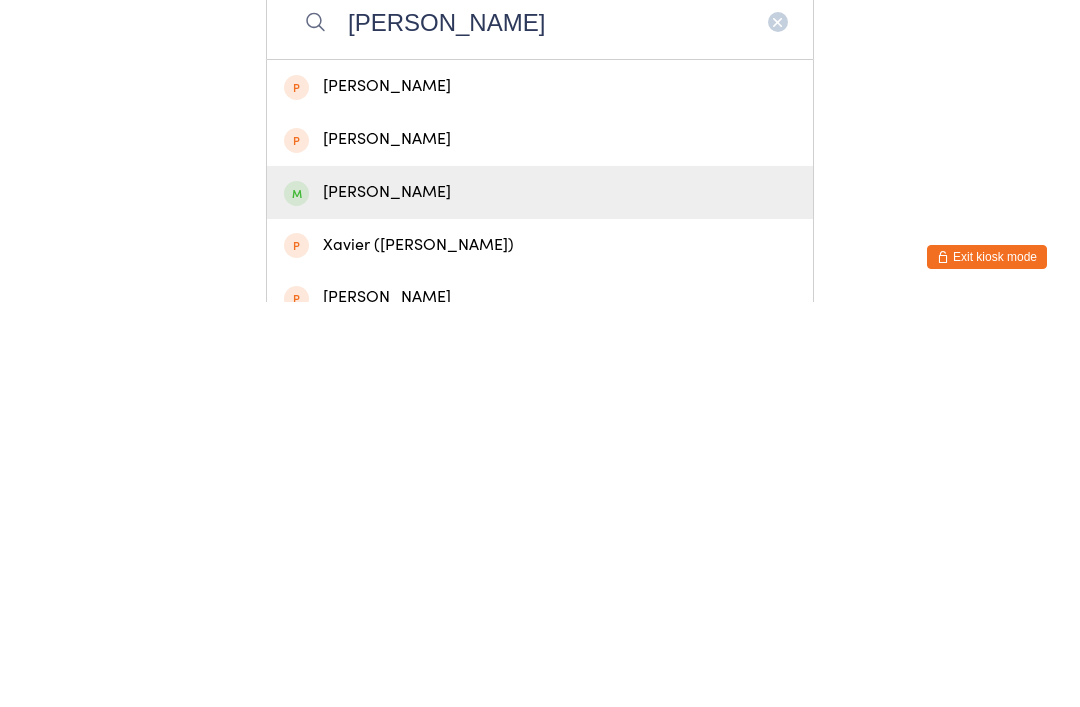 type on "[PERSON_NAME]" 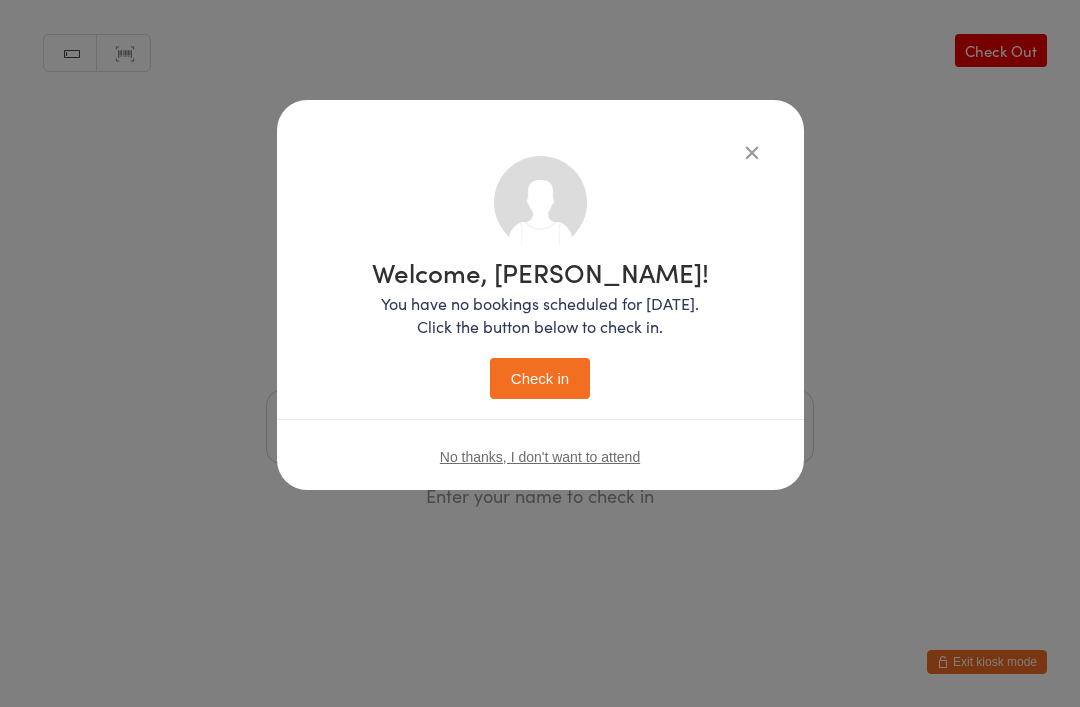 click on "Check in" at bounding box center (540, 378) 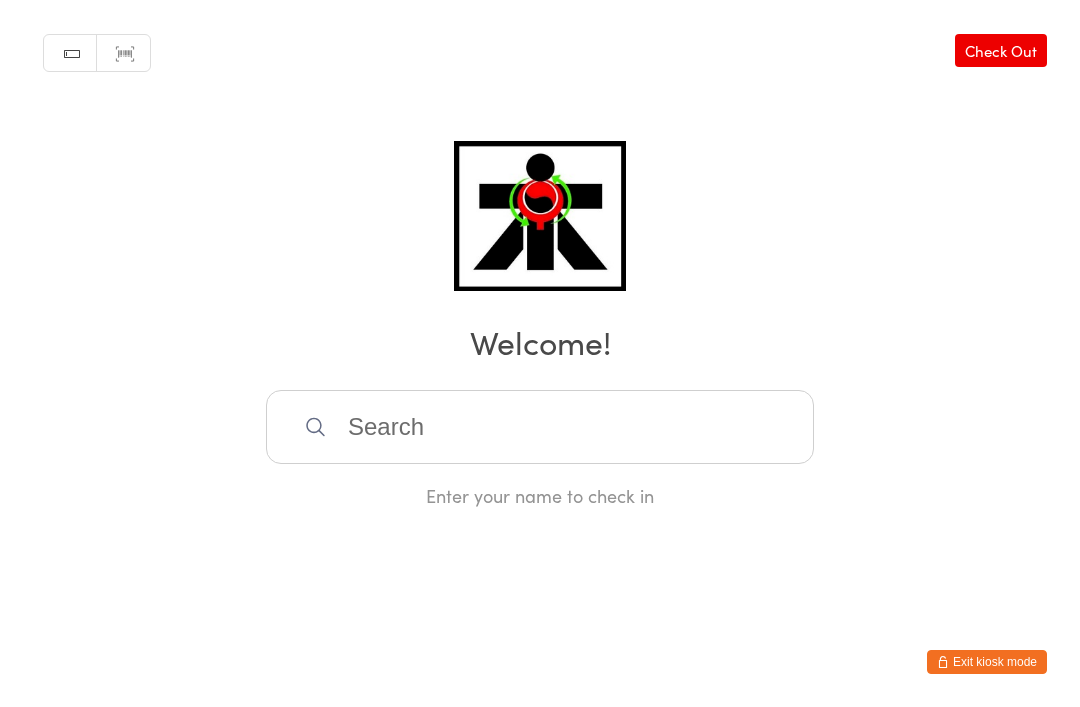 click at bounding box center [540, 427] 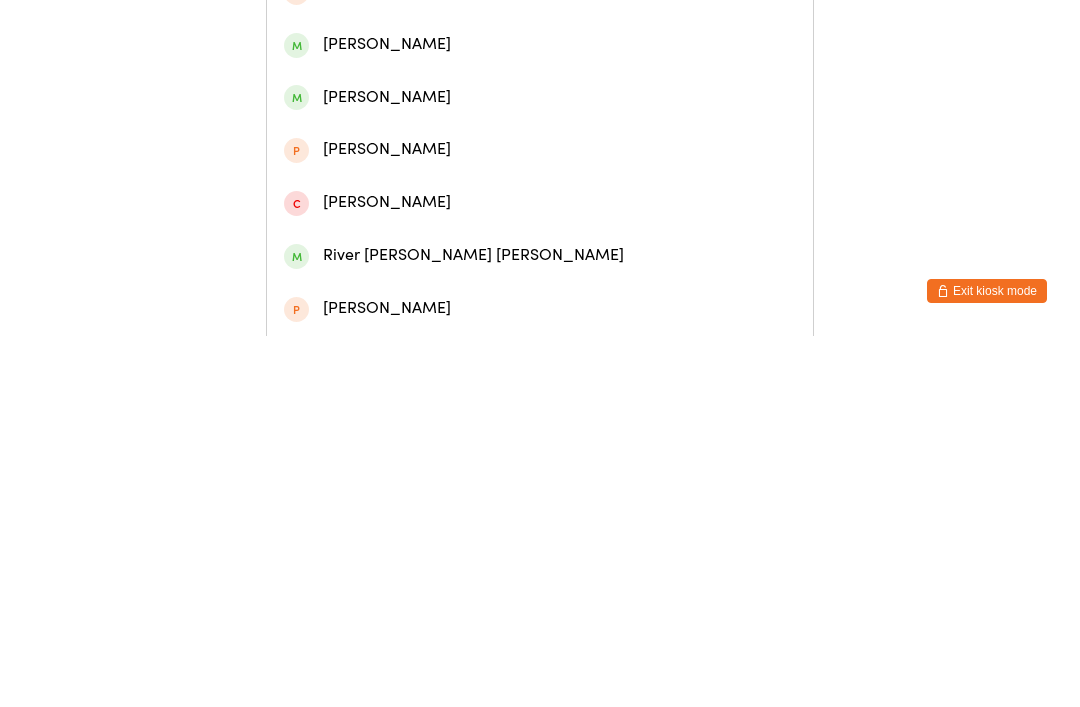 scroll, scrollTop: 190, scrollLeft: 0, axis: vertical 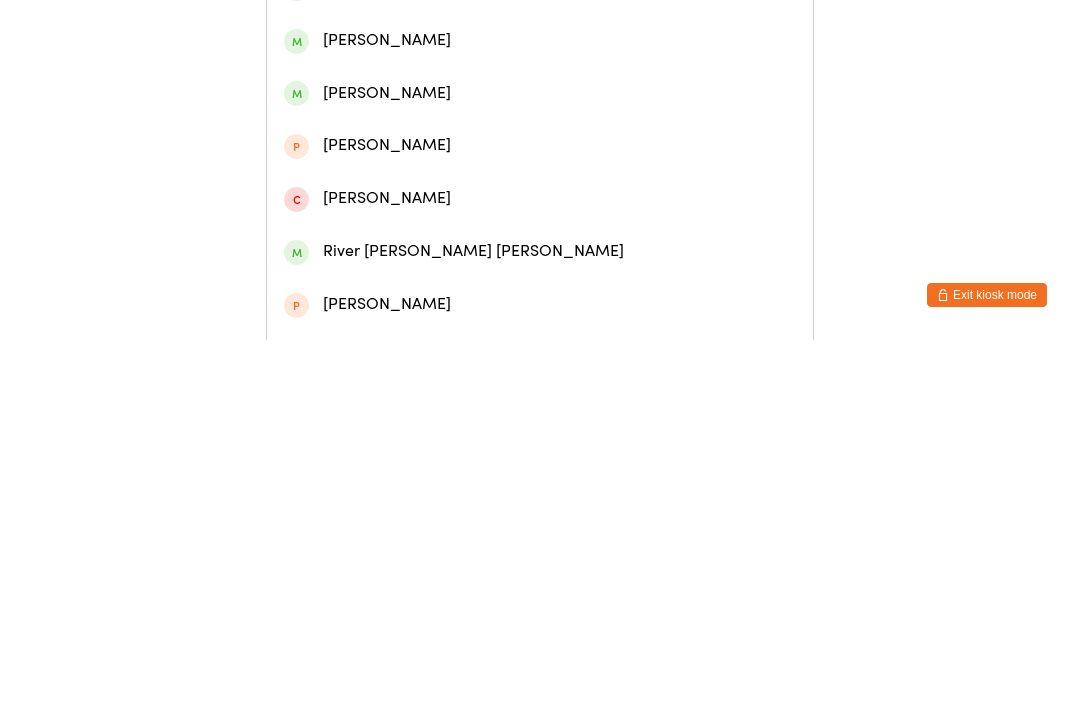 type on "River" 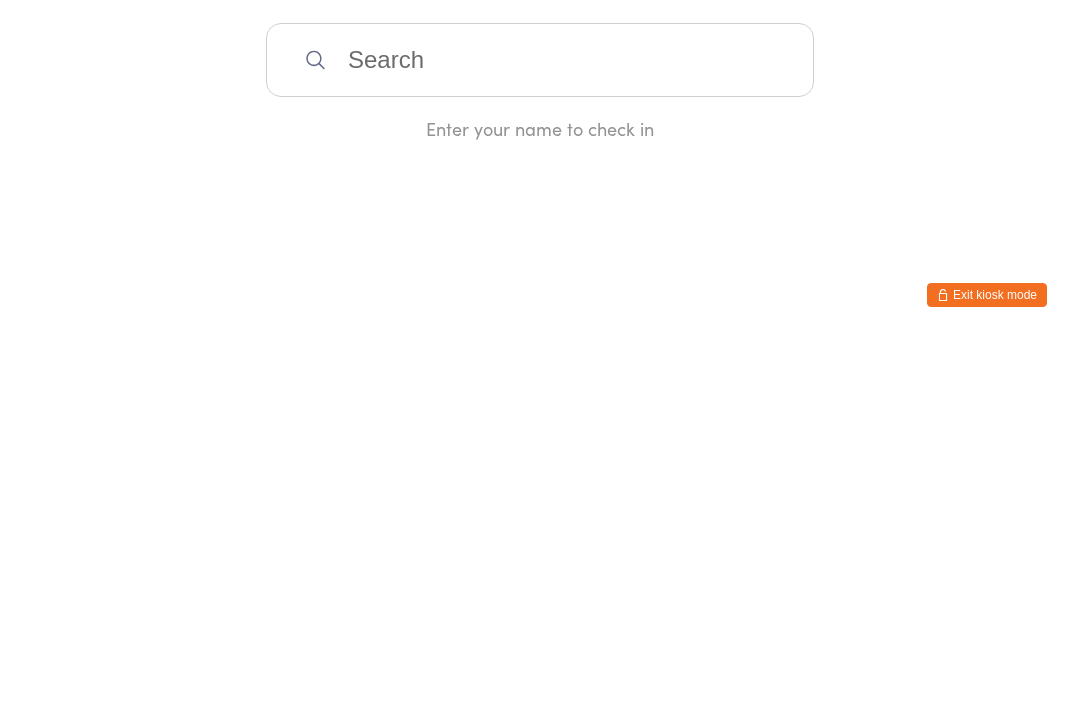 scroll, scrollTop: 0, scrollLeft: 0, axis: both 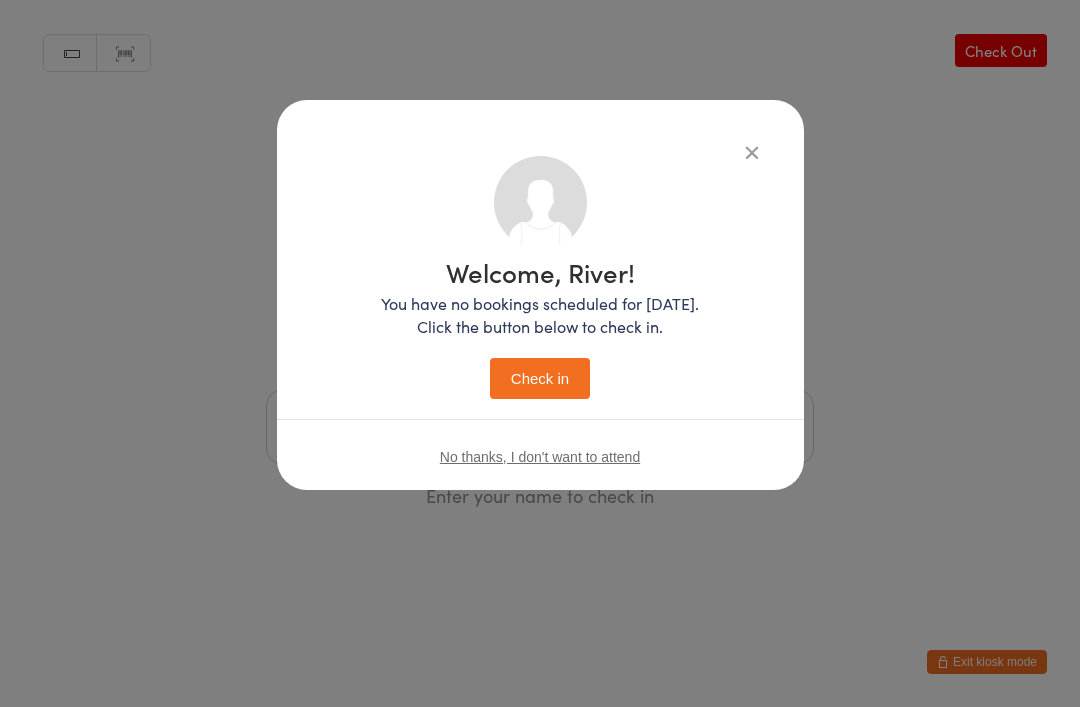 click on "Check in" at bounding box center [540, 378] 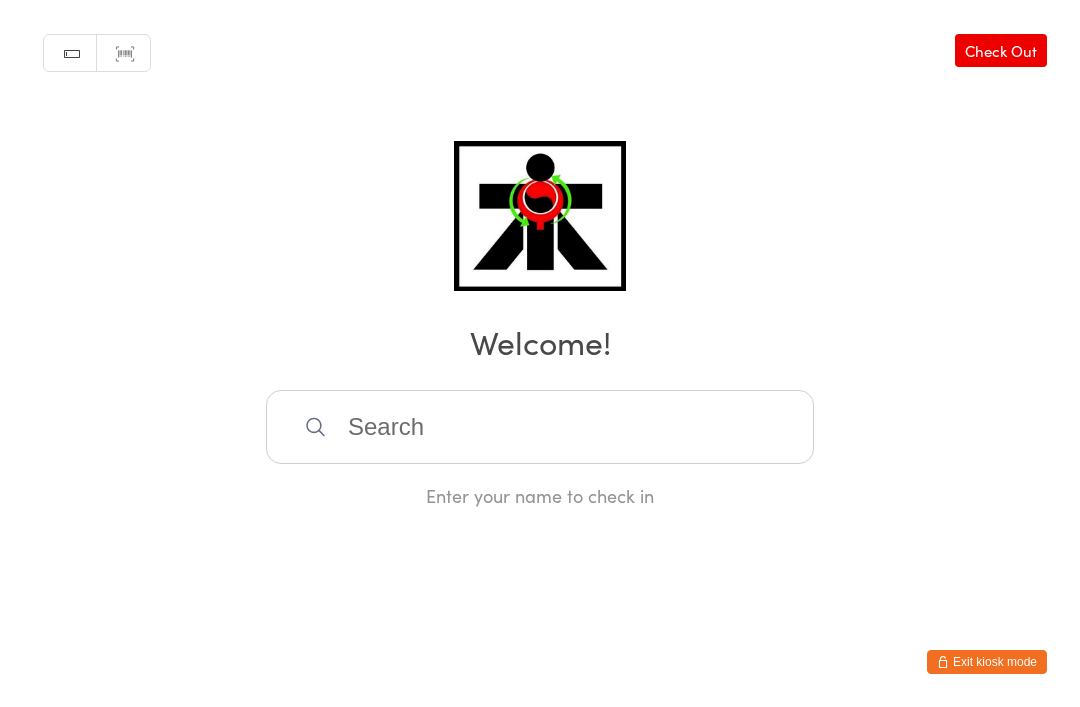 click on "Exit kiosk mode" at bounding box center (1060, 697) 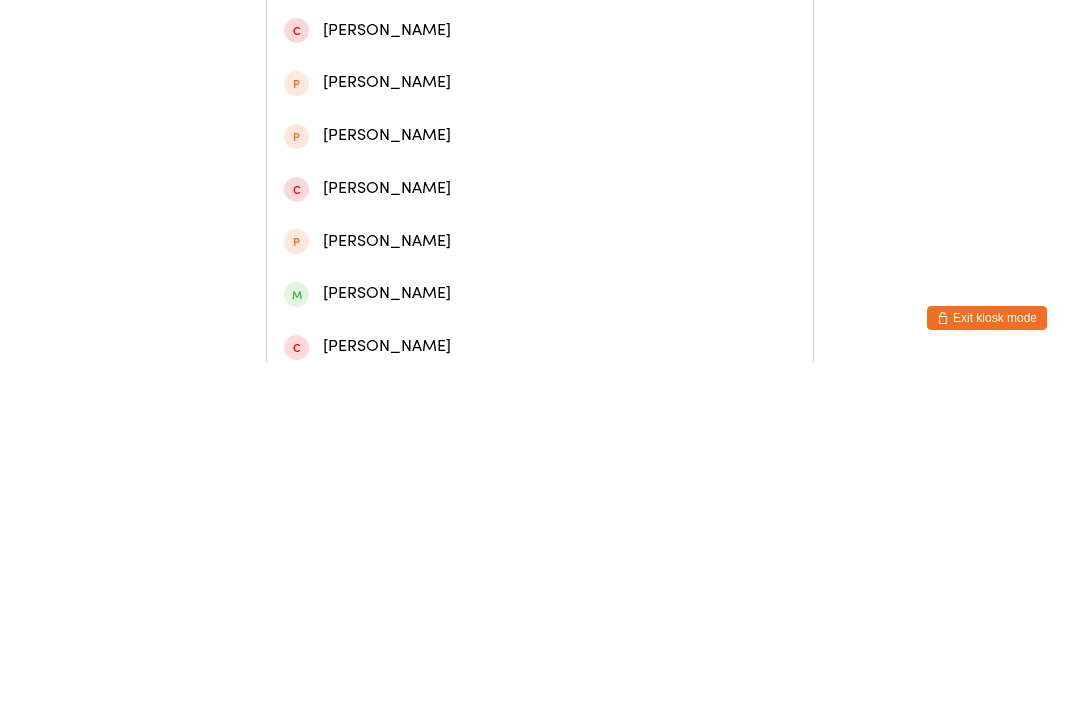 scroll, scrollTop: 547, scrollLeft: 0, axis: vertical 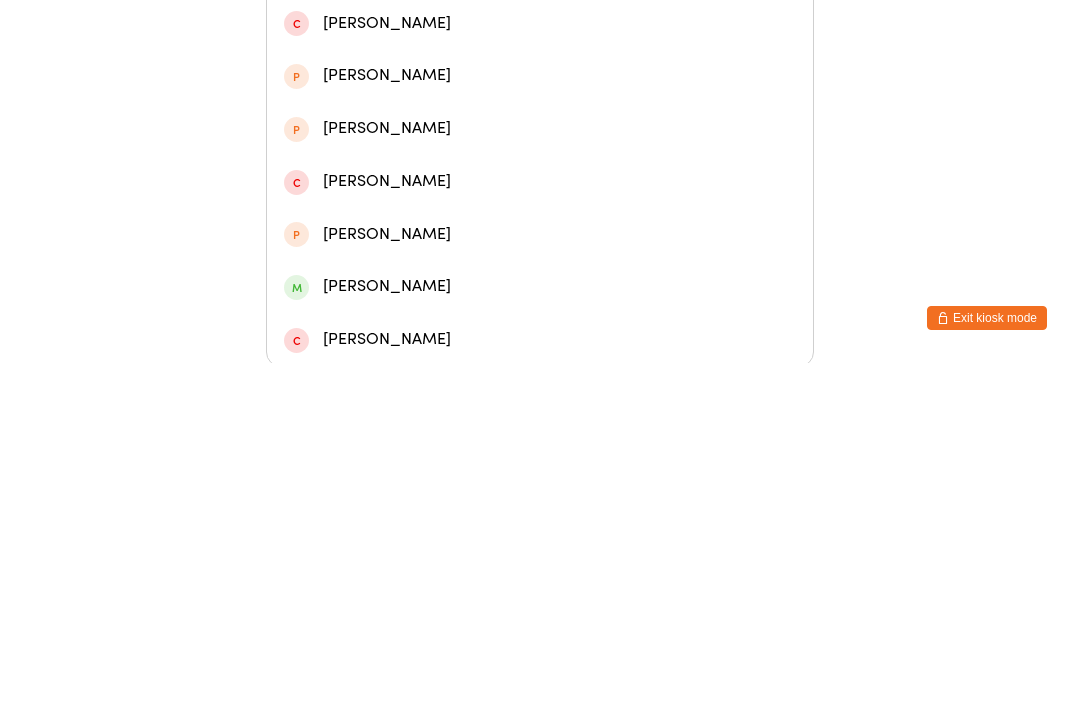 type on "[PERSON_NAME]" 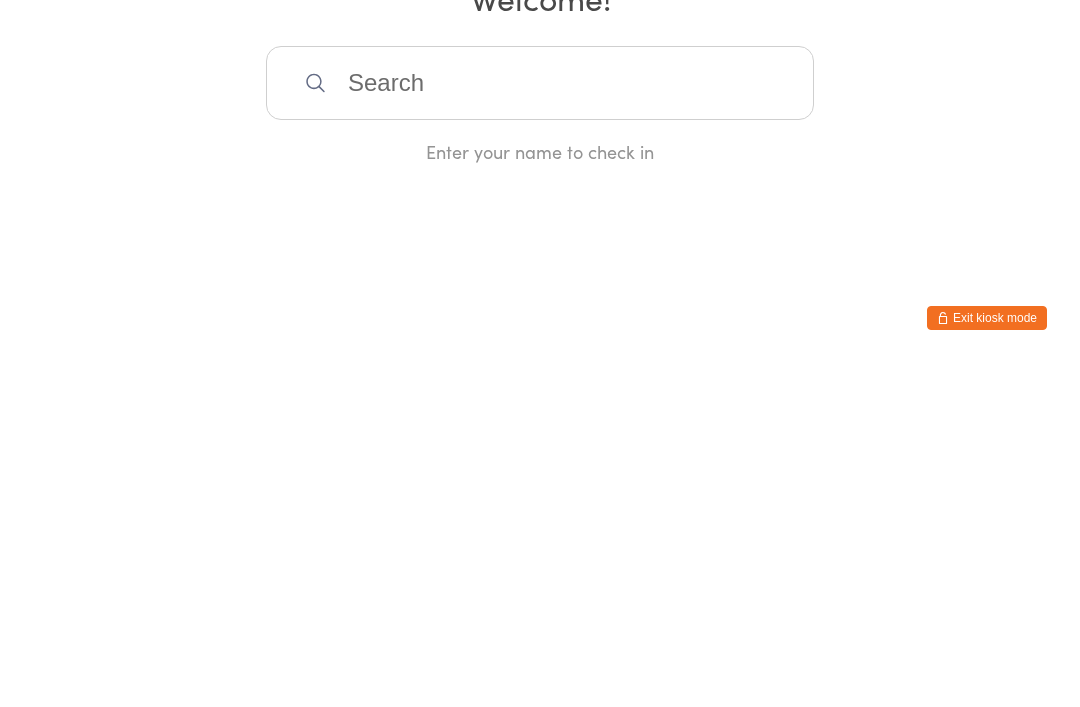 scroll, scrollTop: 0, scrollLeft: 0, axis: both 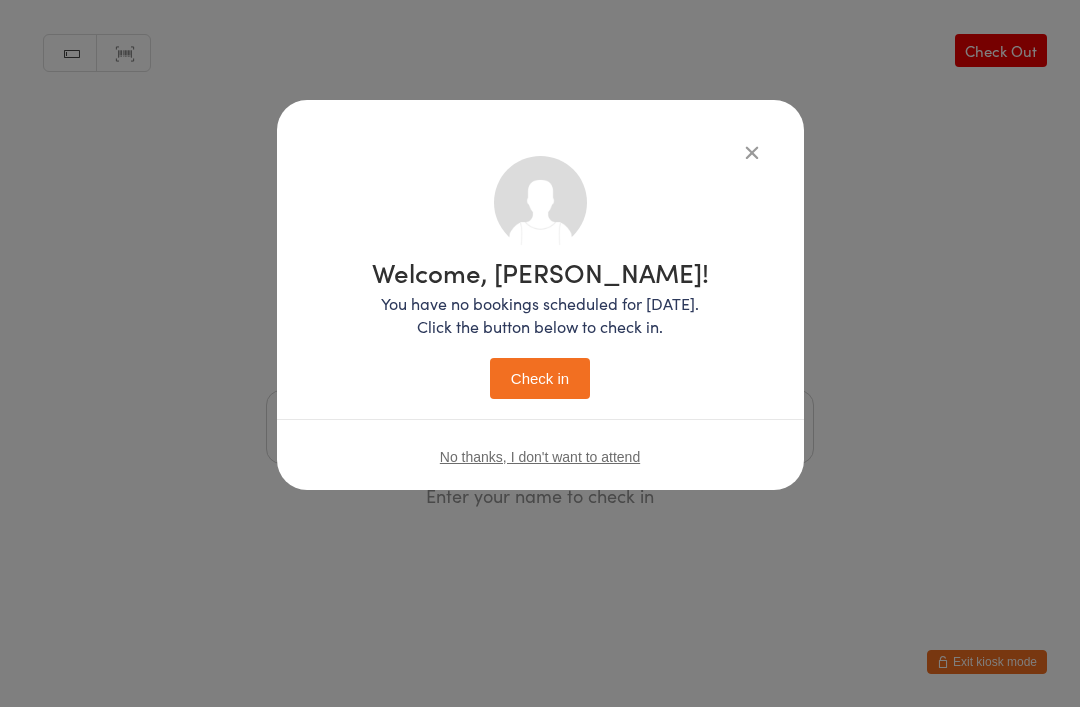 click on "Check in" at bounding box center (540, 378) 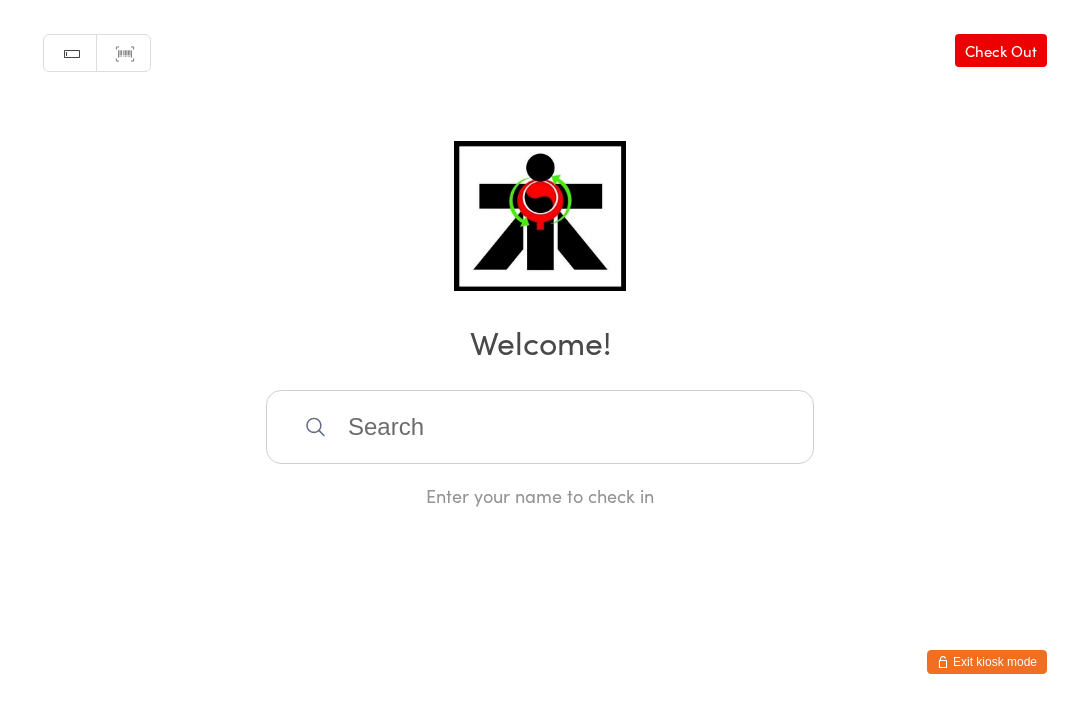 click at bounding box center (540, 427) 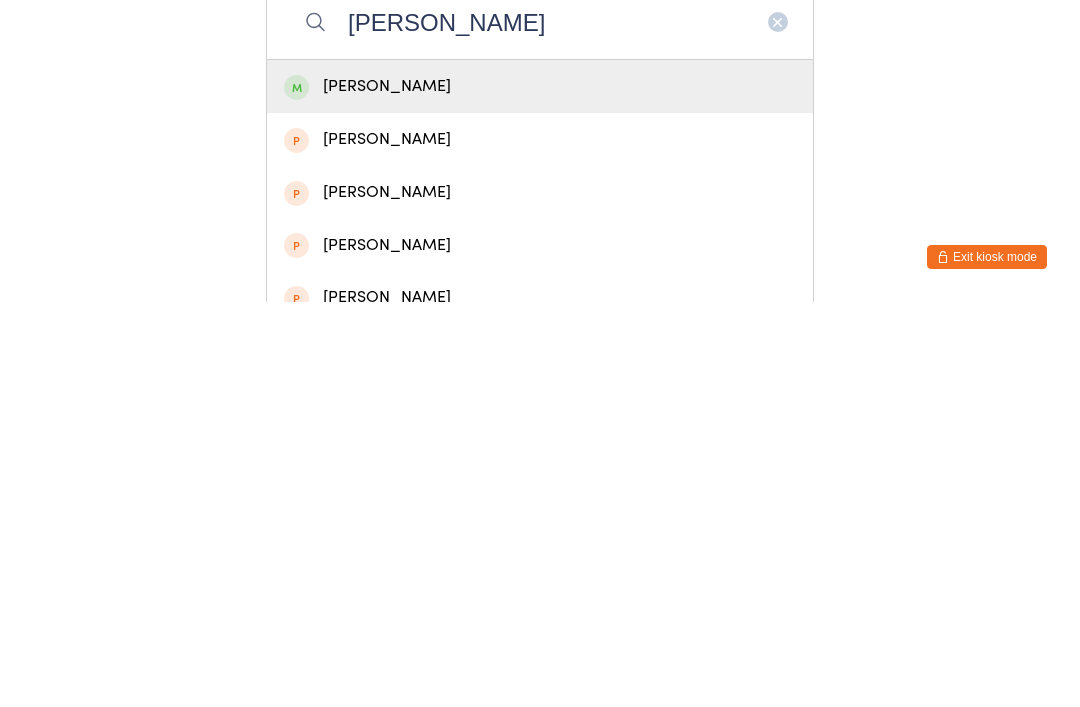 type on "[PERSON_NAME]" 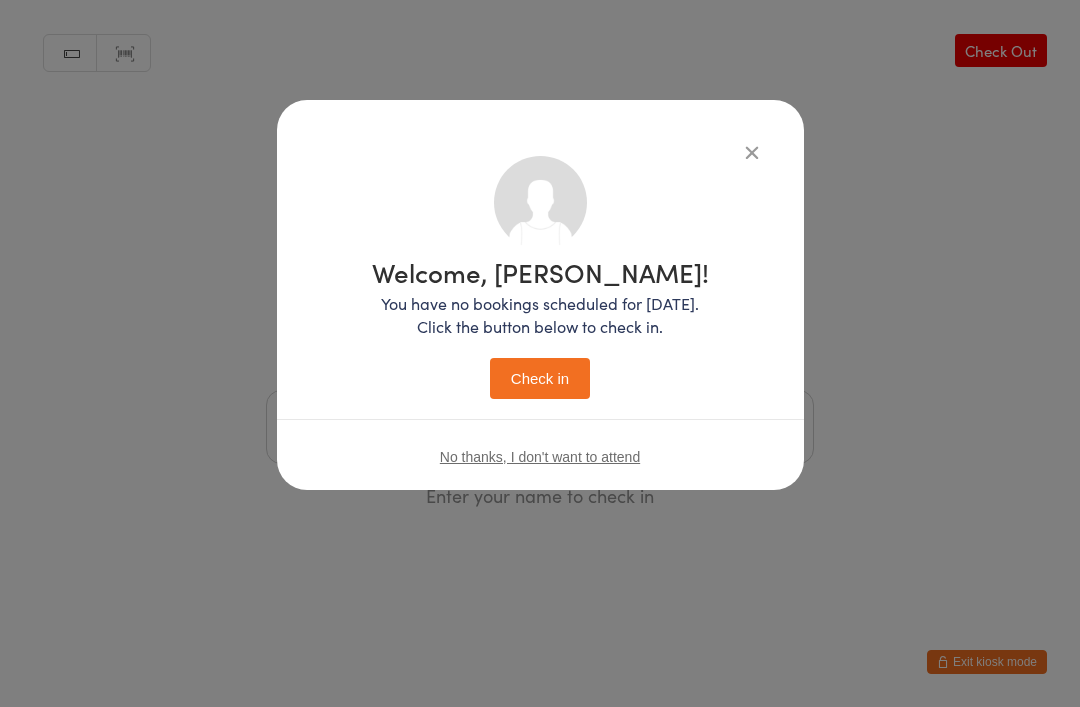 click on "Check in" at bounding box center [540, 378] 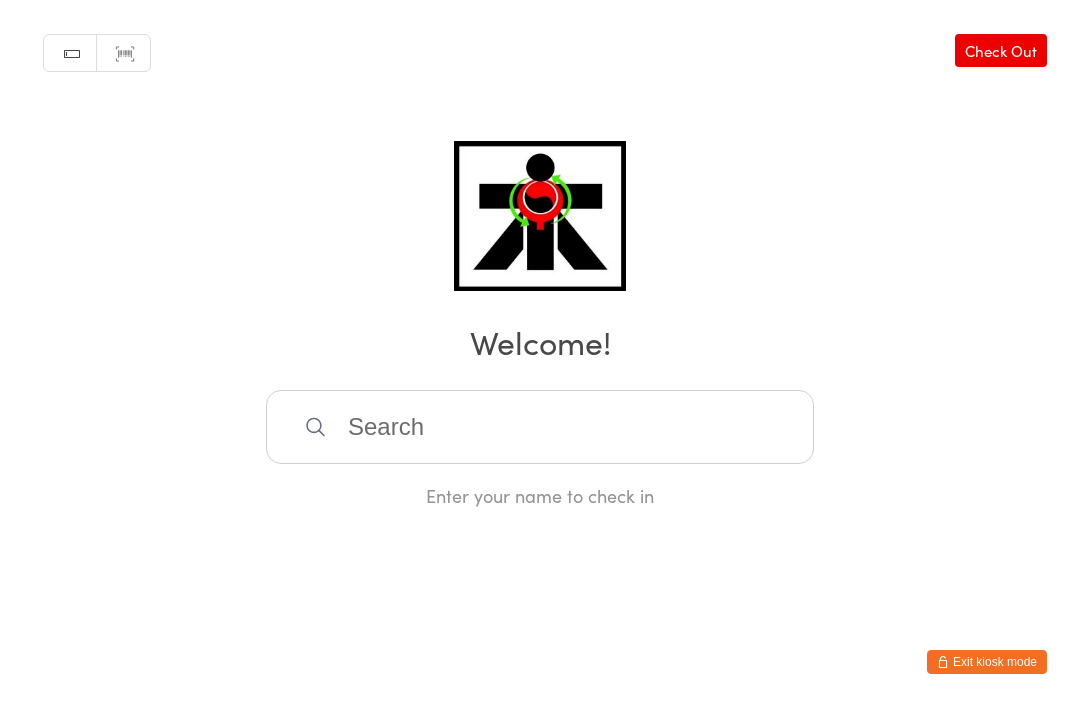 click at bounding box center [540, 427] 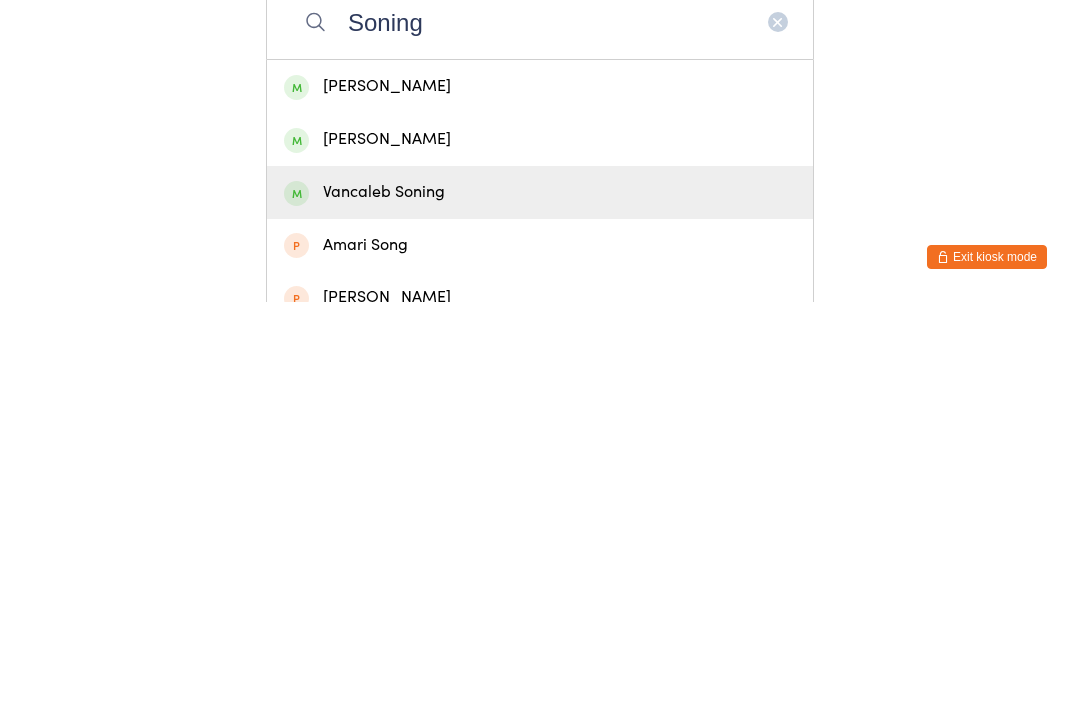 type on "Soning" 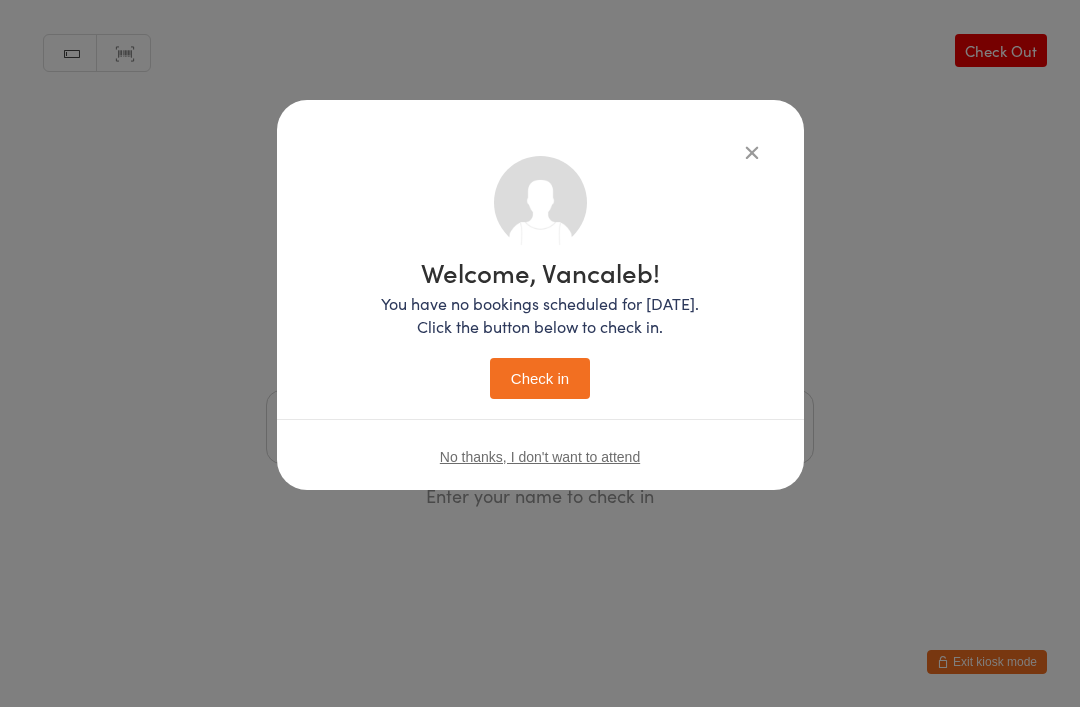click on "Welcome, Vancaleb! You have no bookings scheduled for [DATE]. Click the button below to check in. Check in" at bounding box center [540, 329] 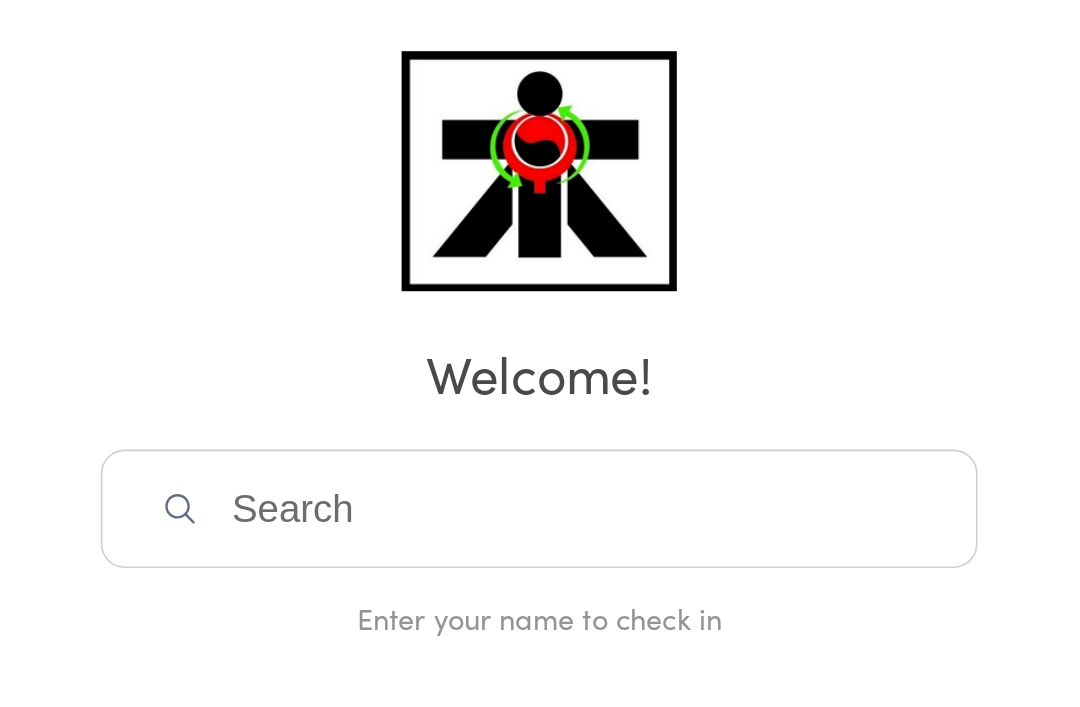 click on "Welcome!" at bounding box center (540, 341) 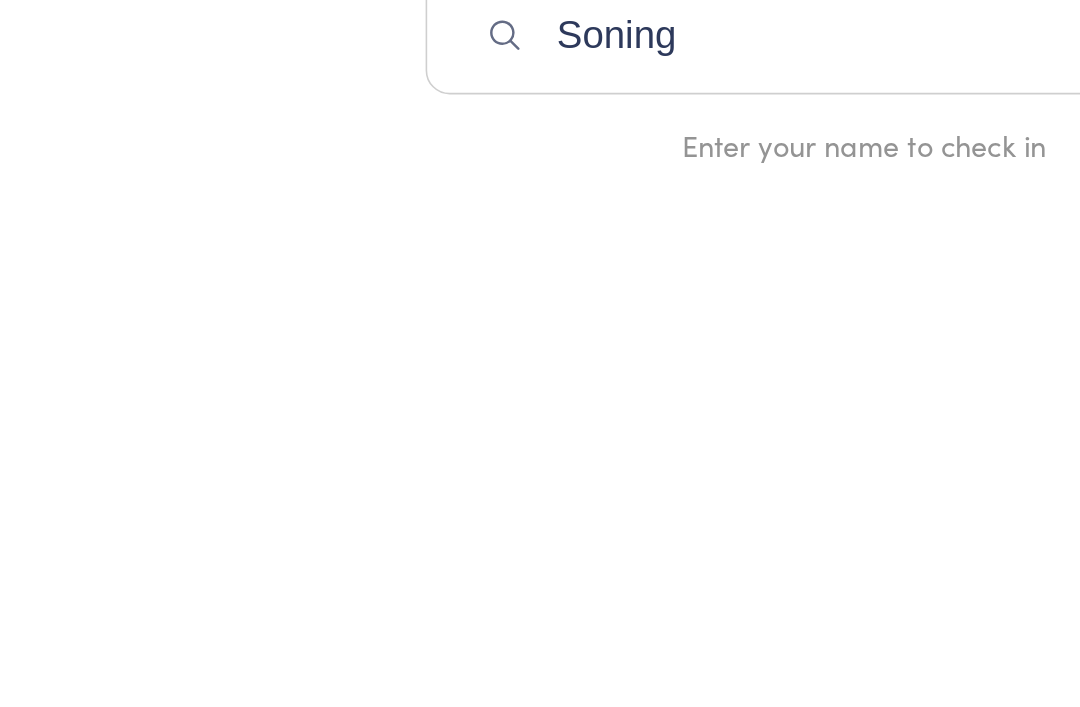 type on "Soning" 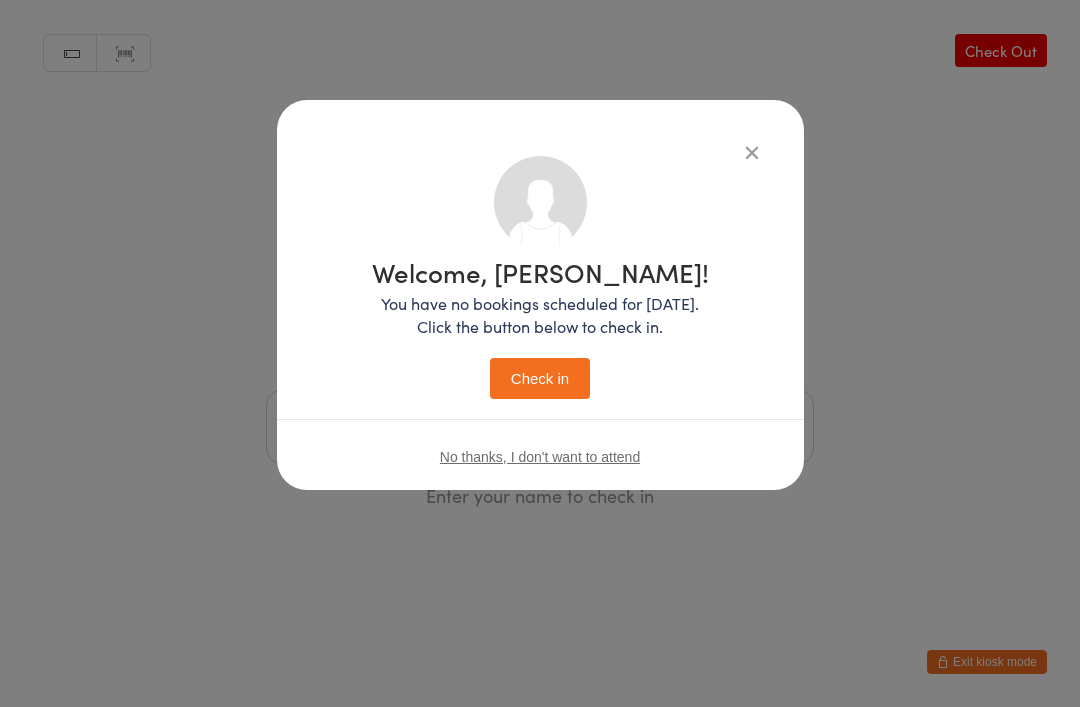 click on "Check in" at bounding box center [540, 378] 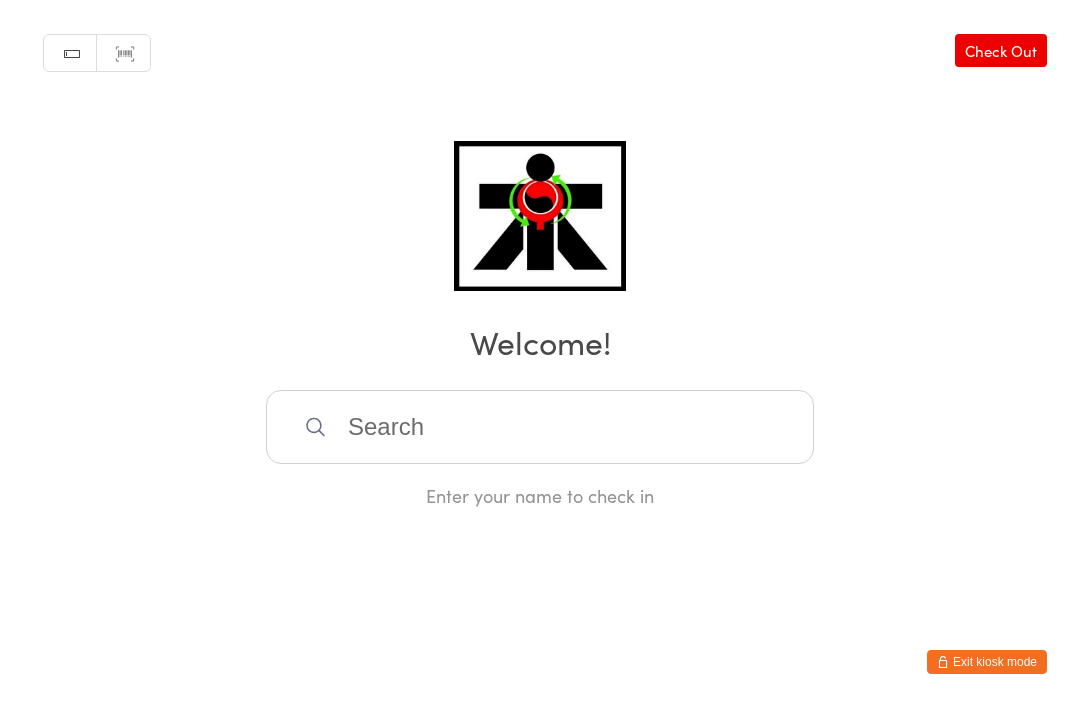 click at bounding box center (540, 427) 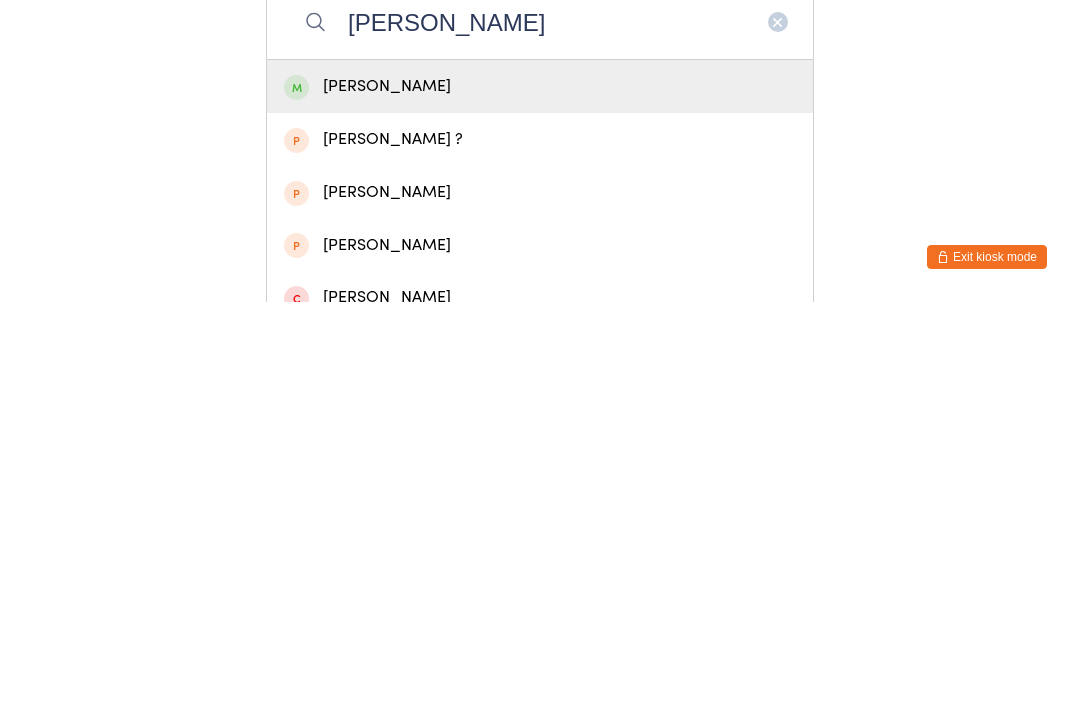 type on "[PERSON_NAME]" 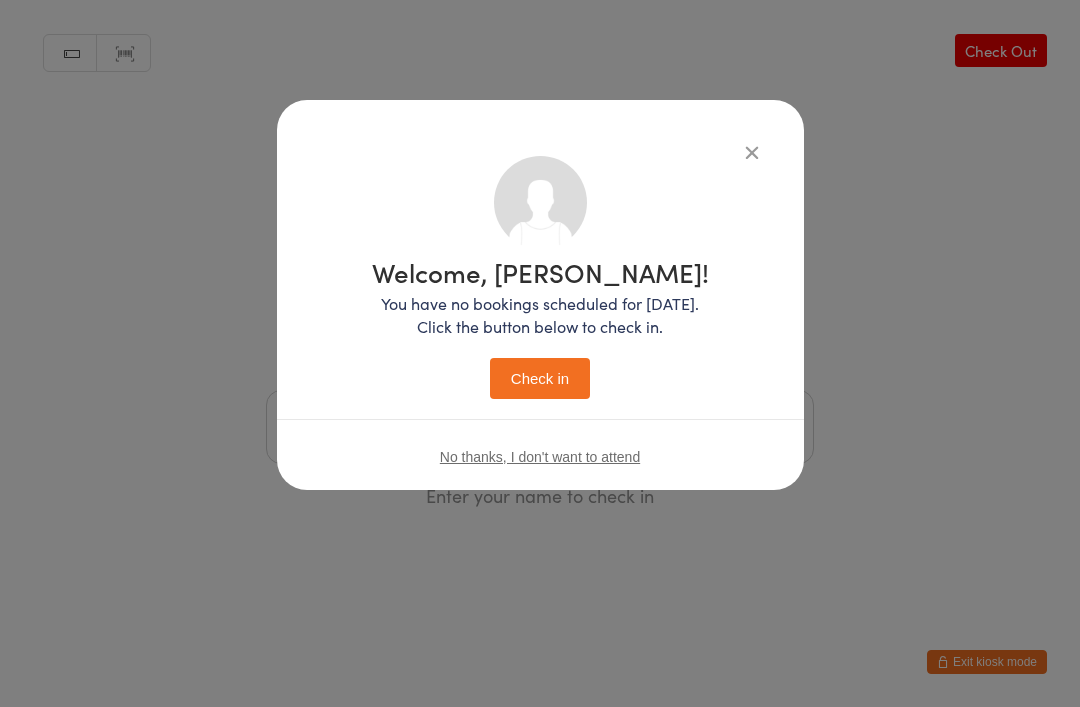 click on "Check in" at bounding box center [540, 378] 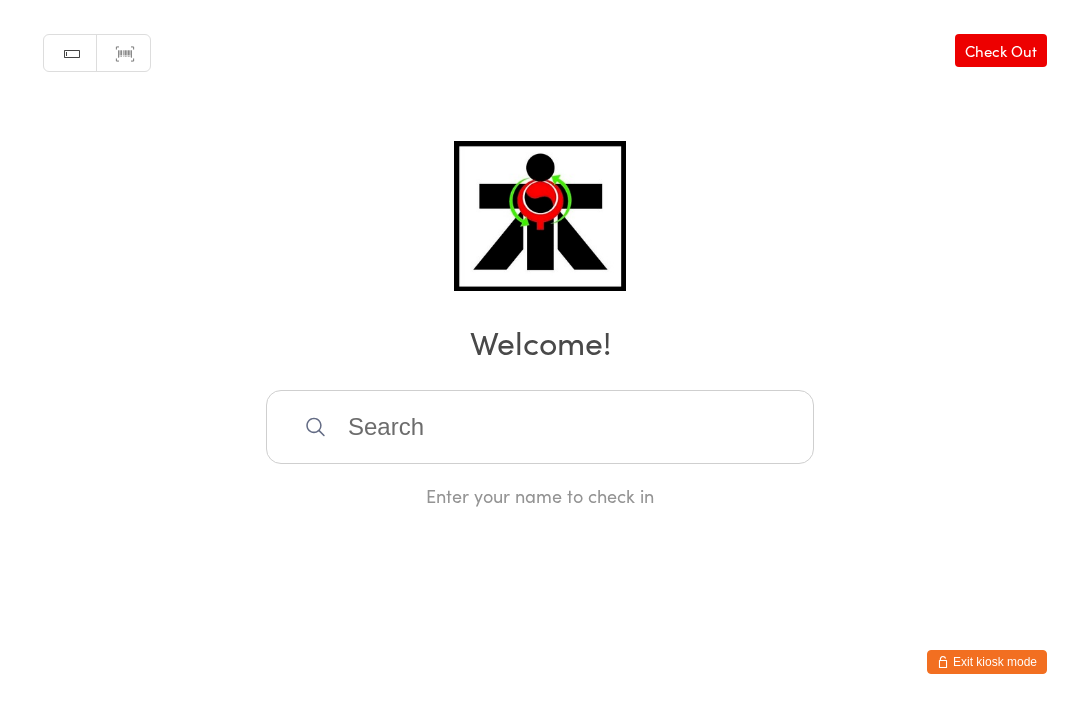 click on "Check Out" at bounding box center (1001, 50) 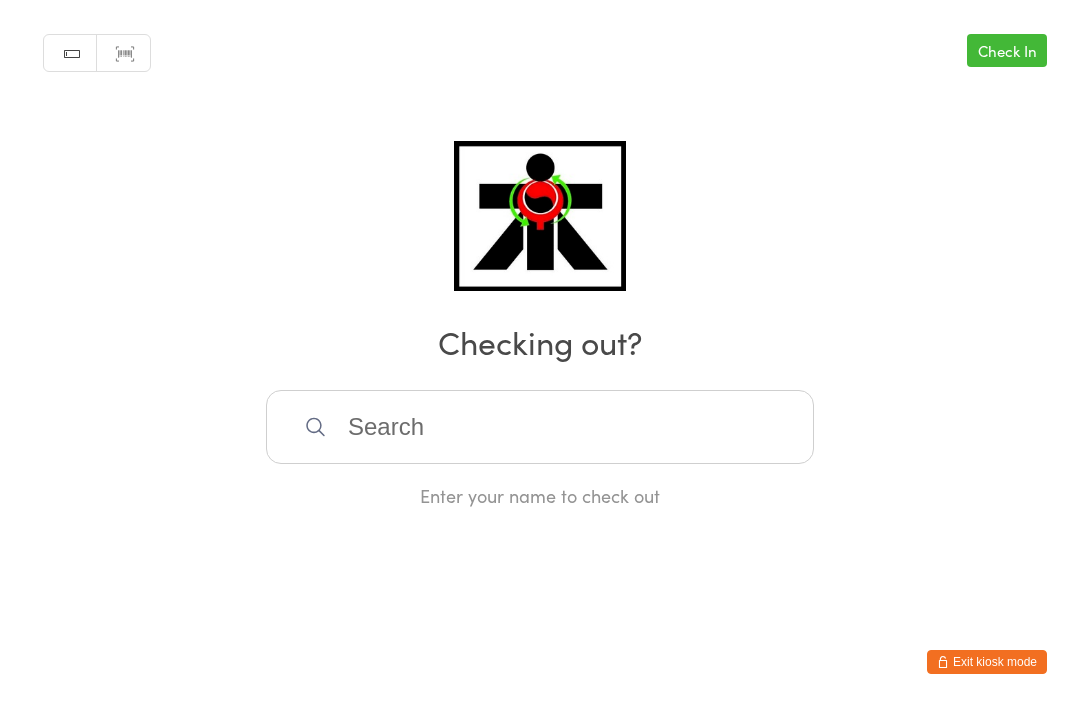click at bounding box center [540, 427] 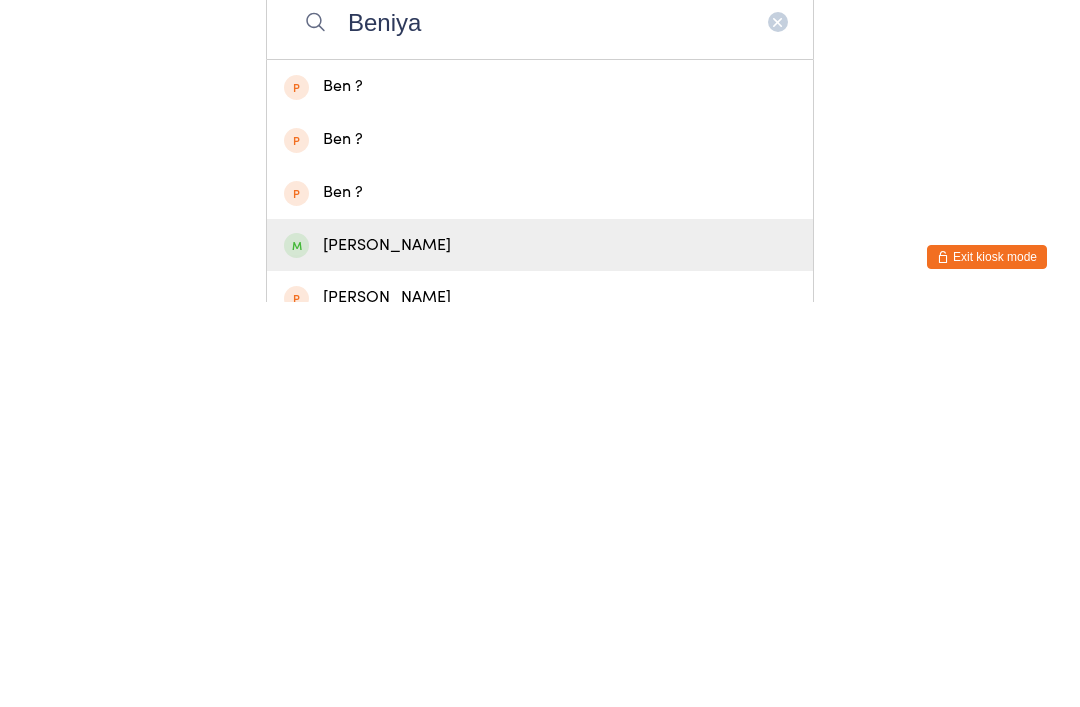 type on "Beniya" 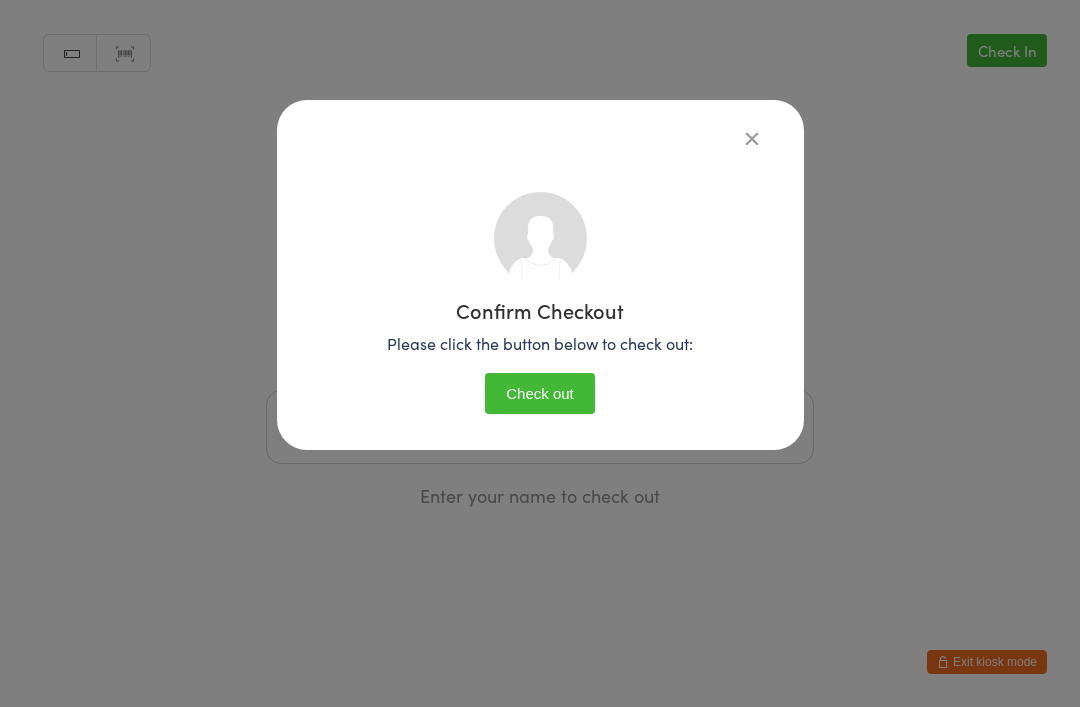 click on "Check out" at bounding box center [540, 393] 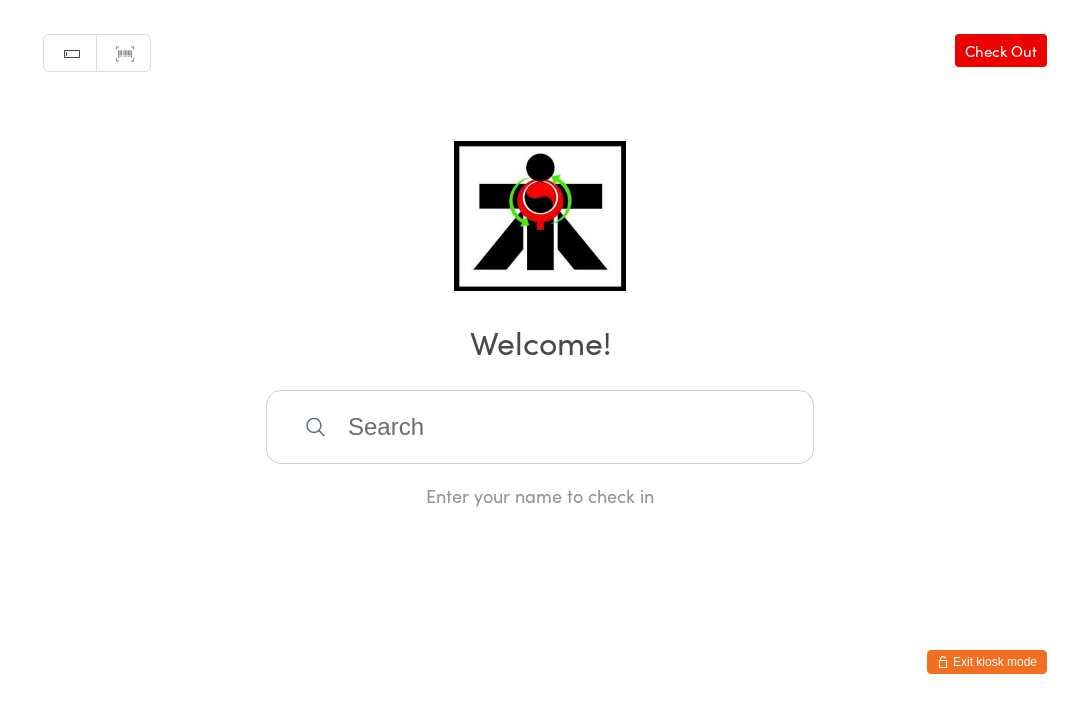 click at bounding box center [540, 427] 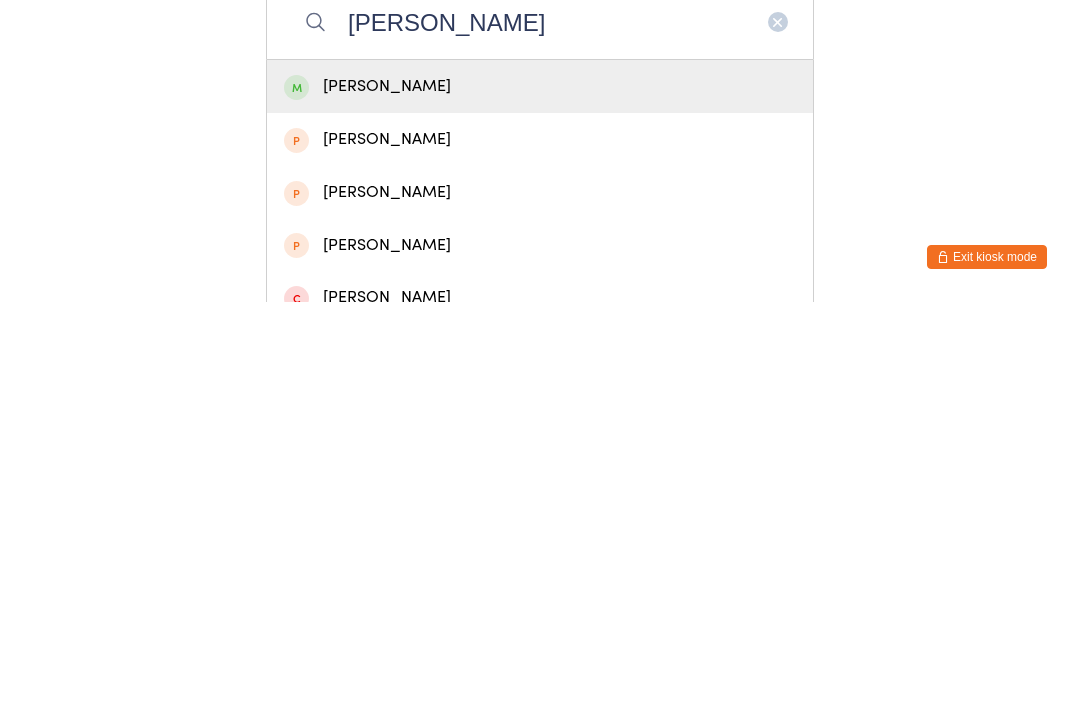 type on "[PERSON_NAME]" 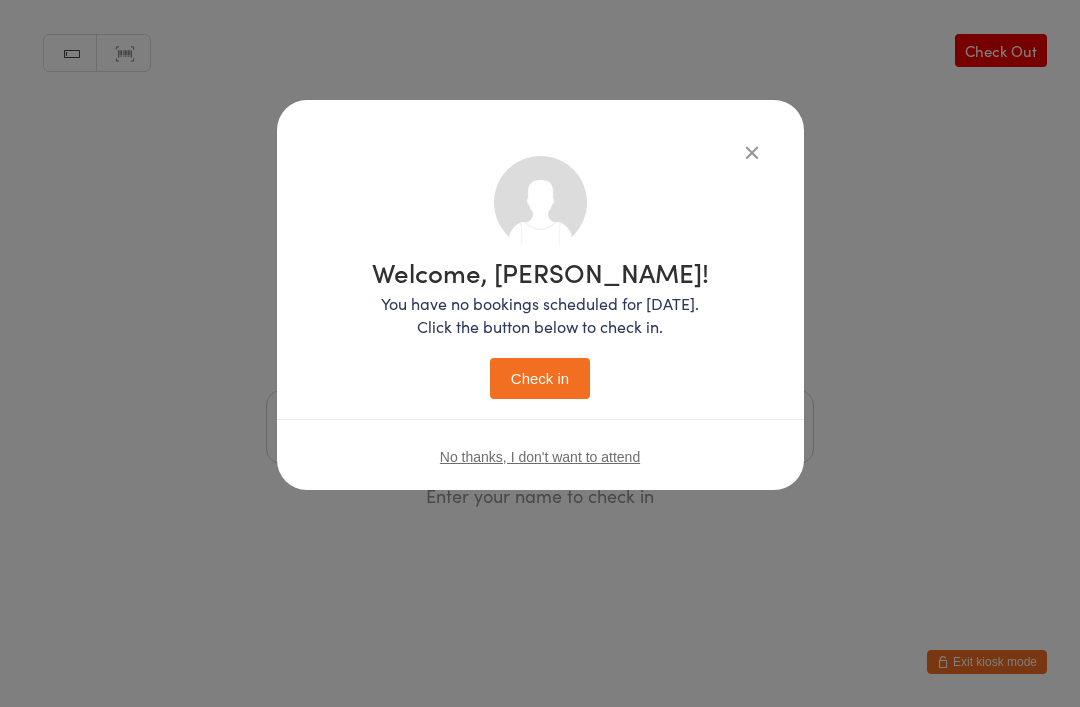 click on "Check in" at bounding box center (540, 378) 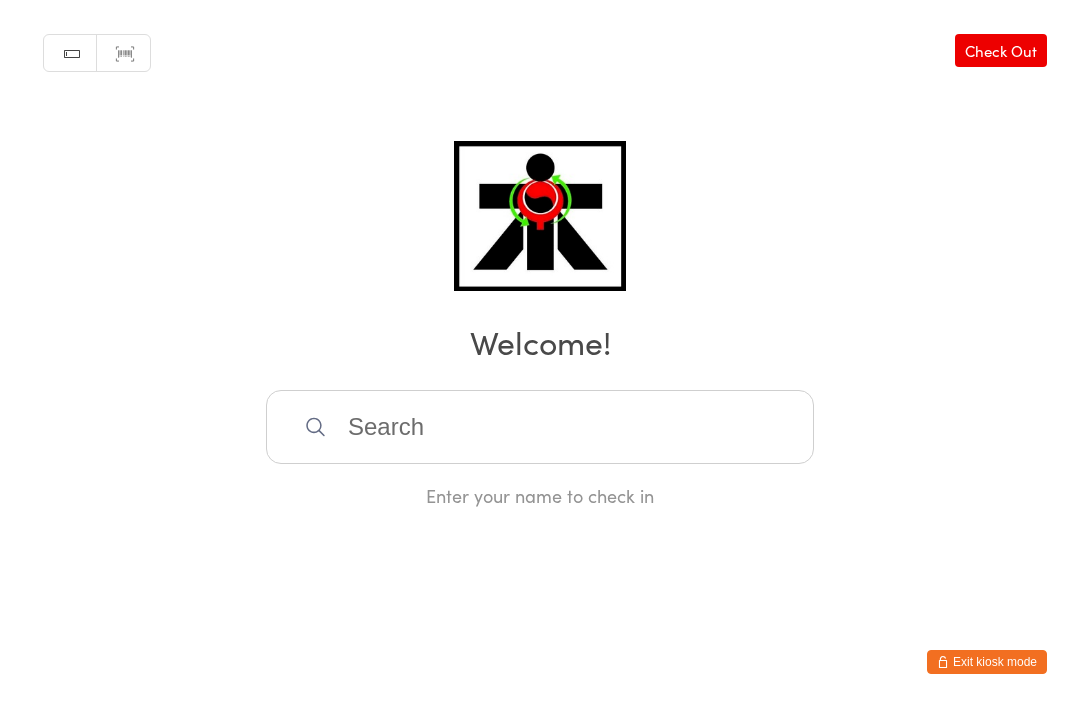 click at bounding box center [540, 427] 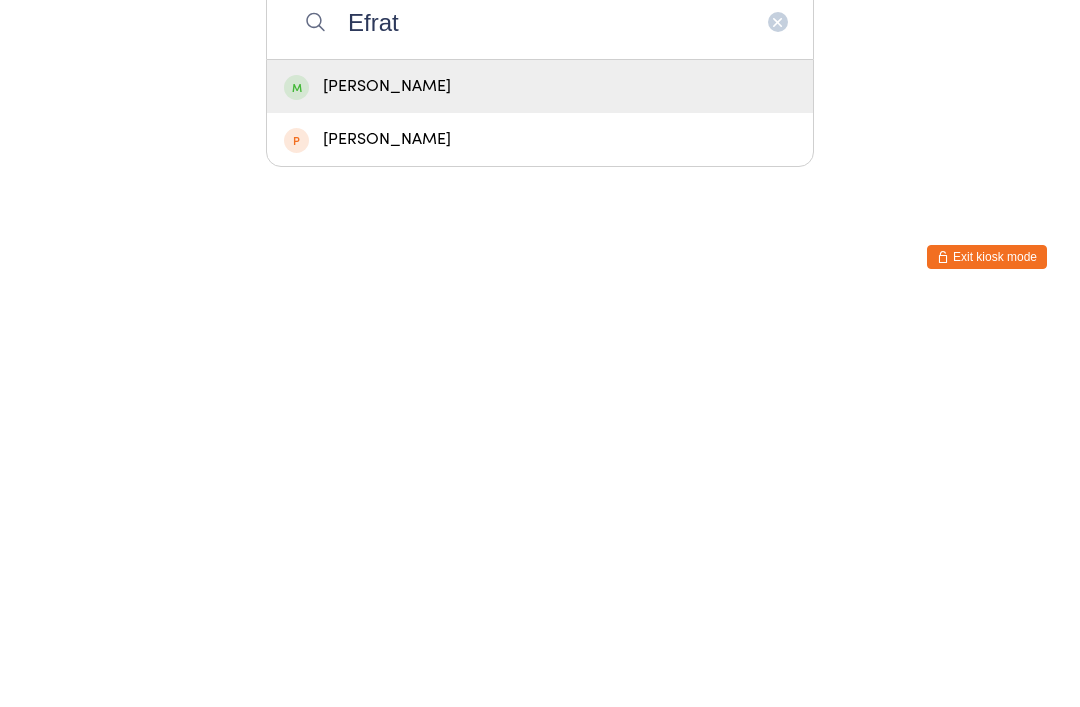 type on "Efrat" 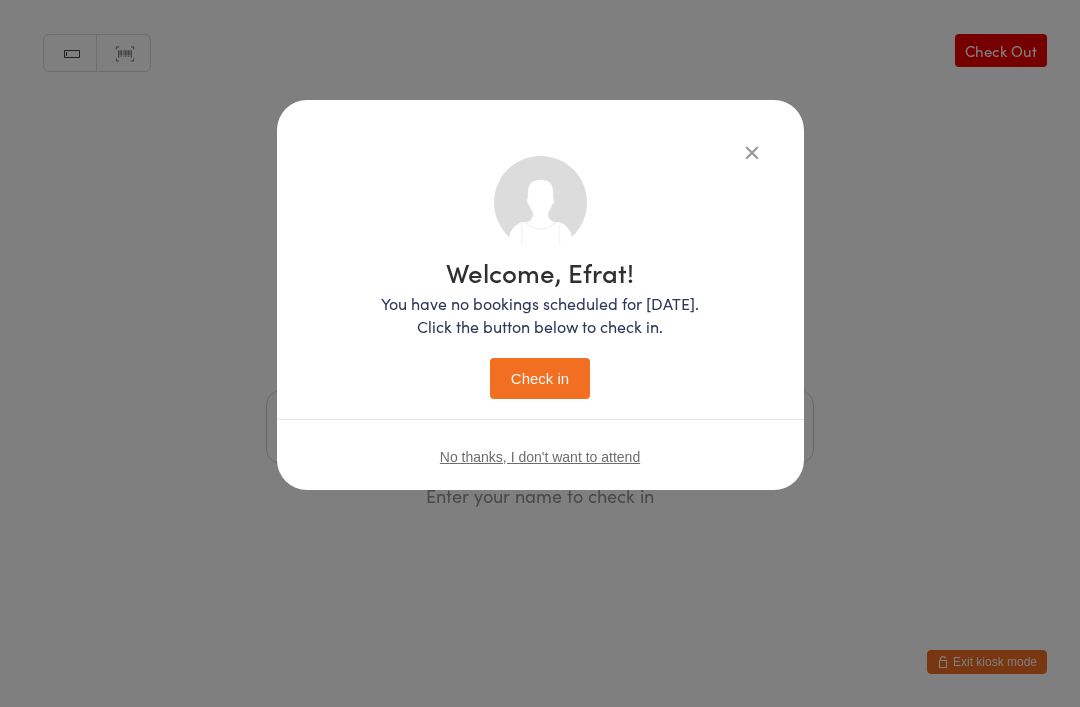 click on "Check in" at bounding box center [540, 378] 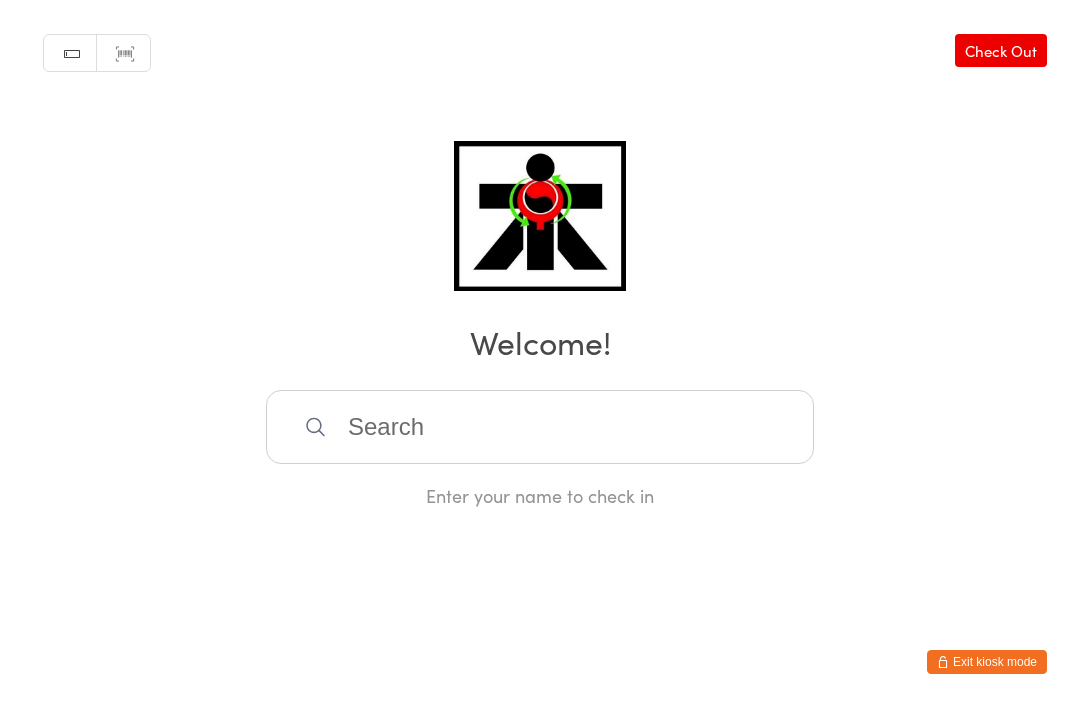 click at bounding box center [540, 427] 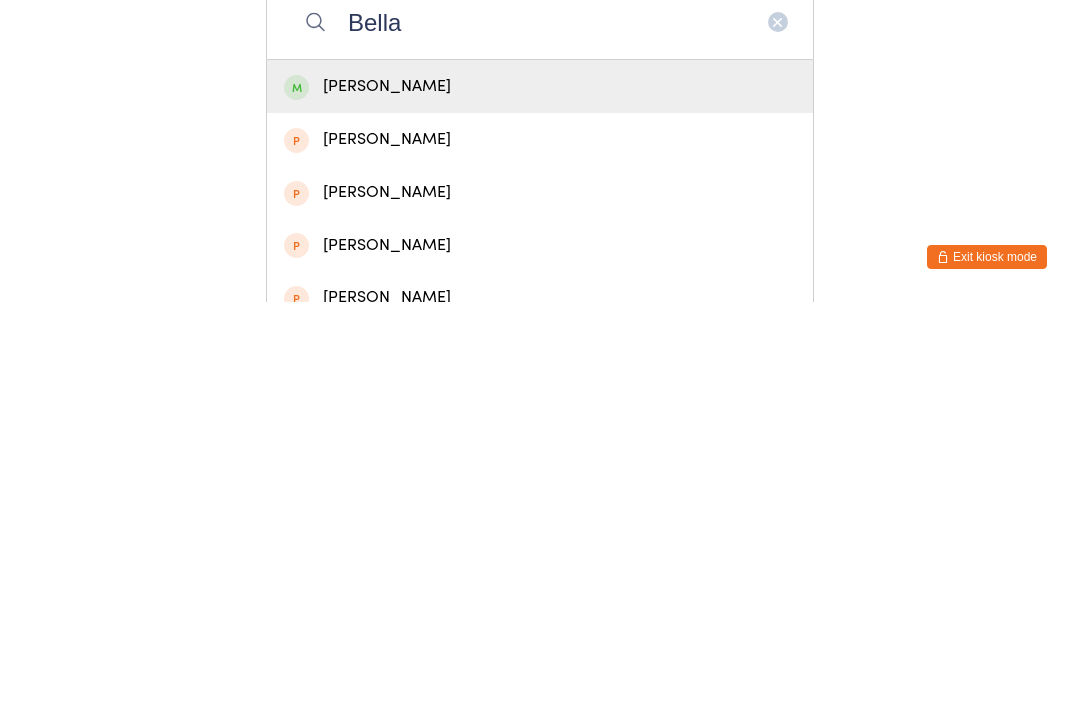 type on "Bella" 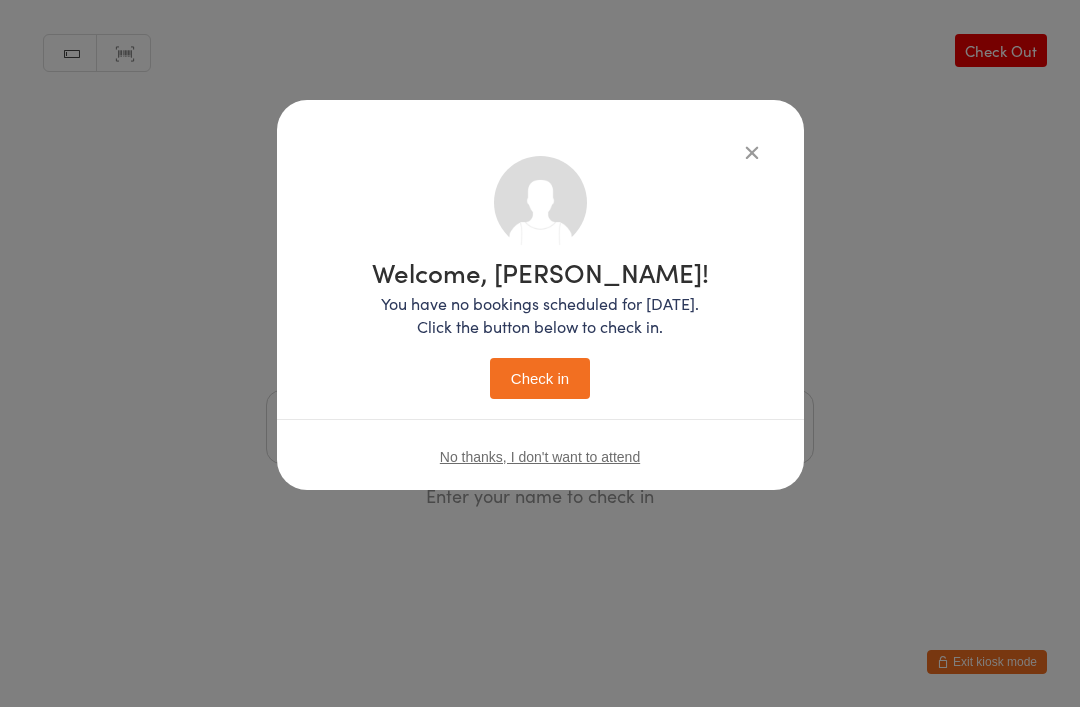 click on "Check in" at bounding box center [540, 378] 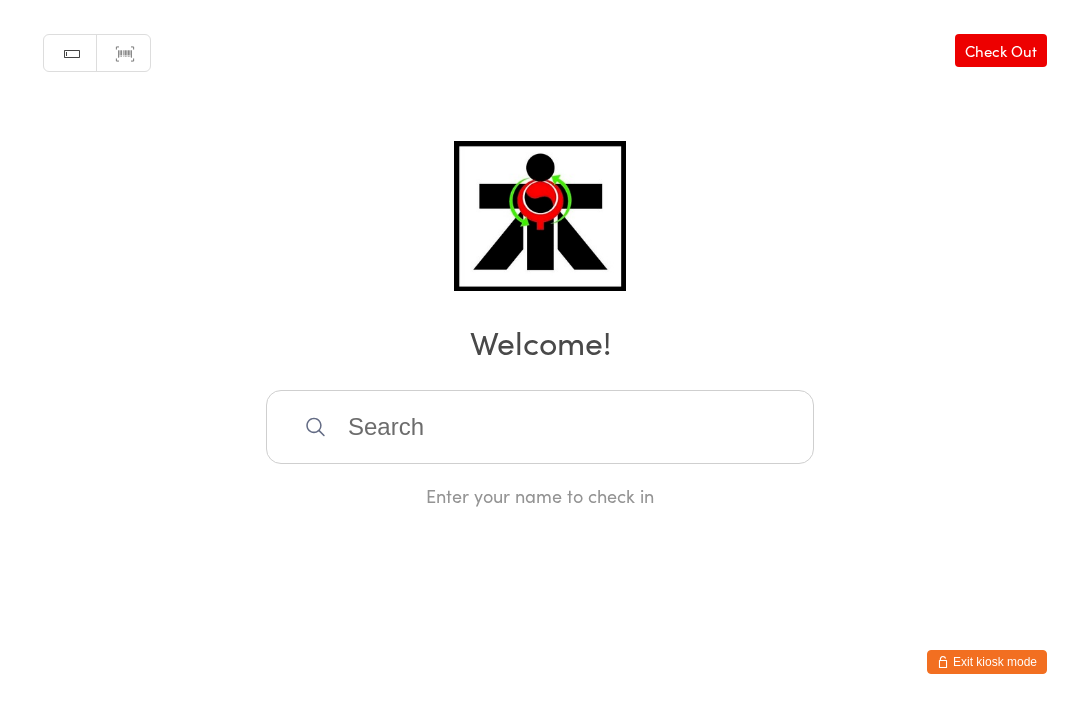 click at bounding box center (540, 427) 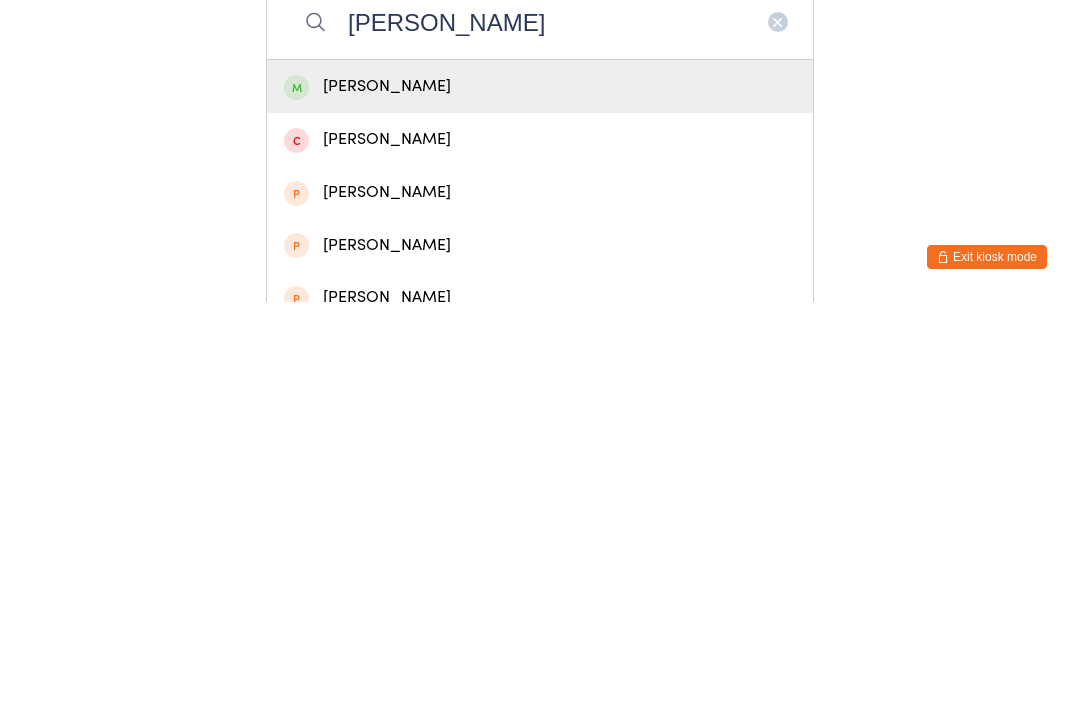 type on "[PERSON_NAME]" 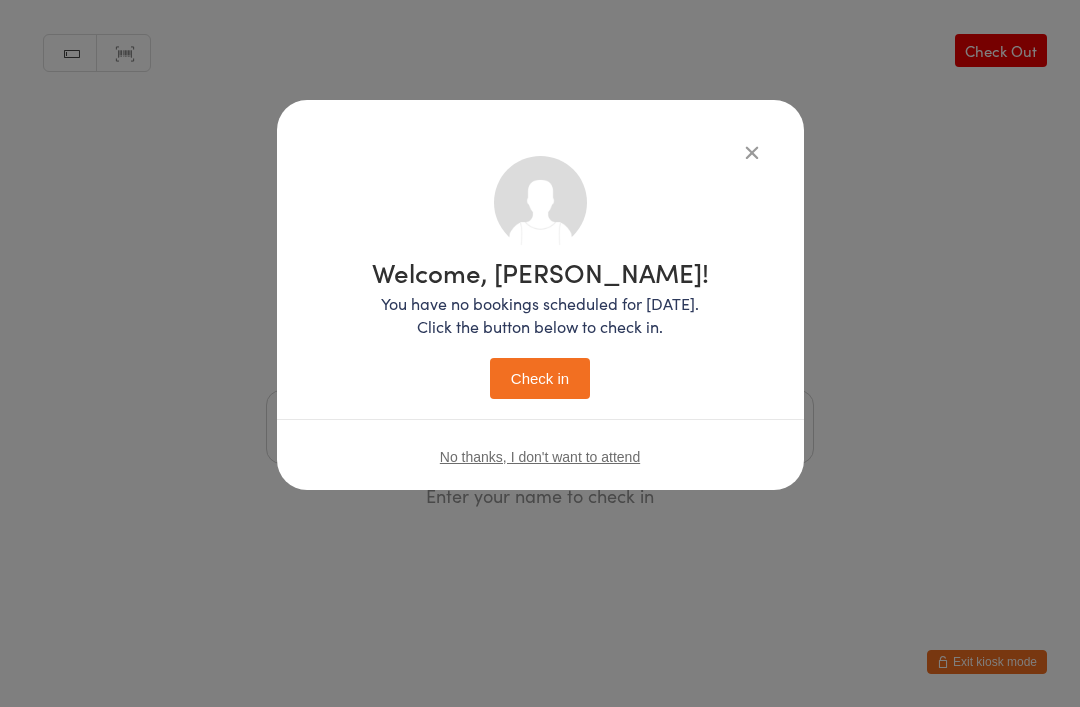 click on "Check in" at bounding box center [540, 378] 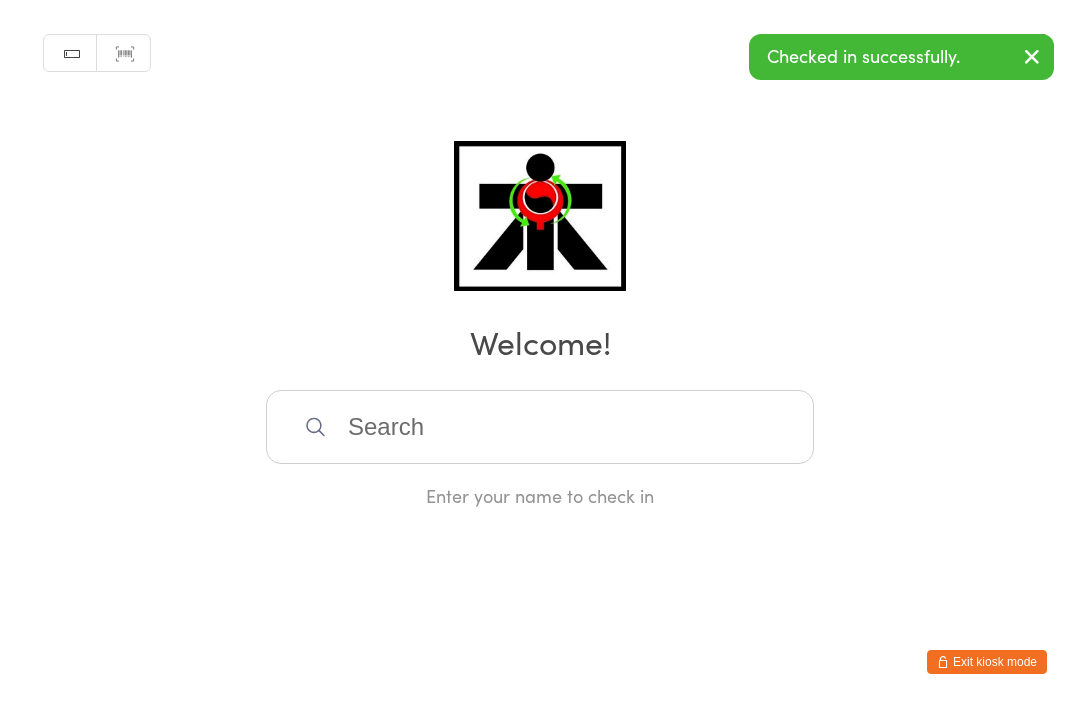 click at bounding box center (540, 427) 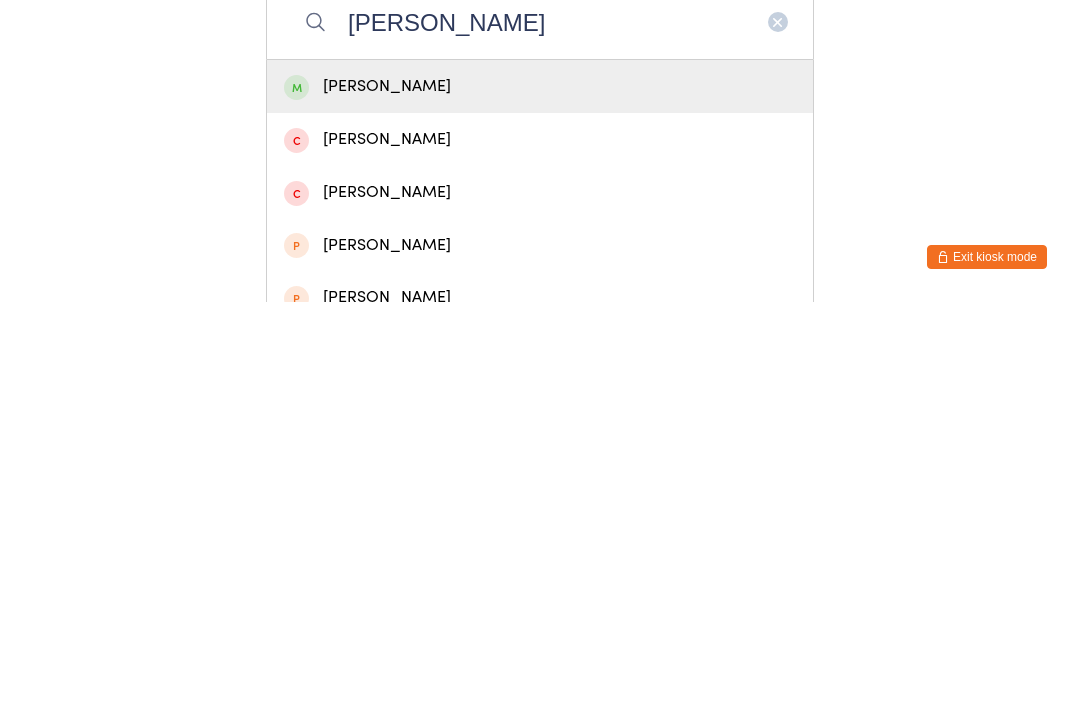 type on "[PERSON_NAME]" 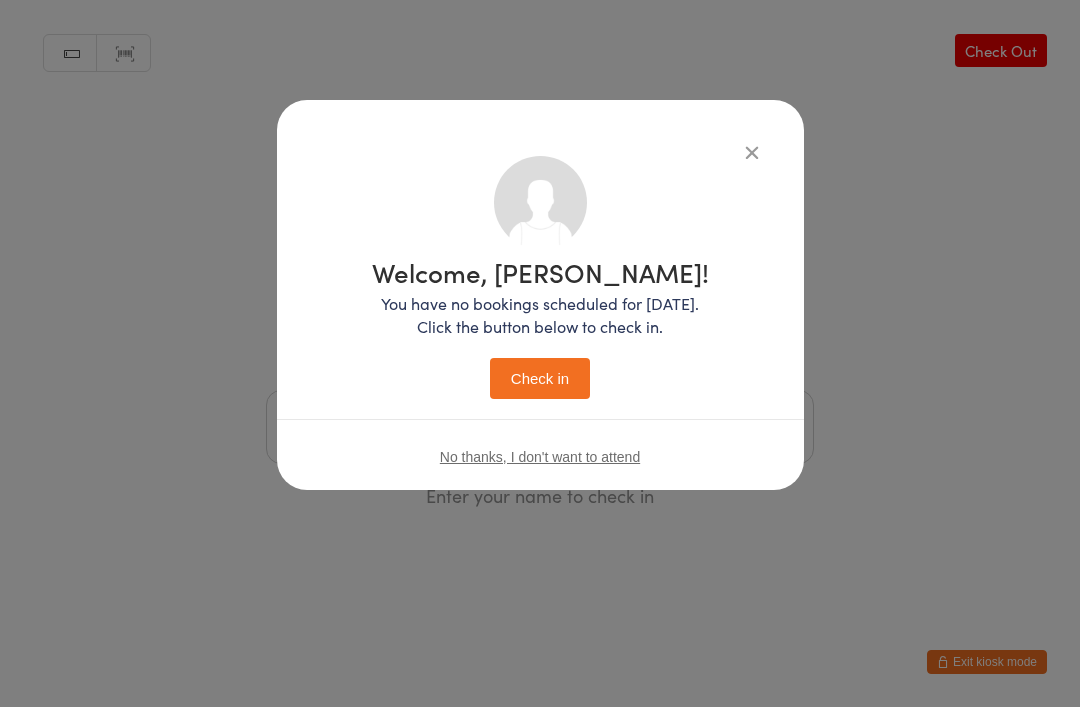 click on "Check in" at bounding box center (540, 378) 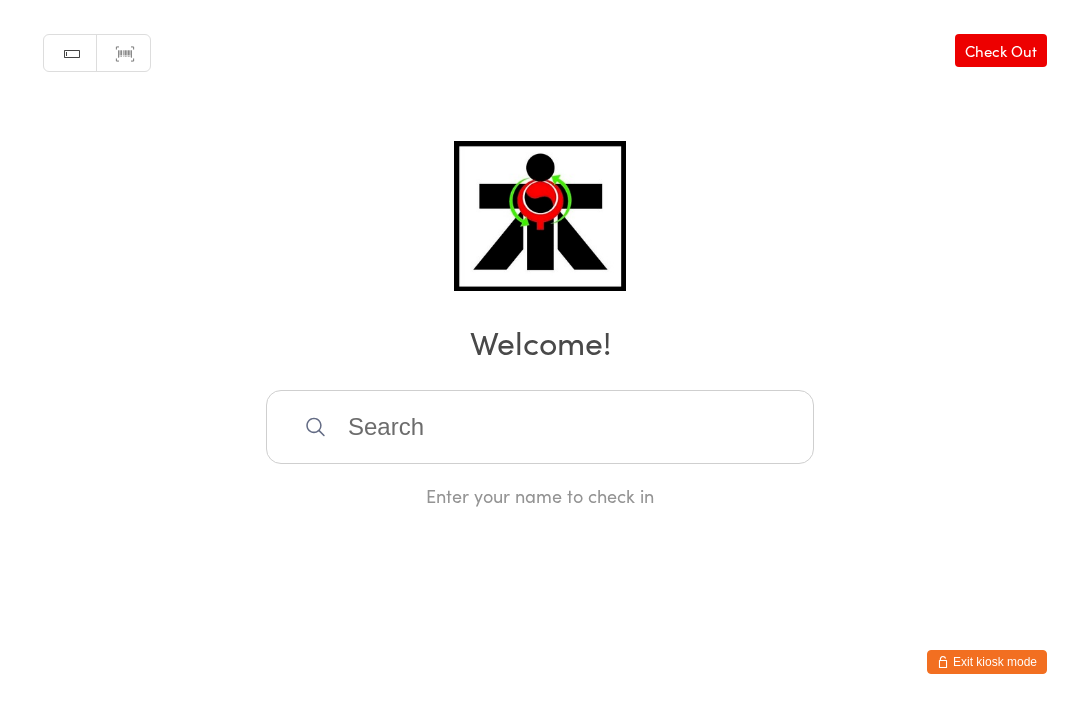 click on "Manual search Scanner input Check Out Welcome! Enter your name to check in" at bounding box center [540, 254] 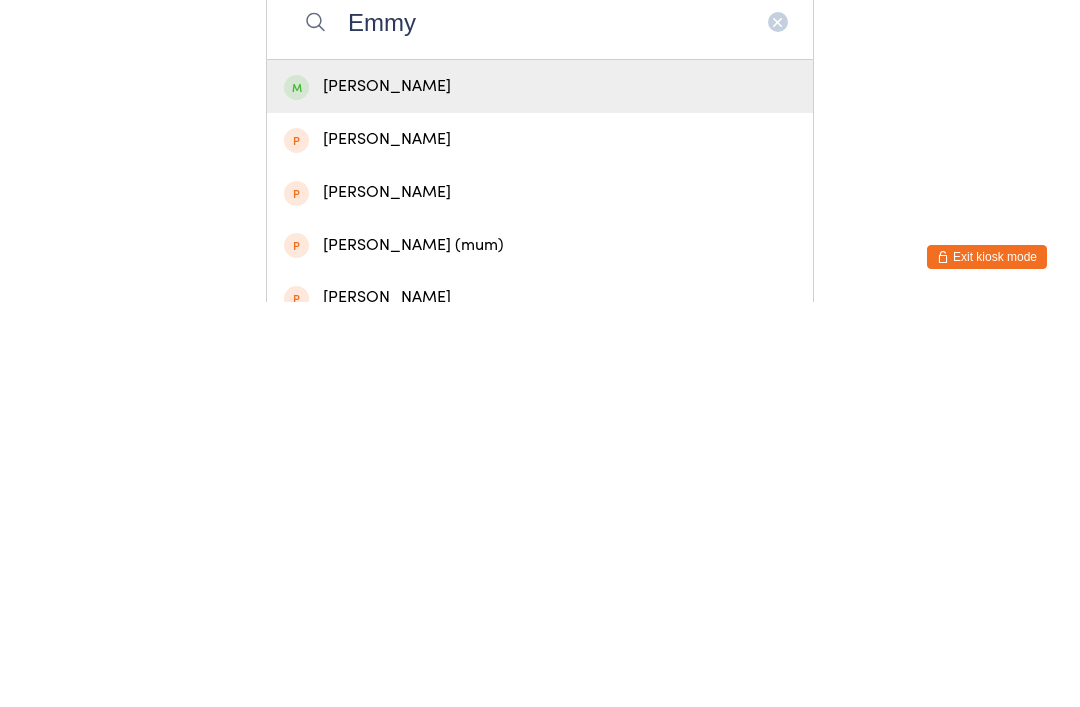 type on "Emmy" 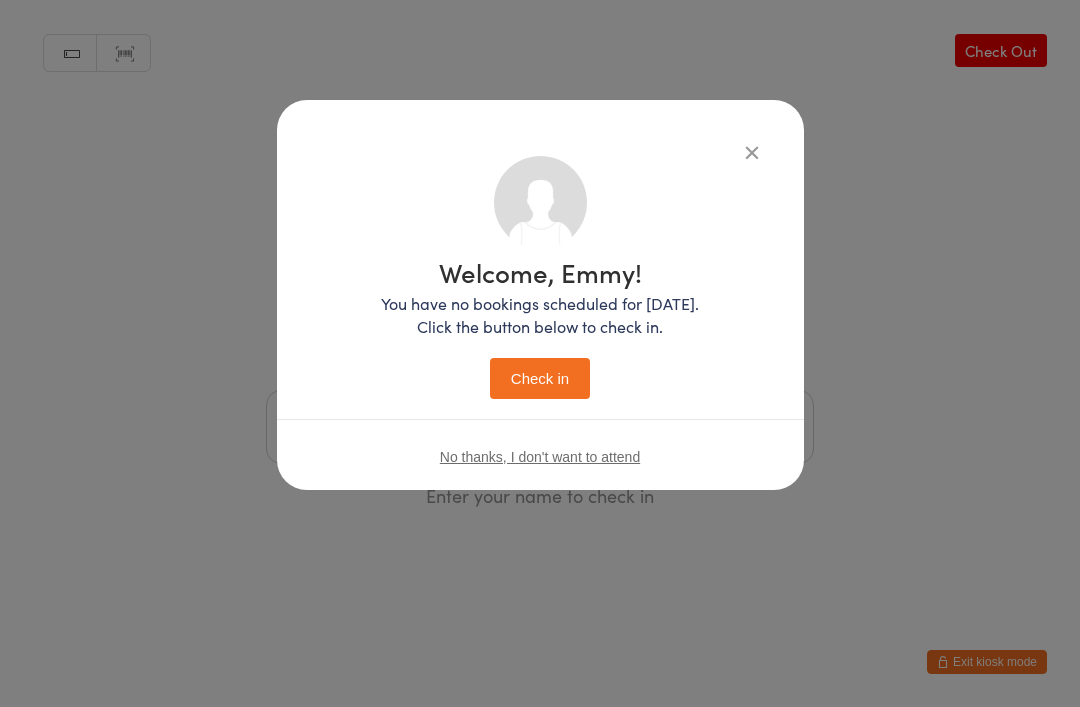 click on "Check in" at bounding box center (540, 378) 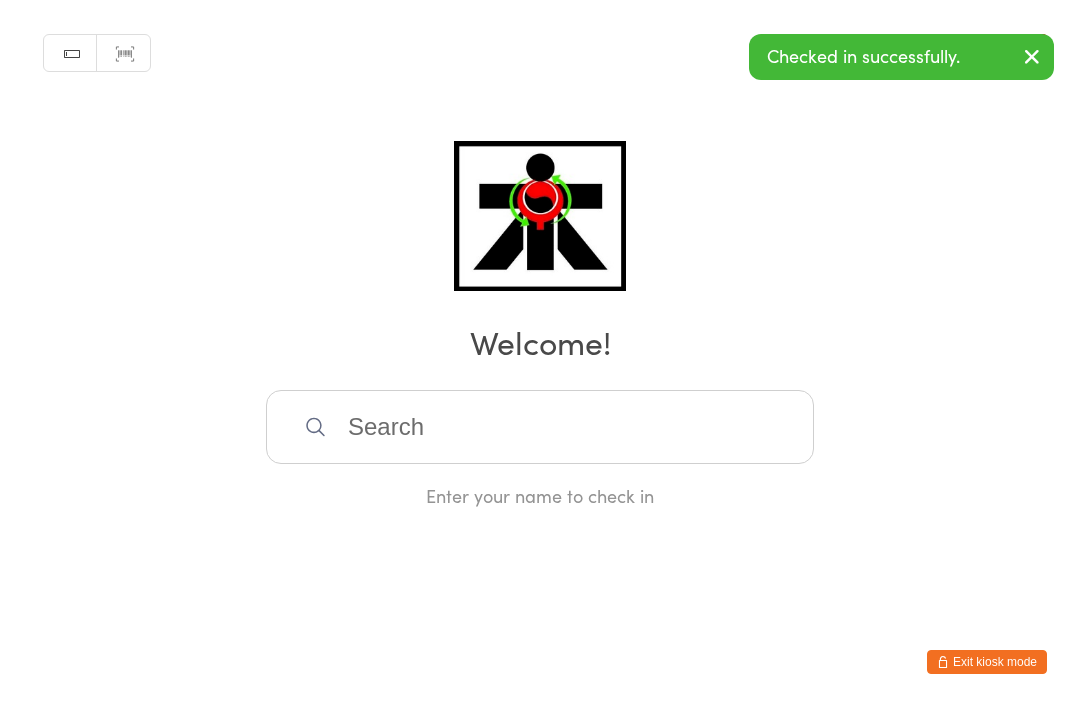 click at bounding box center (540, 427) 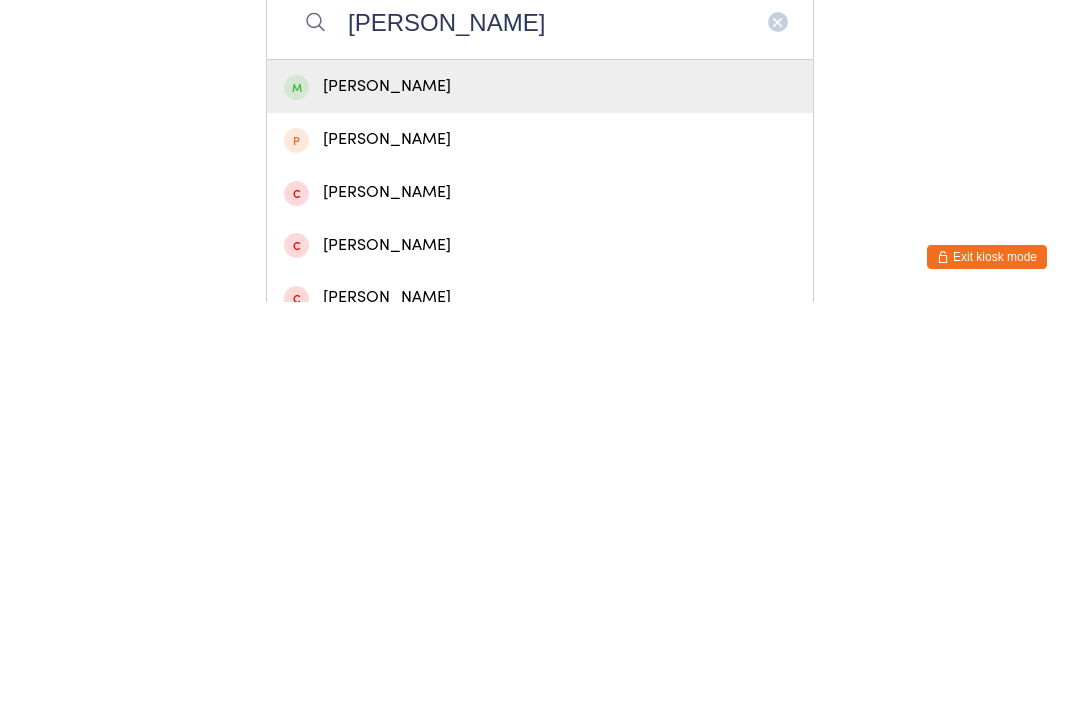 type on "[PERSON_NAME]" 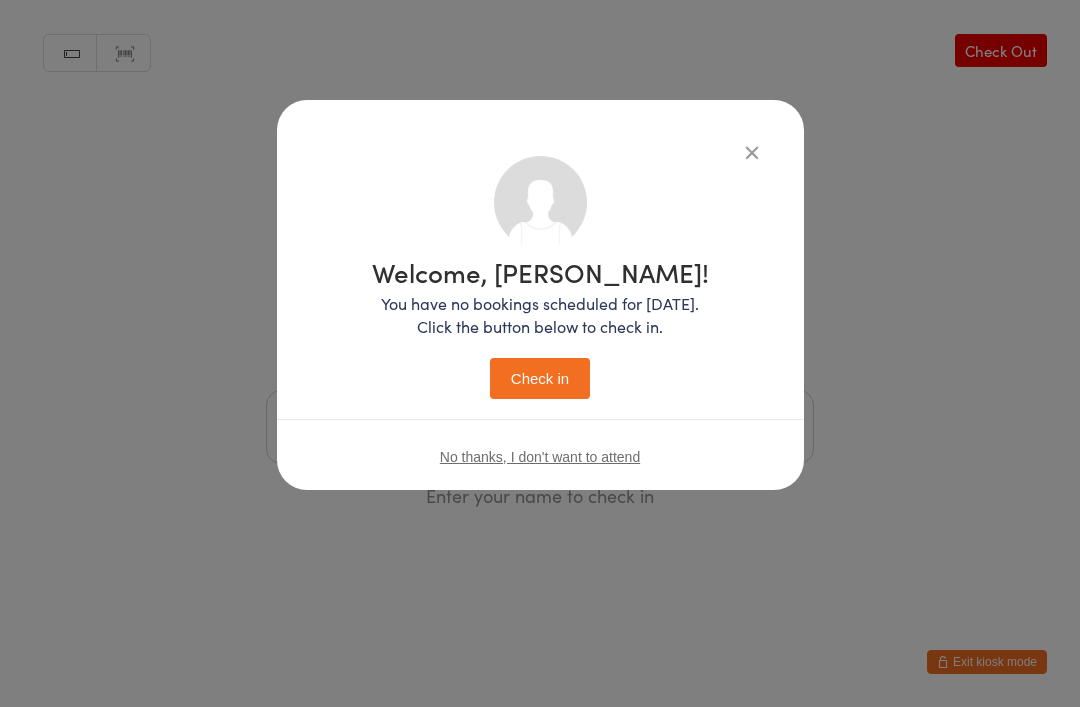 click on "Check in" at bounding box center (540, 378) 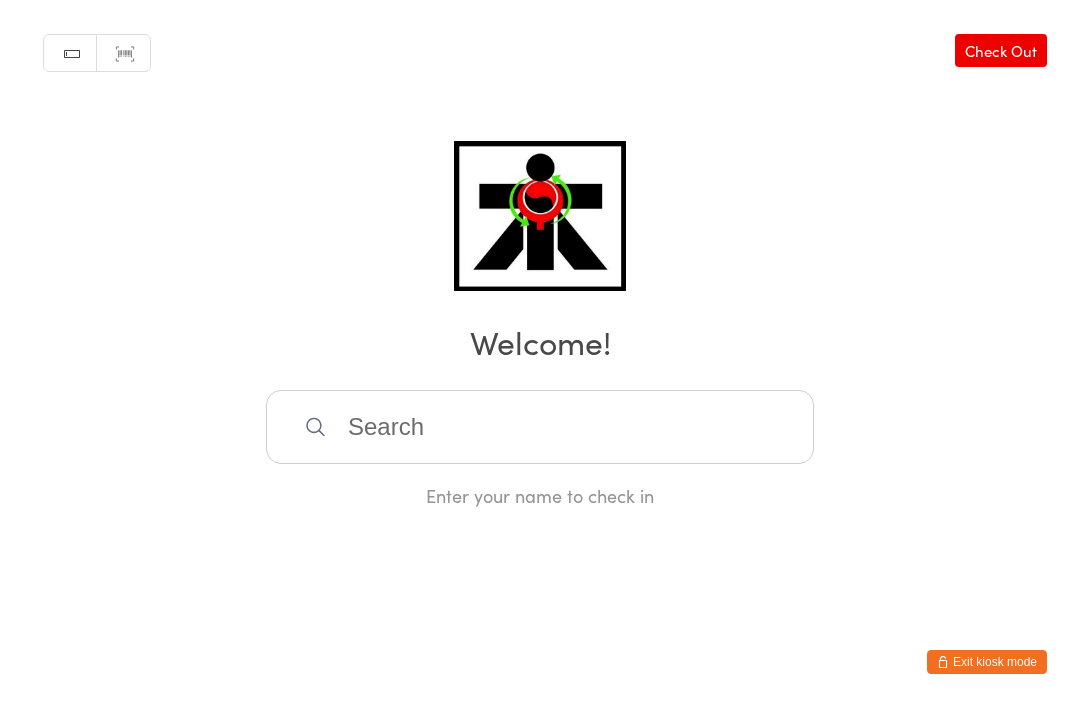 click at bounding box center [540, 427] 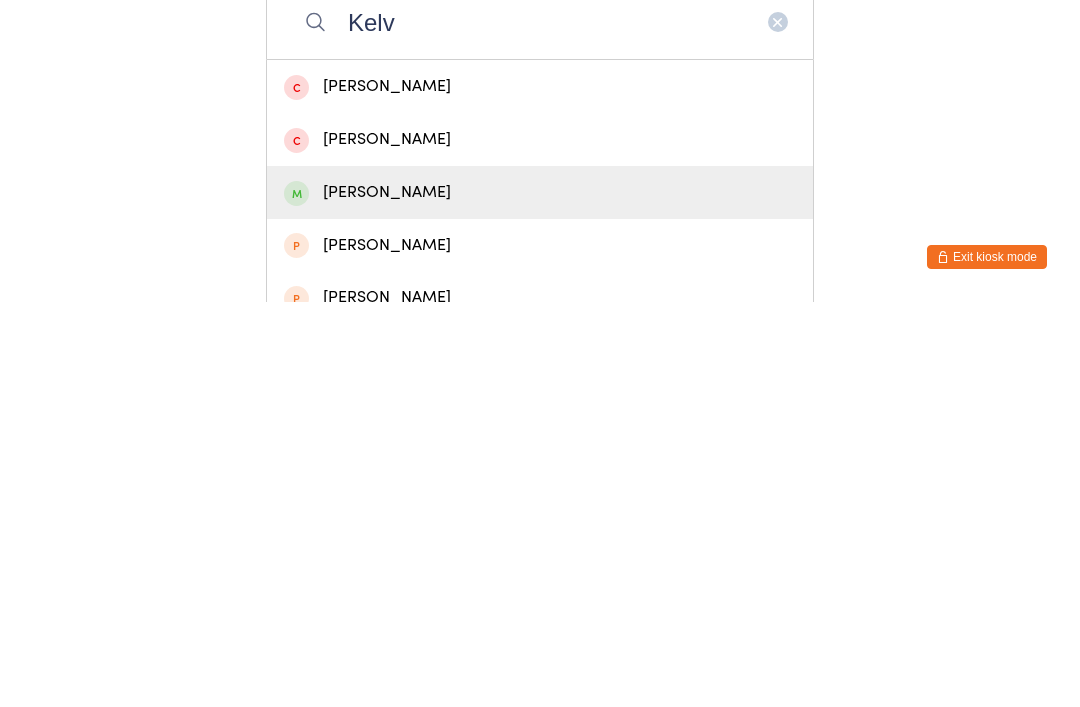 type on "Kelv" 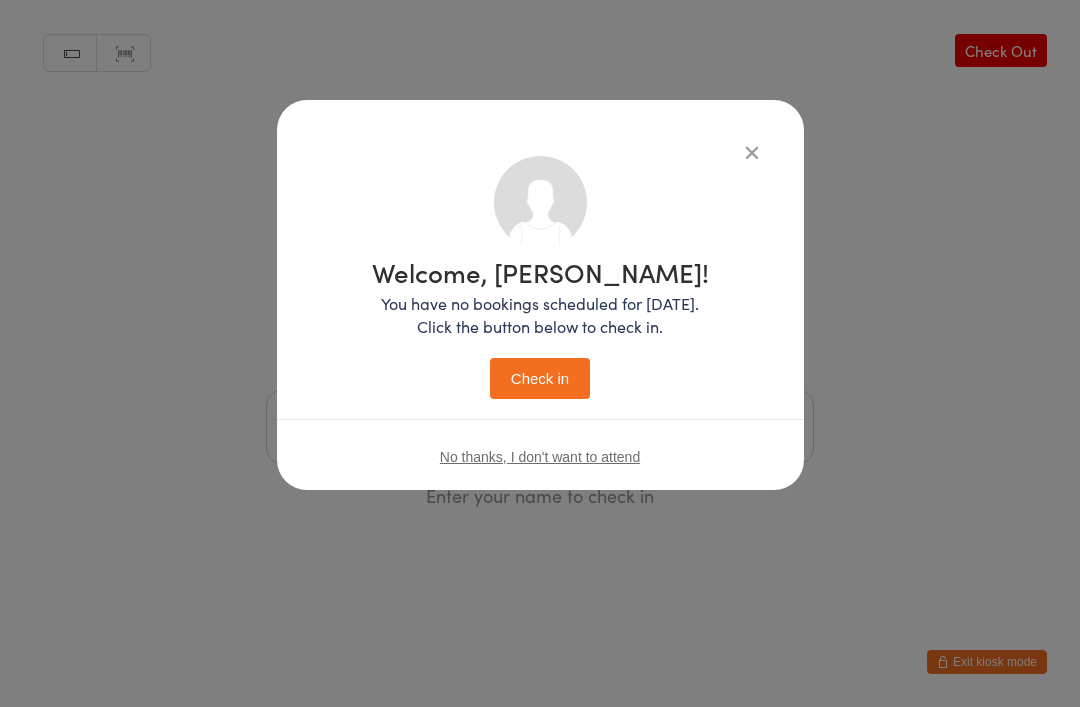 click on "Check in" at bounding box center [540, 378] 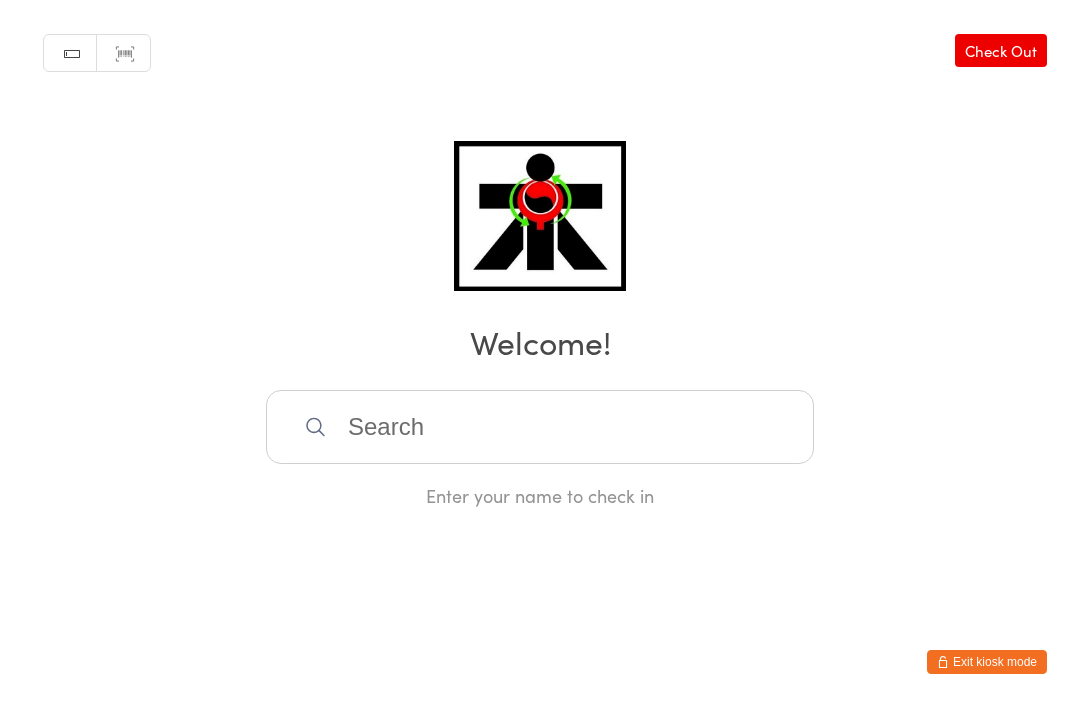 click at bounding box center [540, 427] 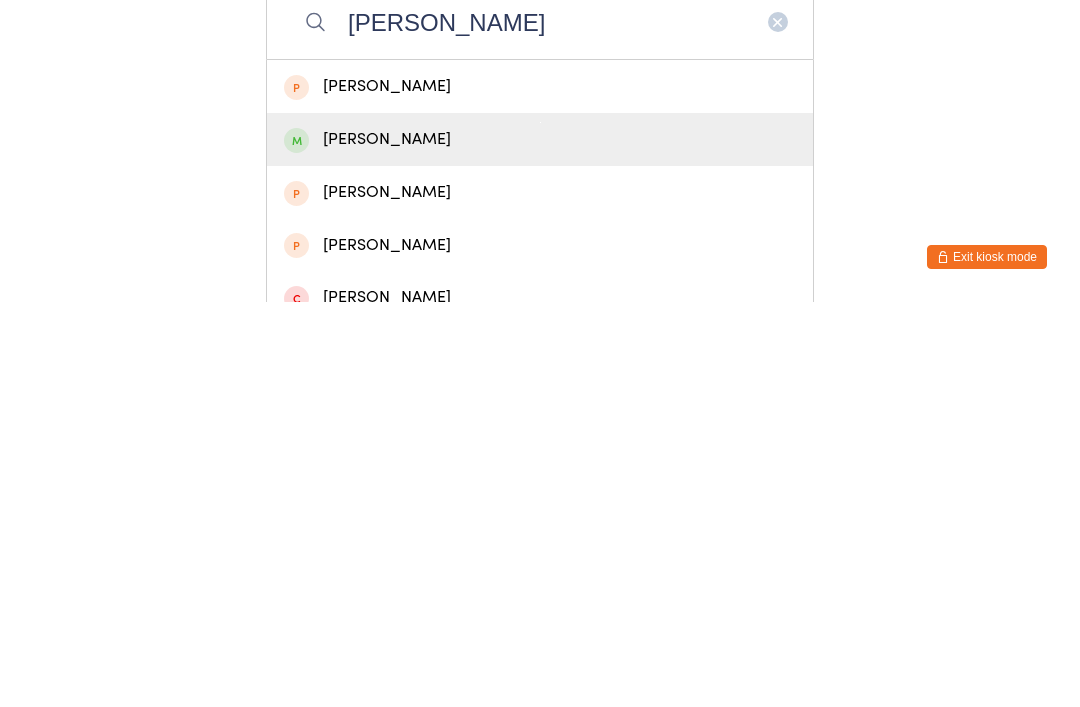 type on "[PERSON_NAME]" 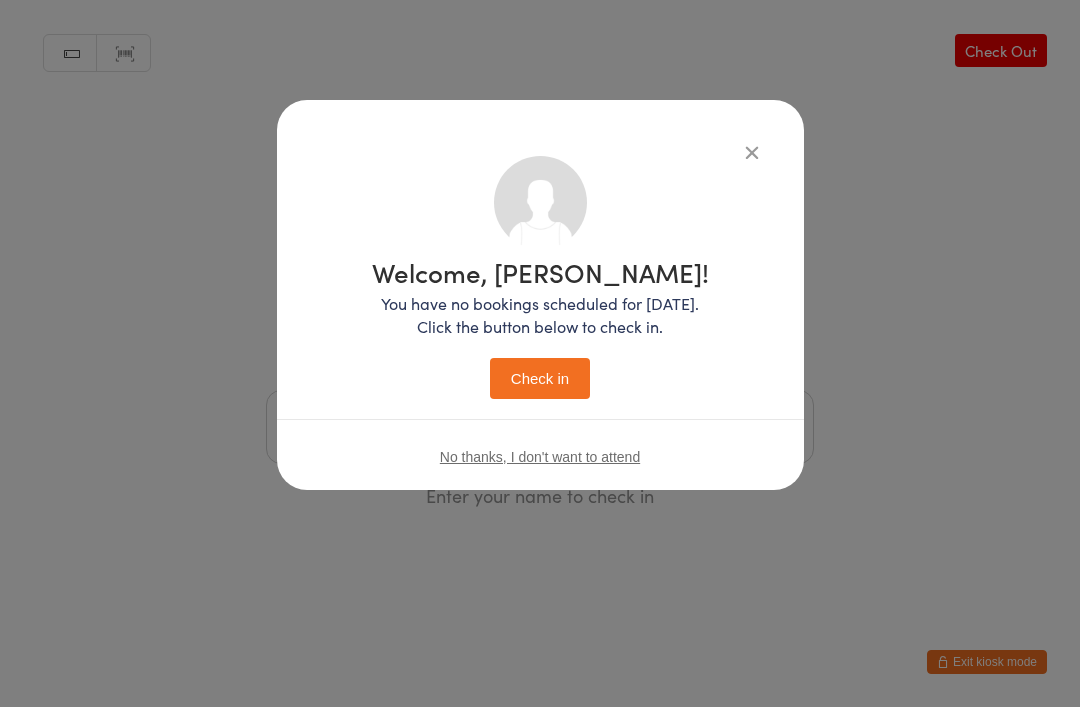 click on "Check in" at bounding box center [540, 378] 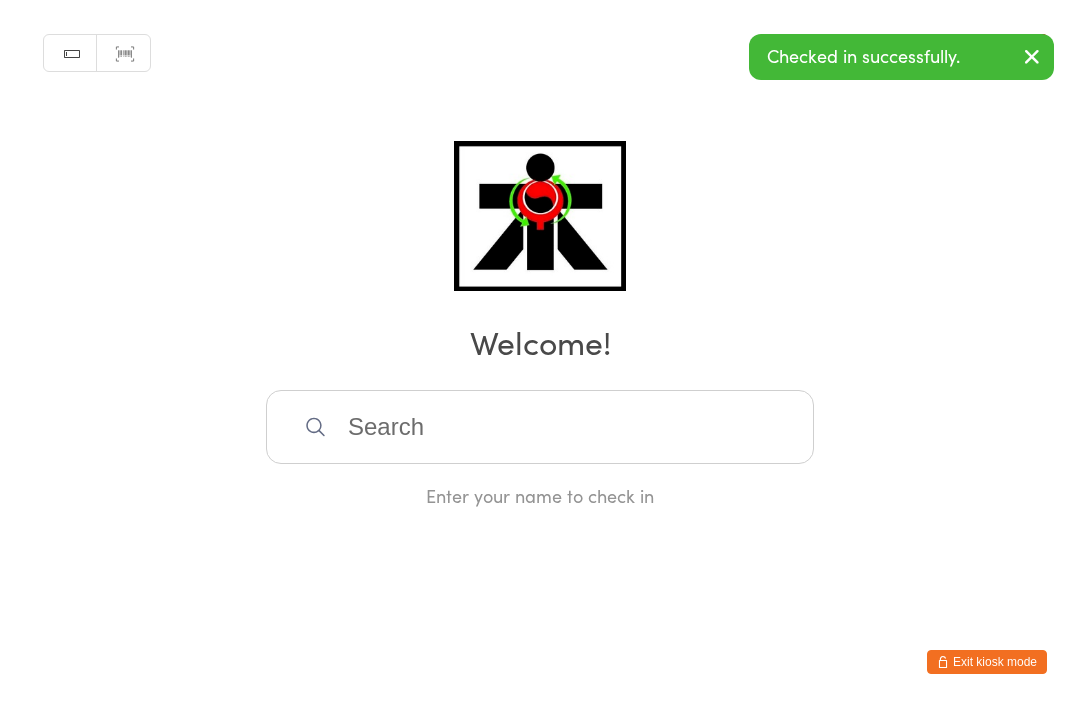 click at bounding box center (540, 427) 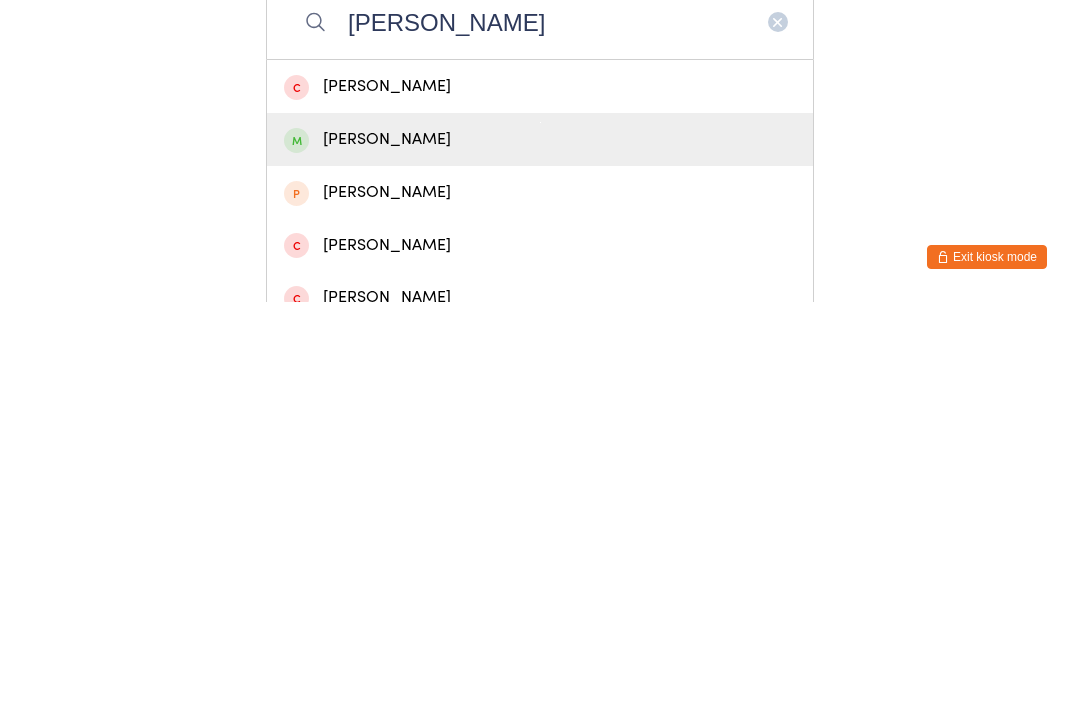 type on "[PERSON_NAME]" 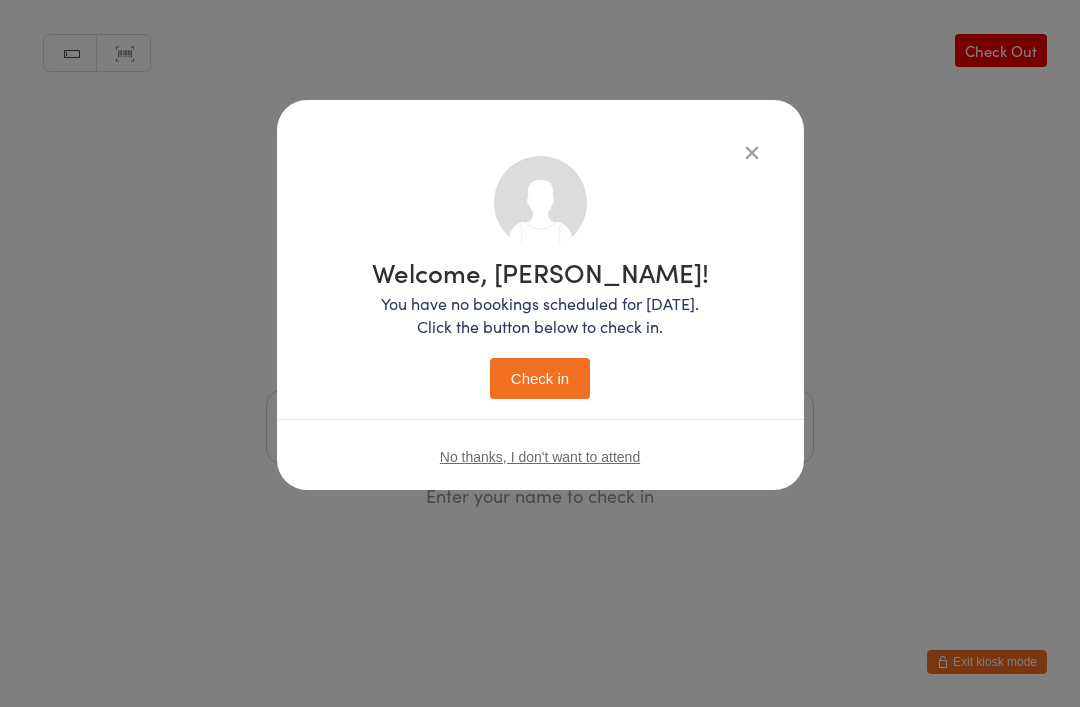 click on "Check in" at bounding box center [540, 378] 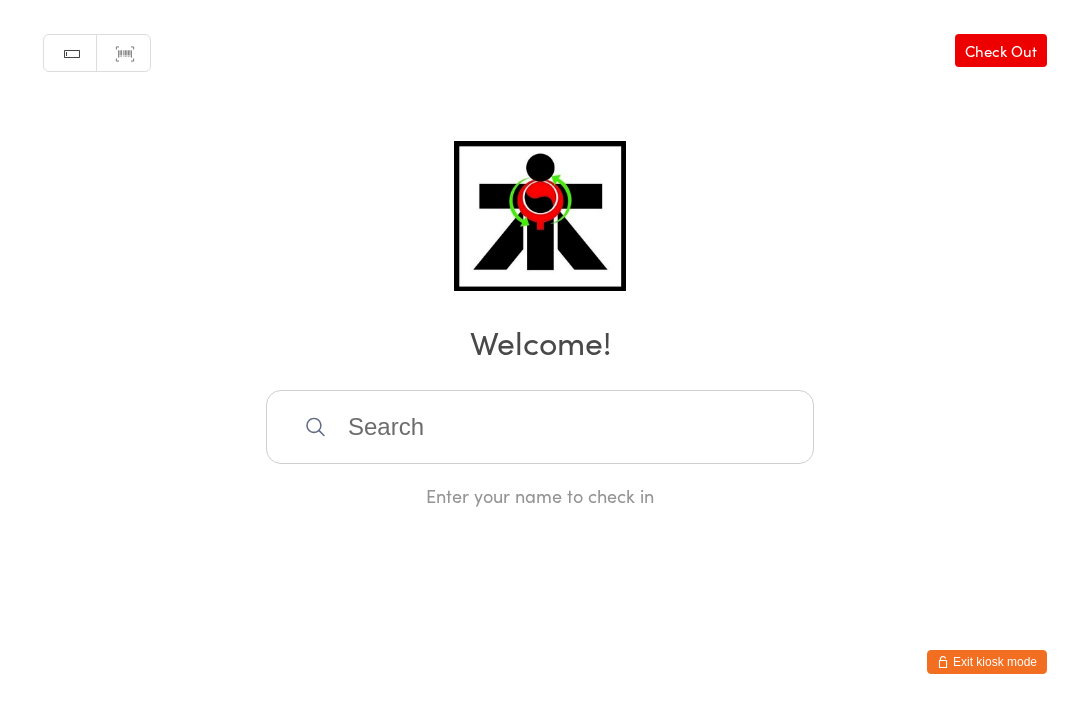 click at bounding box center [540, 427] 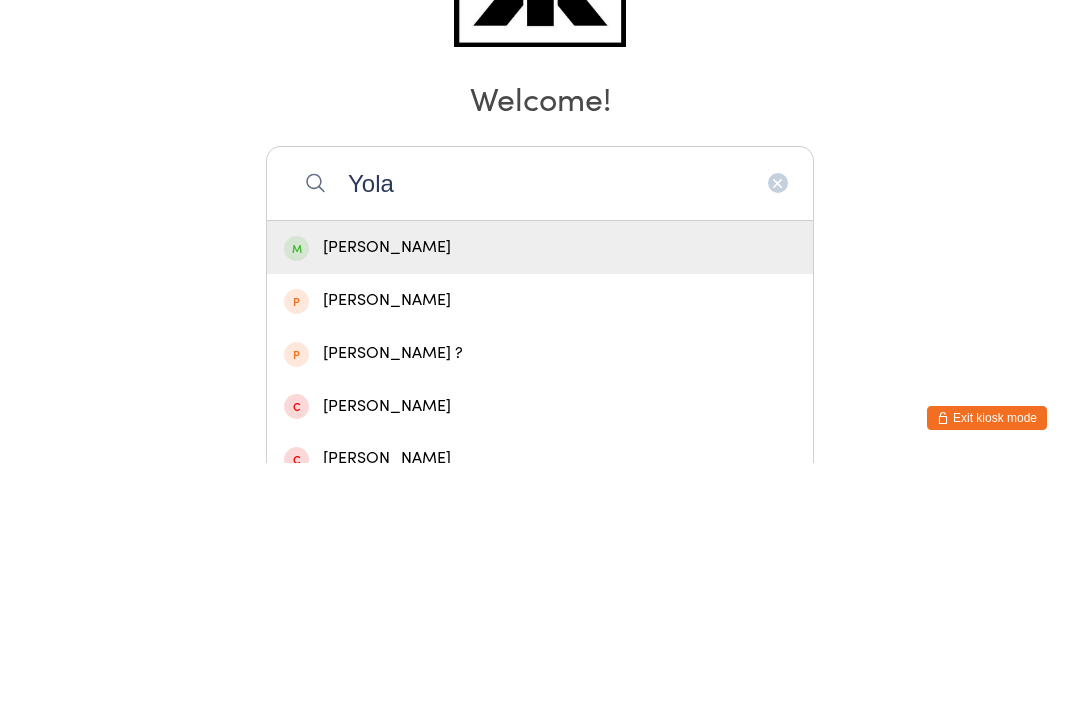 type on "Yola" 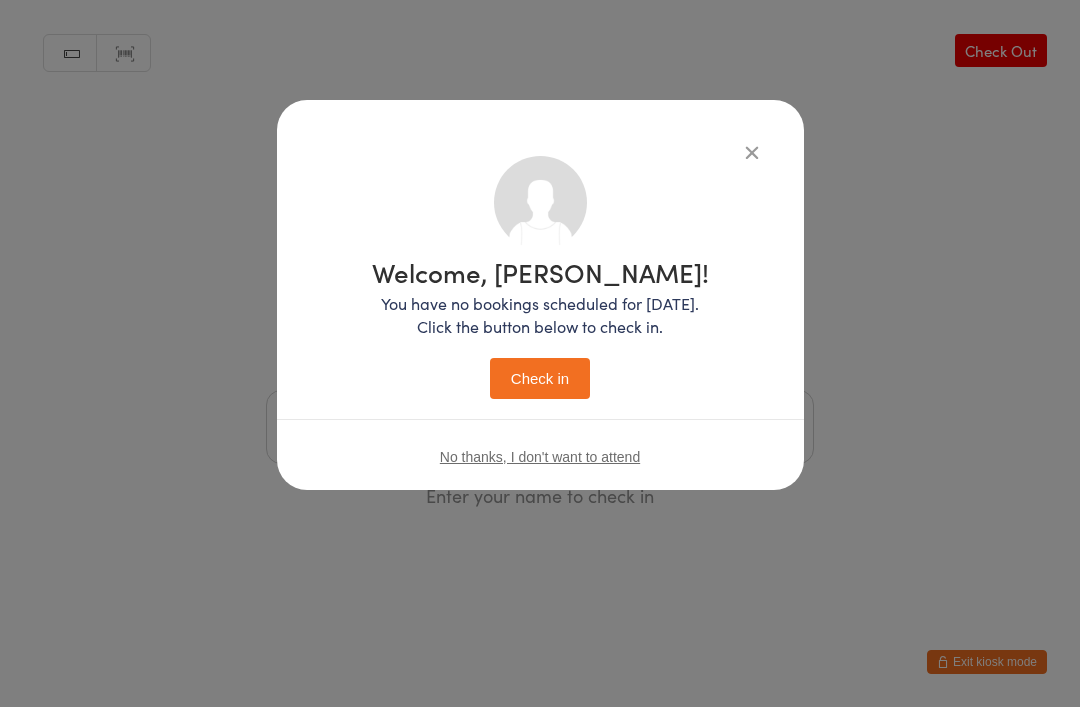 click on "Check in" at bounding box center [540, 378] 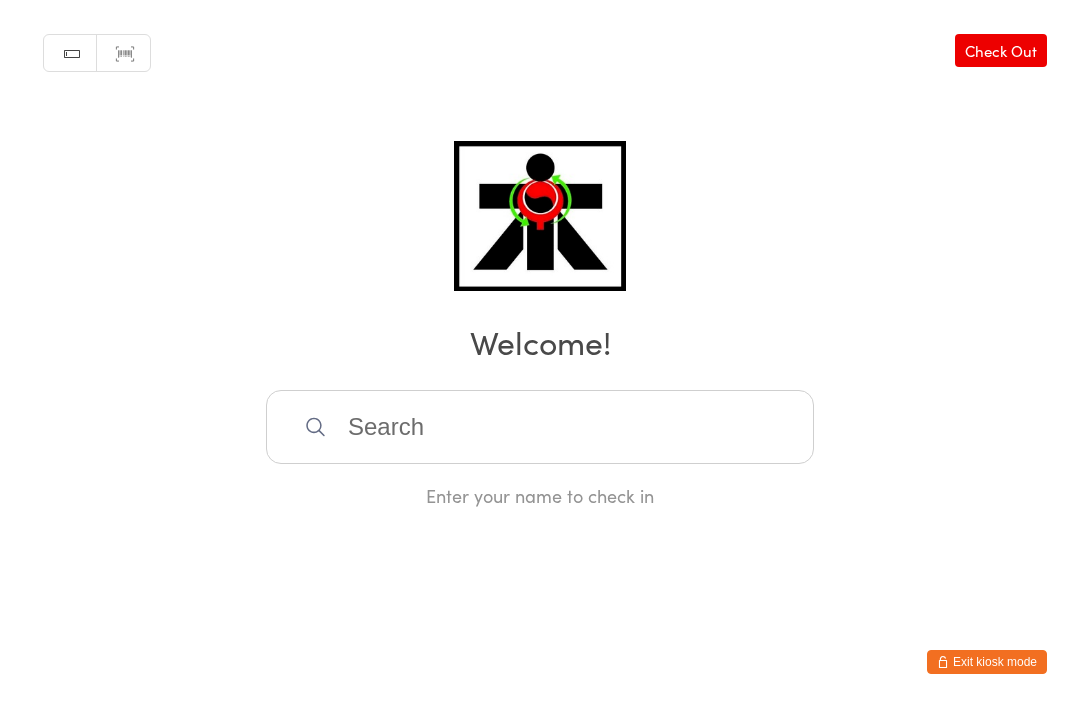 click at bounding box center (540, 427) 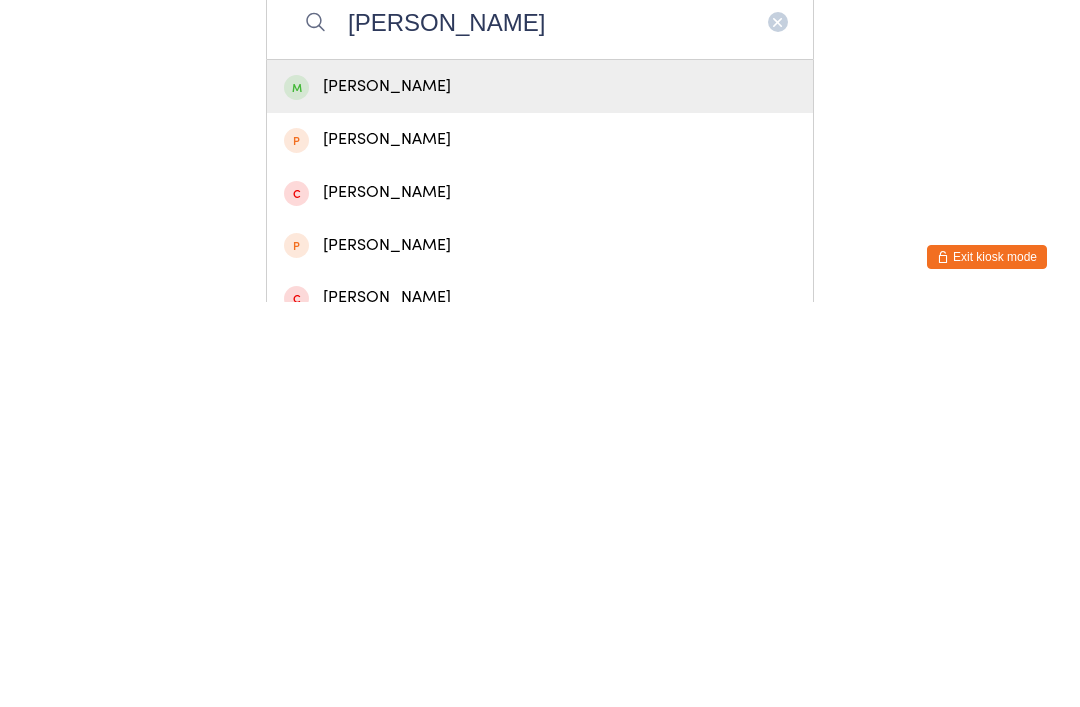 type on "[PERSON_NAME]" 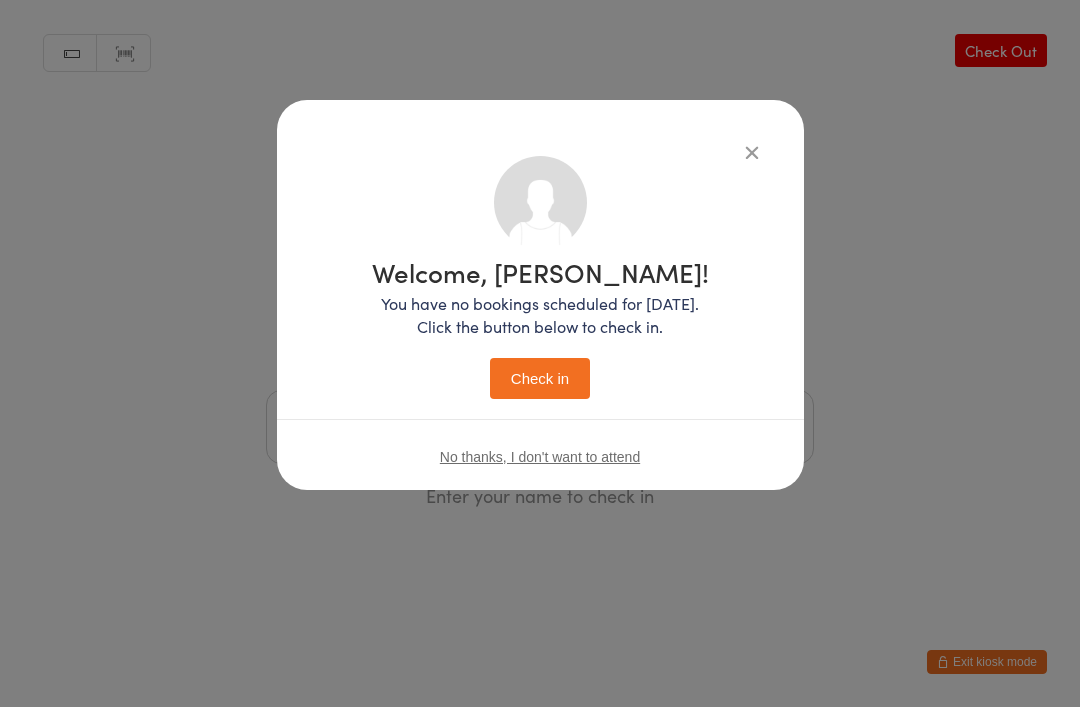 click on "Check in" at bounding box center [540, 378] 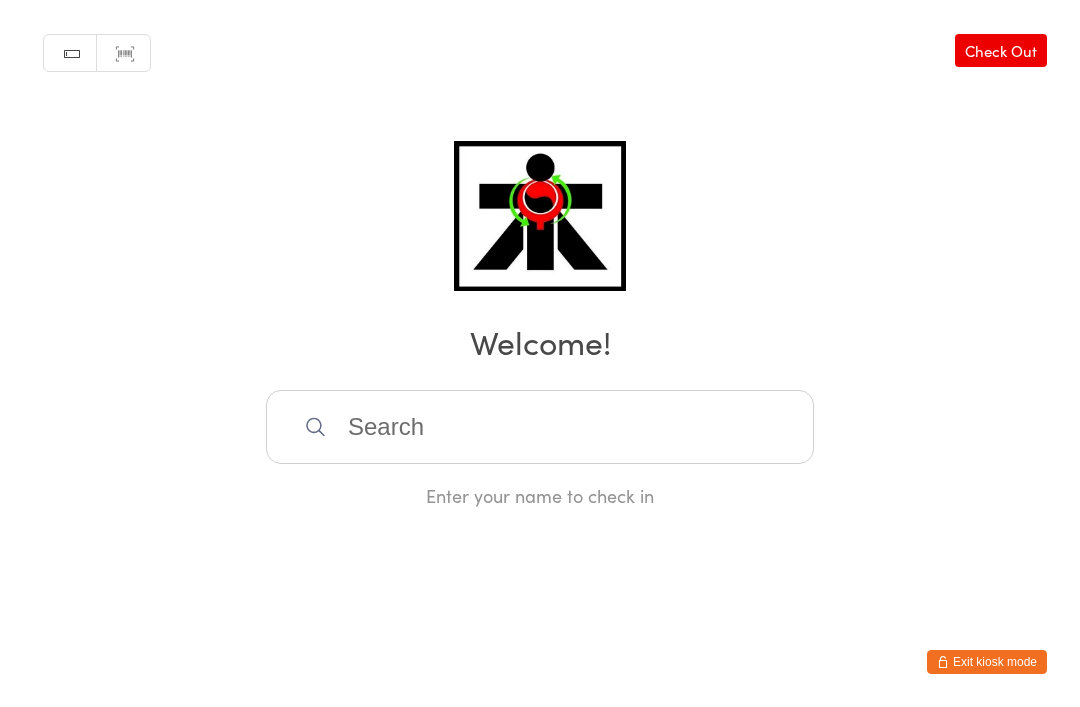 click at bounding box center [540, 427] 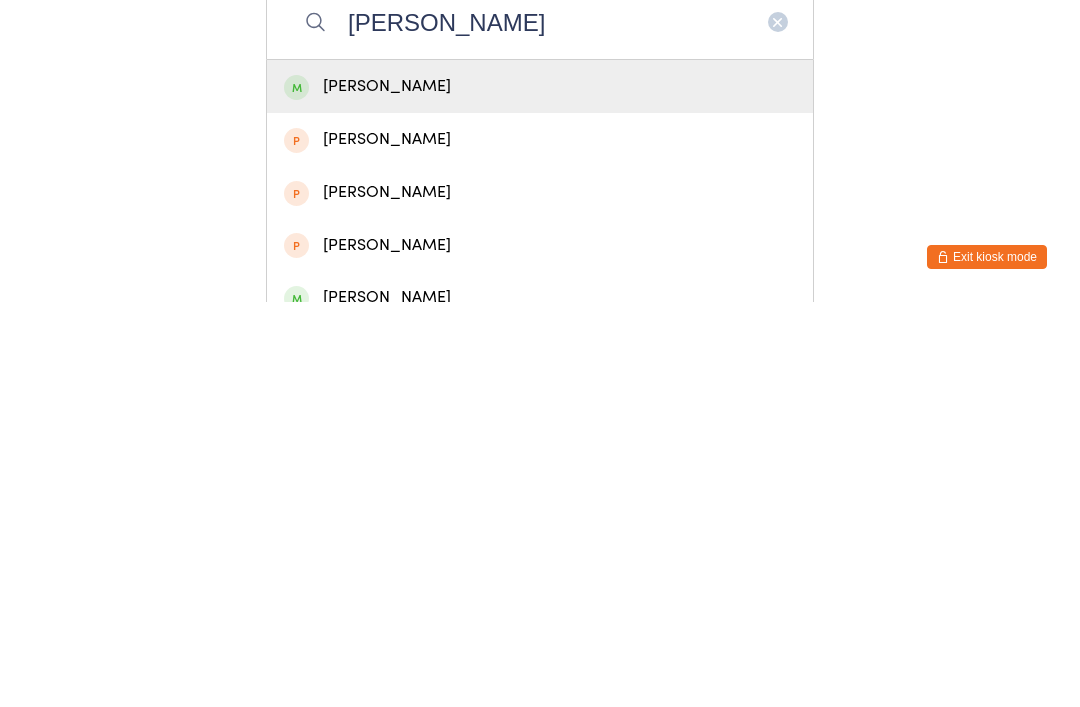 type on "[PERSON_NAME]" 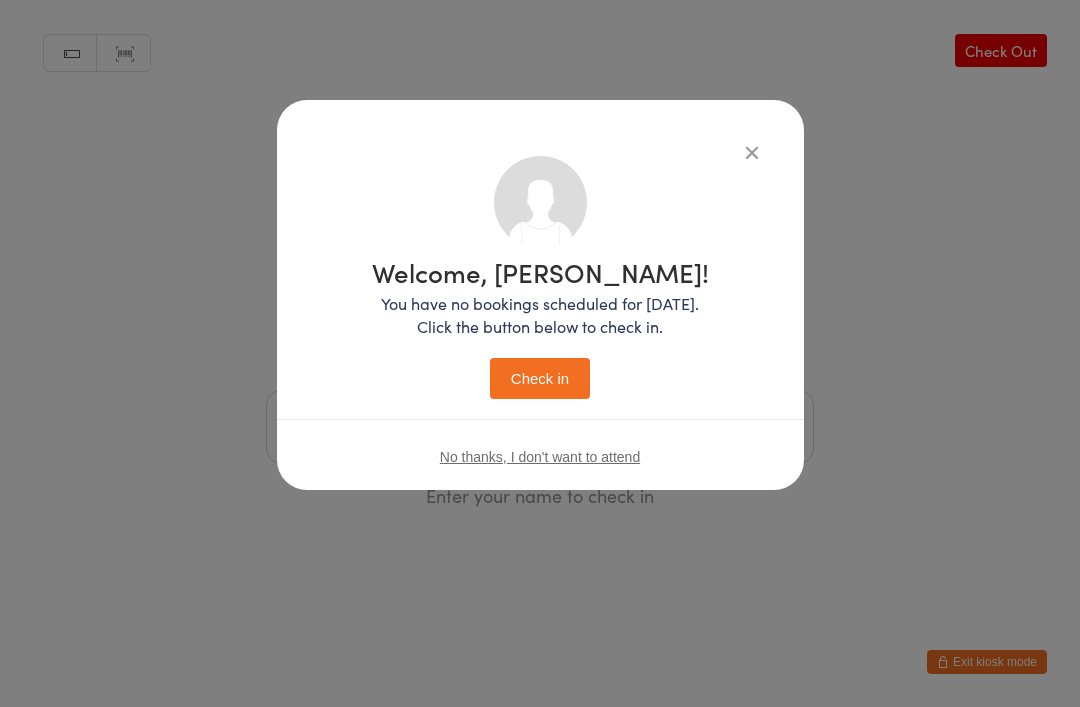 click on "Check in" at bounding box center (540, 378) 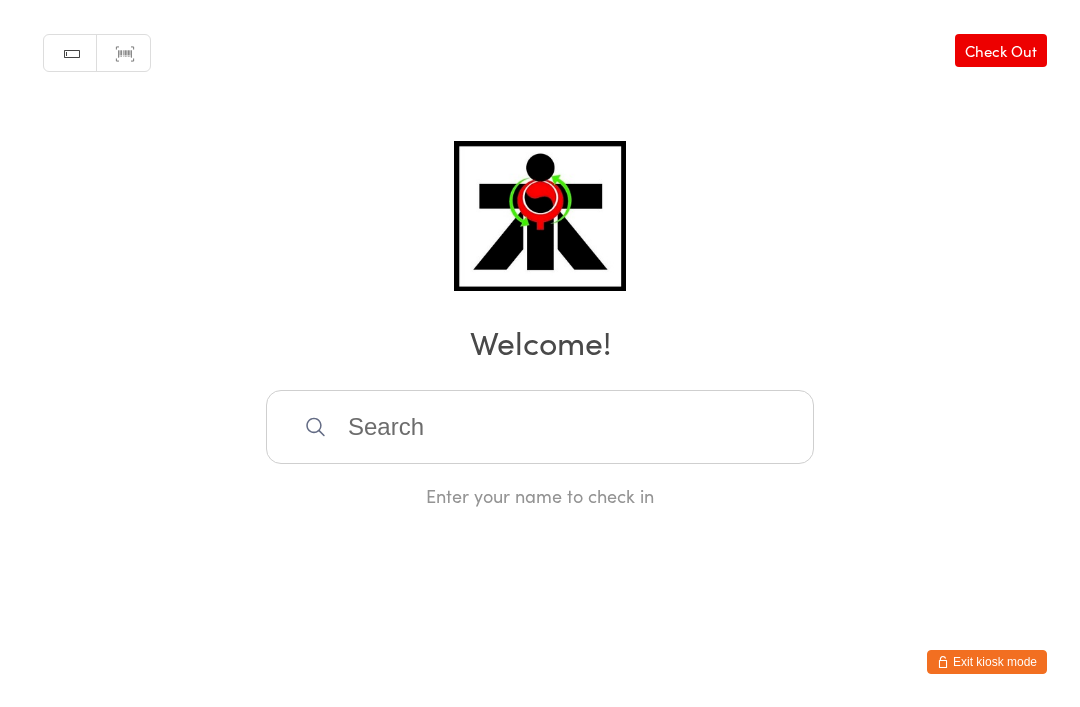 click at bounding box center [540, 427] 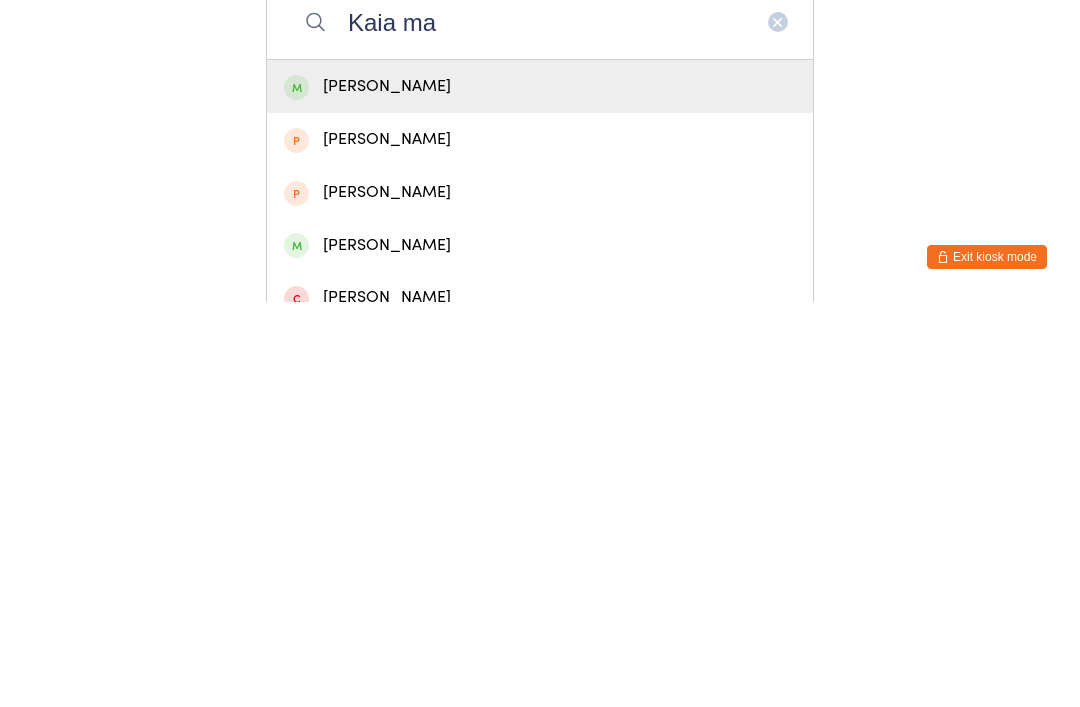 type on "Kaia ma" 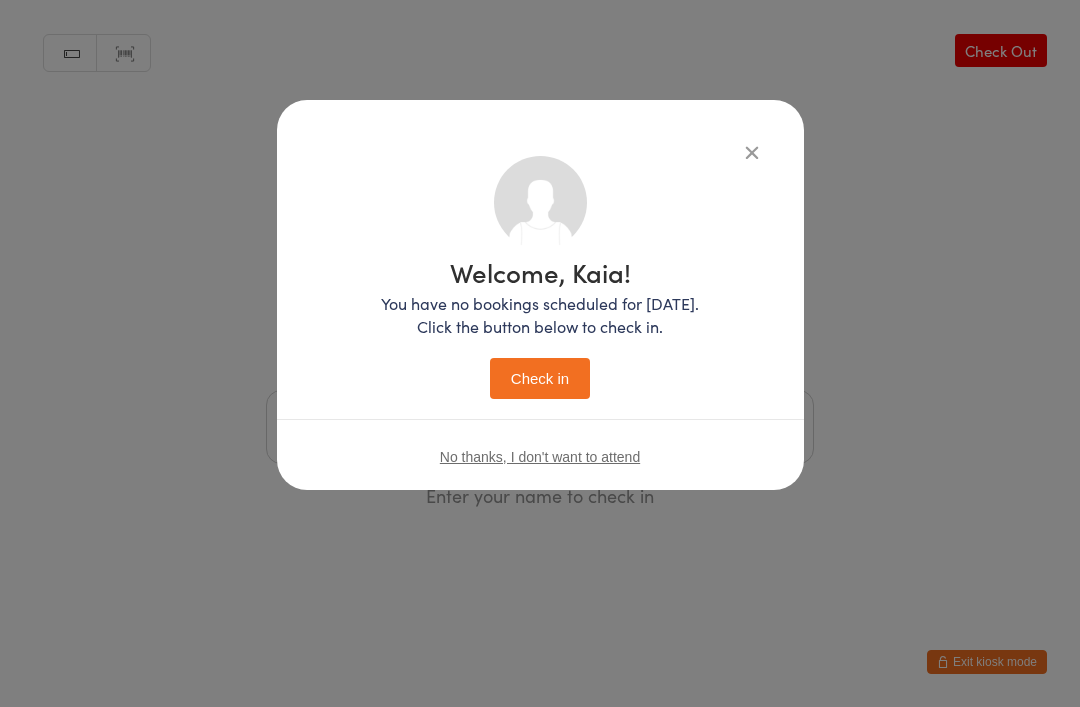 click on "Check in" at bounding box center [540, 378] 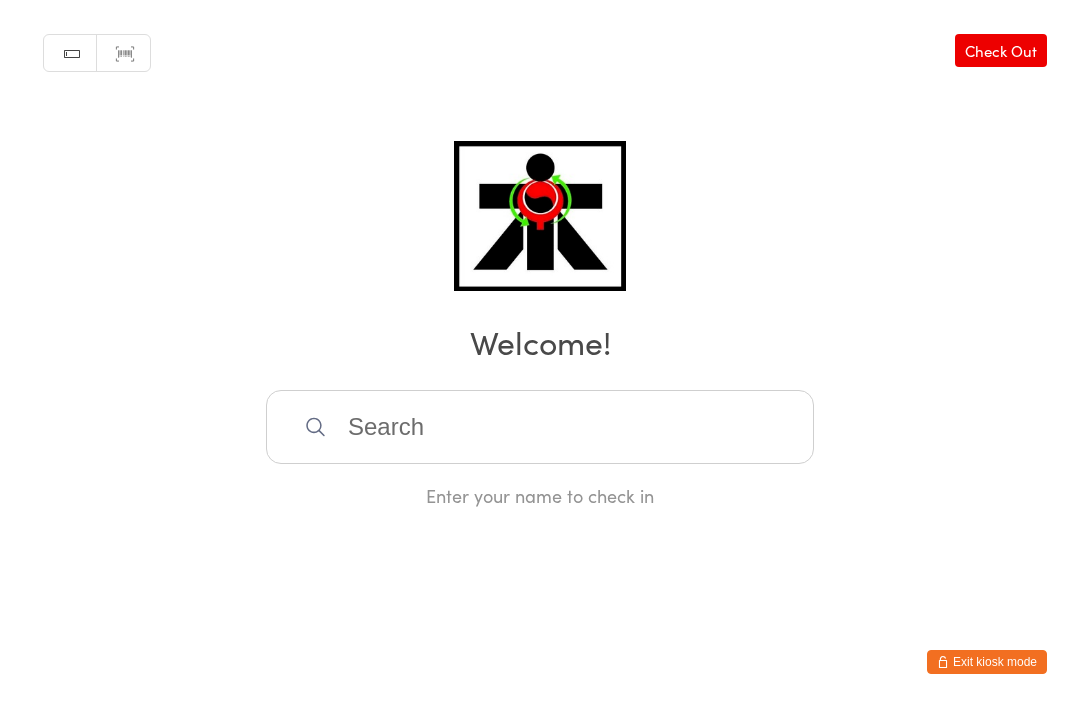 click at bounding box center (540, 427) 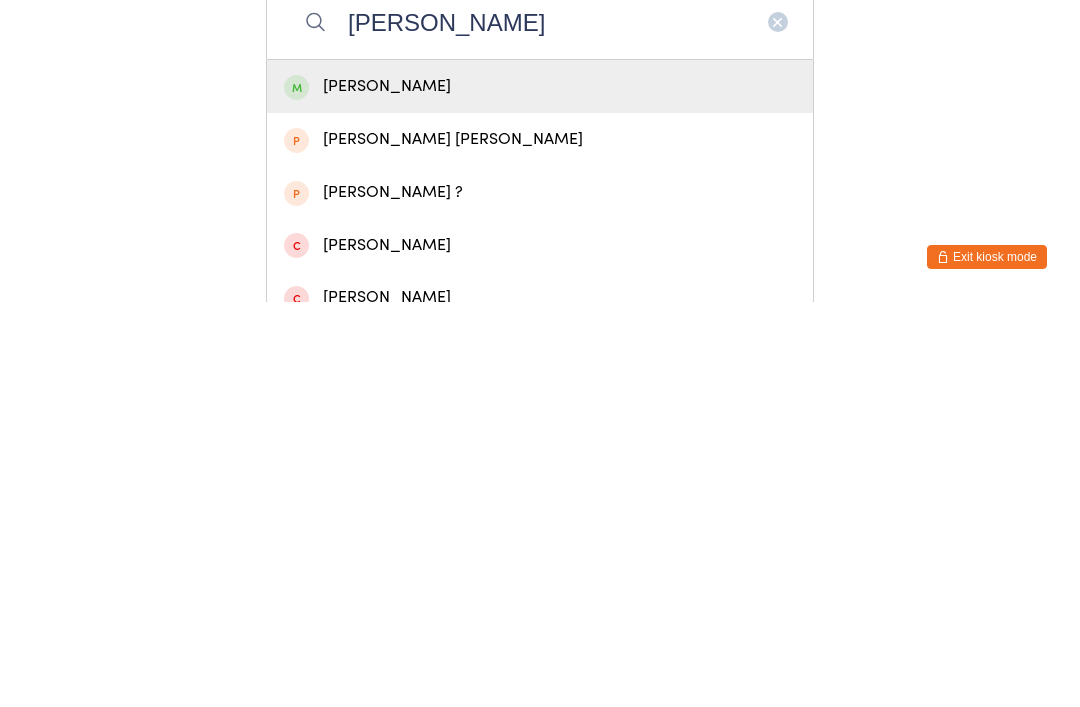 type on "[PERSON_NAME]" 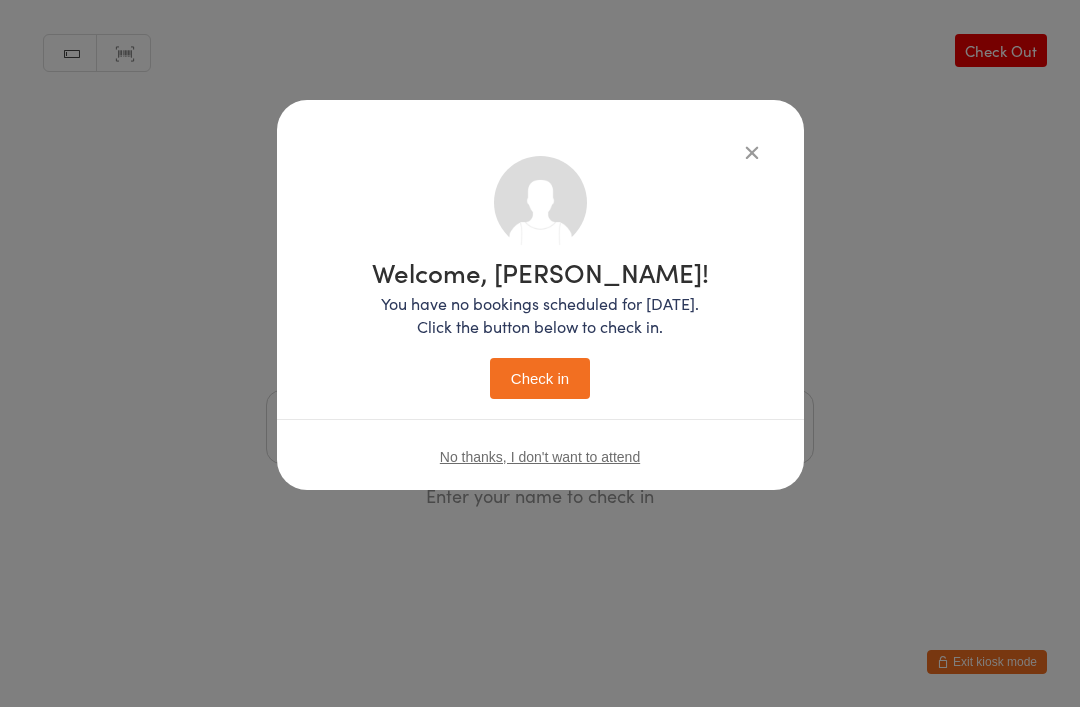 click on "Check in" at bounding box center (540, 378) 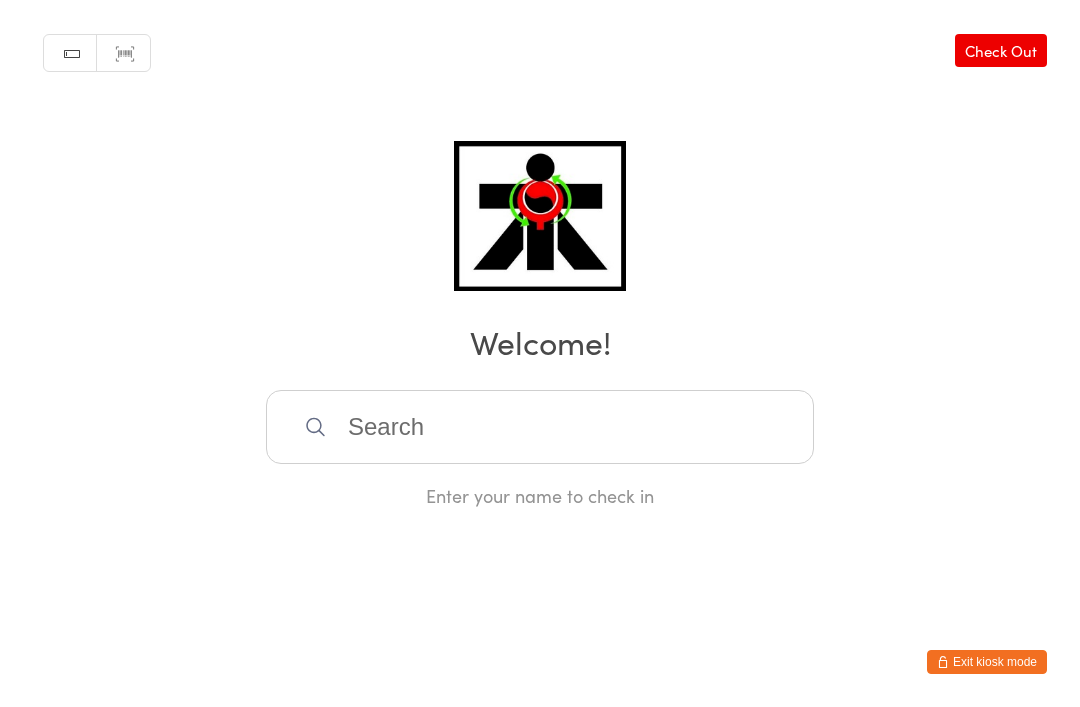 click on "Manual search Scanner input Check Out Welcome! Enter your name to check in" at bounding box center (540, 254) 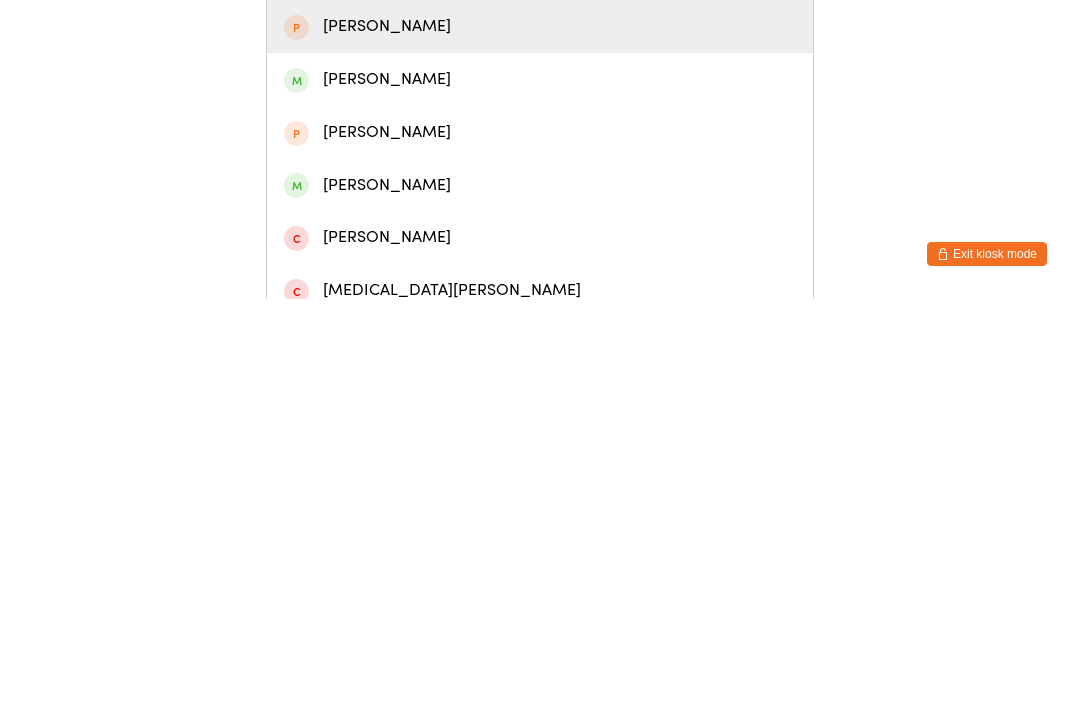 scroll, scrollTop: 60, scrollLeft: 0, axis: vertical 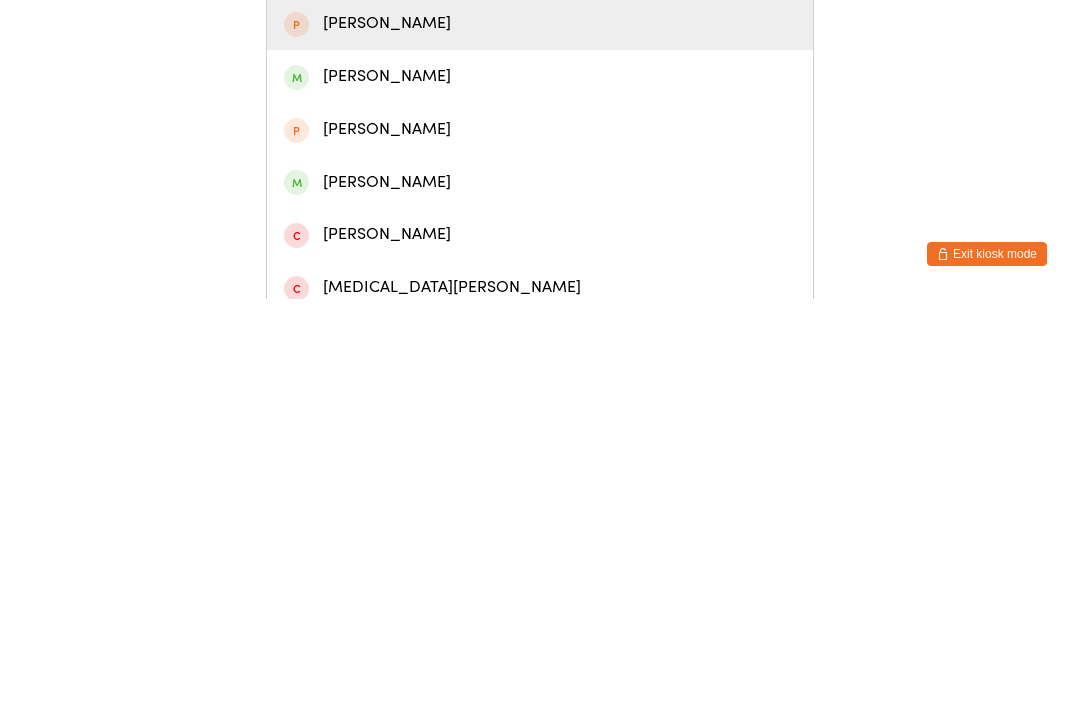 type on "[PERSON_NAME]" 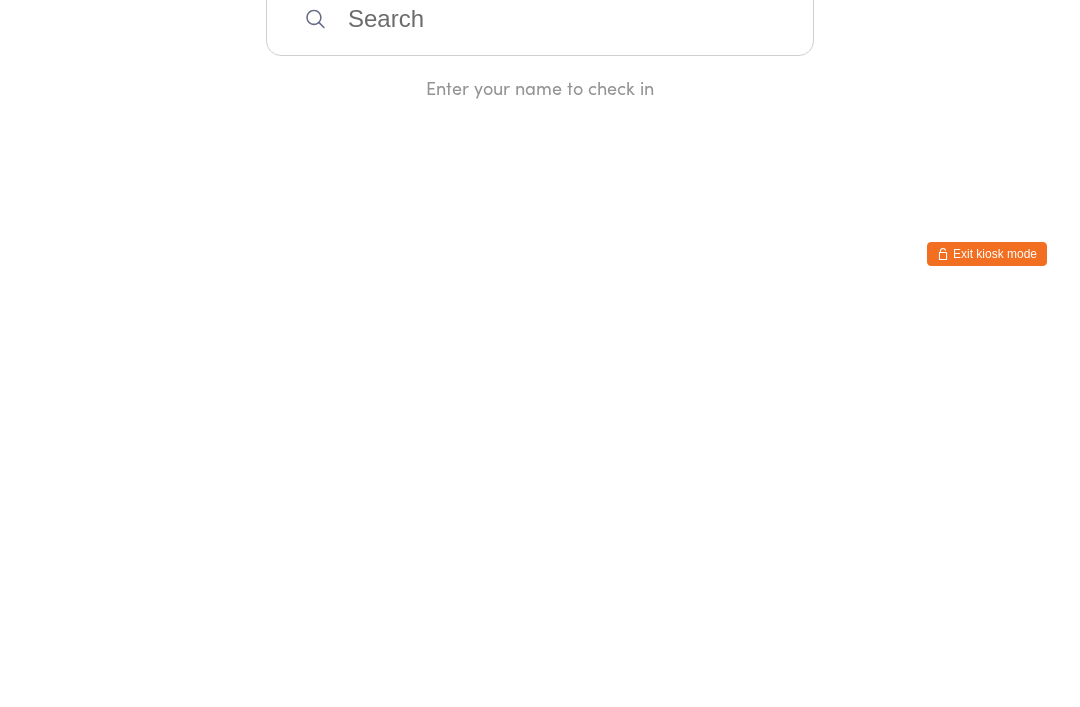 scroll, scrollTop: 0, scrollLeft: 0, axis: both 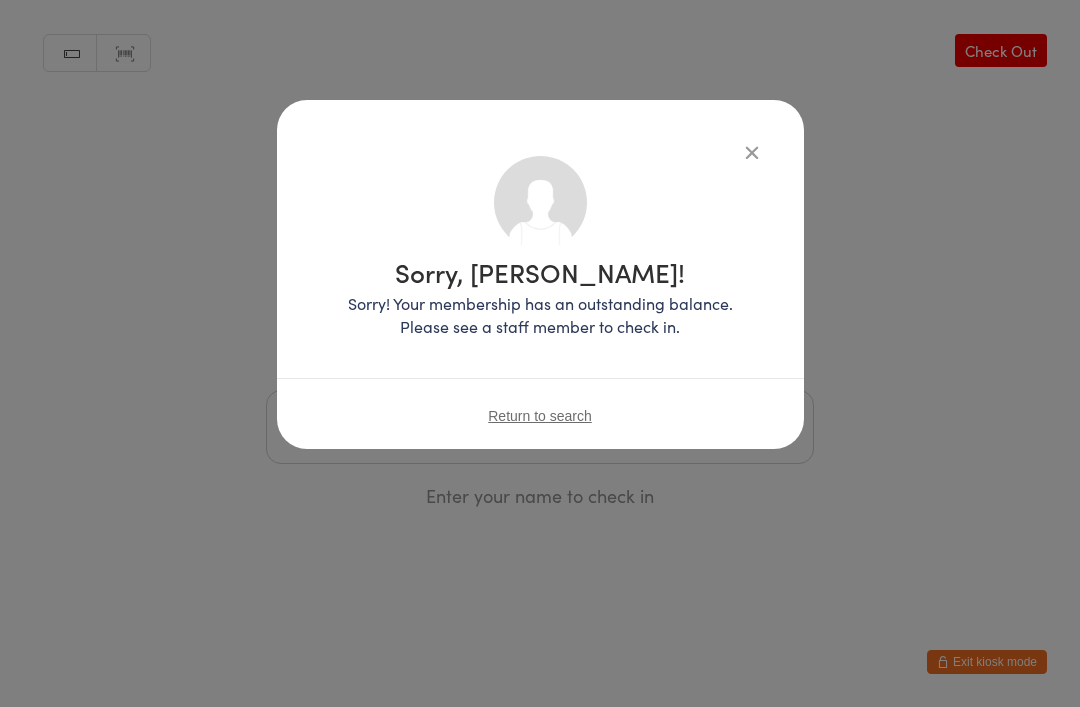 click at bounding box center (752, 152) 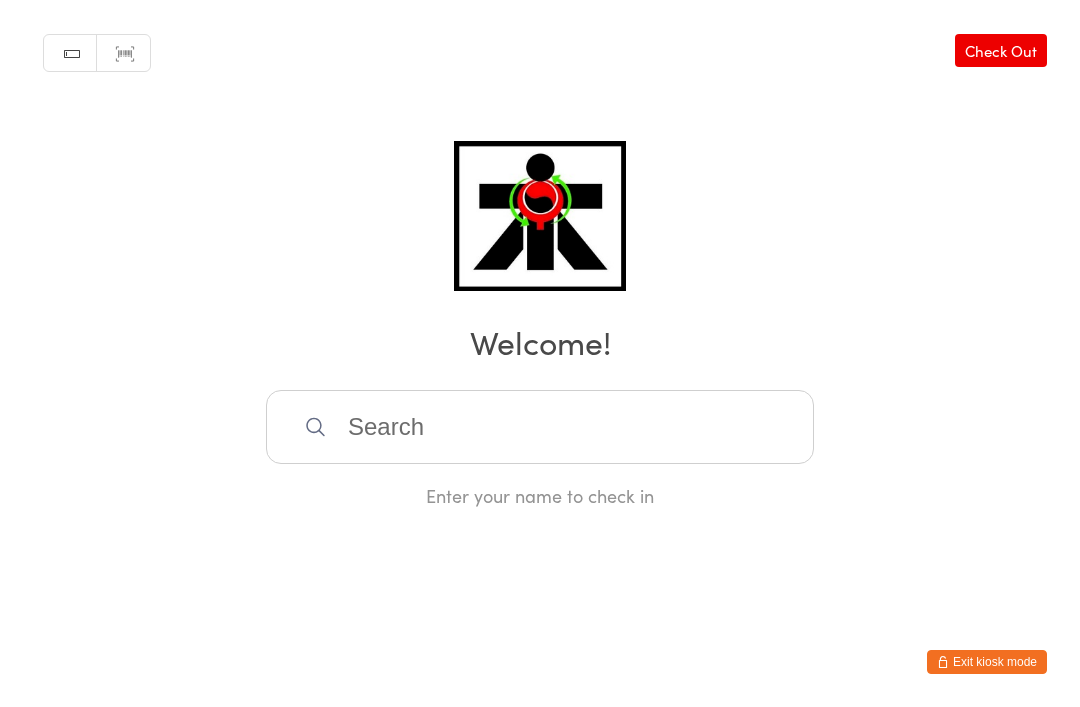 click at bounding box center (540, 427) 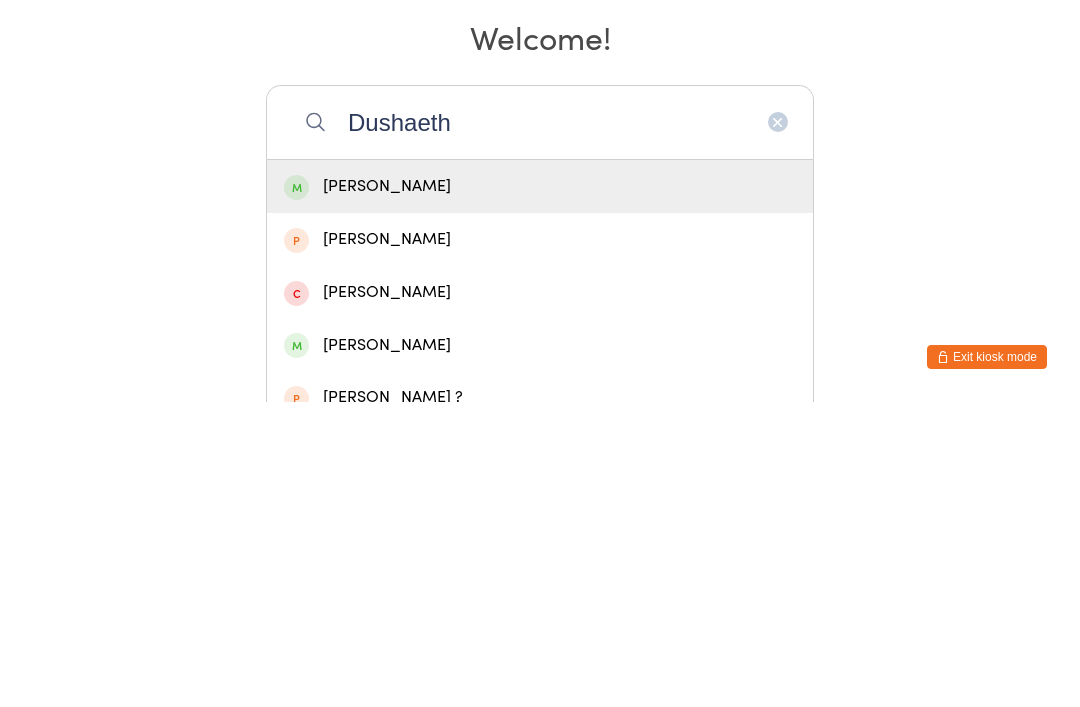 type on "Dushaeth" 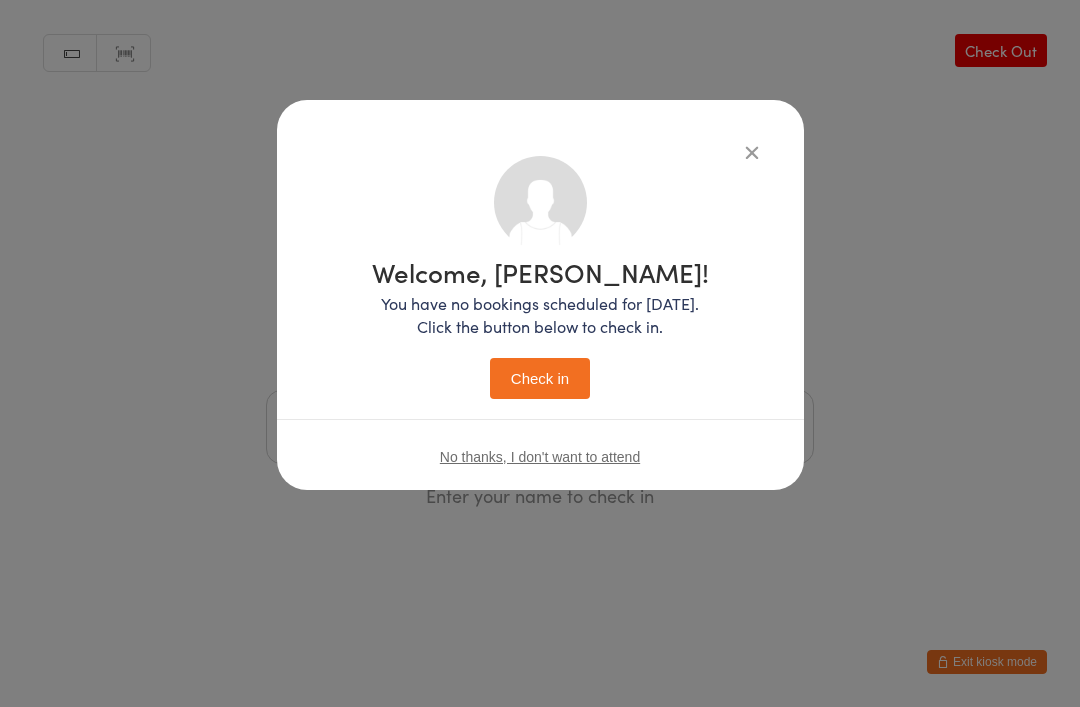 click on "Check in" at bounding box center (540, 378) 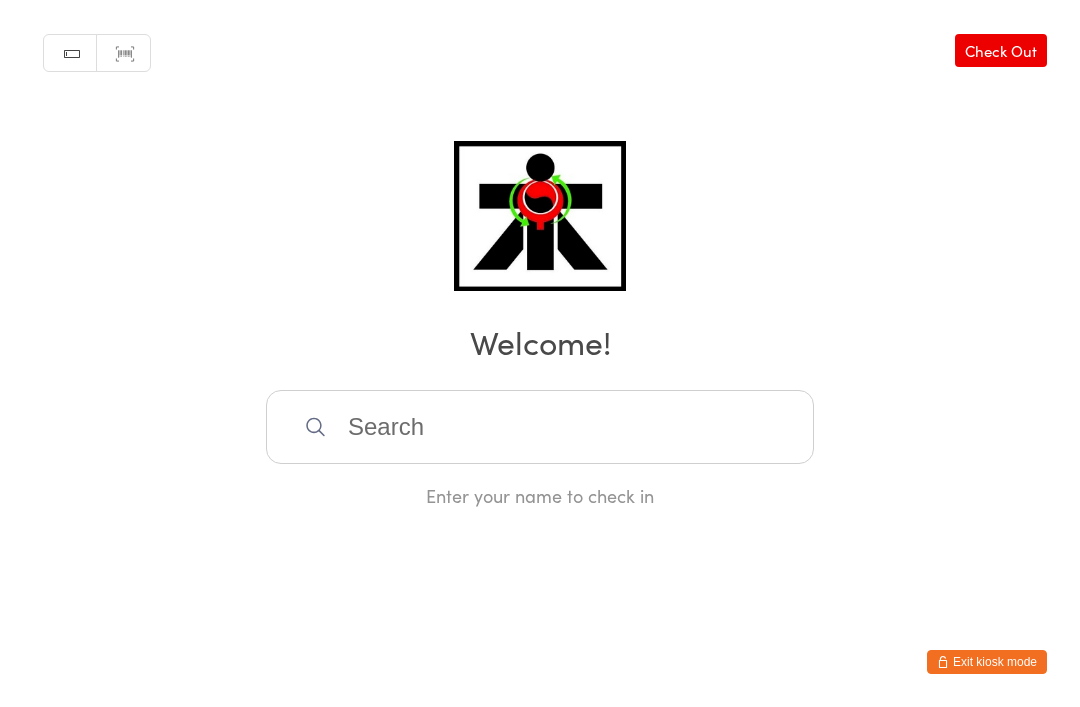 click at bounding box center (540, 427) 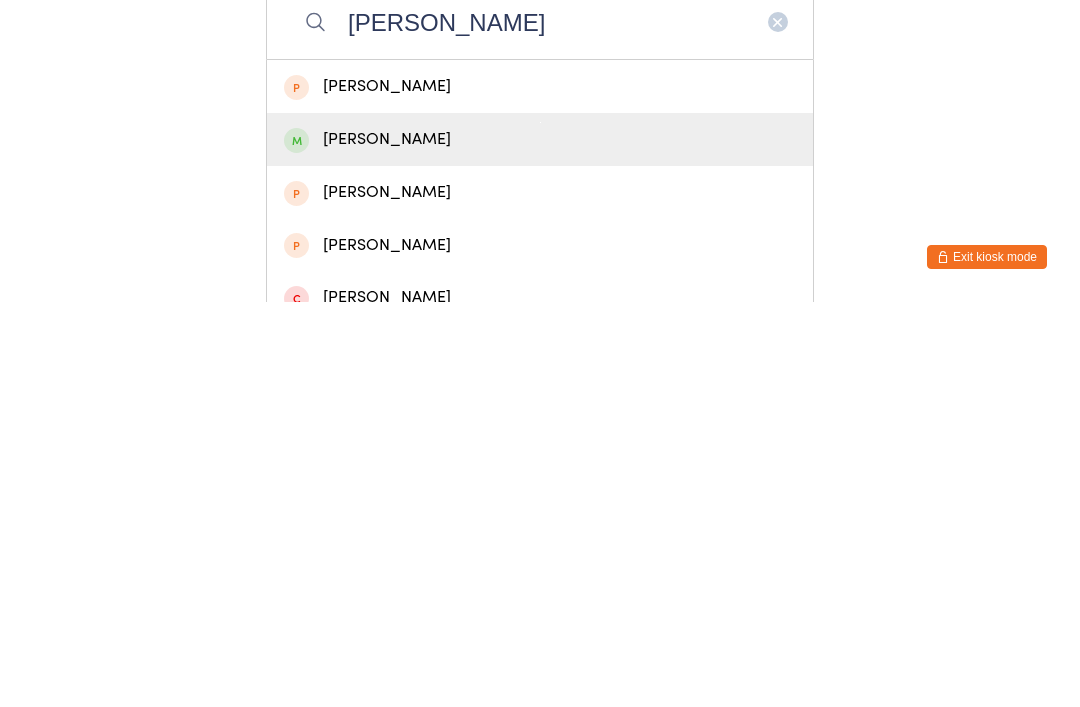 type on "[PERSON_NAME]" 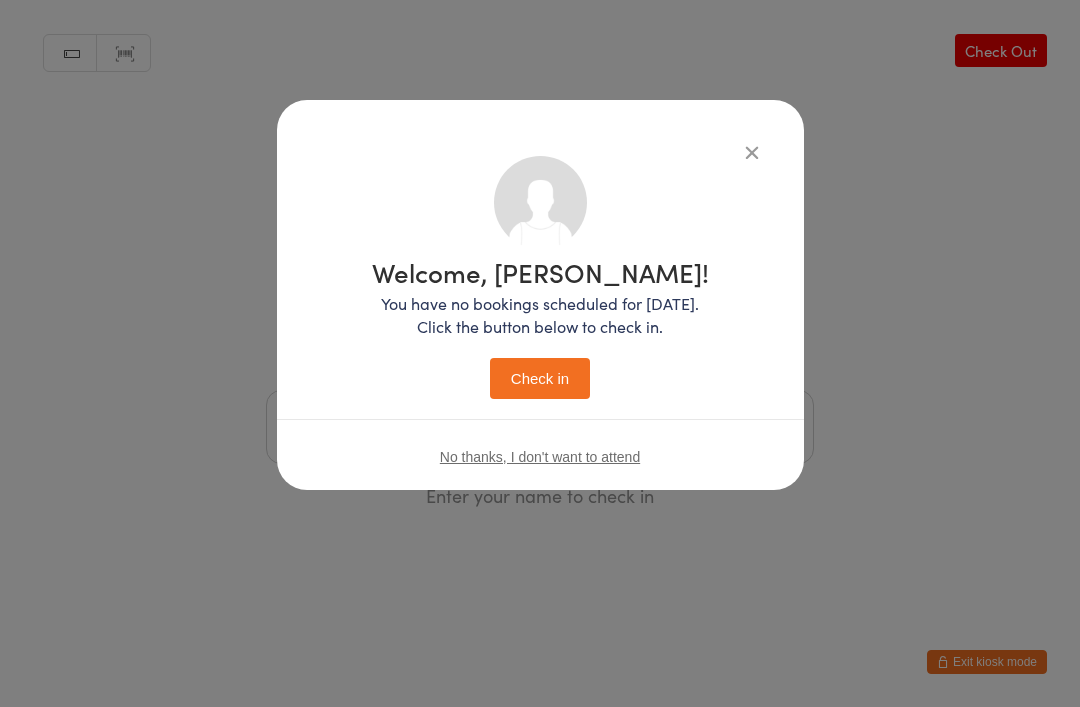 click on "Check in" at bounding box center (540, 378) 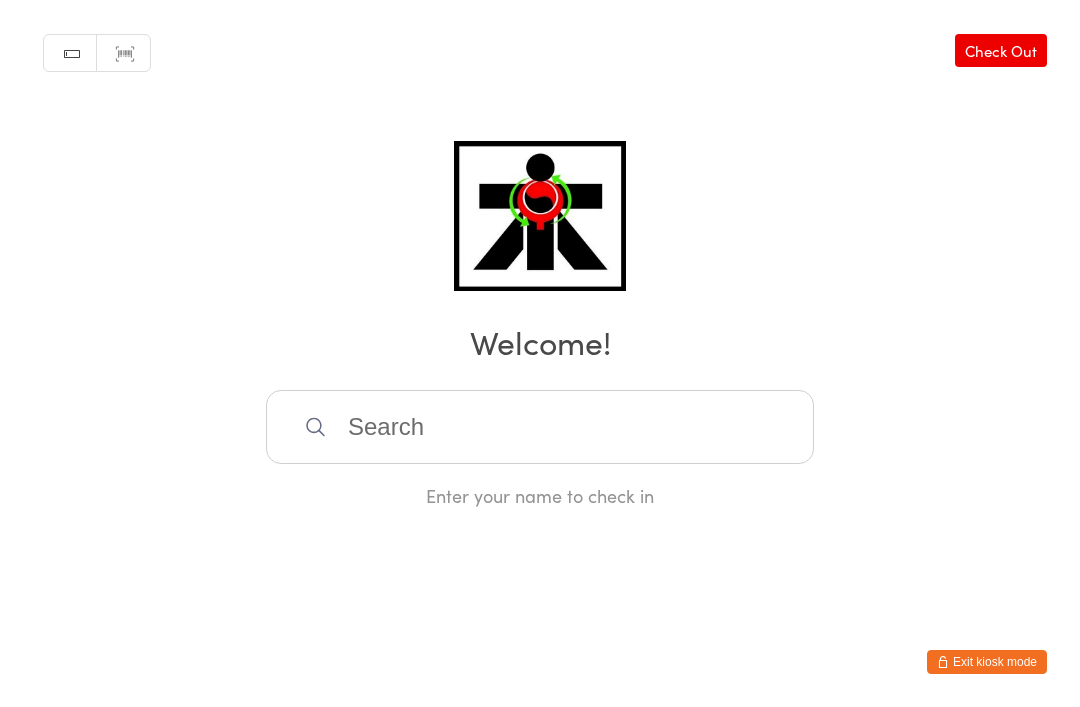 click at bounding box center (540, 427) 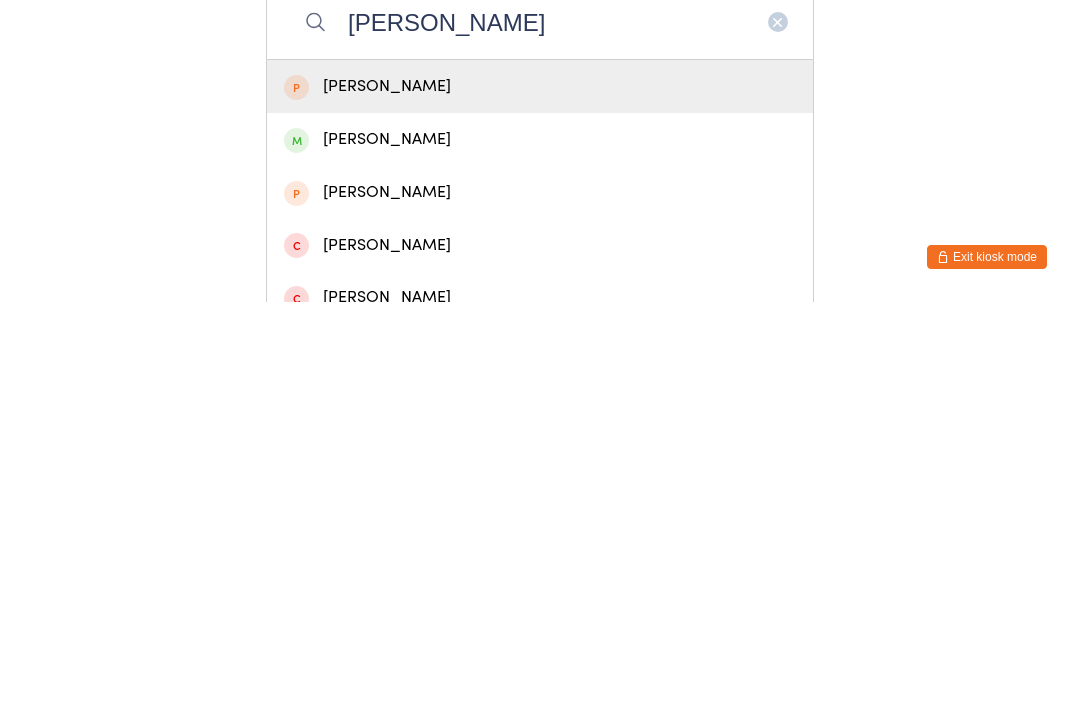 type on "[PERSON_NAME]" 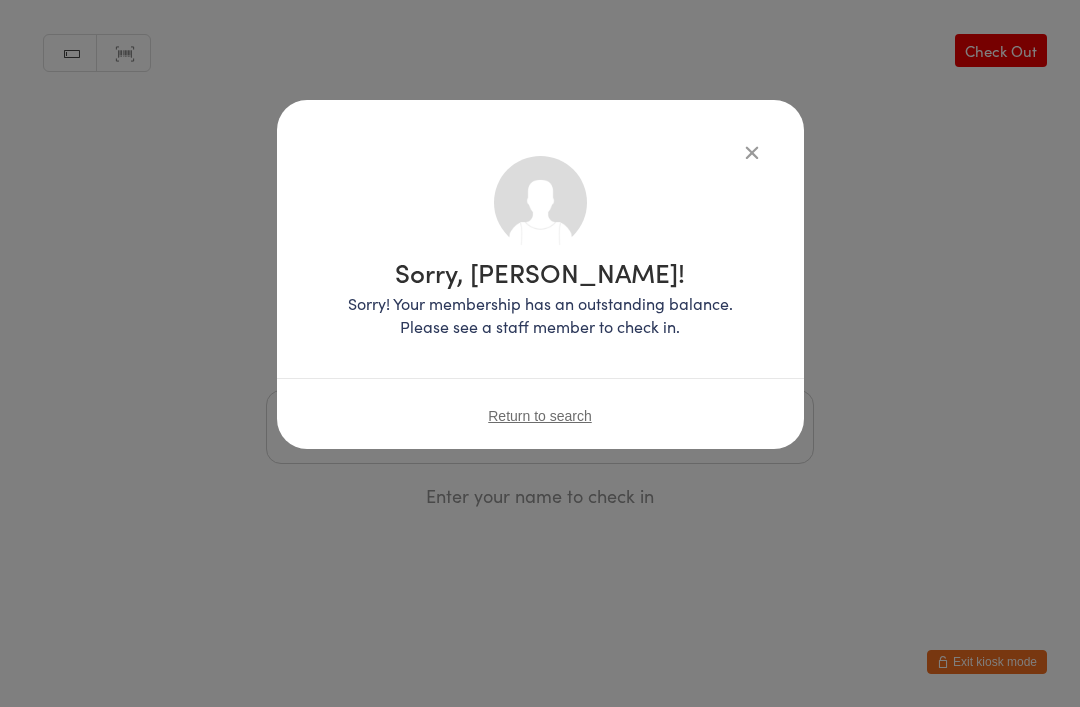 click on "Sorry, [PERSON_NAME]! Sorry! Your membership has an outstanding balance. Please see a staff member to check in. Return to search" at bounding box center (540, 274) 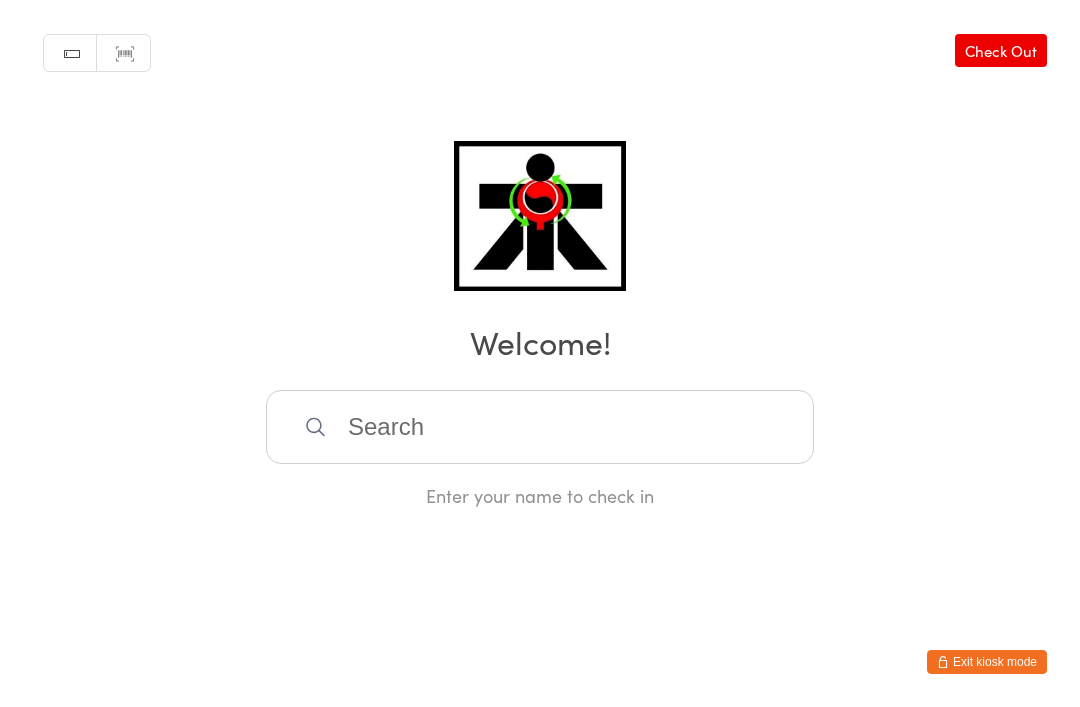 click at bounding box center (540, 427) 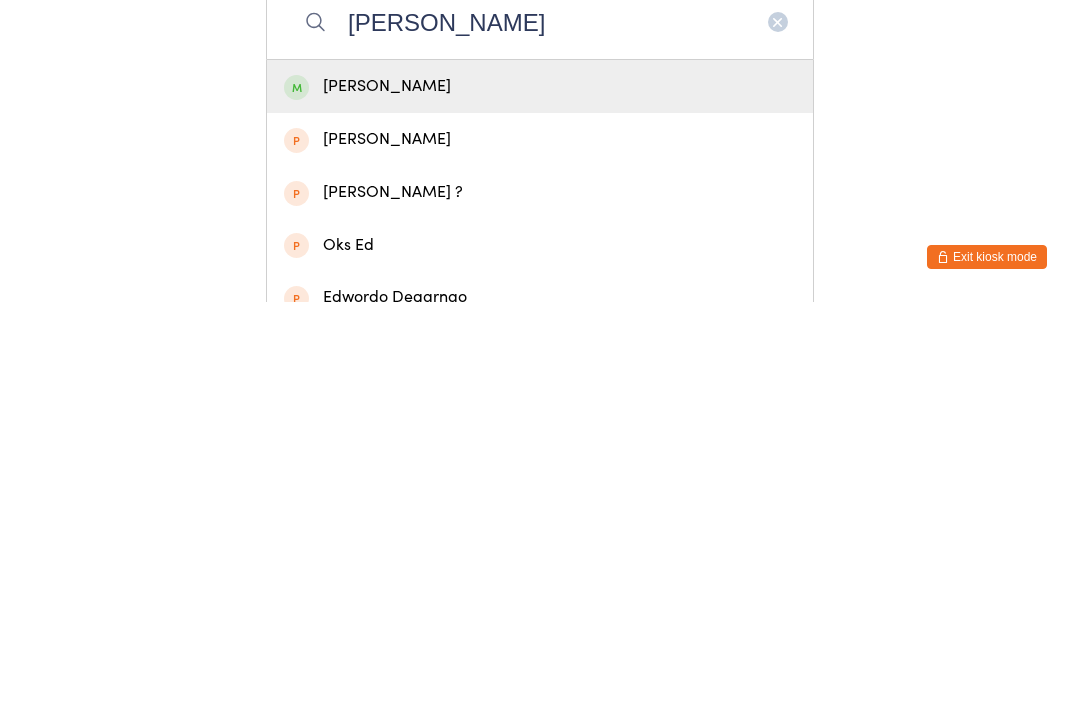 type on "[PERSON_NAME]" 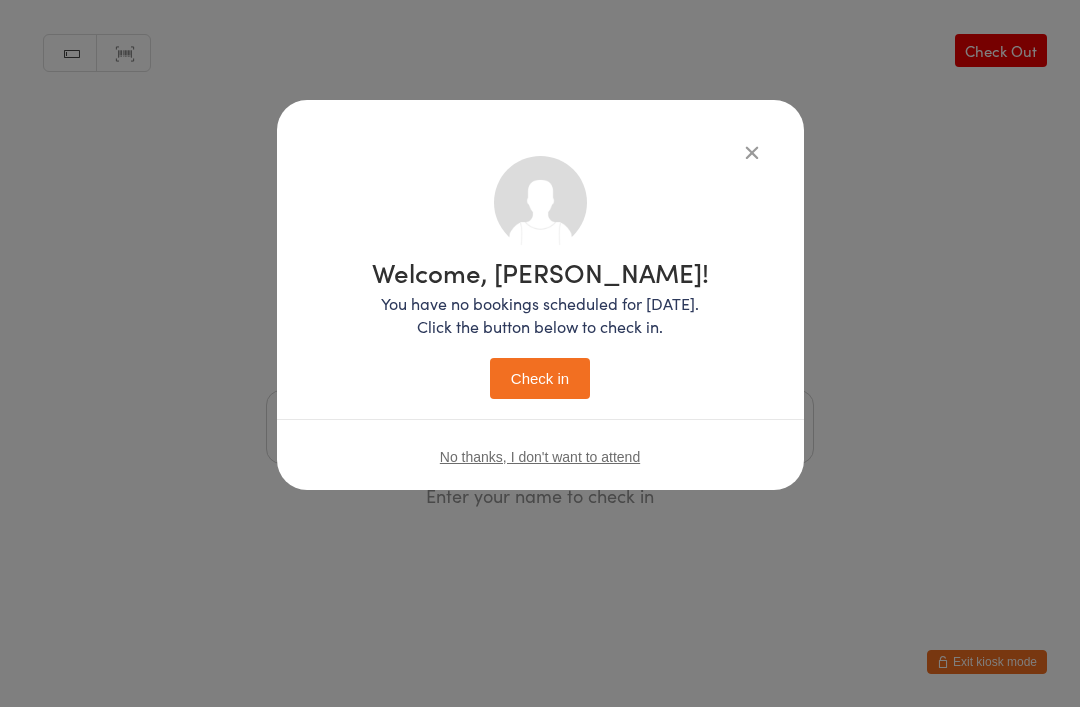 click on "Check in" at bounding box center [540, 378] 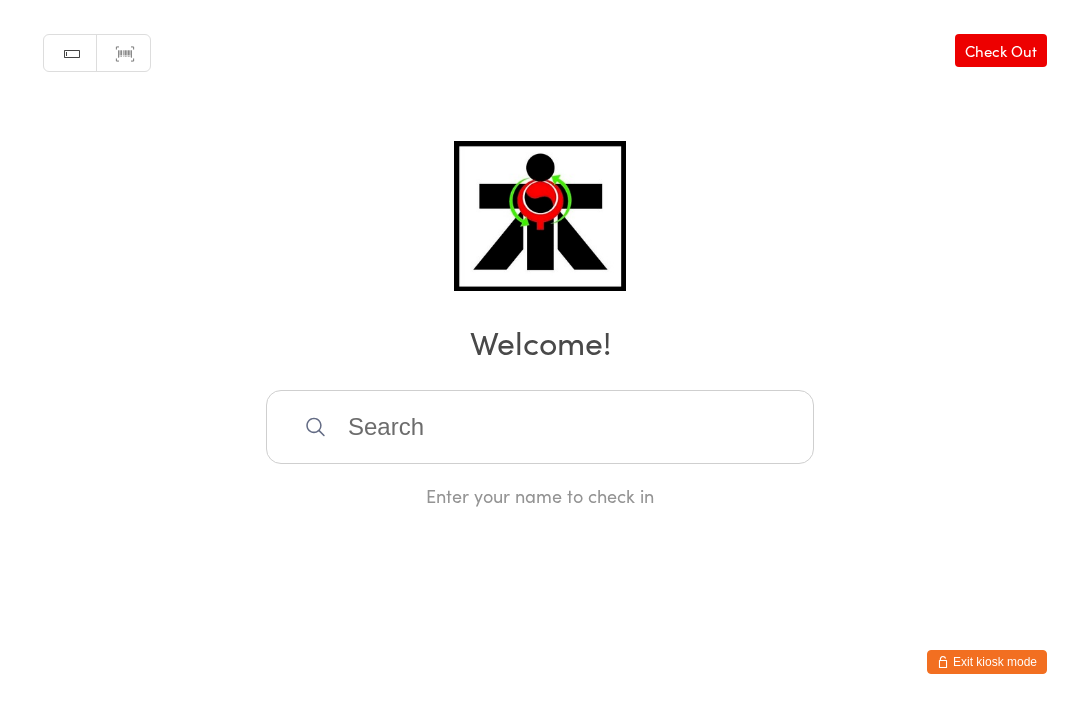 click at bounding box center [540, 427] 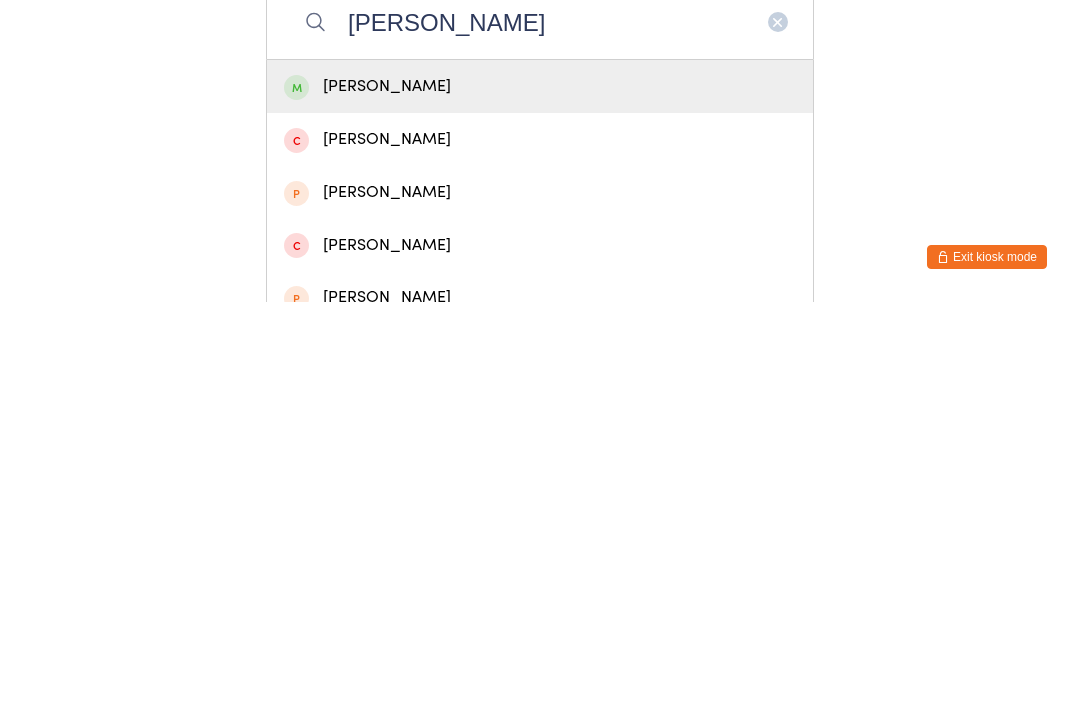 type on "[PERSON_NAME]" 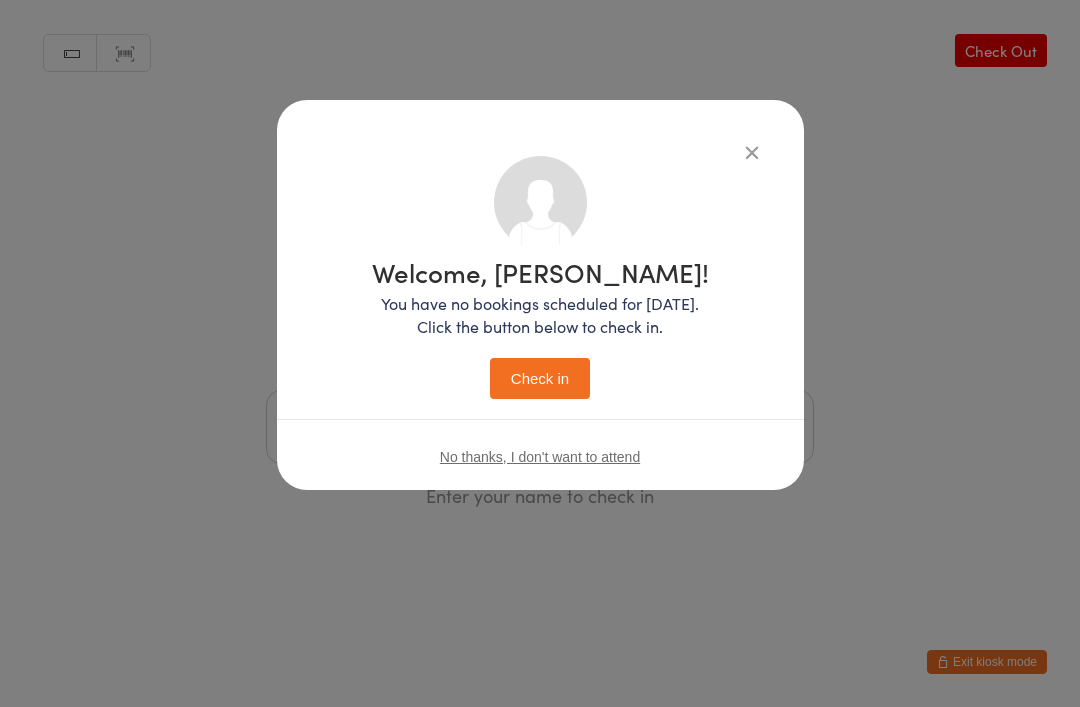 click on "Check in" at bounding box center (540, 378) 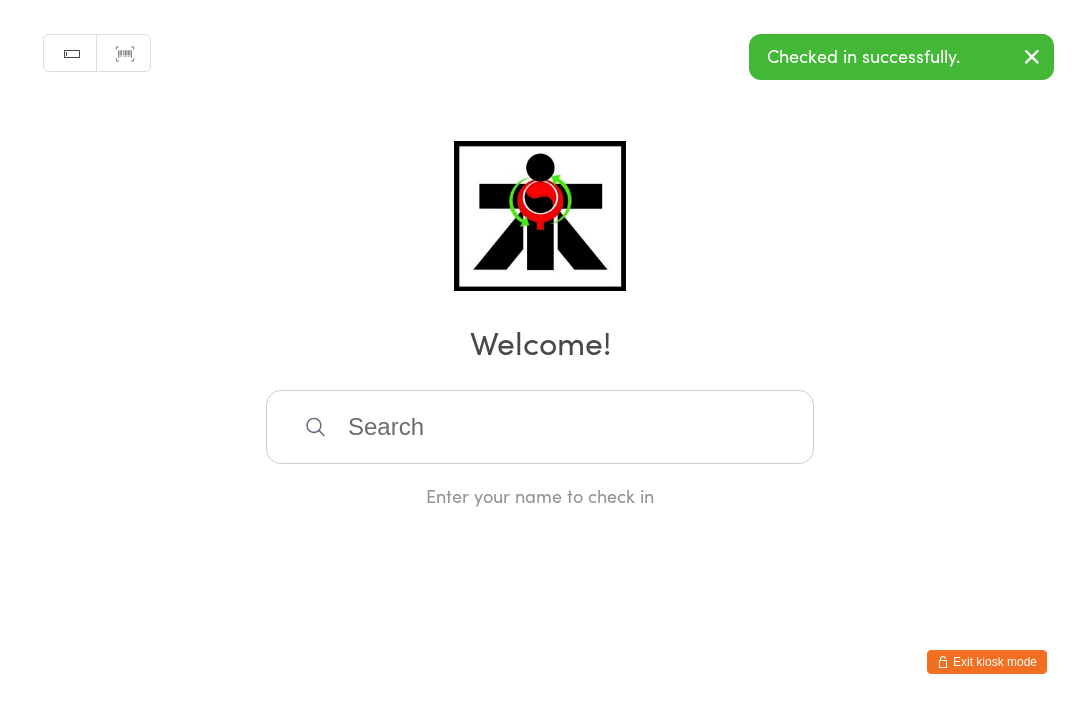 click at bounding box center (540, 427) 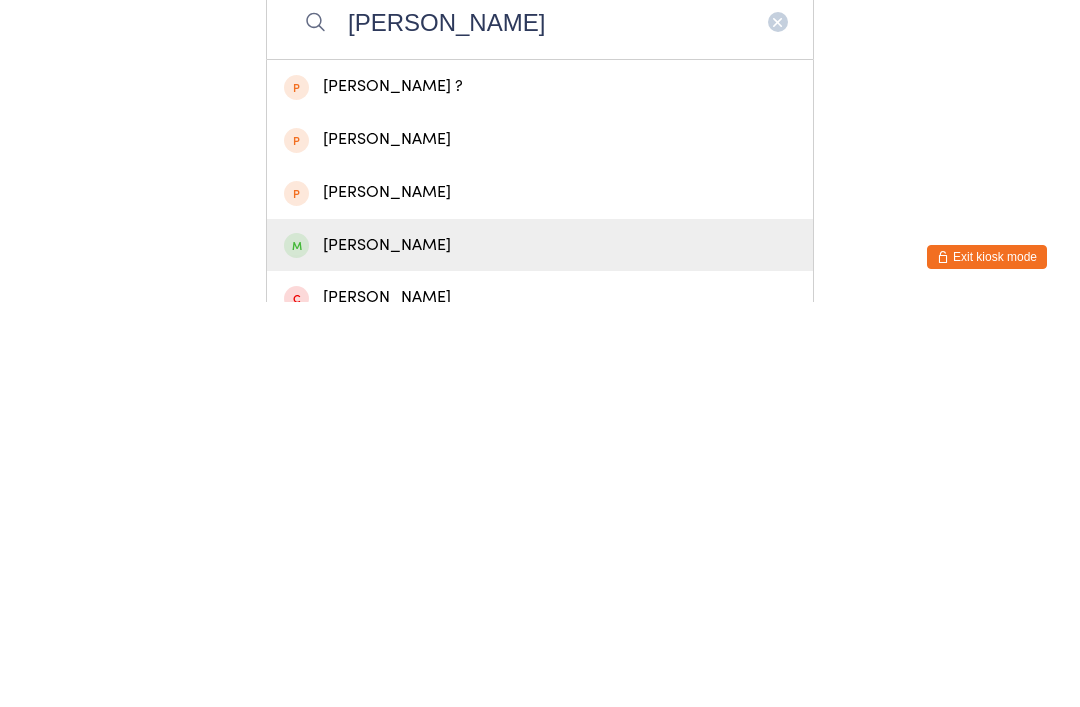type on "[PERSON_NAME]" 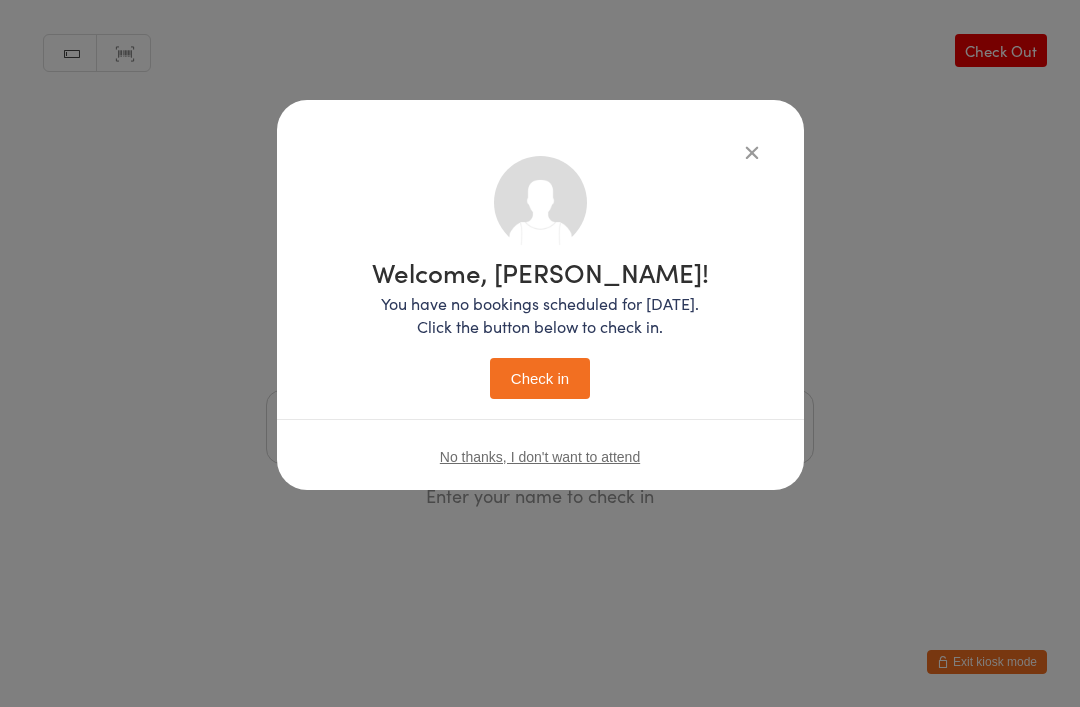 click on "Check in" at bounding box center (540, 378) 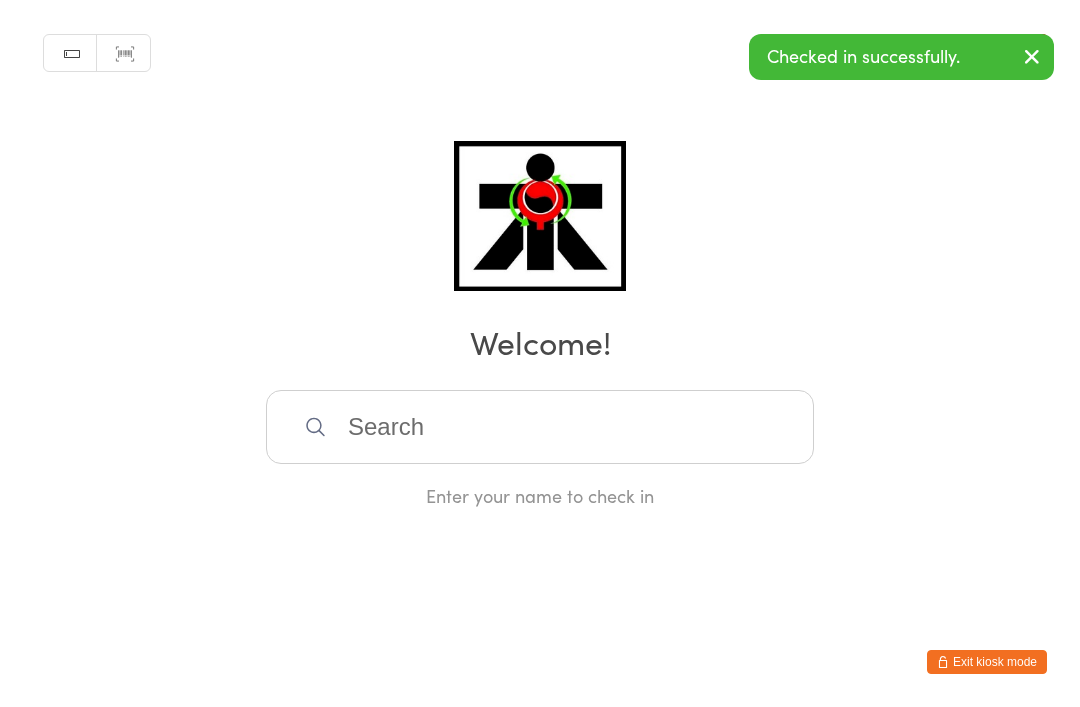 click at bounding box center (540, 427) 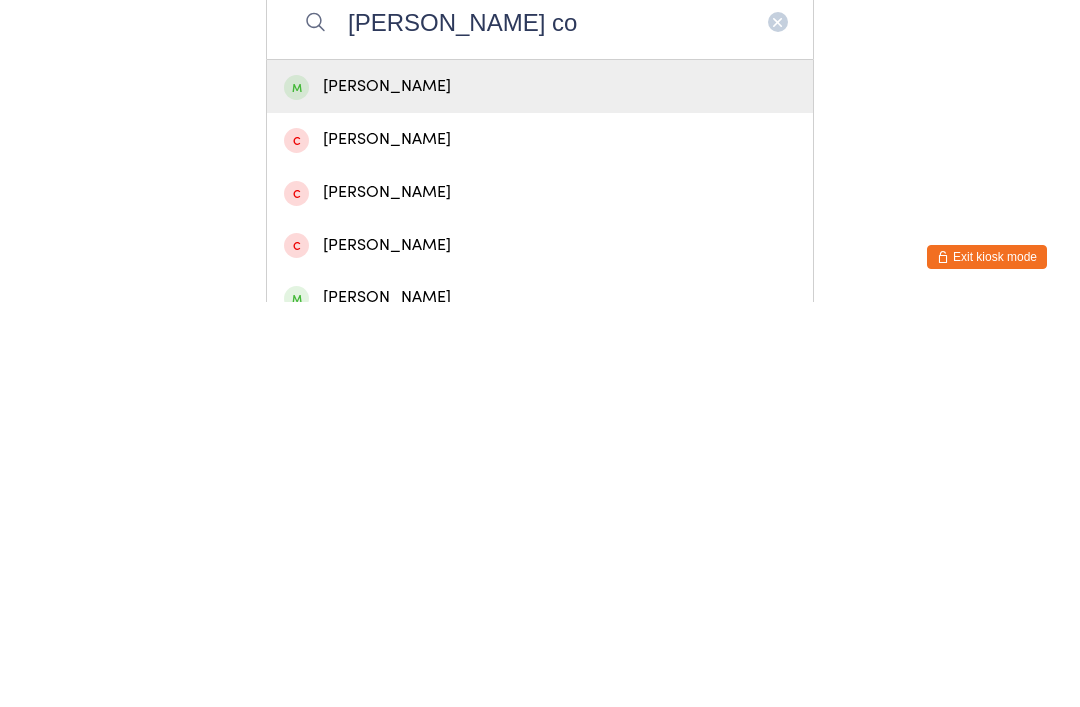 type on "[PERSON_NAME] co" 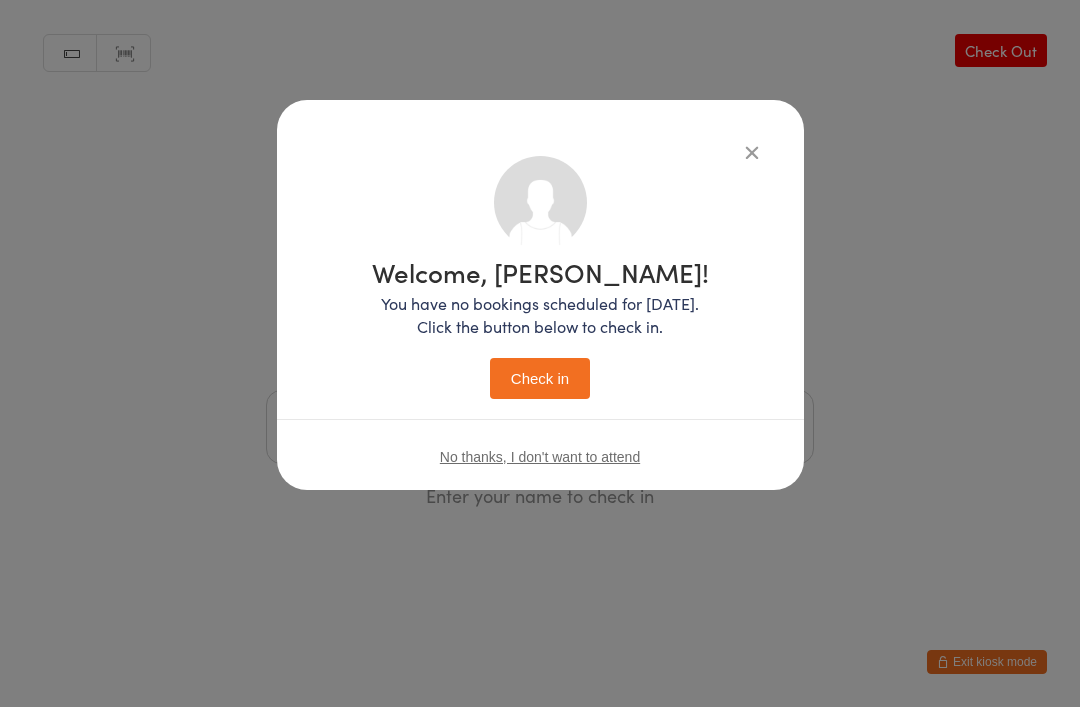 click on "Check in" at bounding box center [540, 378] 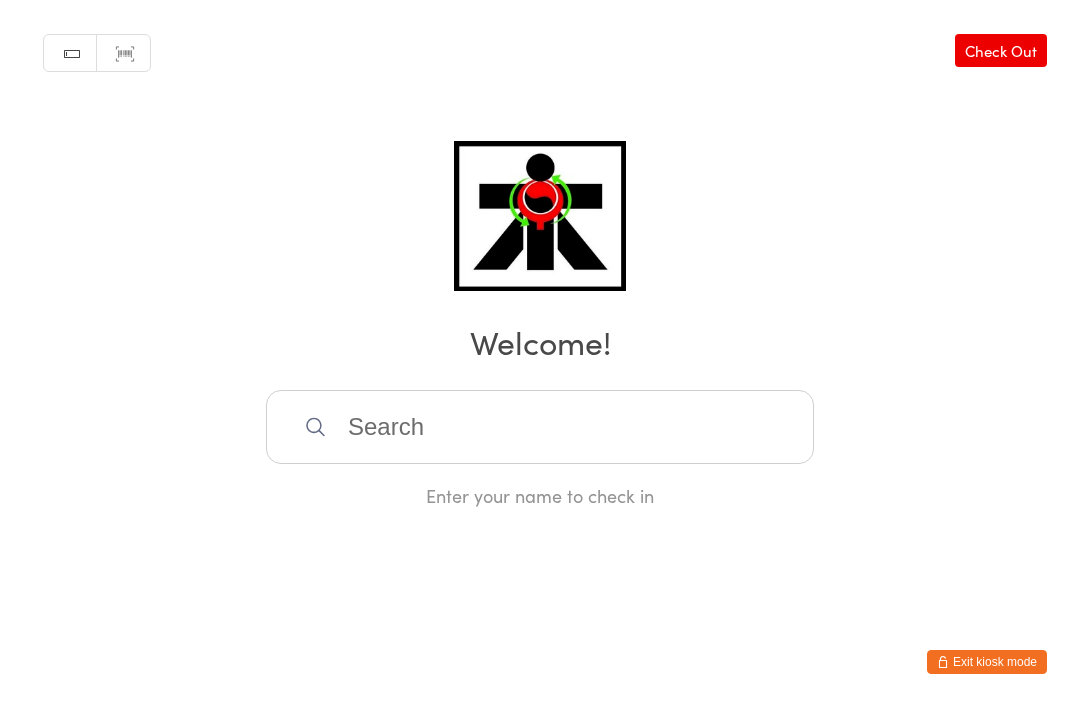 click at bounding box center [540, 427] 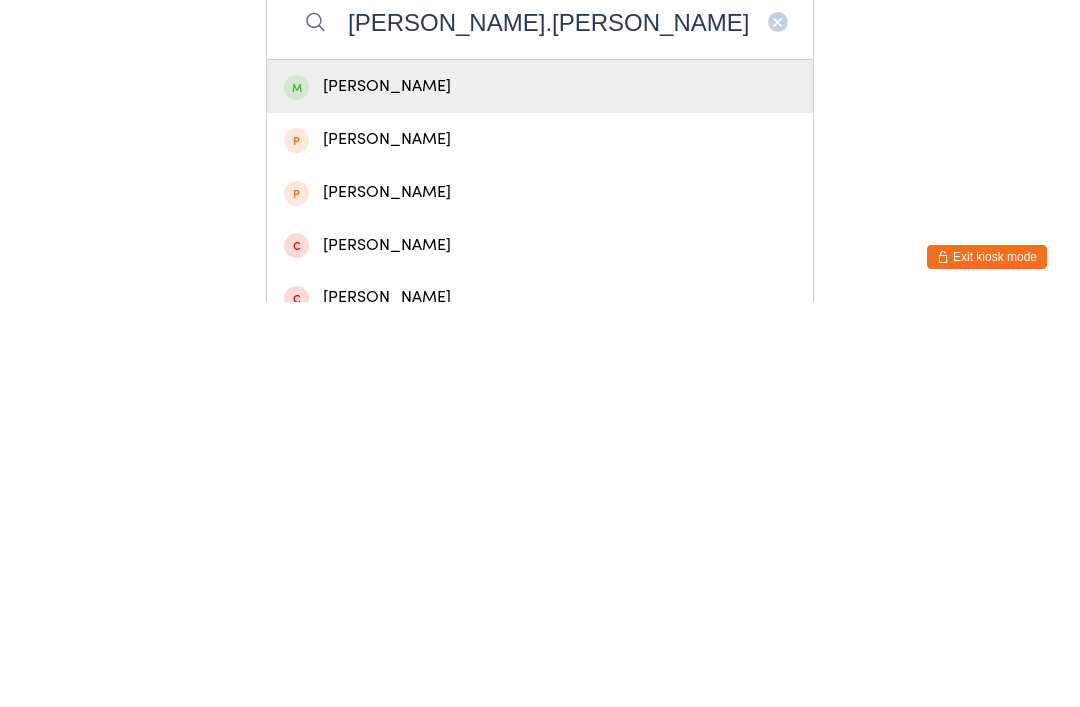 type on "[PERSON_NAME].[PERSON_NAME]" 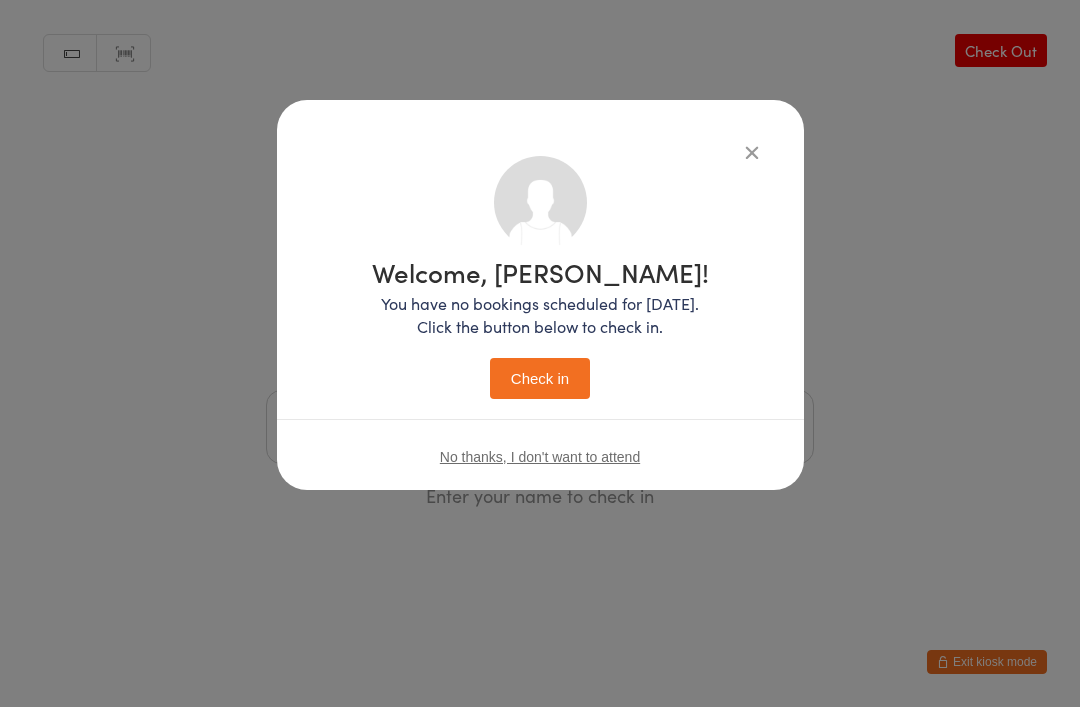 click on "Check in" at bounding box center (540, 378) 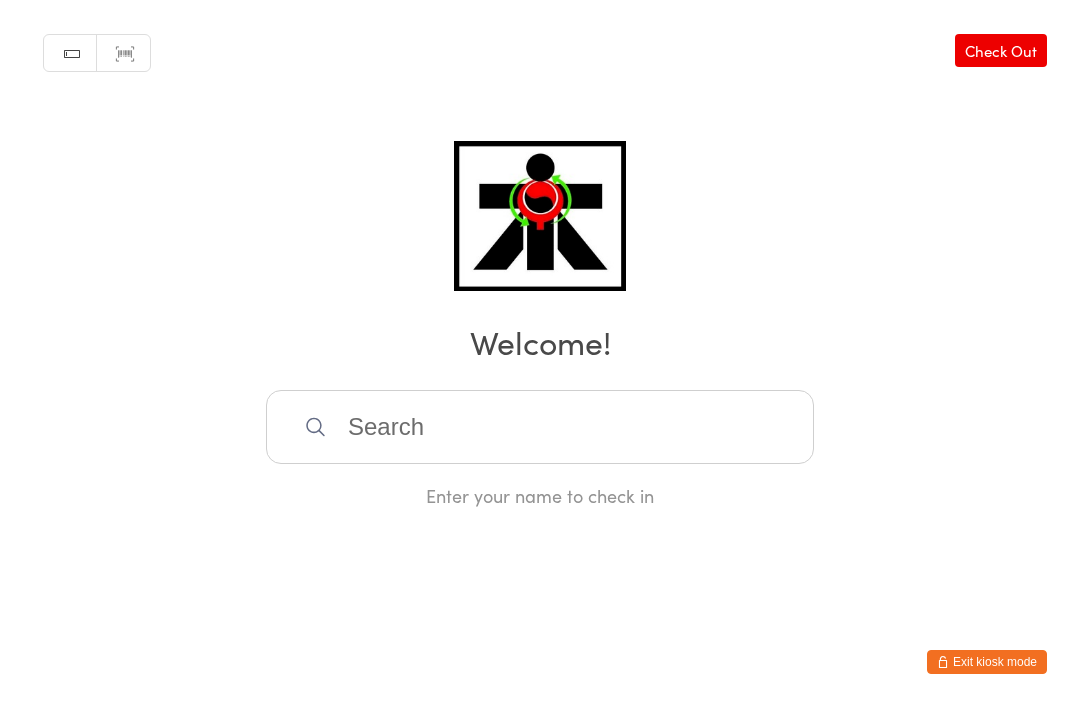 click on "Enter your name to check in" at bounding box center (540, 495) 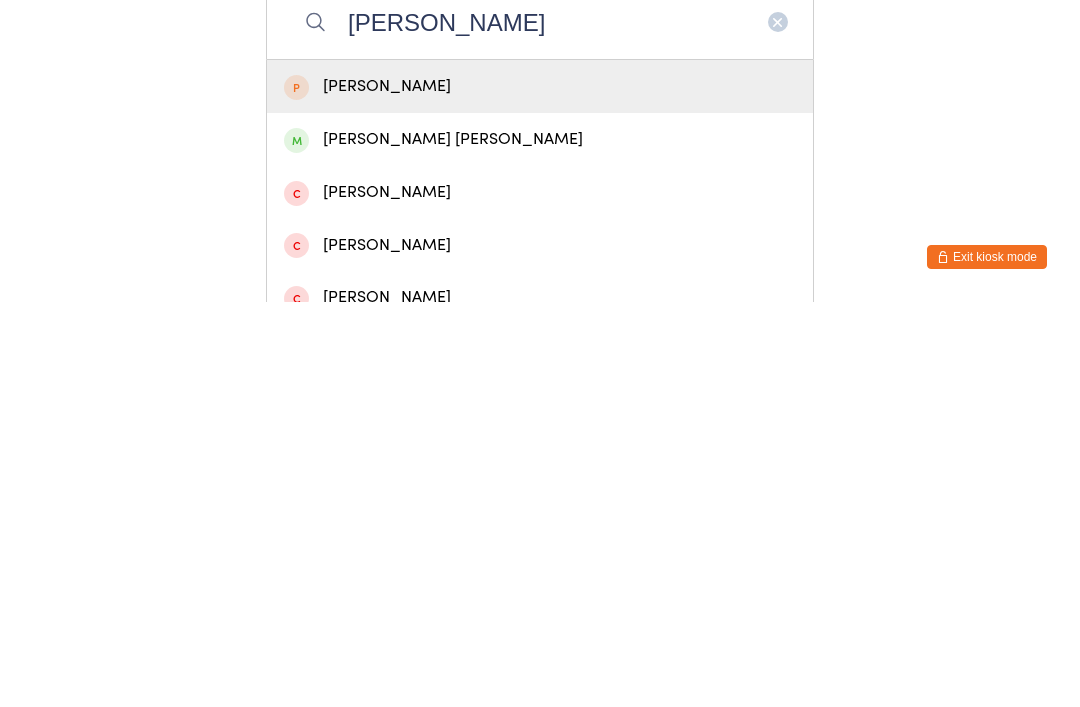 type on "[PERSON_NAME]" 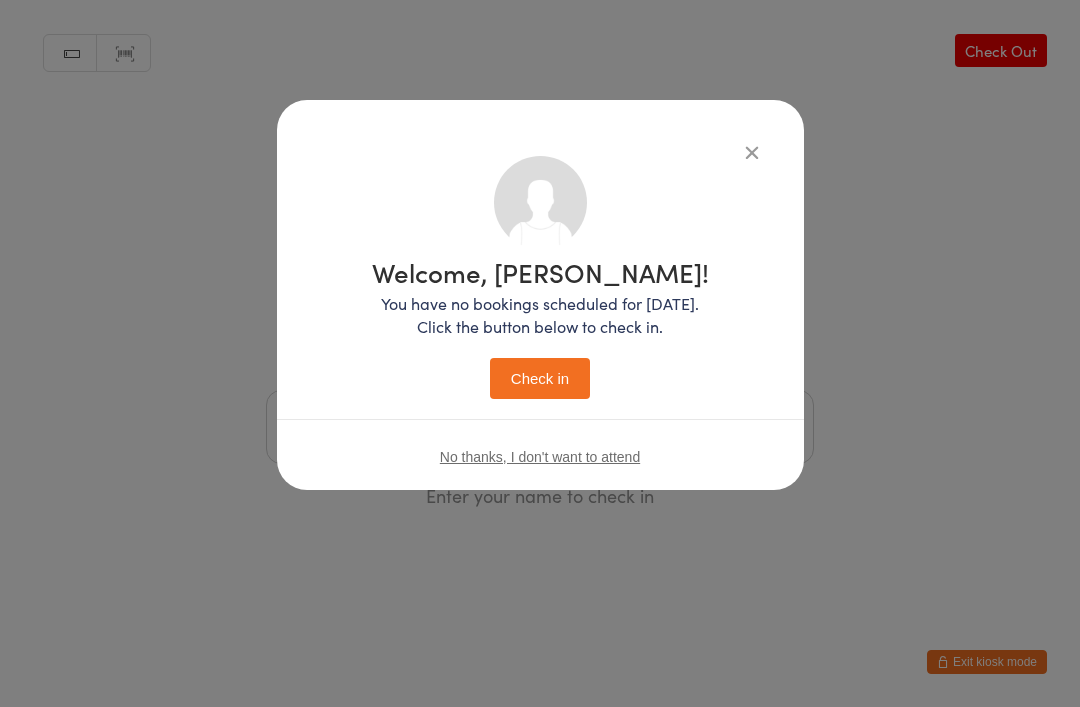 click on "Check in" at bounding box center (540, 378) 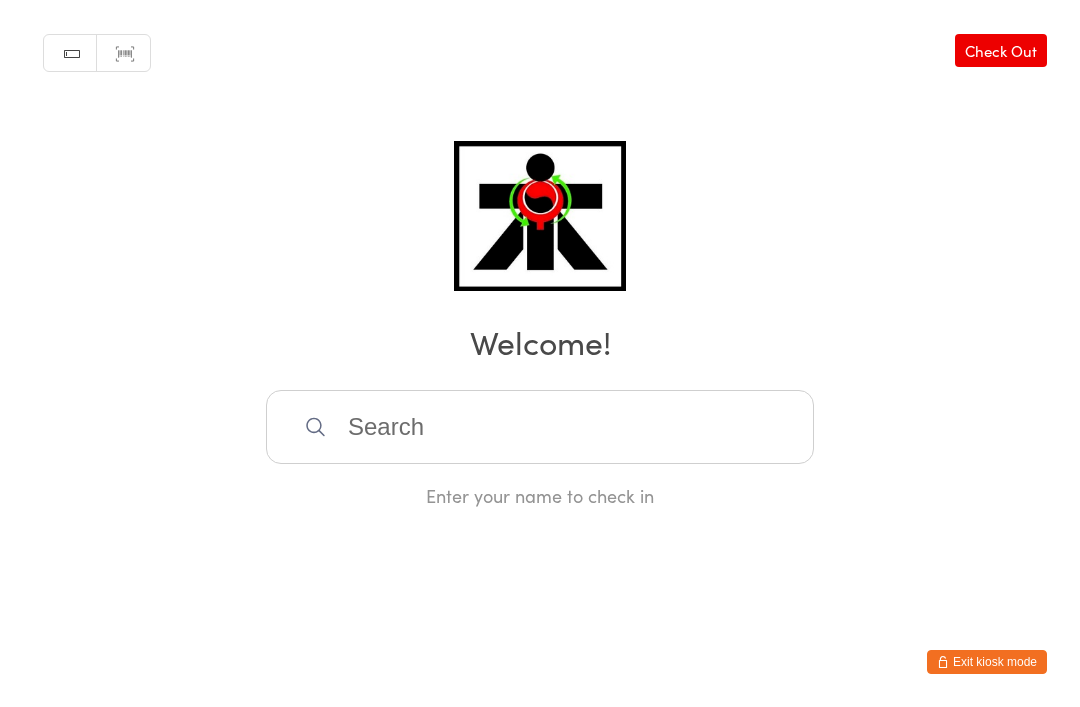 click at bounding box center (540, 427) 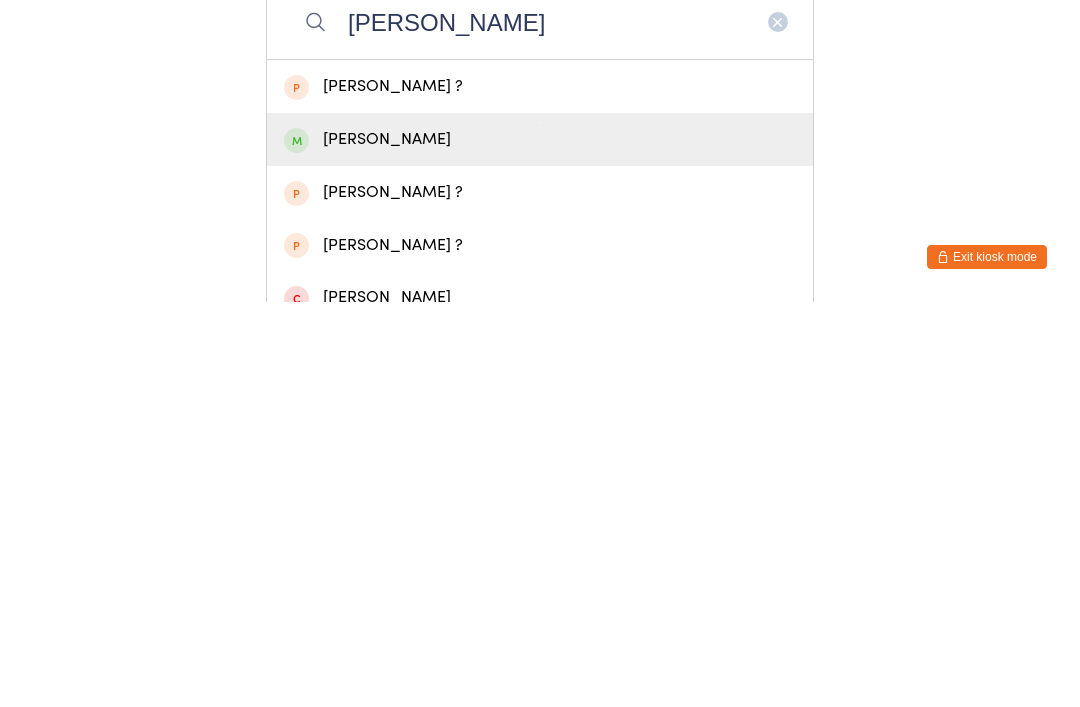 type on "[PERSON_NAME]" 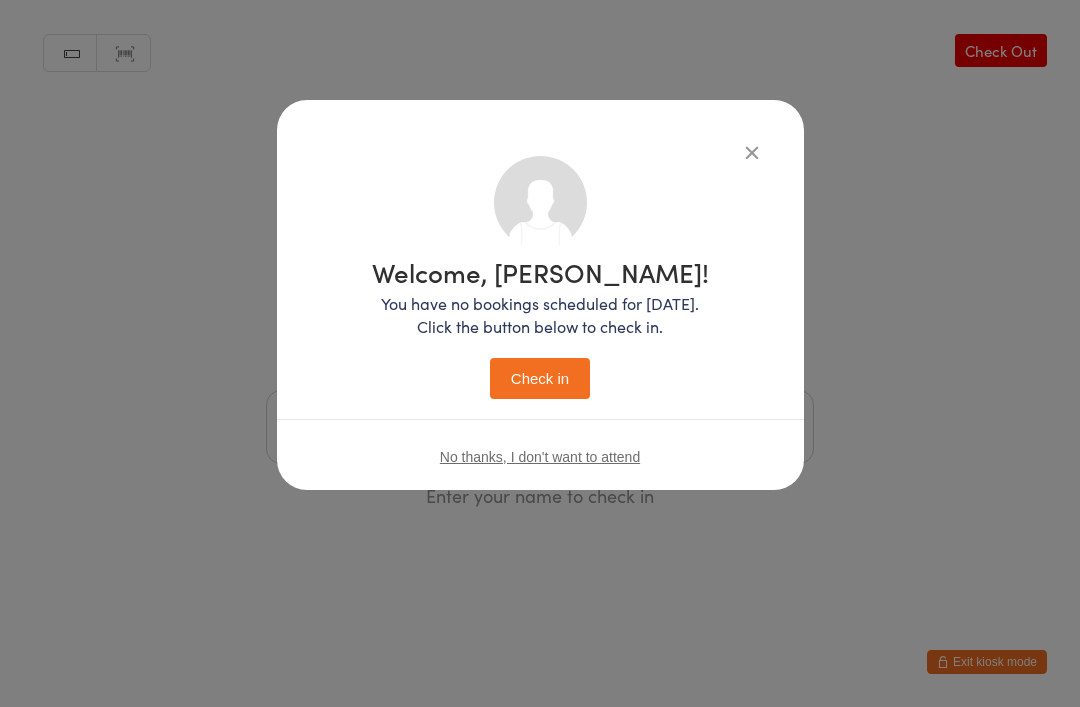 click on "Check in" at bounding box center (540, 378) 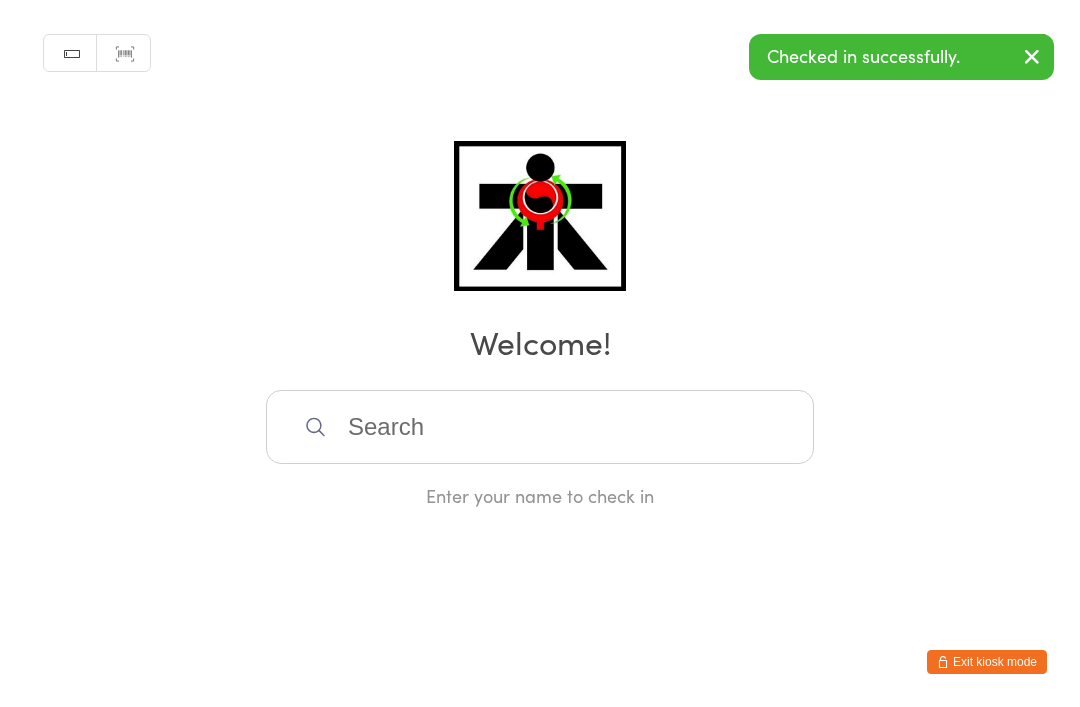 click at bounding box center [540, 427] 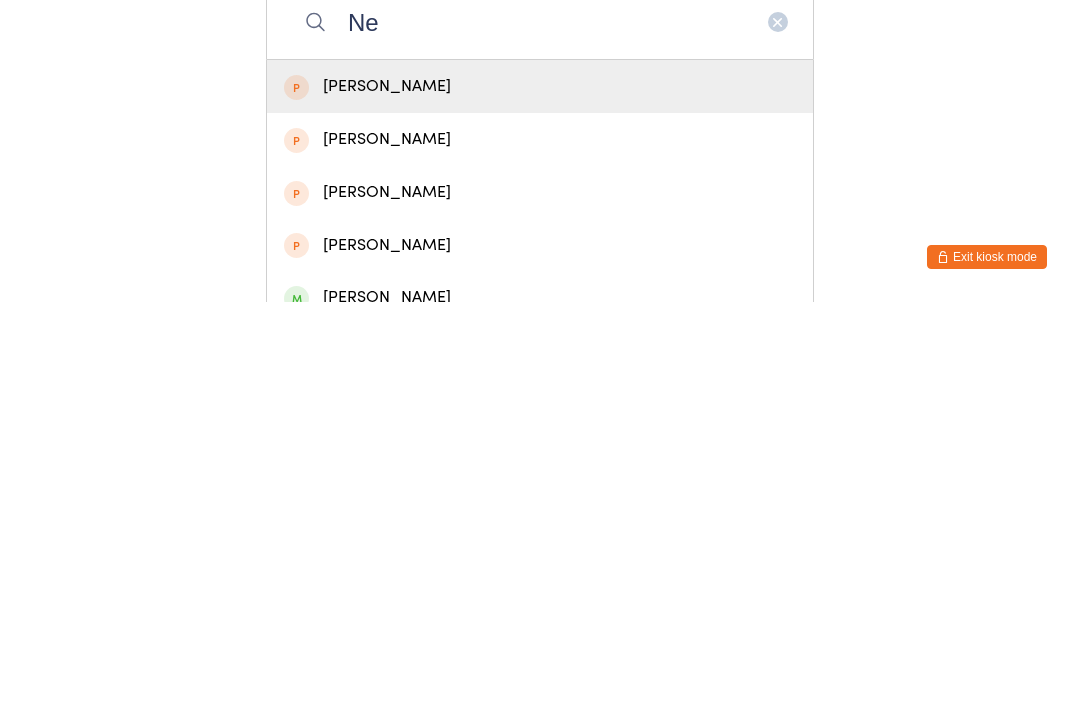 type on "N" 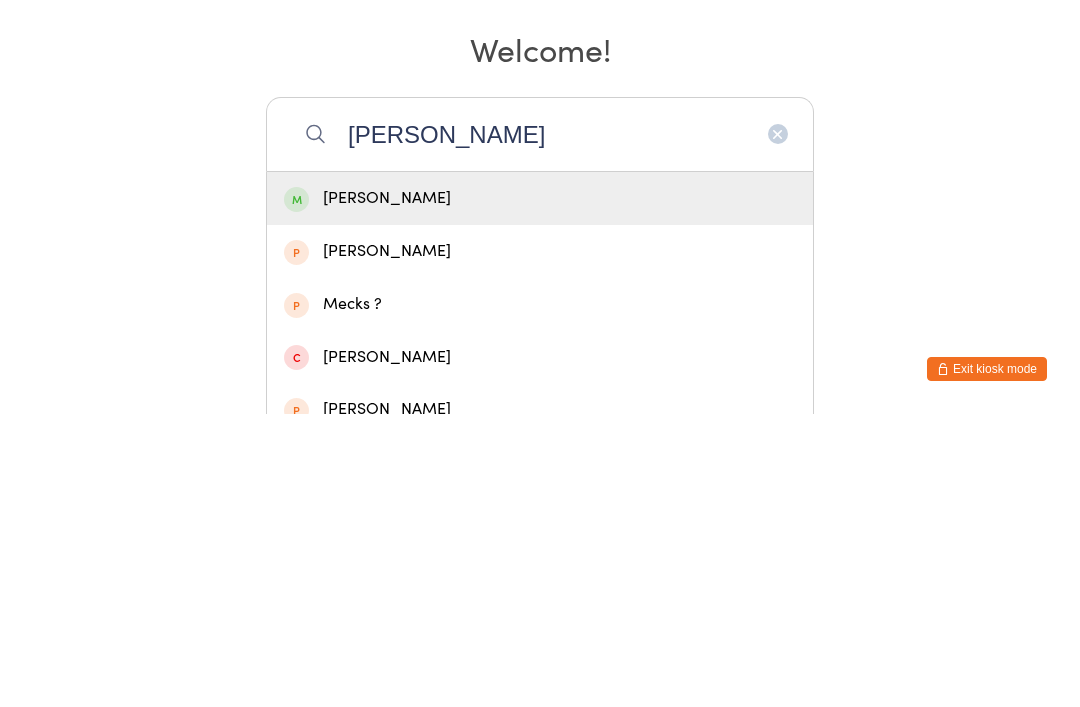 type on "[PERSON_NAME]" 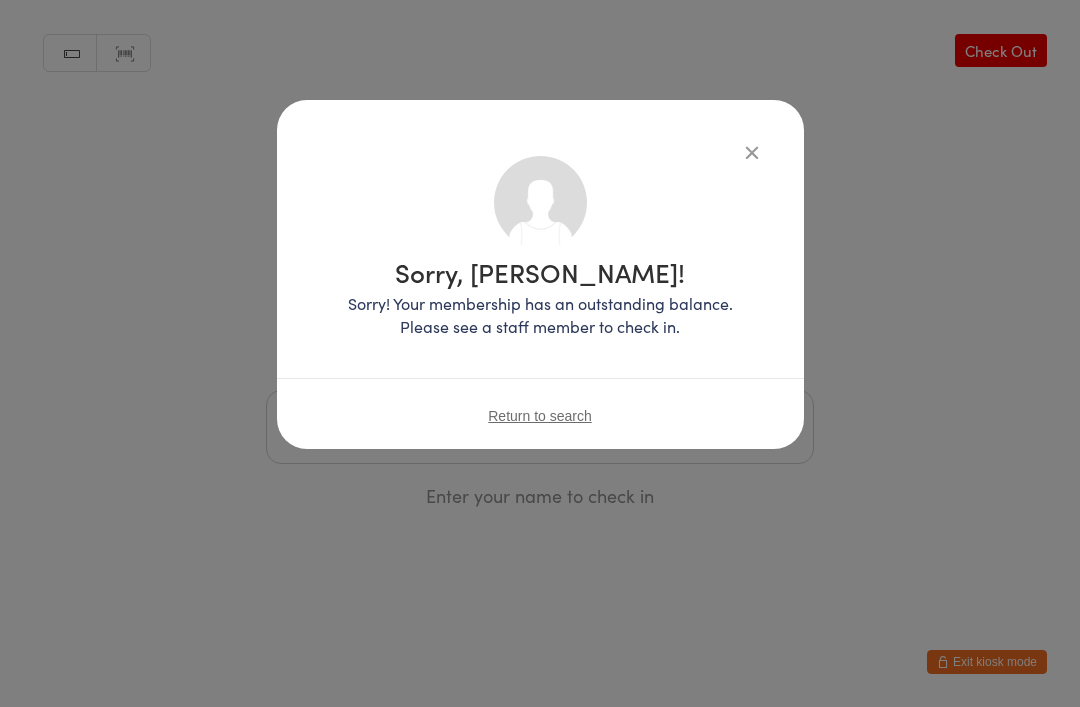 click on "Sorry, [PERSON_NAME]! Sorry! Your membership has an outstanding balance. Please see a staff member to check in. Return to search" at bounding box center [540, 274] 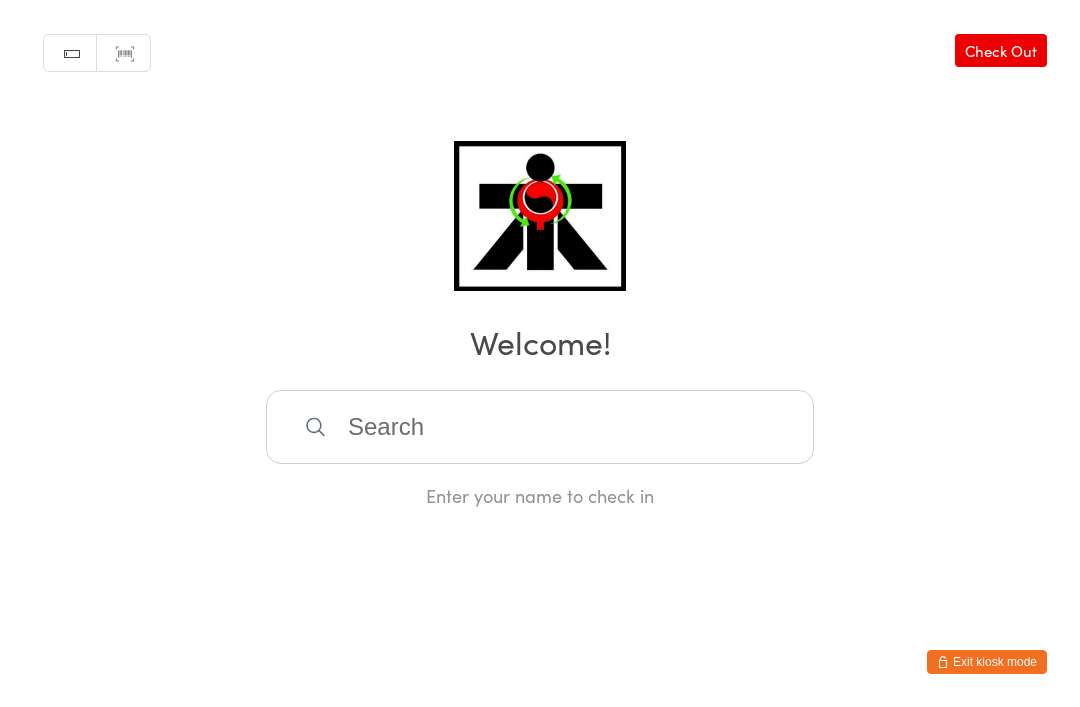 click at bounding box center [540, 427] 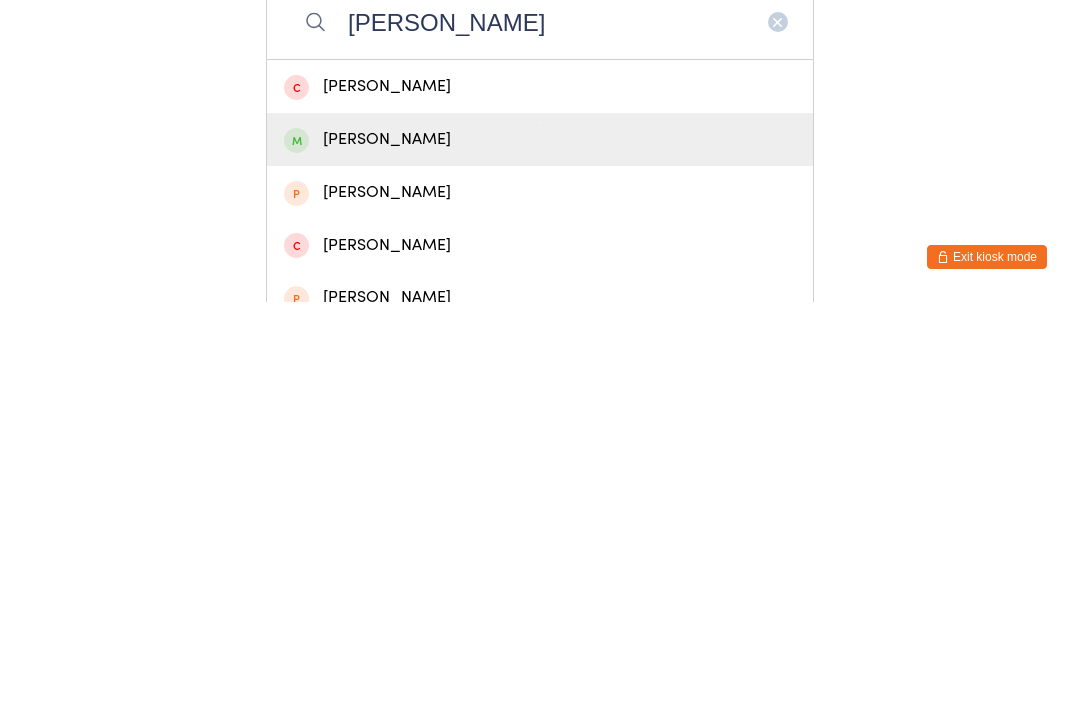 type on "[PERSON_NAME]" 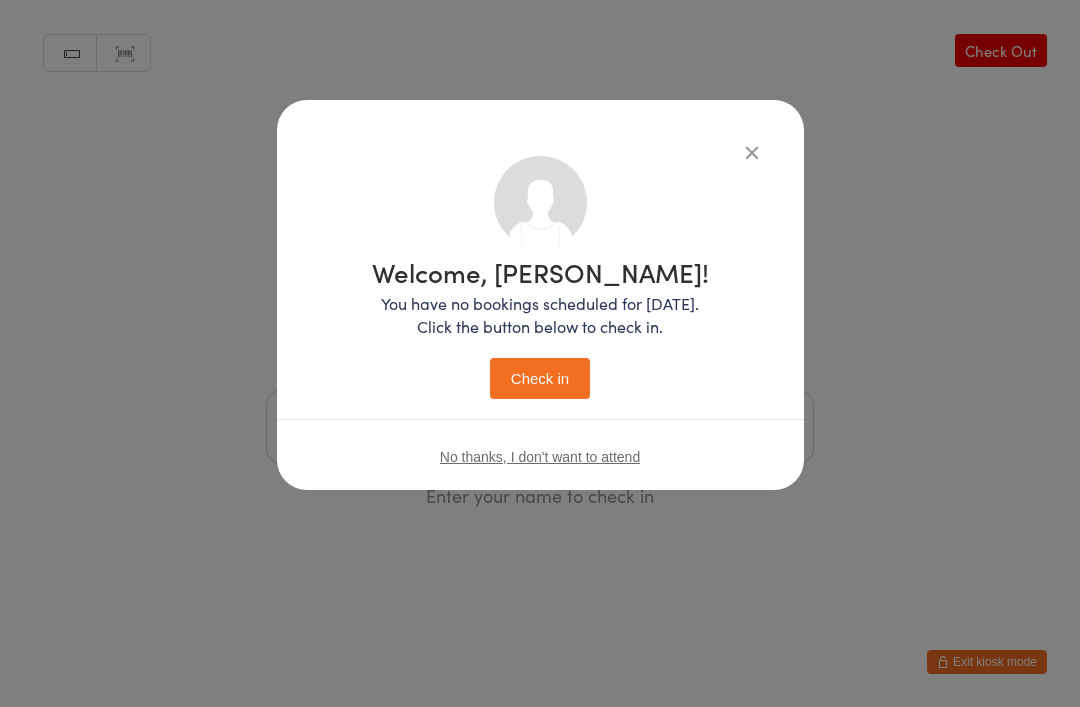 click on "Check in" at bounding box center [540, 378] 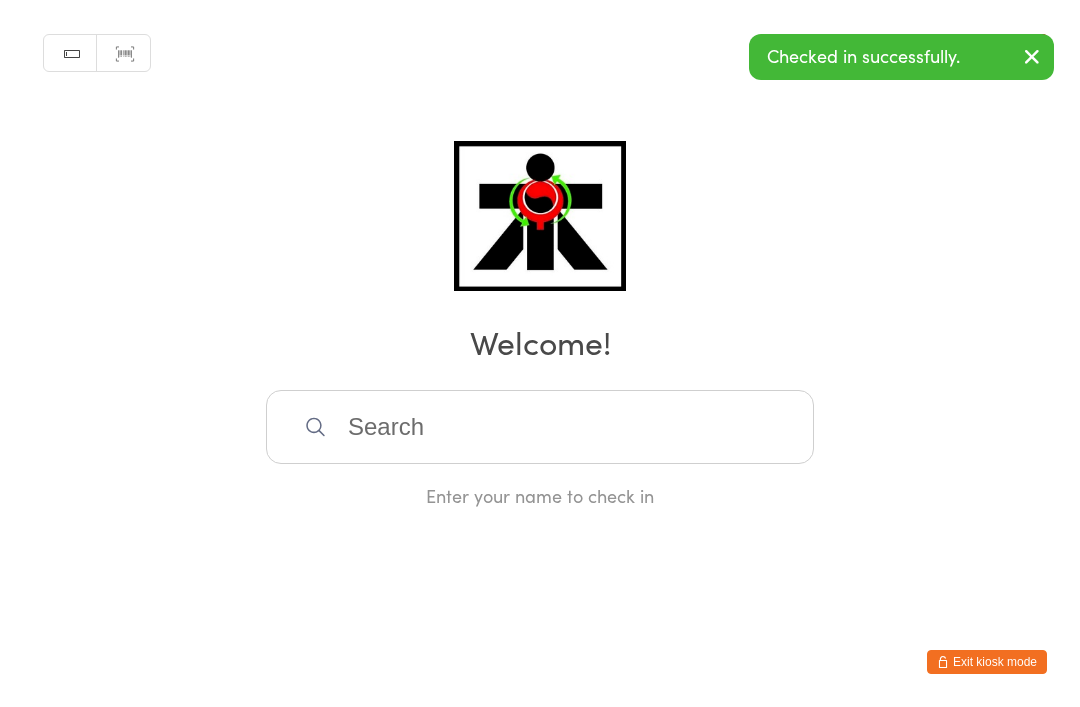 click at bounding box center [540, 427] 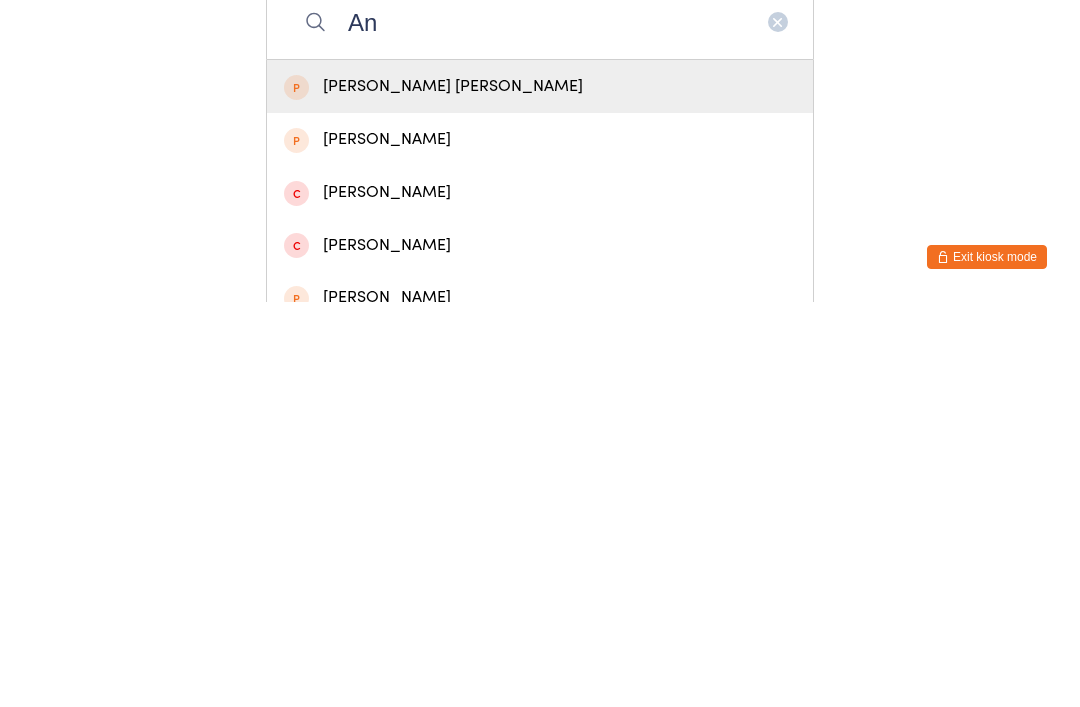 type on "A" 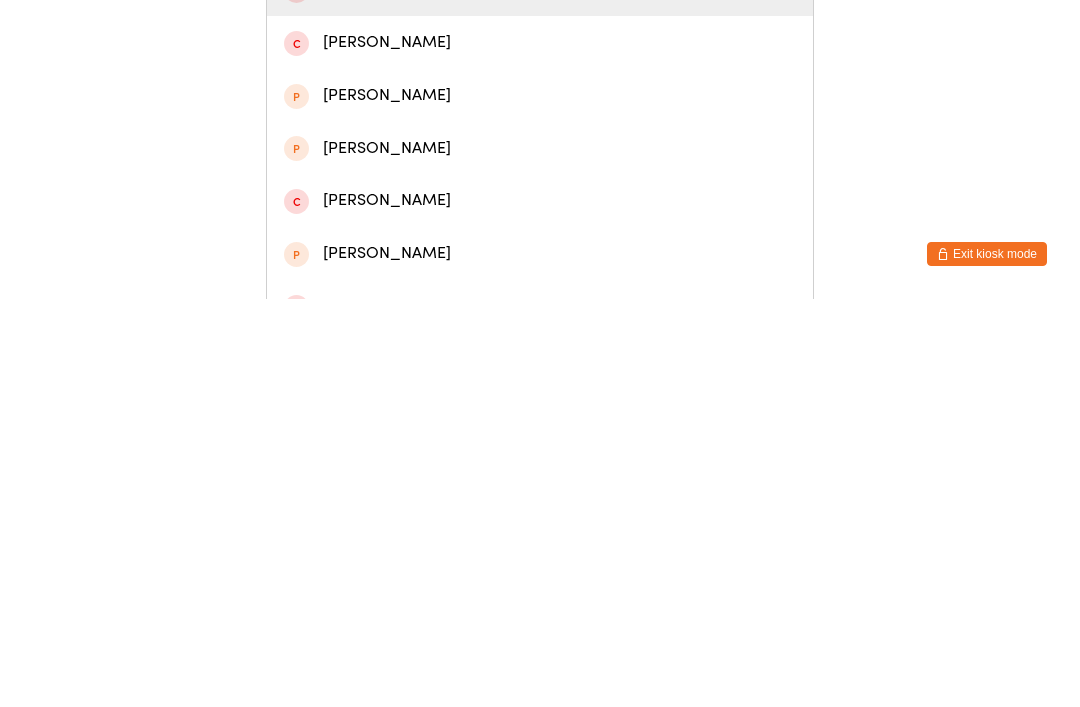 scroll, scrollTop: 105, scrollLeft: 0, axis: vertical 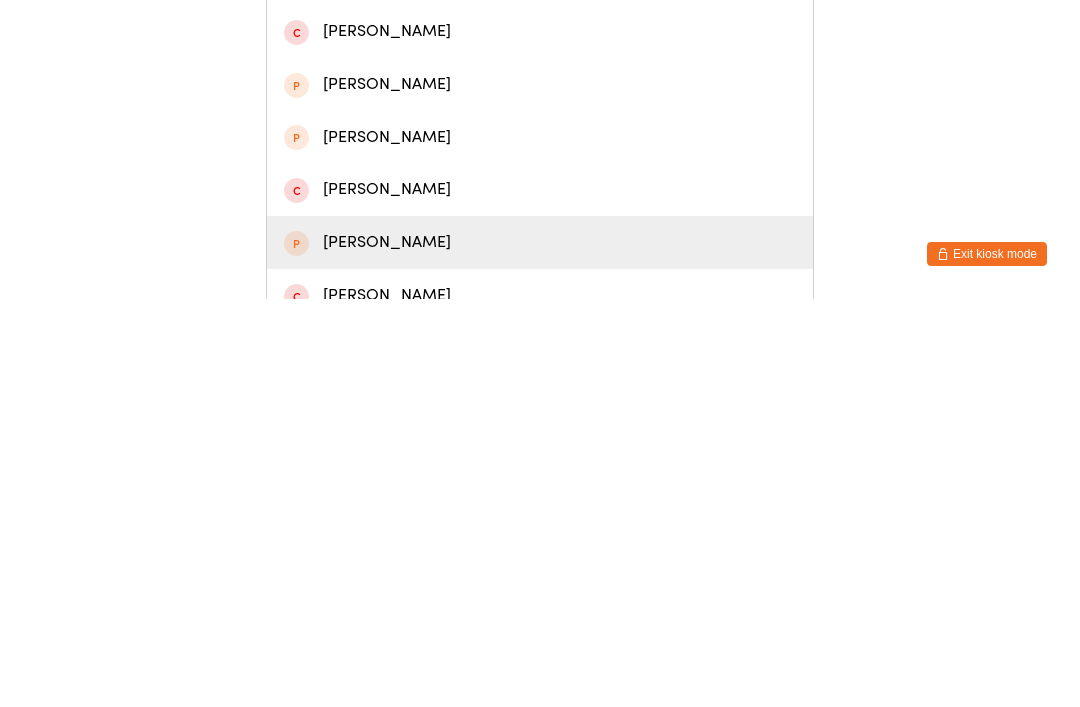 type on "[PERSON_NAME]" 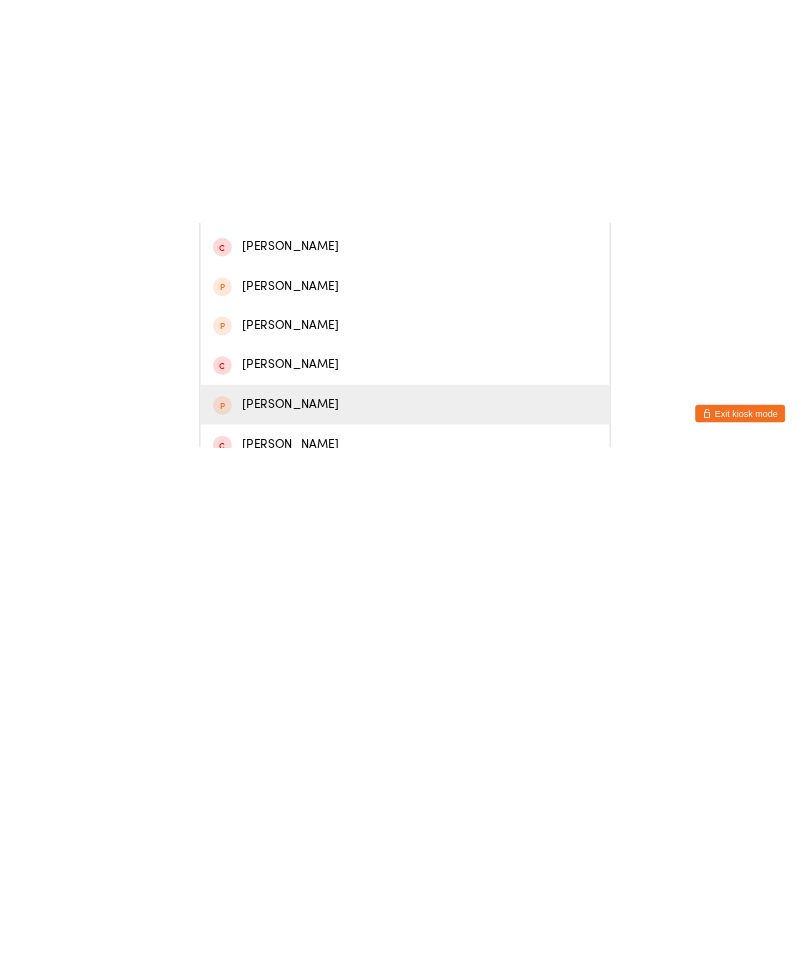 scroll, scrollTop: 0, scrollLeft: 0, axis: both 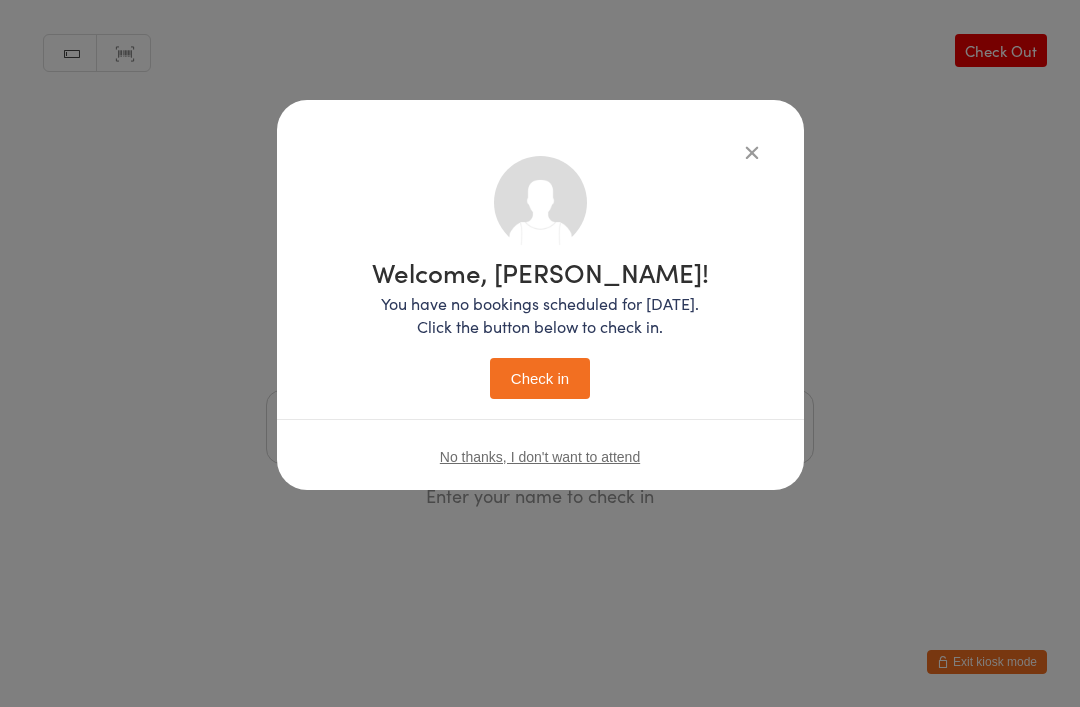 click on "Check in" at bounding box center (540, 378) 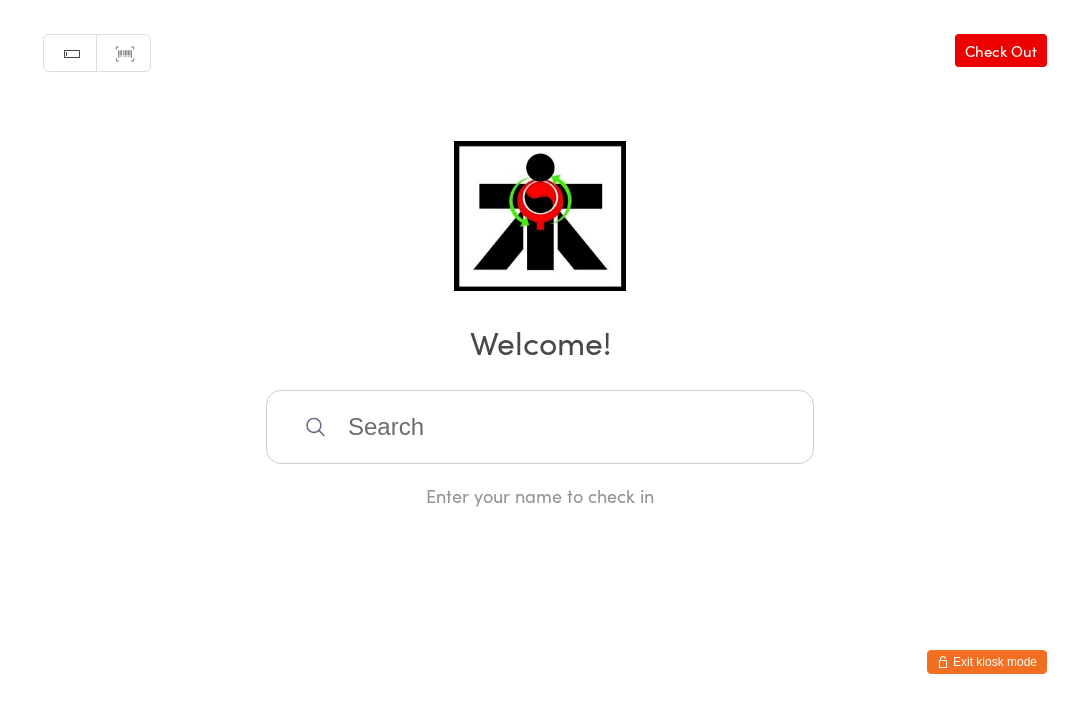 click at bounding box center [540, 427] 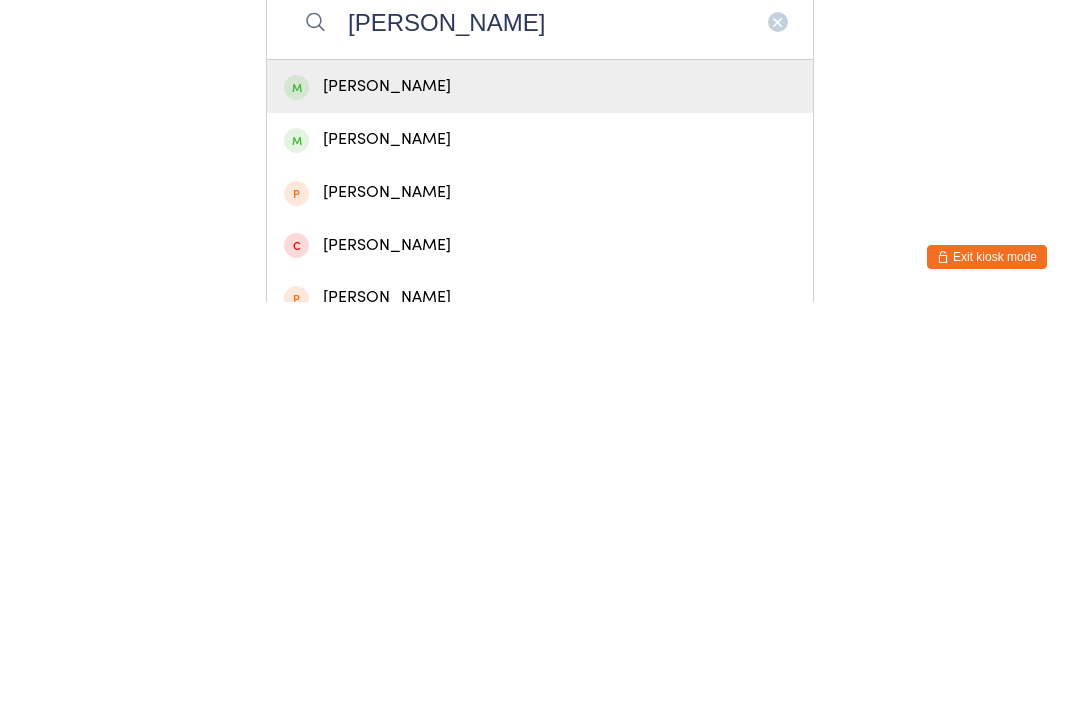 type on "[PERSON_NAME]" 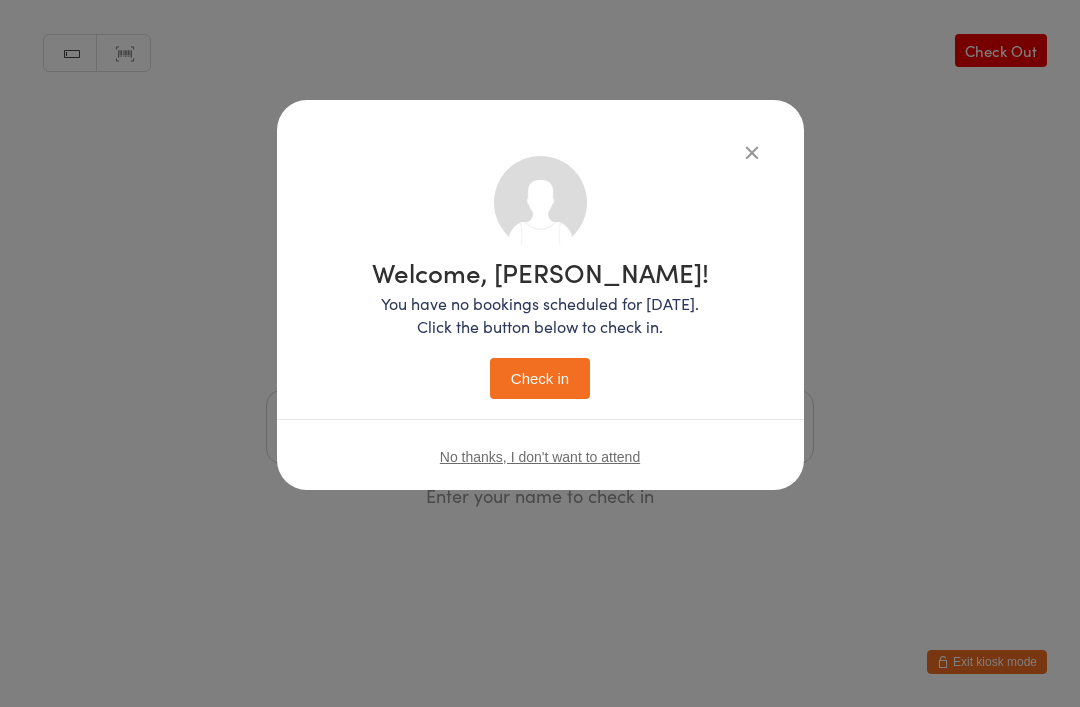 click on "Check in" at bounding box center [540, 378] 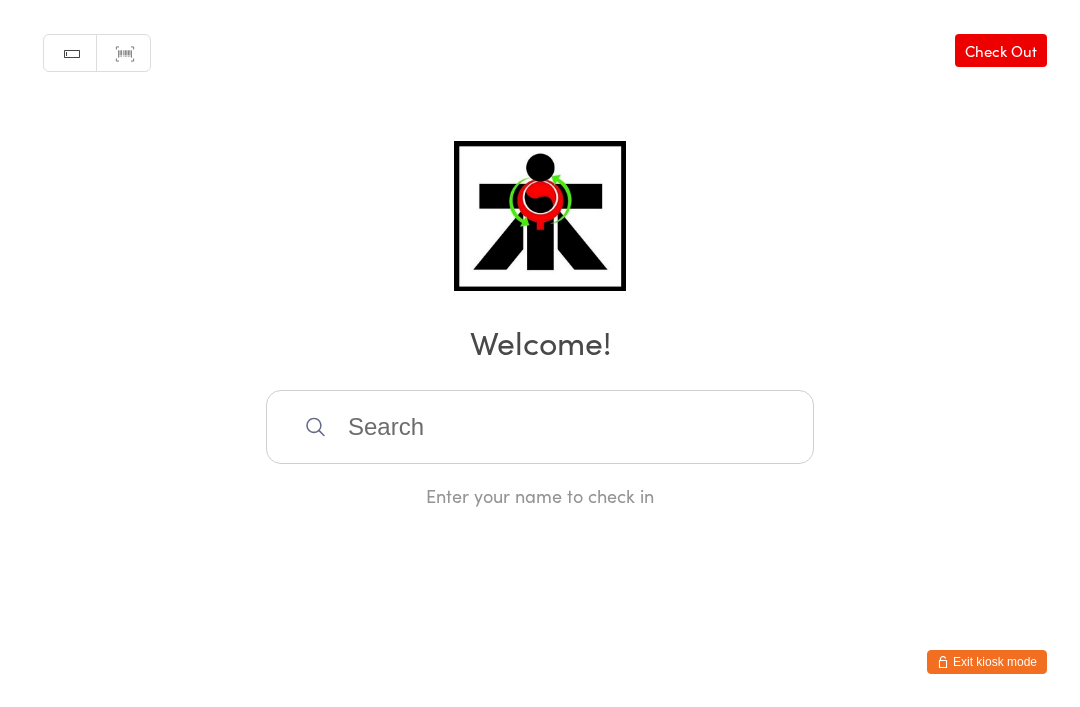 click at bounding box center [540, 427] 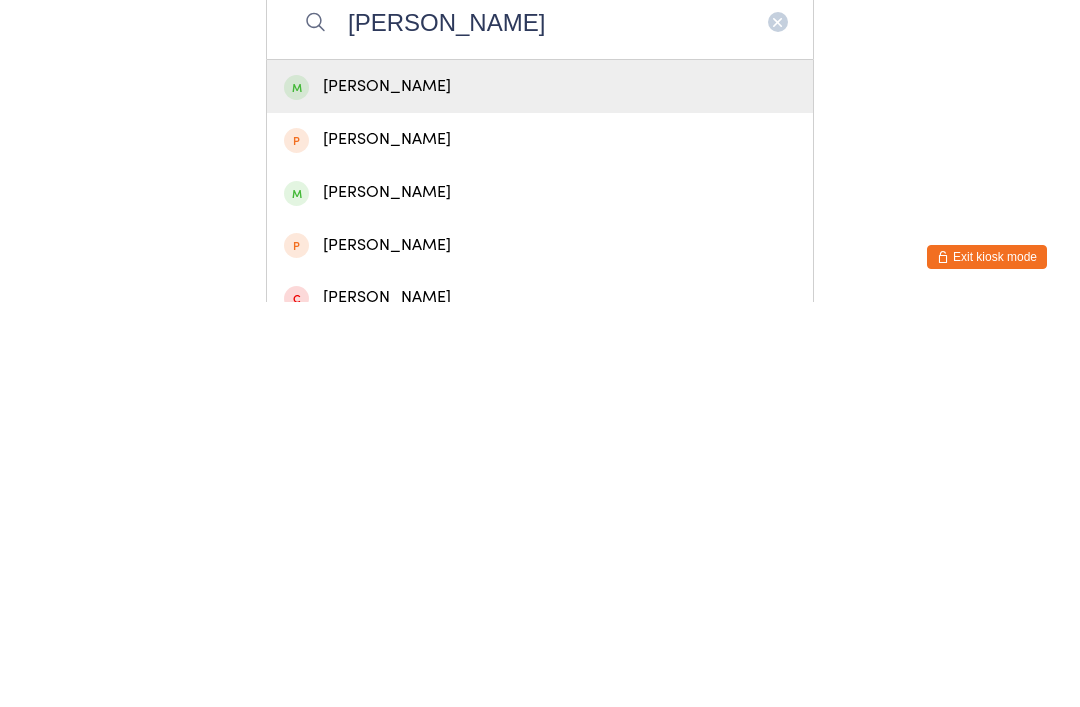 type on "[PERSON_NAME]" 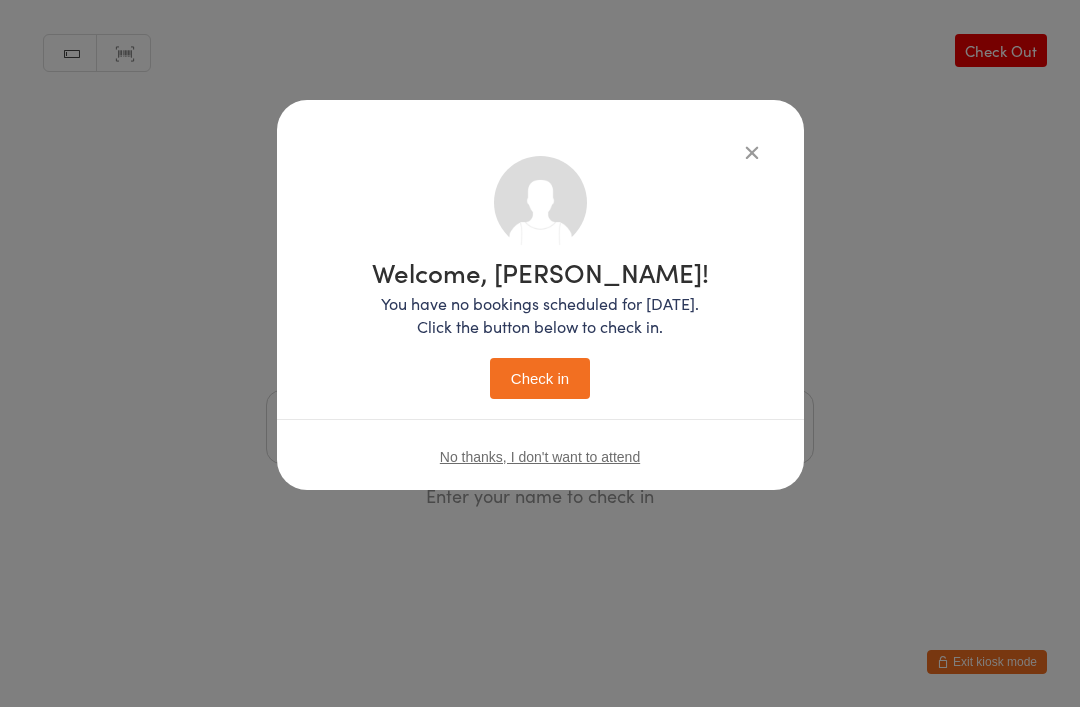 click on "Check in" at bounding box center (540, 378) 